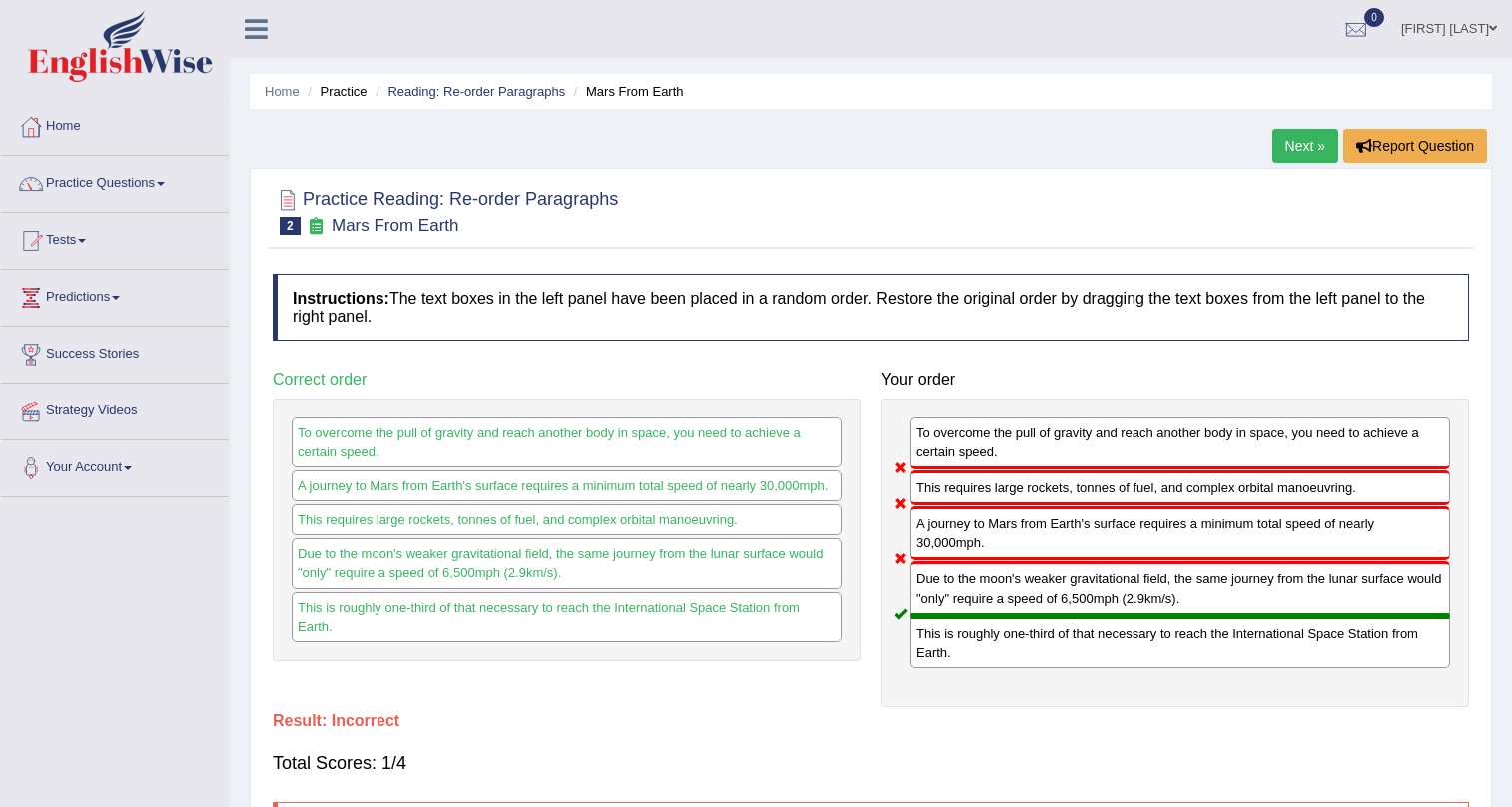 scroll, scrollTop: 0, scrollLeft: 0, axis: both 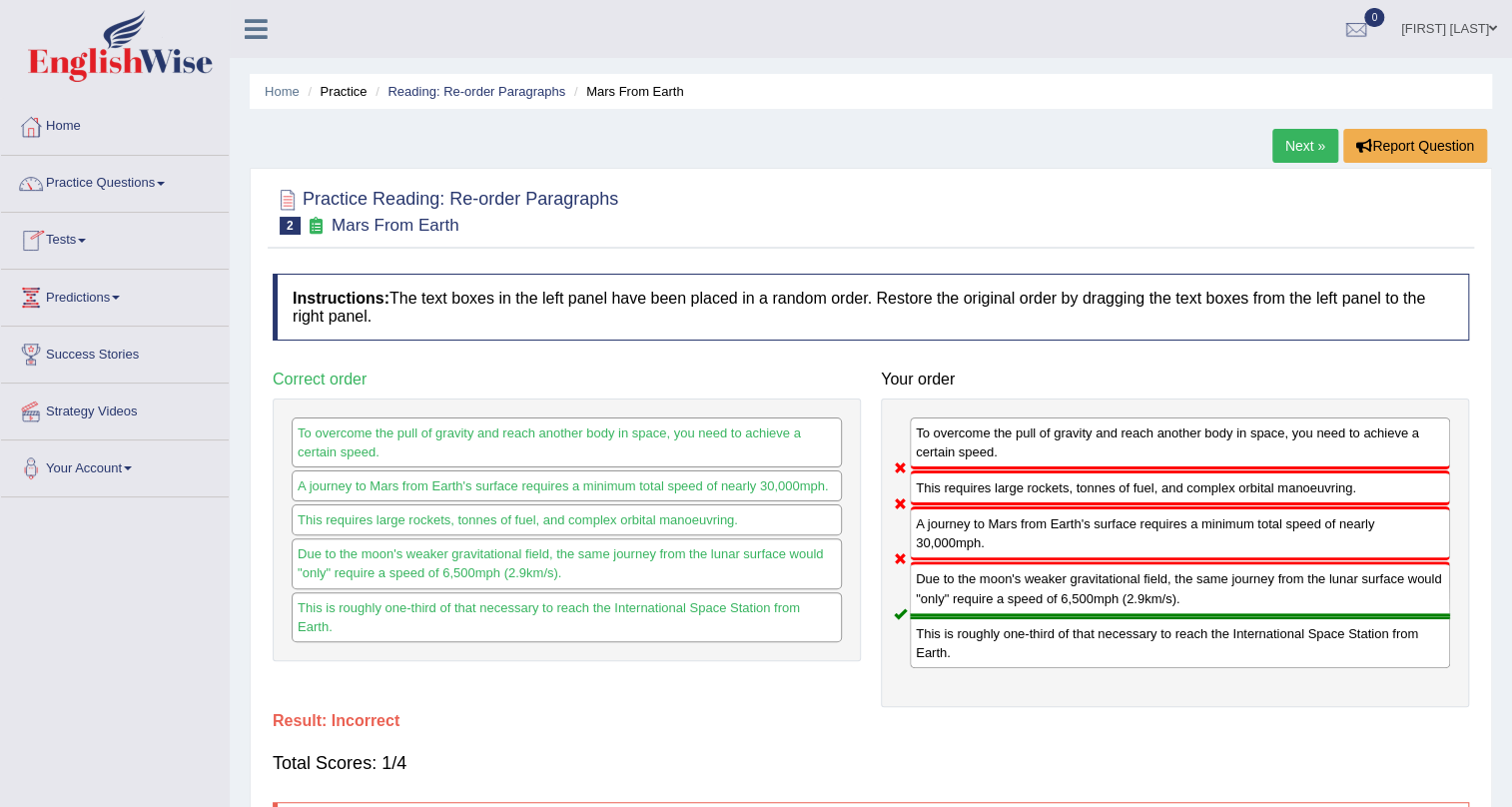 click on "Souvik Das Mahapatra" at bounding box center (1449, 26) 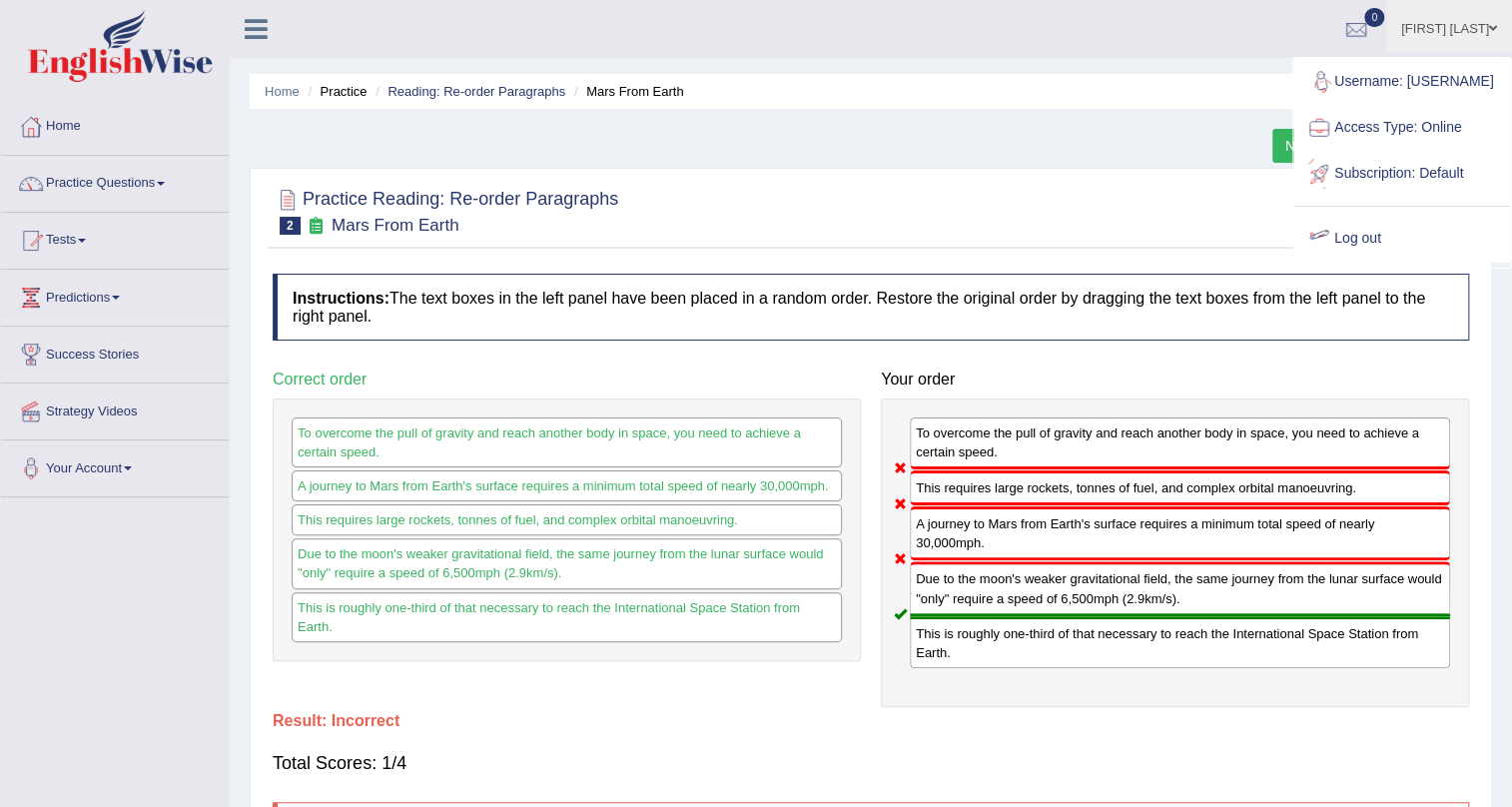 click on "Log out" at bounding box center [1402, 239] 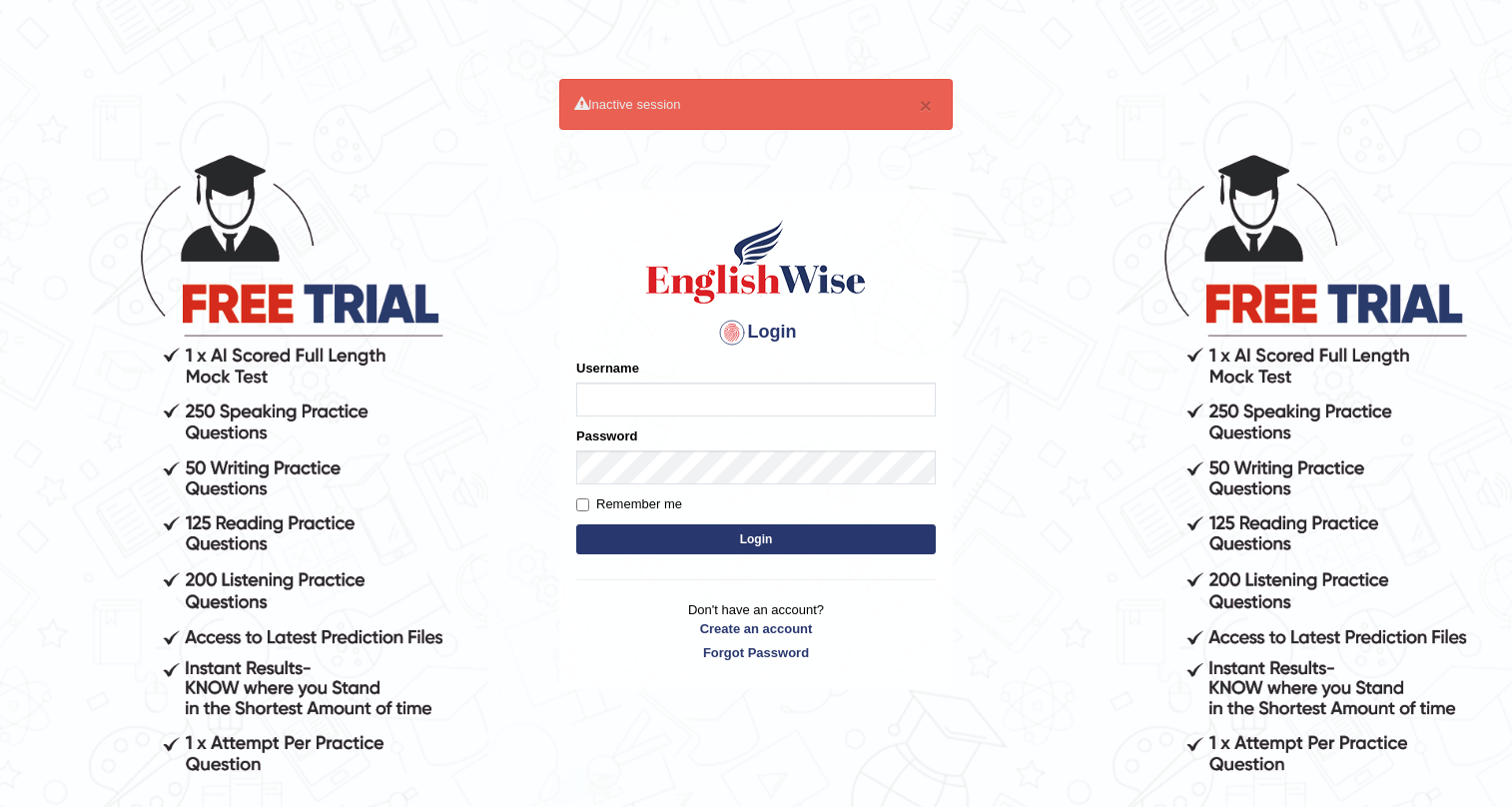 scroll, scrollTop: 0, scrollLeft: 0, axis: both 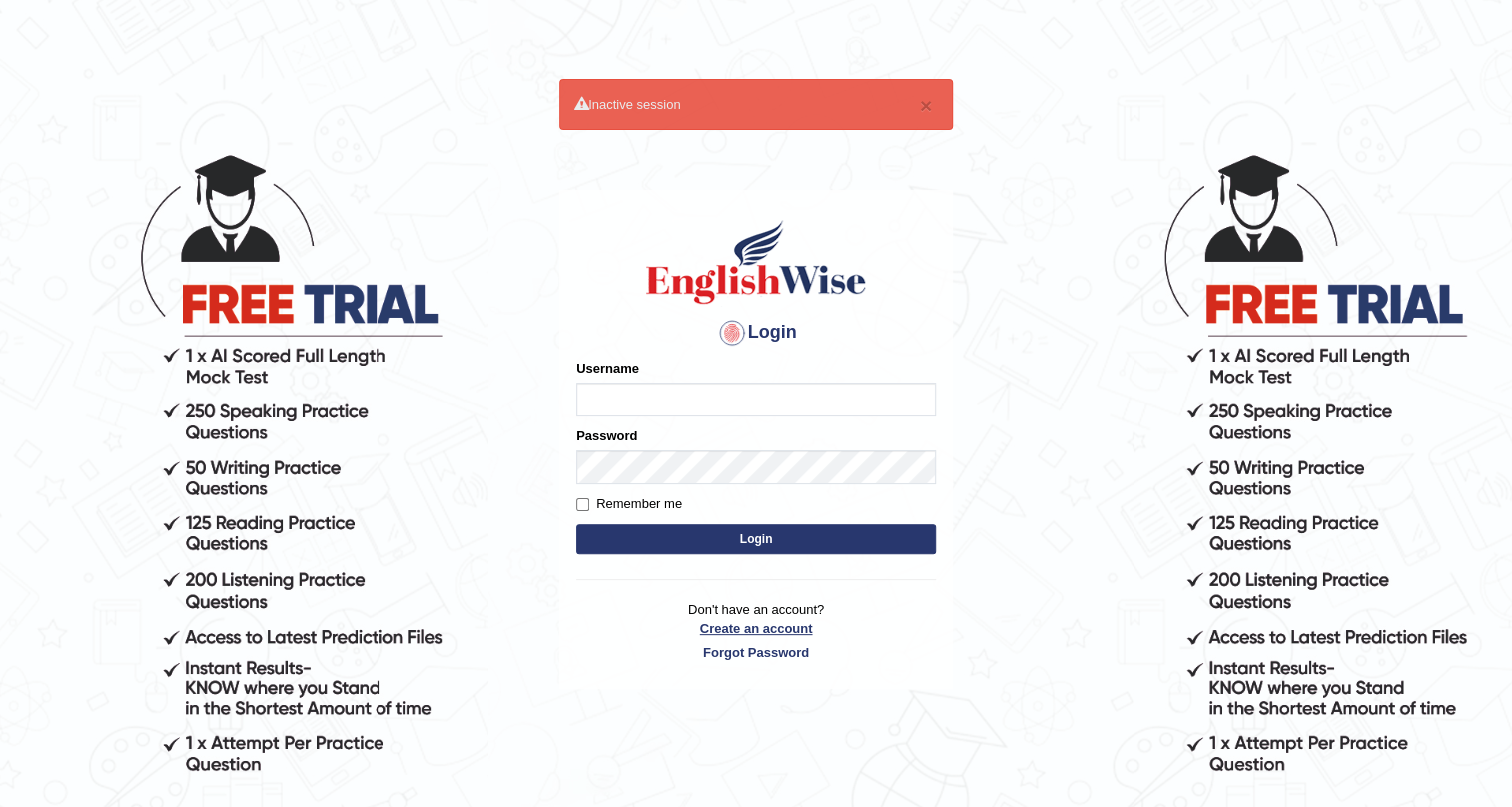 click on "Create an account" at bounding box center [756, 628] 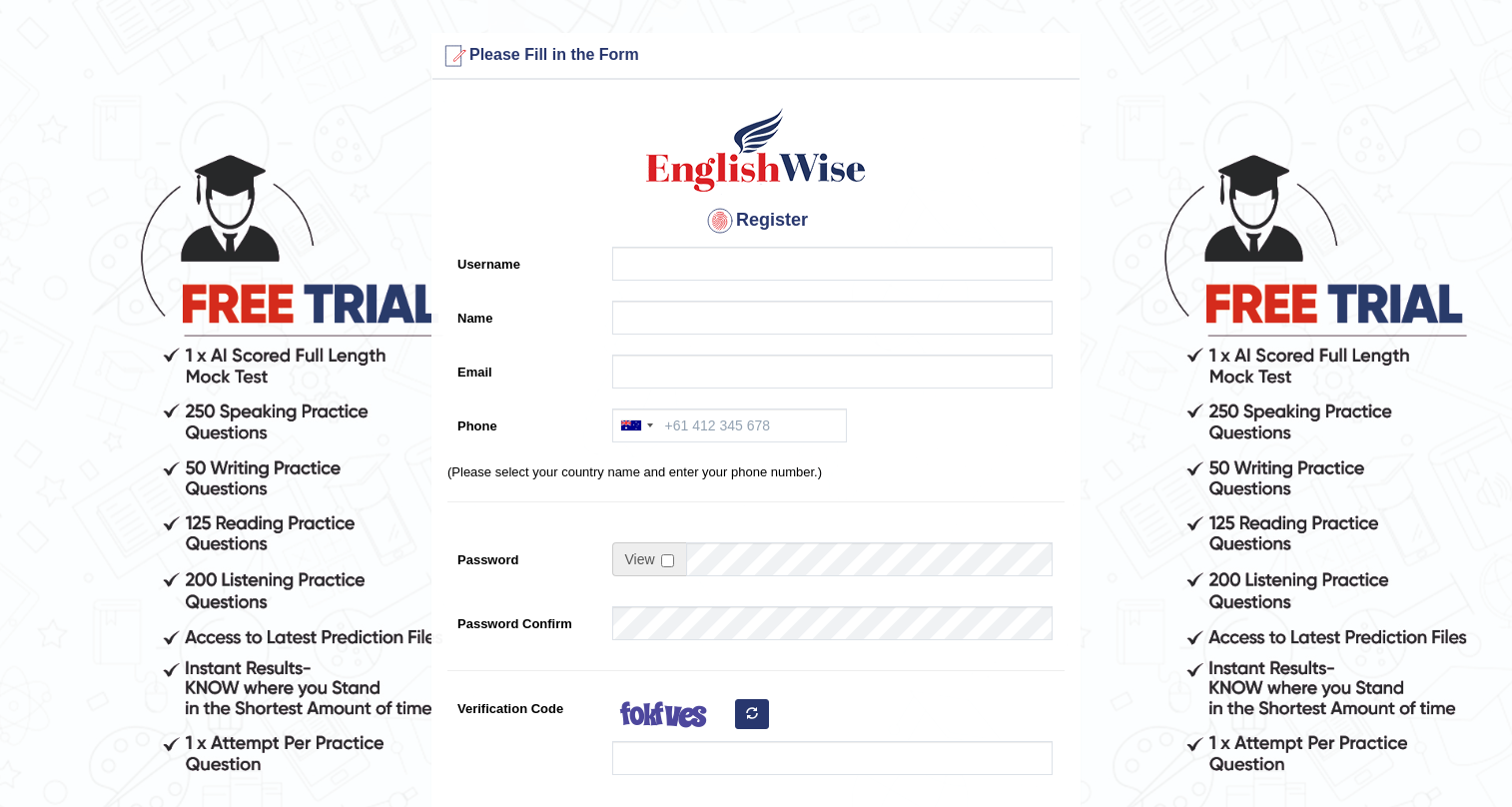 scroll, scrollTop: 0, scrollLeft: 0, axis: both 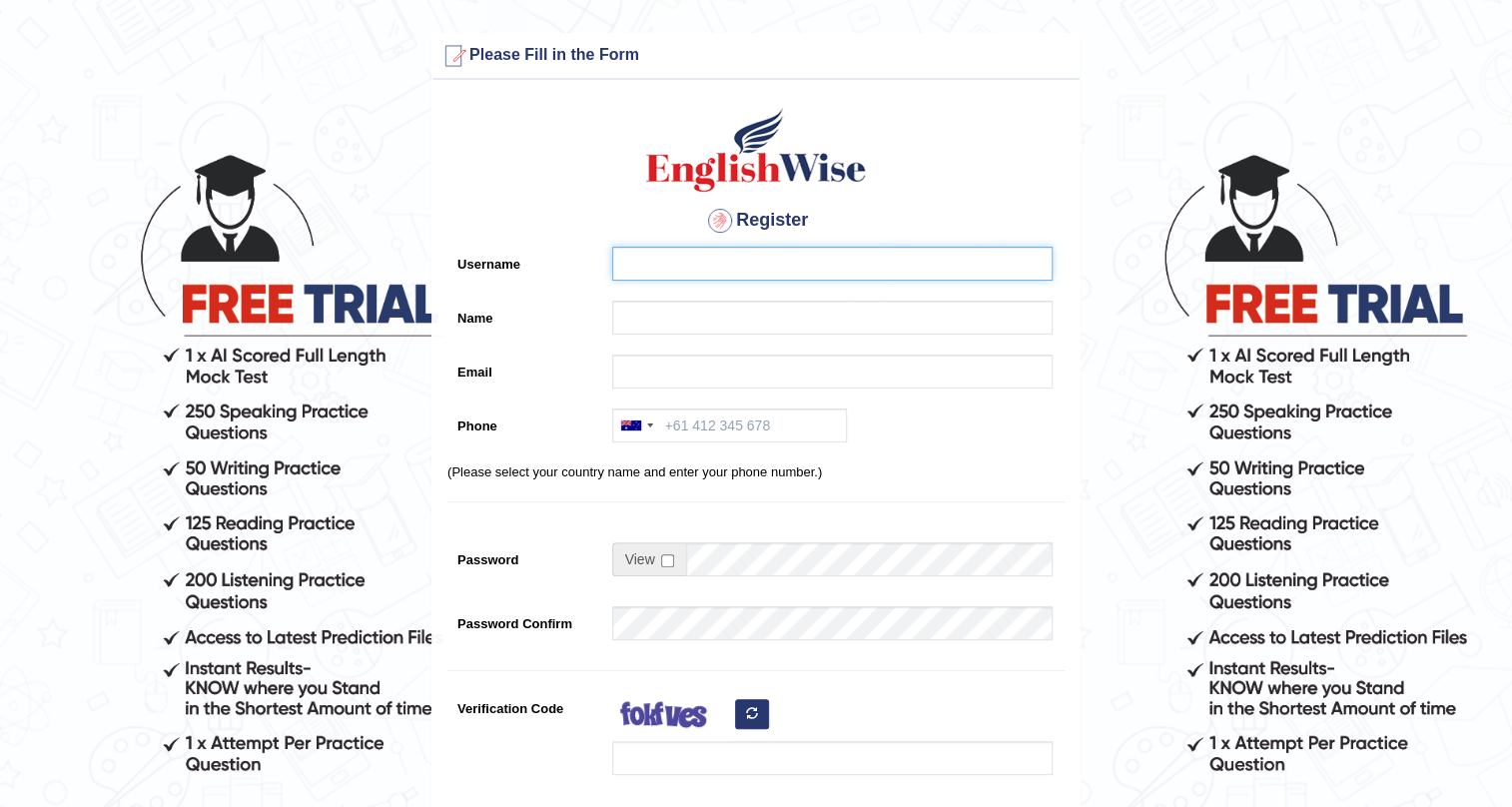 click on "Username" at bounding box center (832, 264) 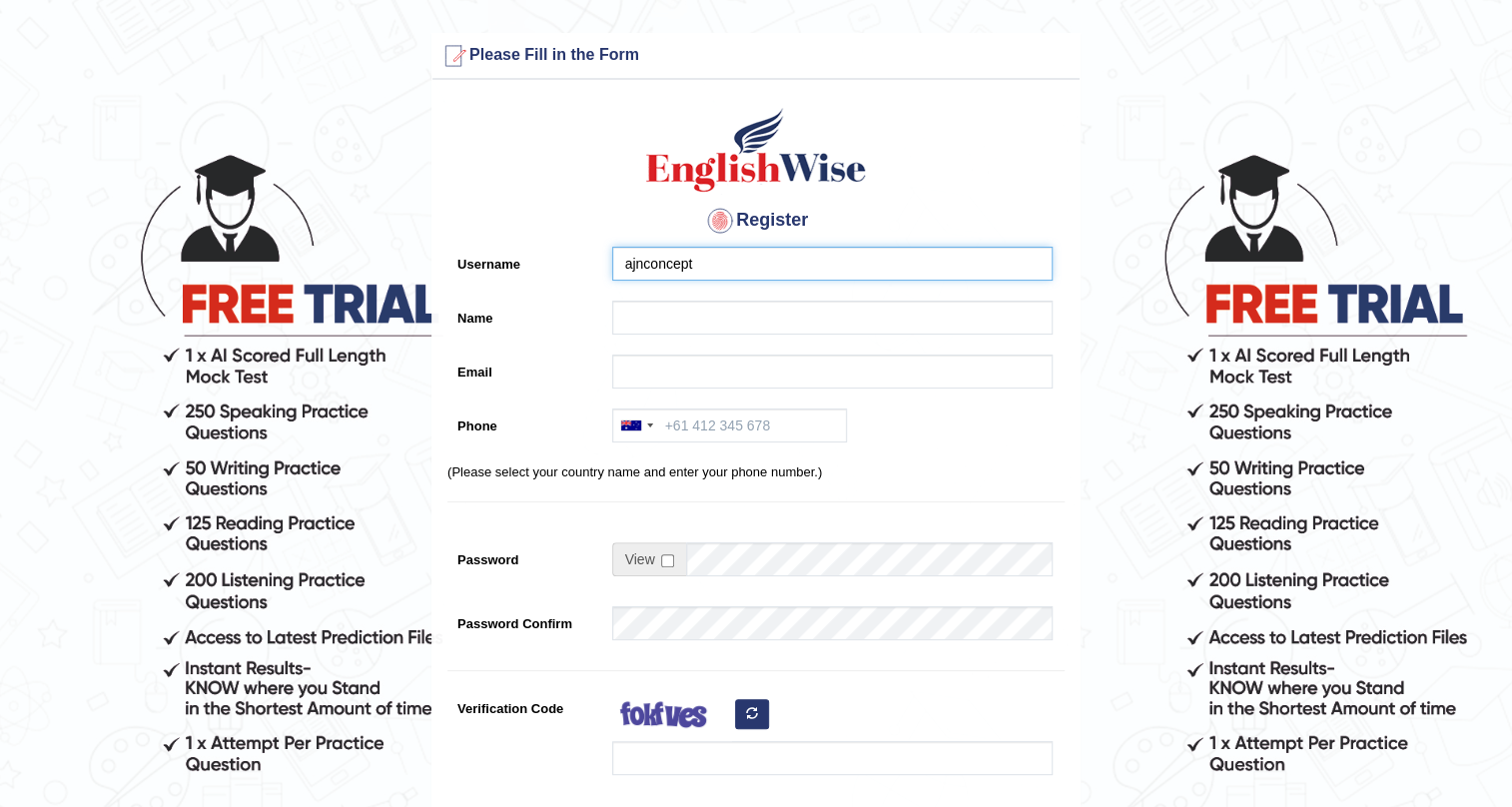type on "ajnconcept" 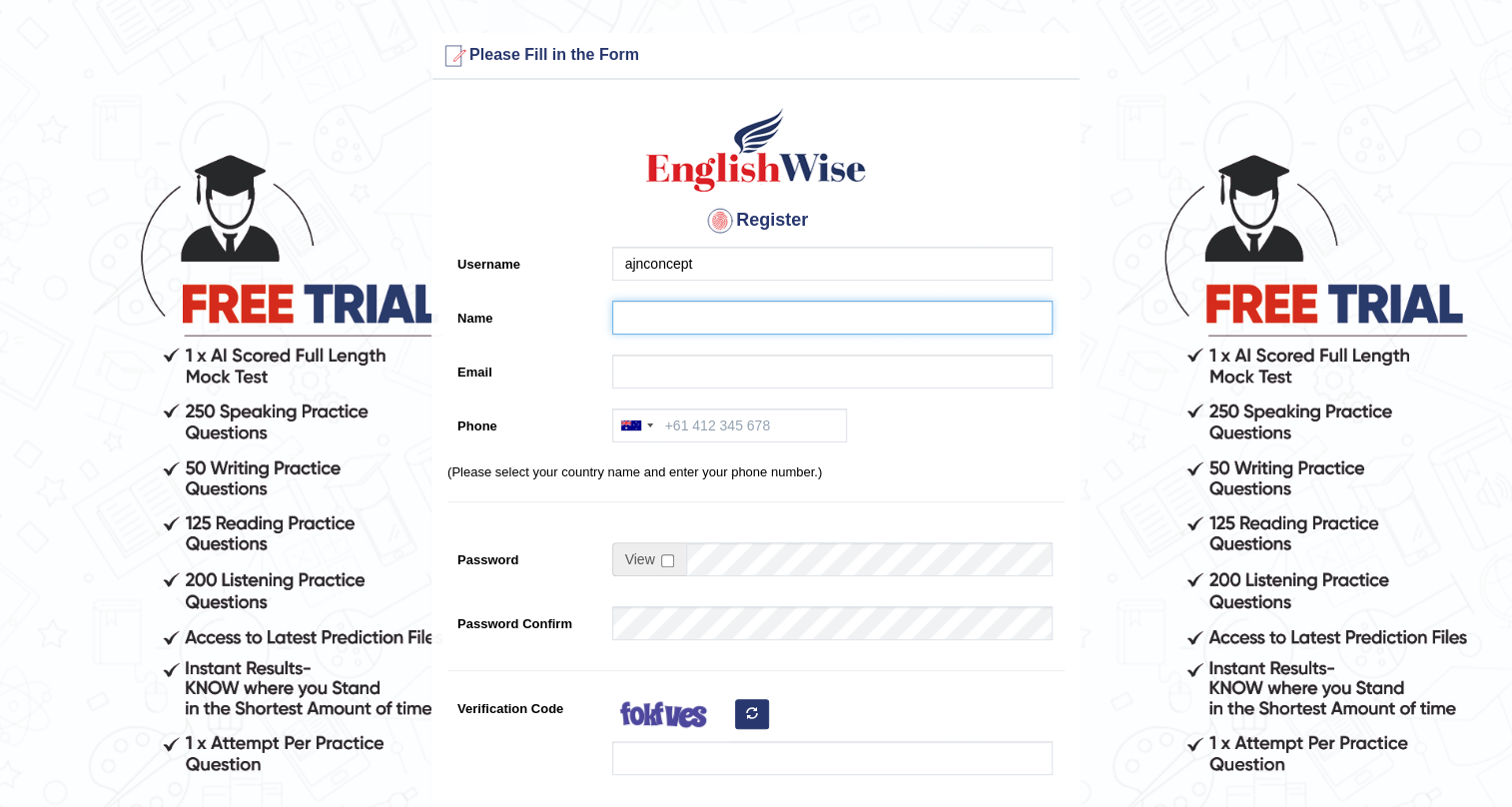 click on "Name" at bounding box center (832, 318) 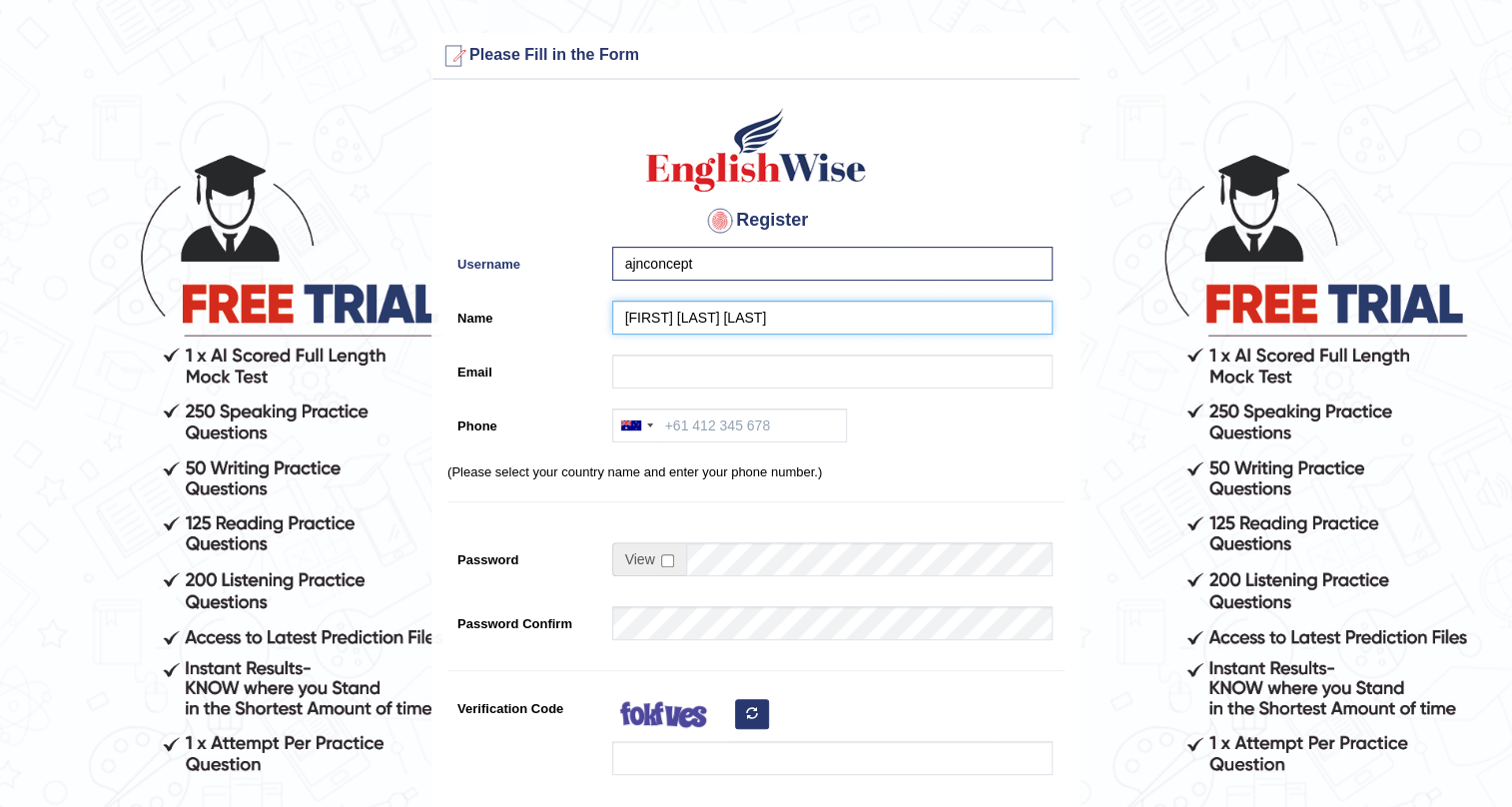 type on "[FIRST] [LAST]" 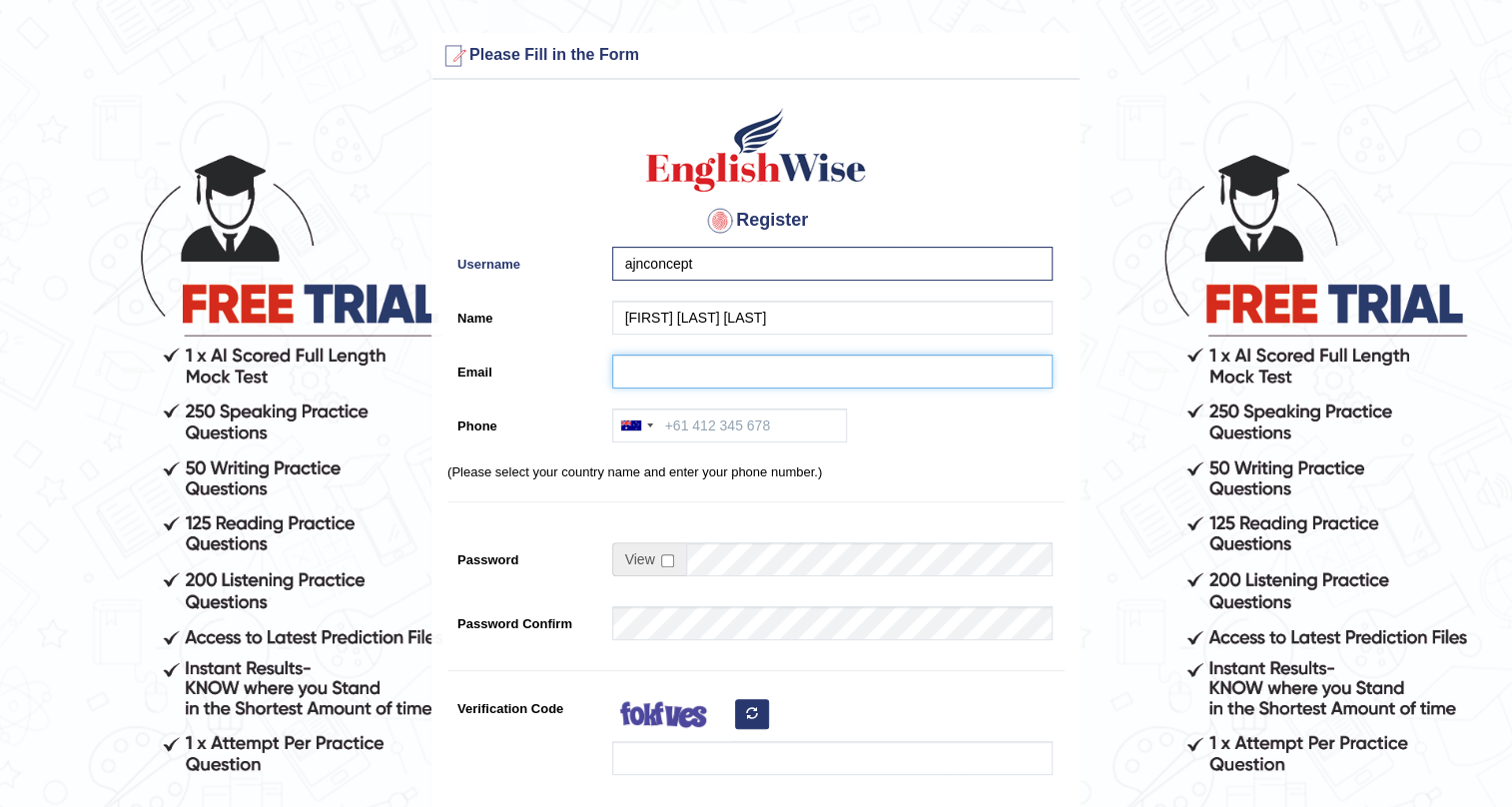 click on "Email" at bounding box center [832, 372] 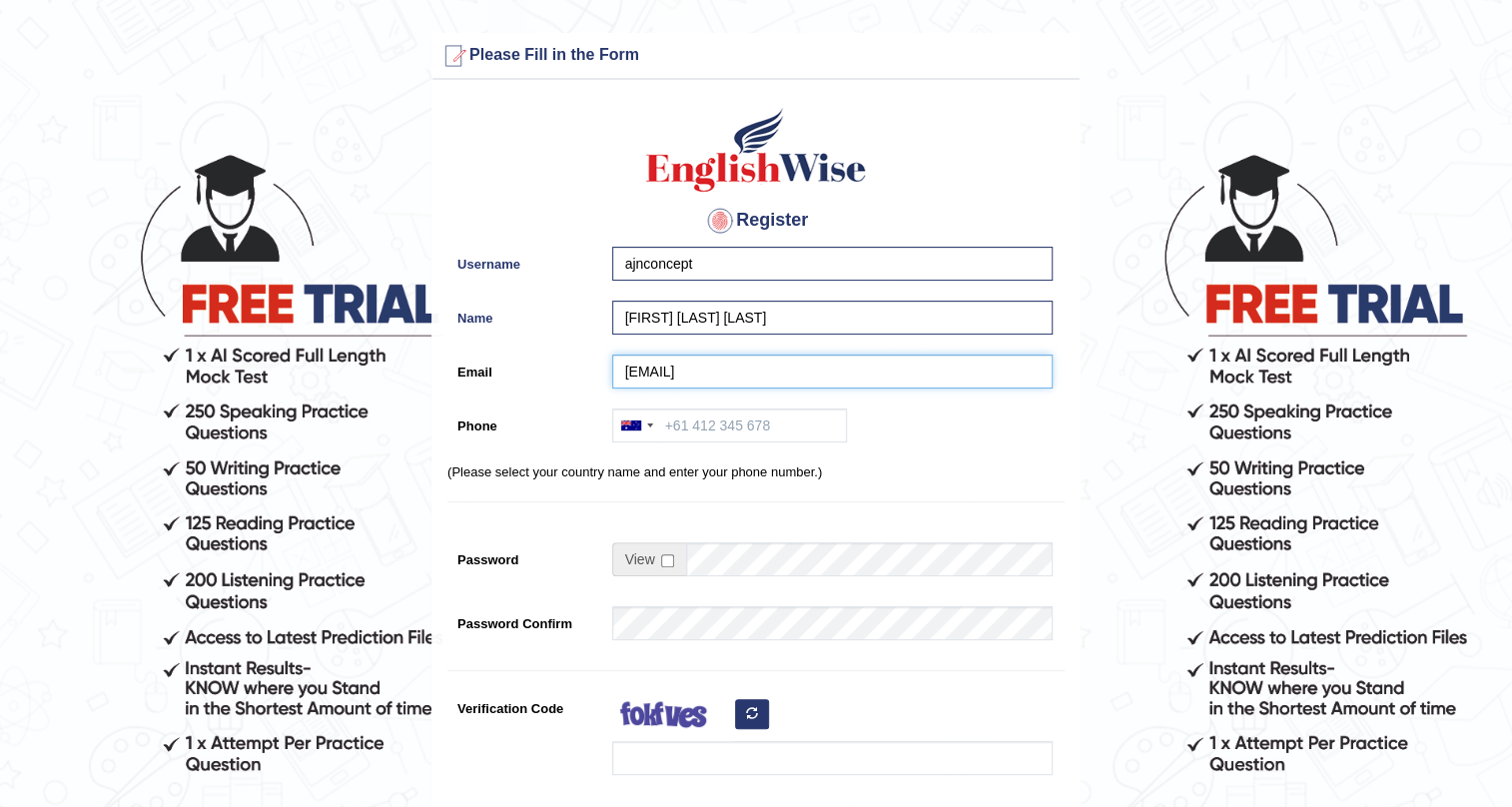type on "alinea0526@gmail.com" 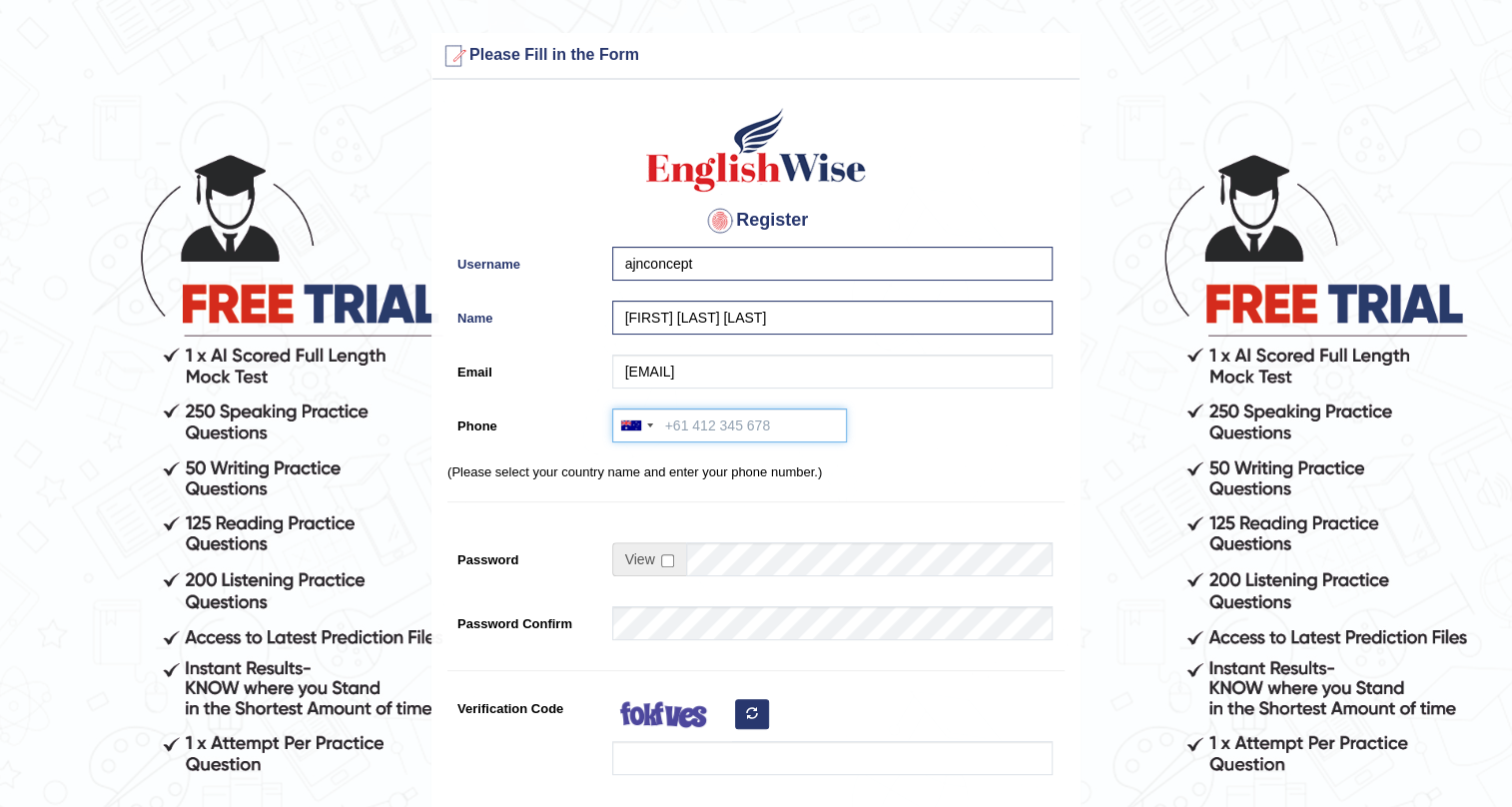 click on "Phone" at bounding box center (729, 425) 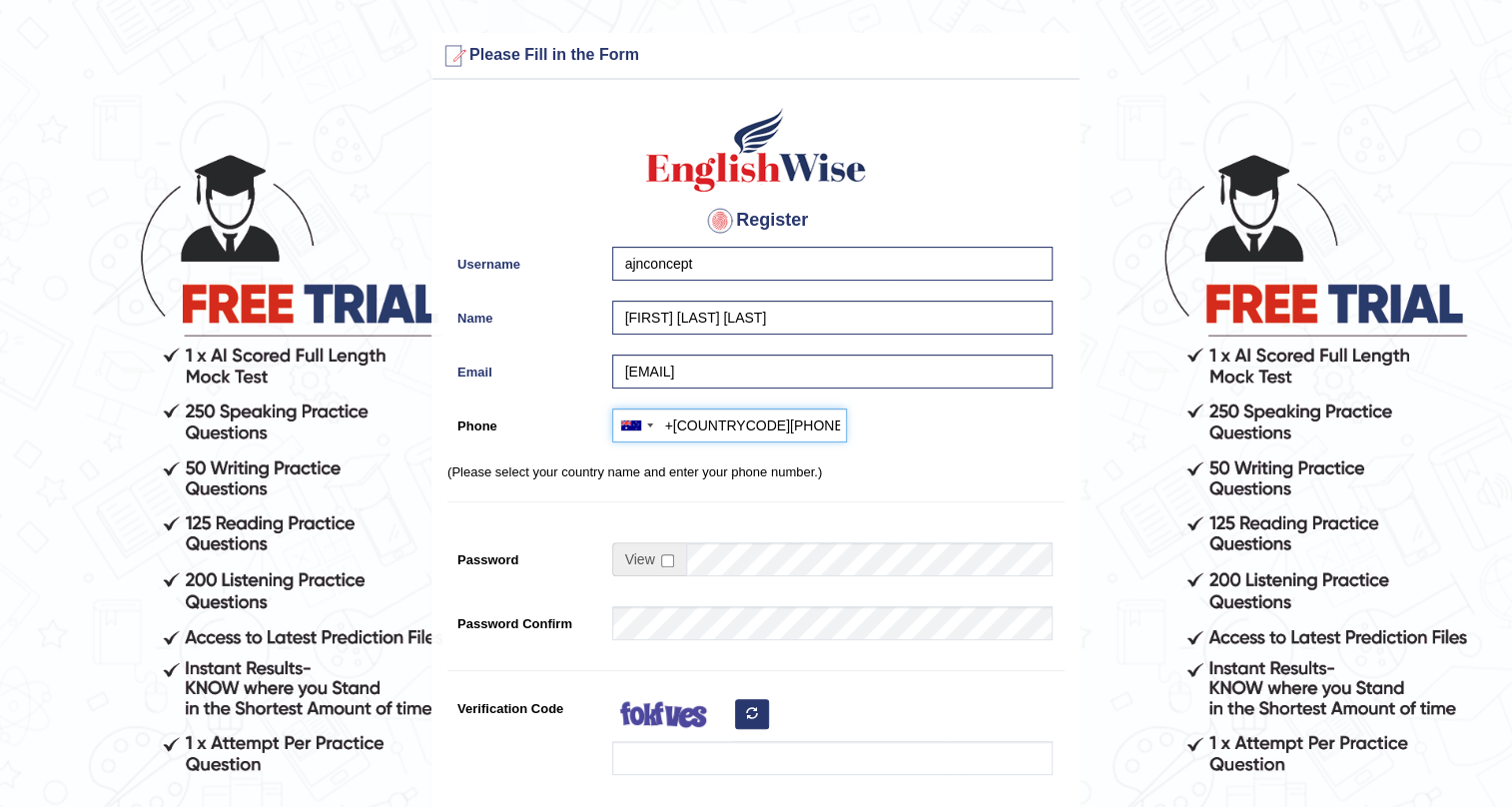 type on "+61451258421" 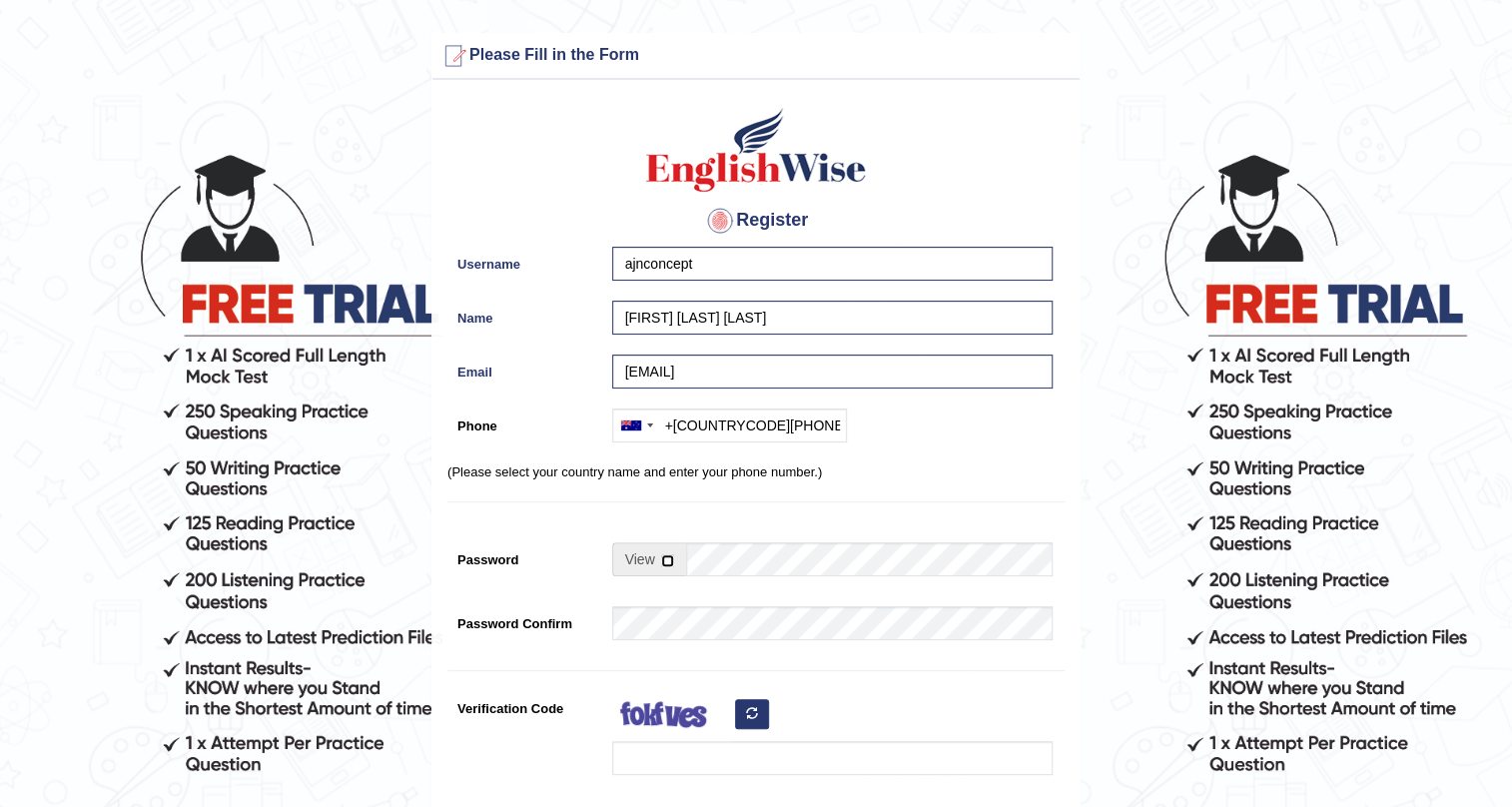click at bounding box center (667, 560) 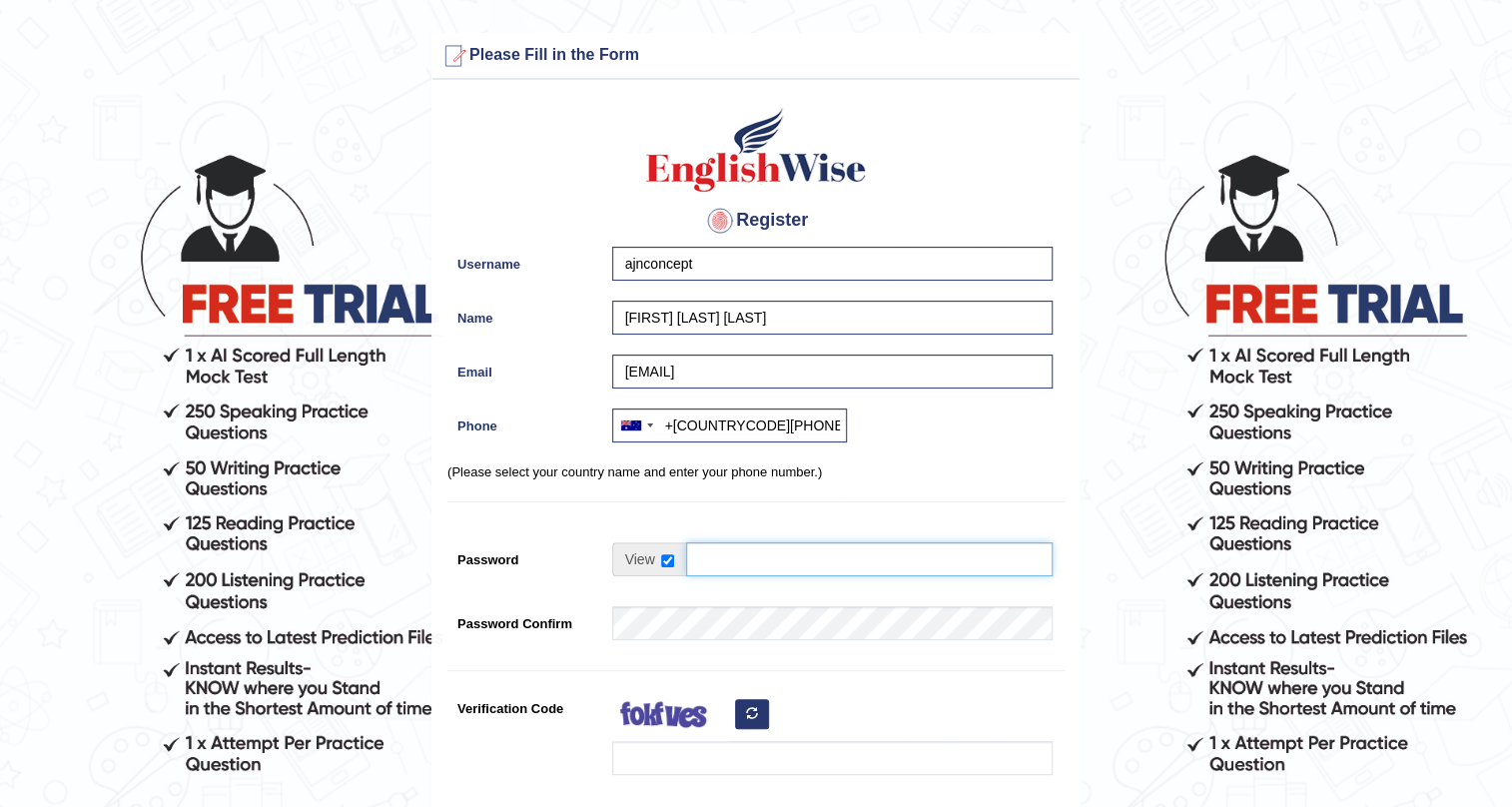 click on "Password" at bounding box center [869, 559] 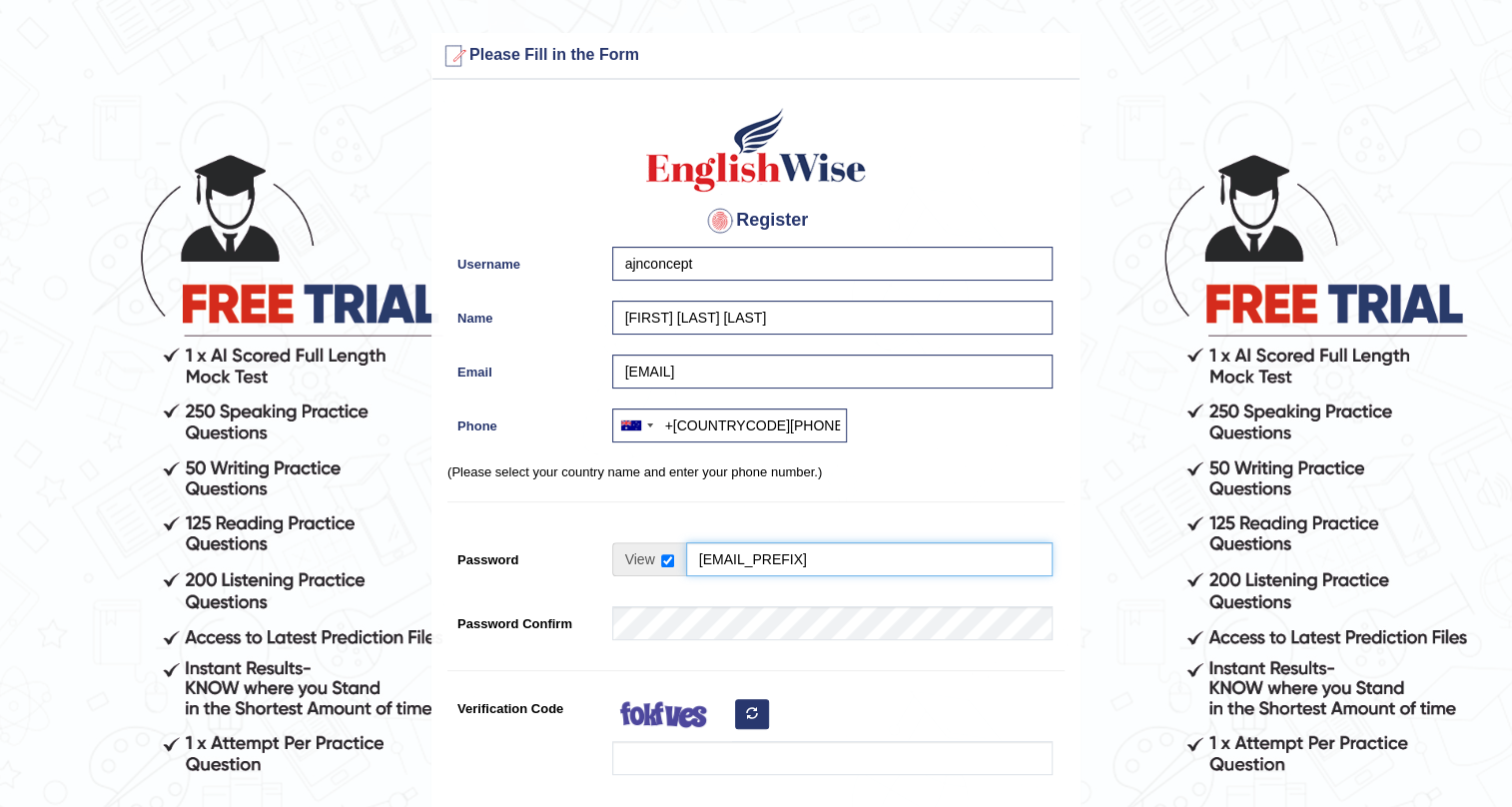 type on "ajnconcept0626" 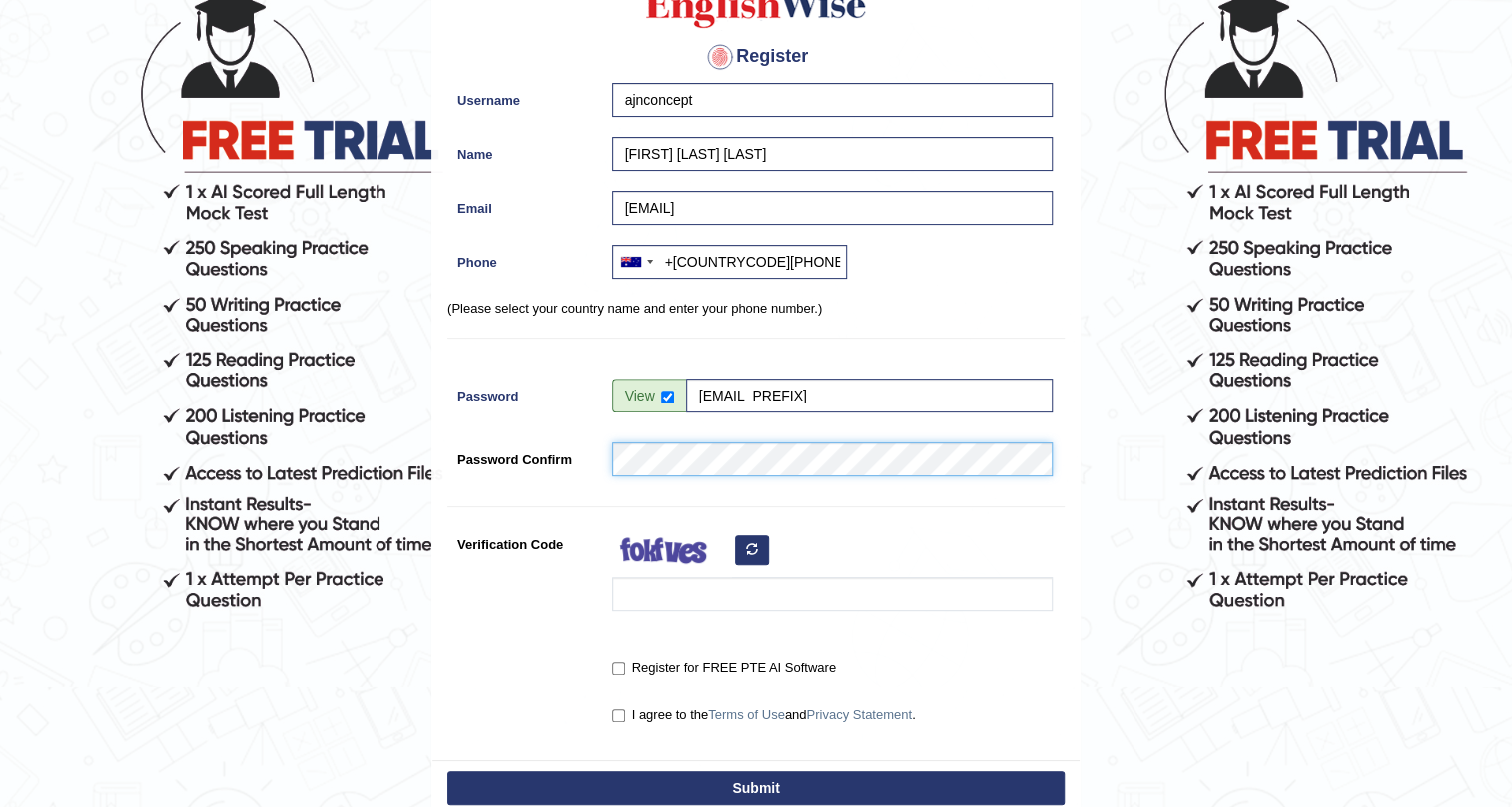 scroll, scrollTop: 181, scrollLeft: 0, axis: vertical 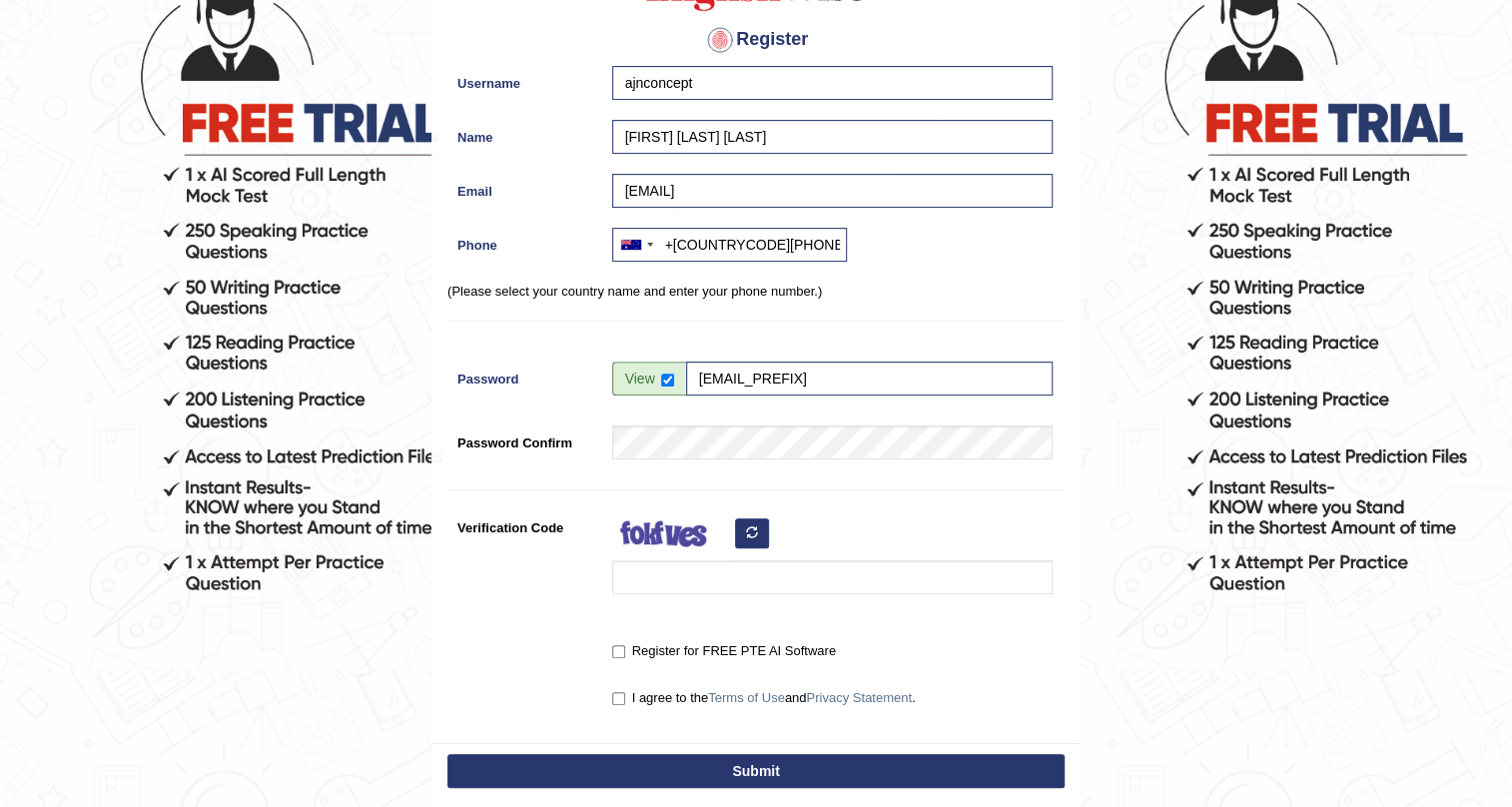 click at bounding box center [752, 533] 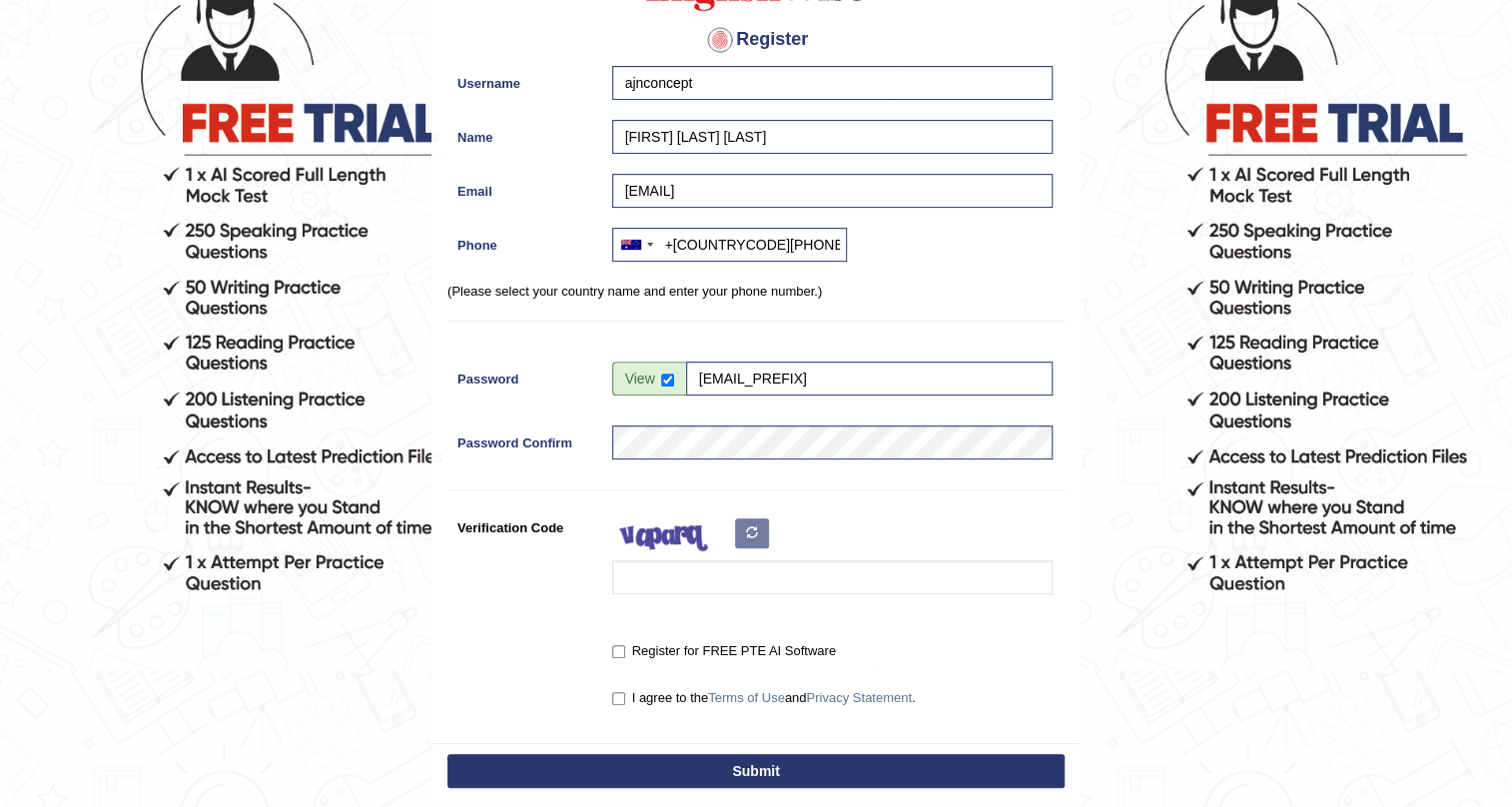 click at bounding box center [827, 557] 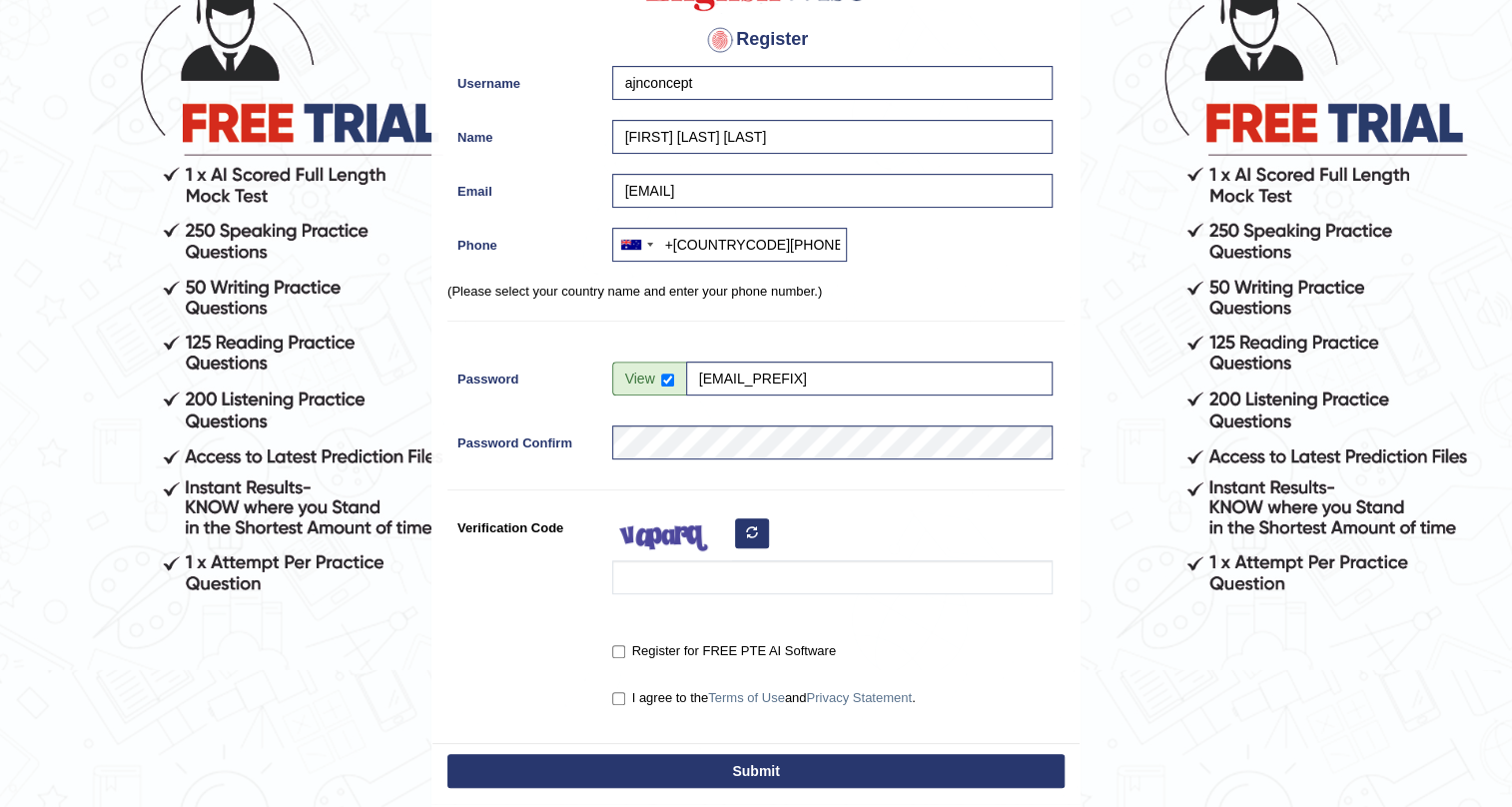 click at bounding box center (752, 533) 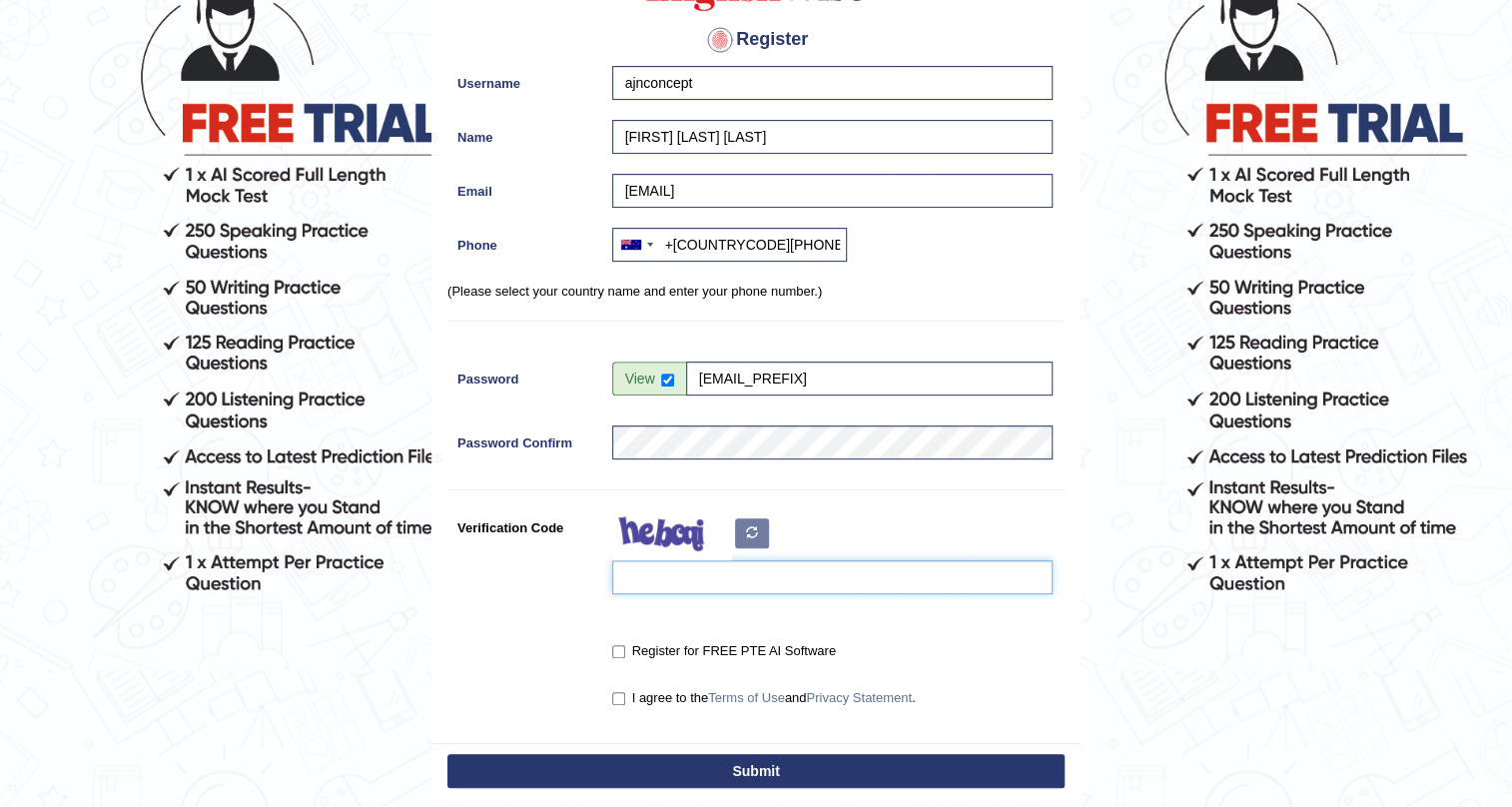 click on "Verification Code" at bounding box center [832, 577] 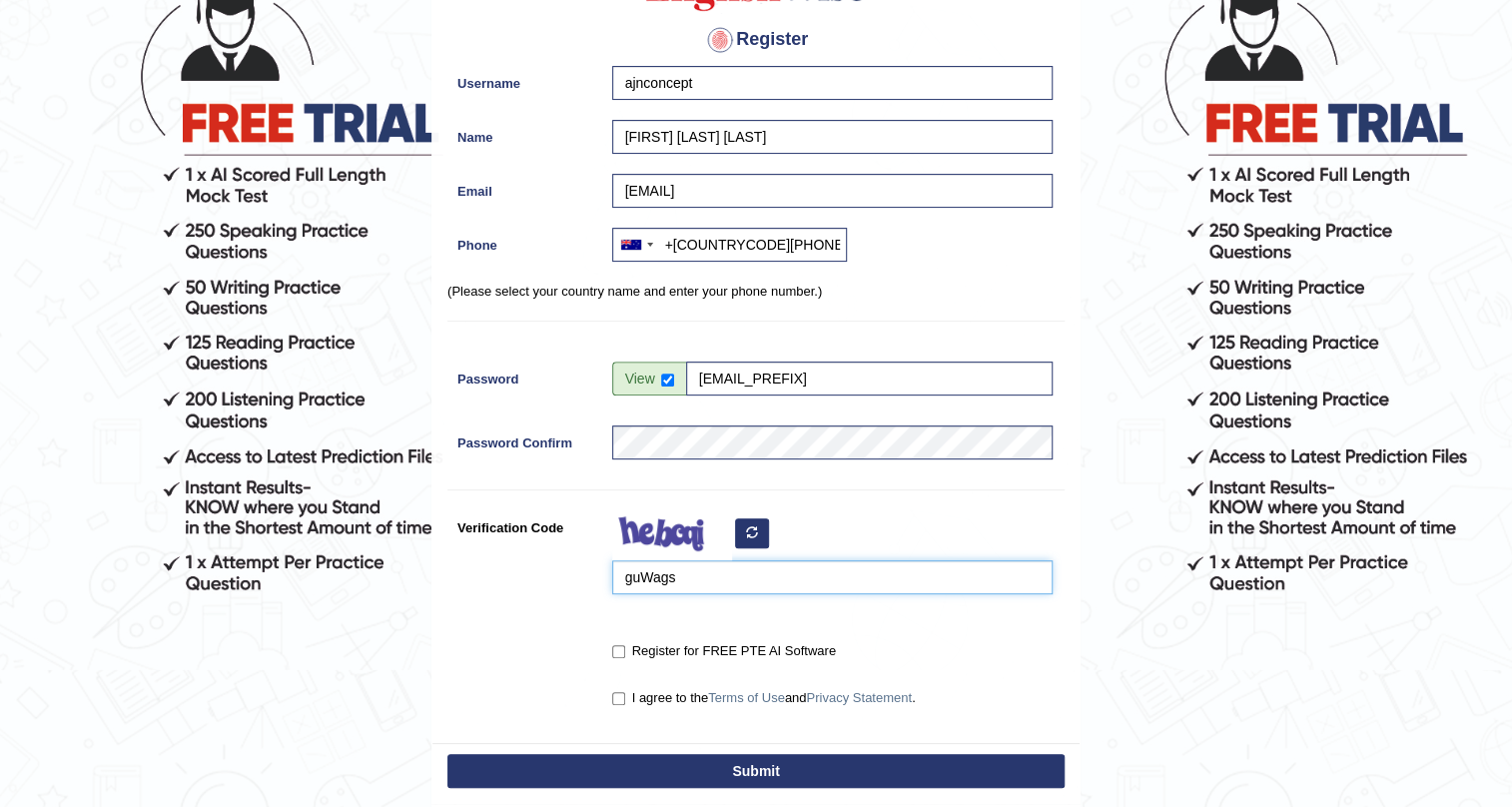 click on "guWags" at bounding box center [832, 577] 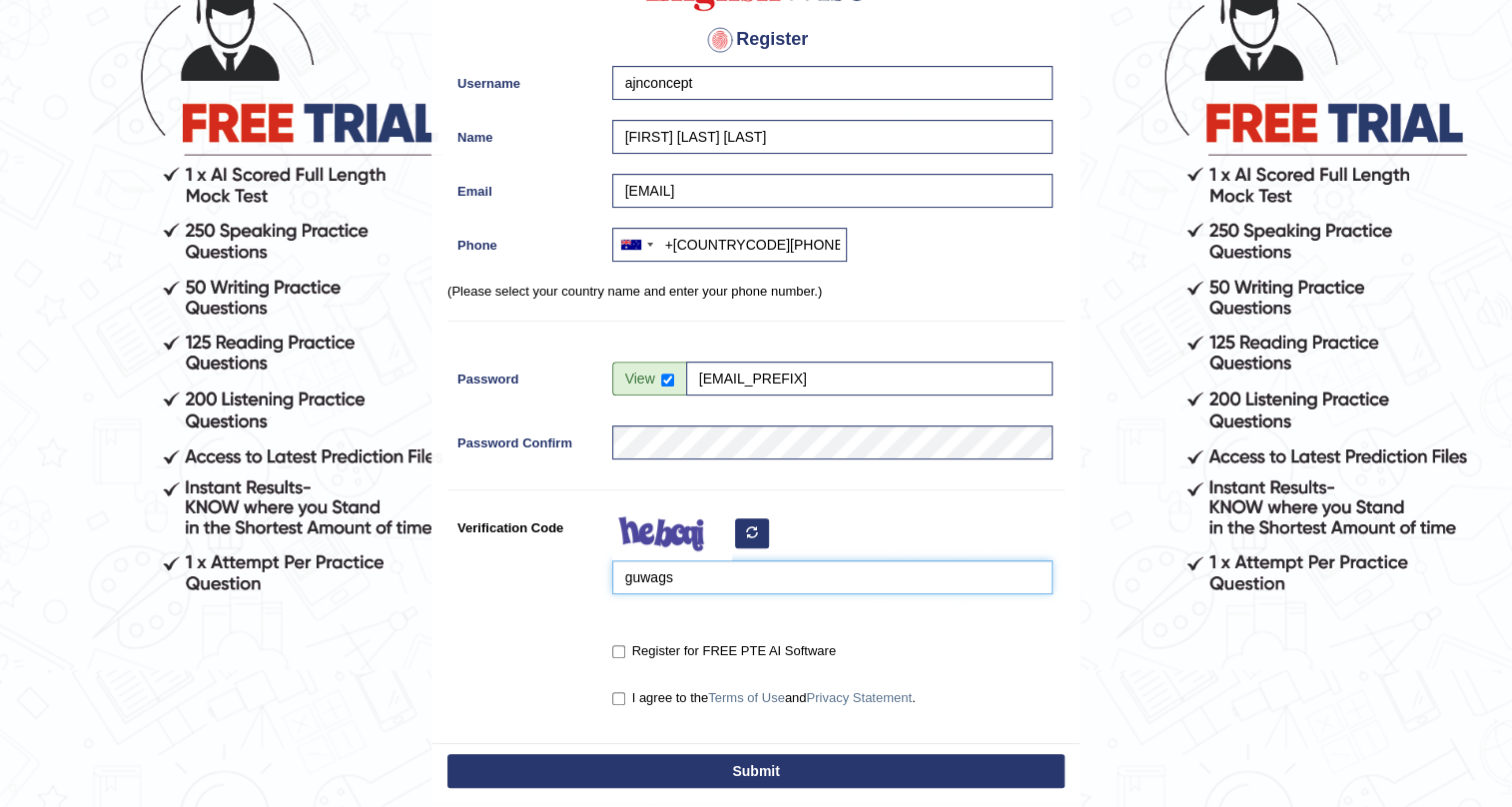 type on "guwags" 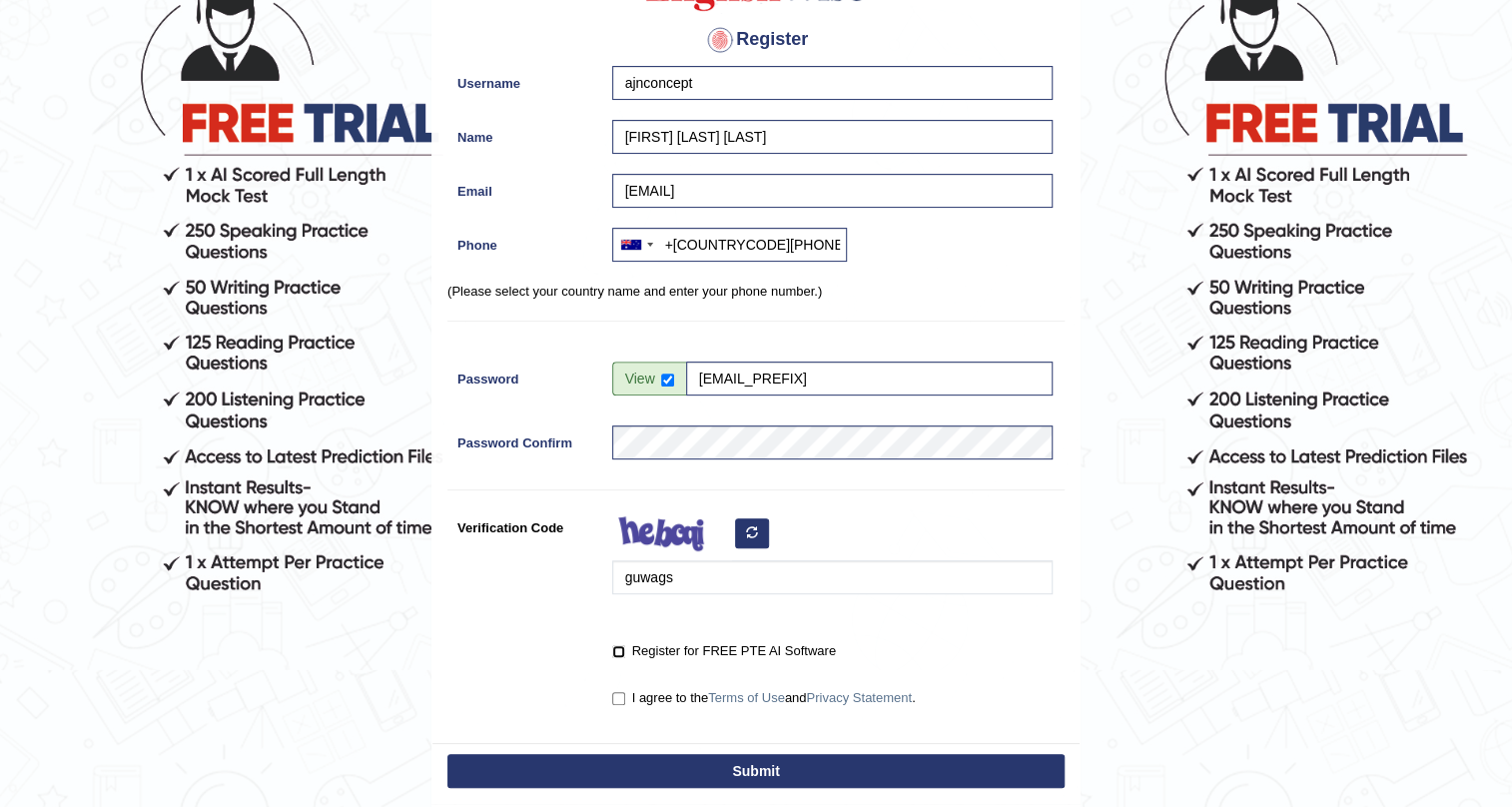 click on "Register for FREE PTE AI Software" at bounding box center [618, 651] 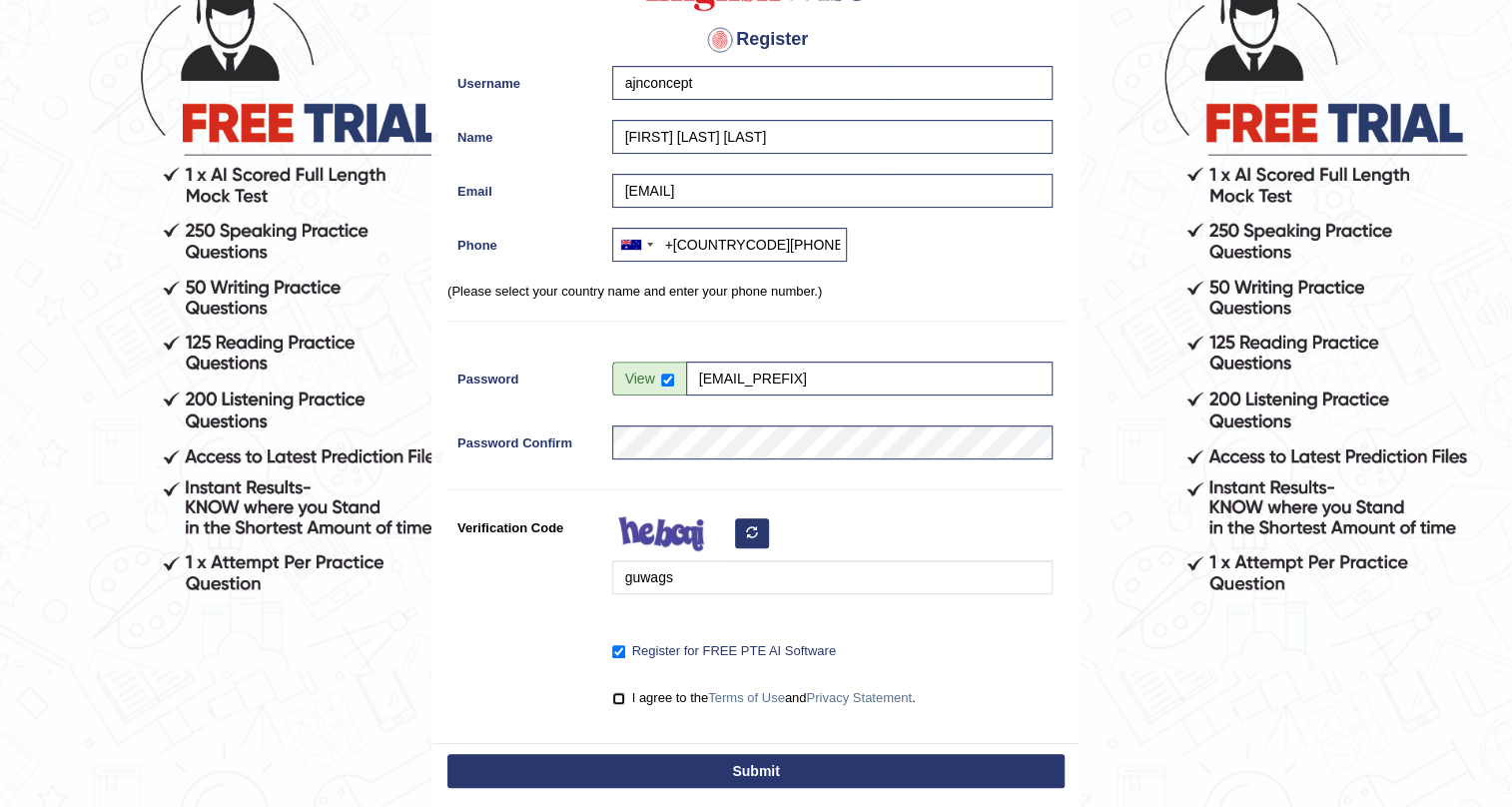 click on "I agree to the  Terms of Use  and  Privacy Statement ." at bounding box center (618, 698) 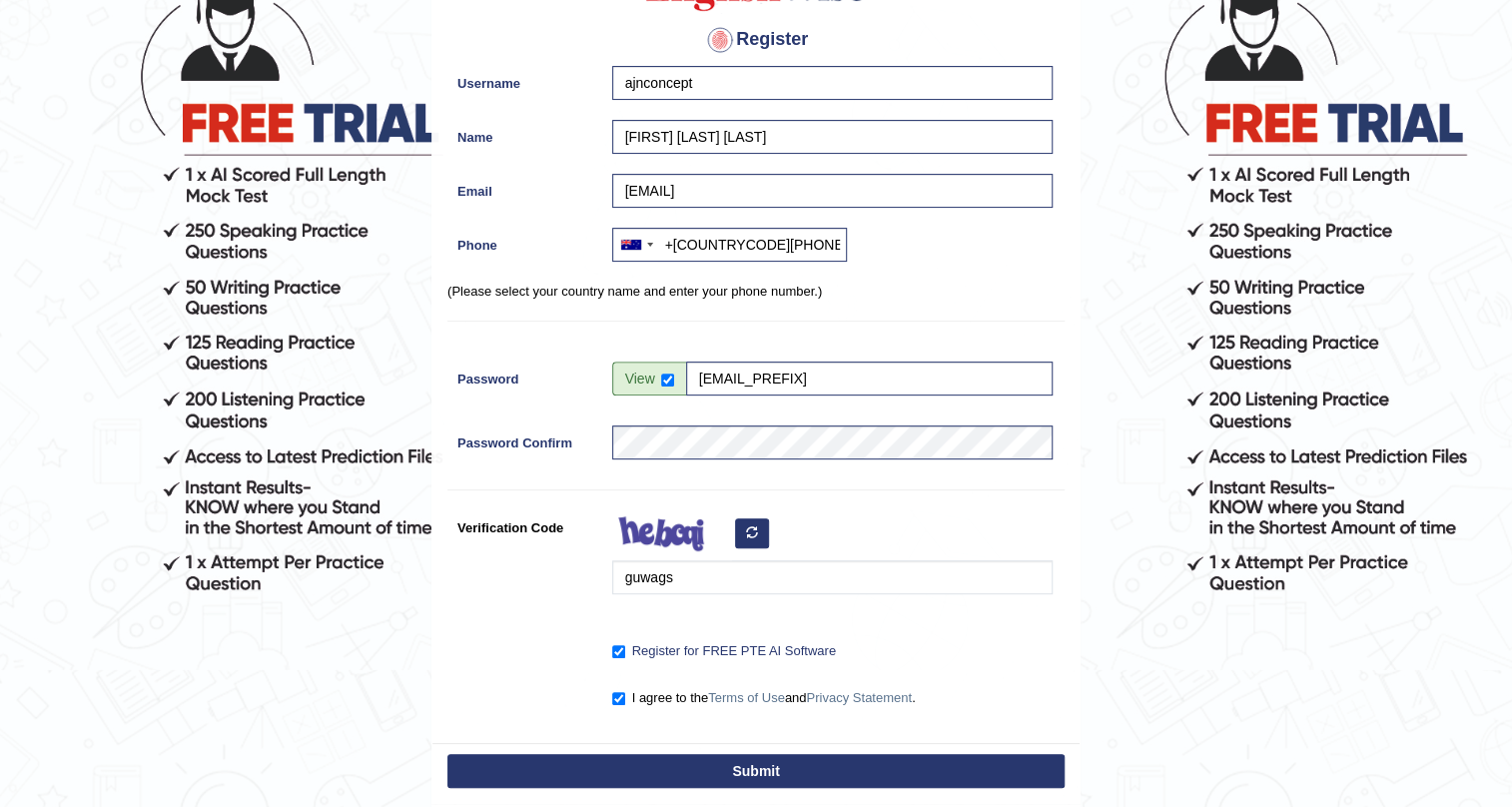click on "Submit" at bounding box center (756, 771) 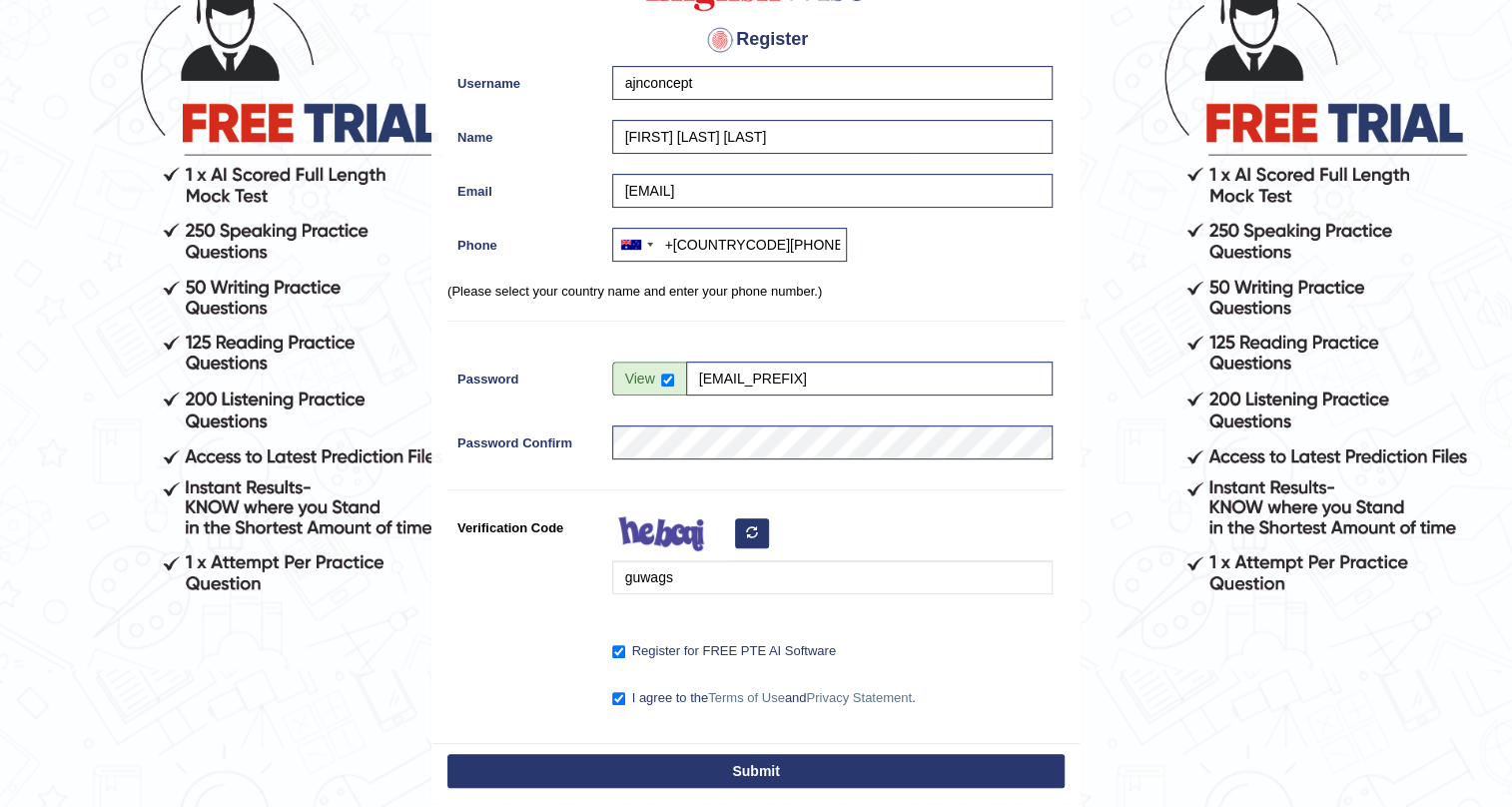 click on "Submit" at bounding box center [756, 771] 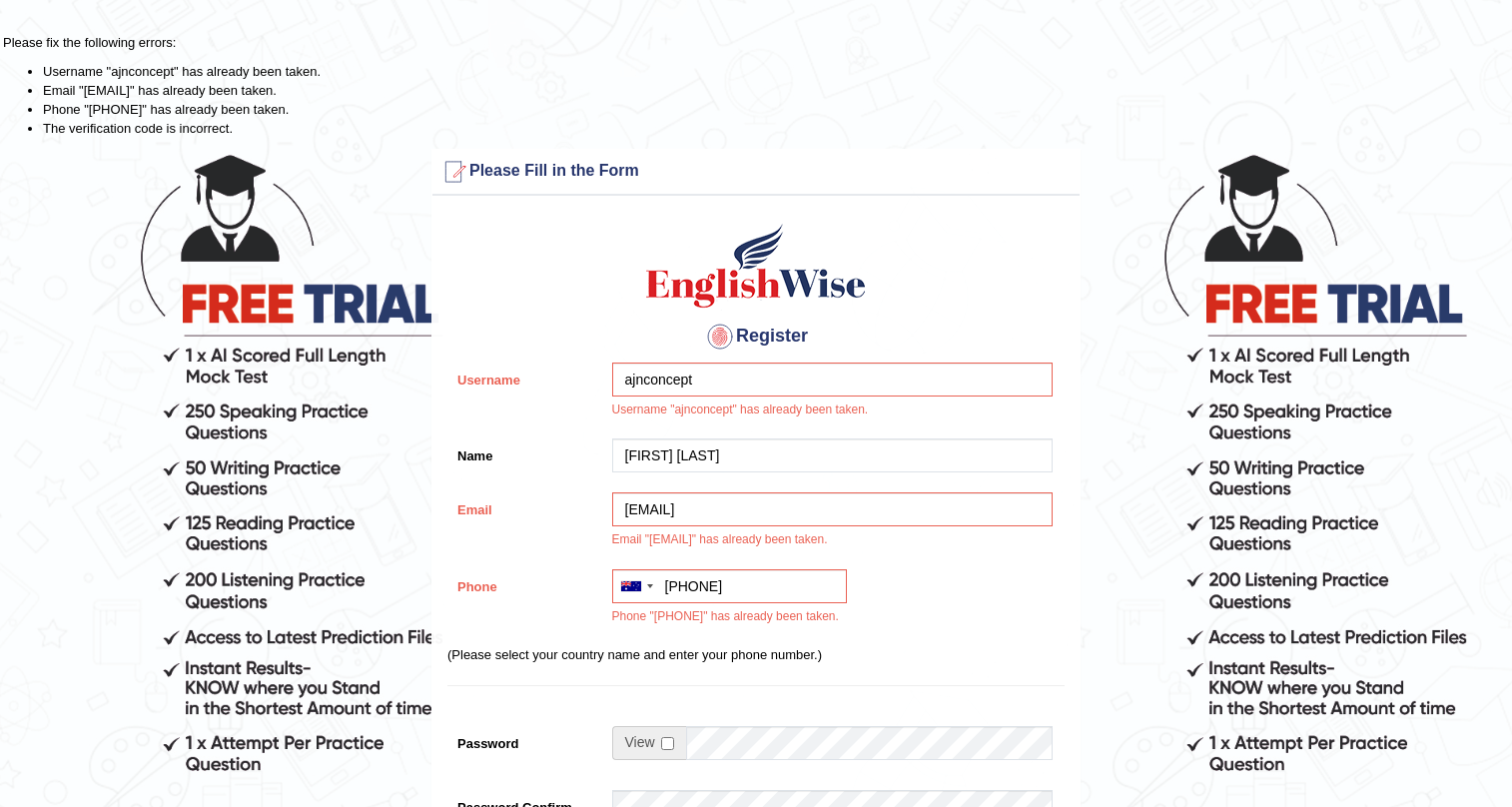 scroll, scrollTop: 568, scrollLeft: 0, axis: vertical 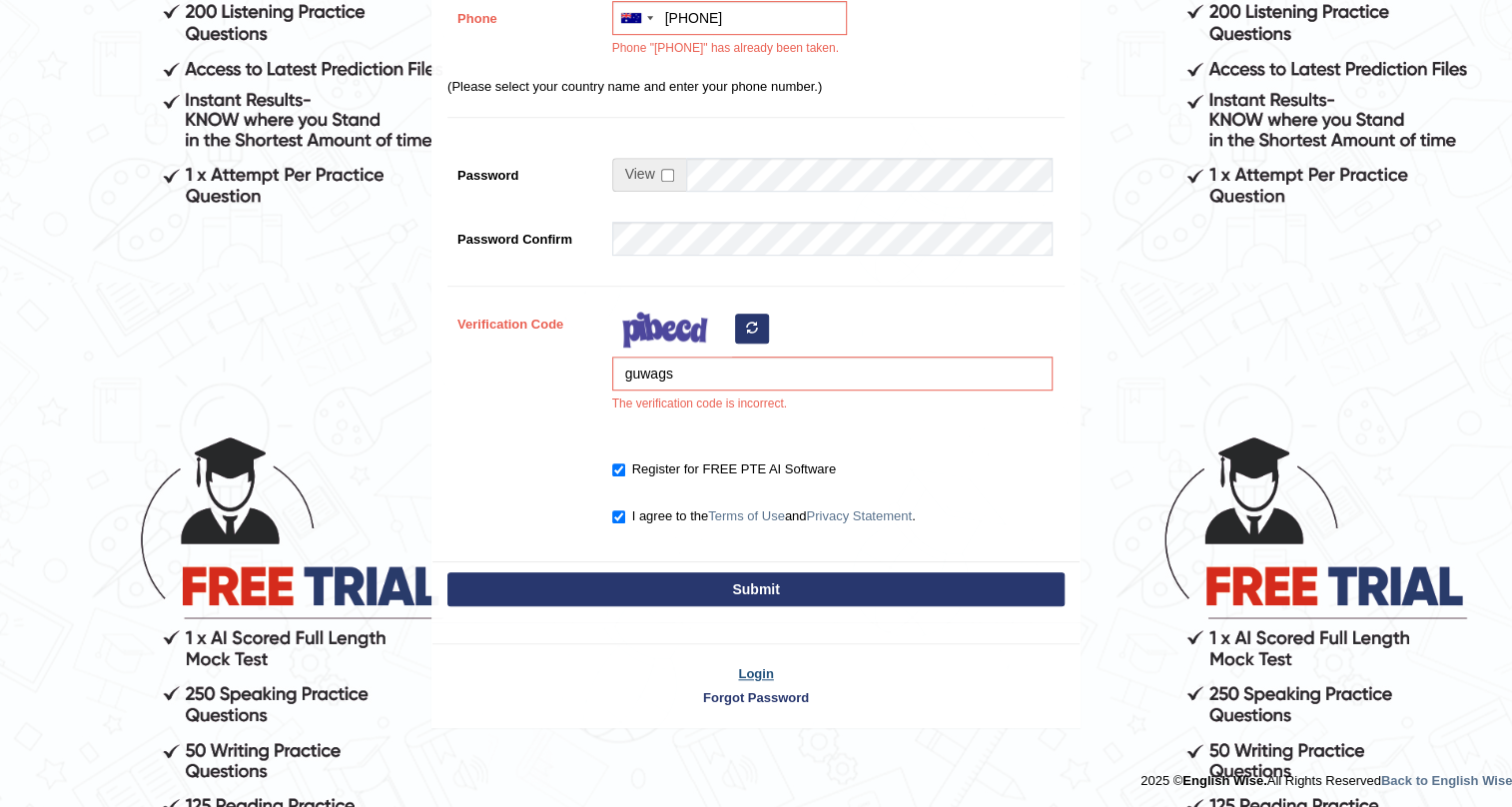 click on "Login" at bounding box center (756, 673) 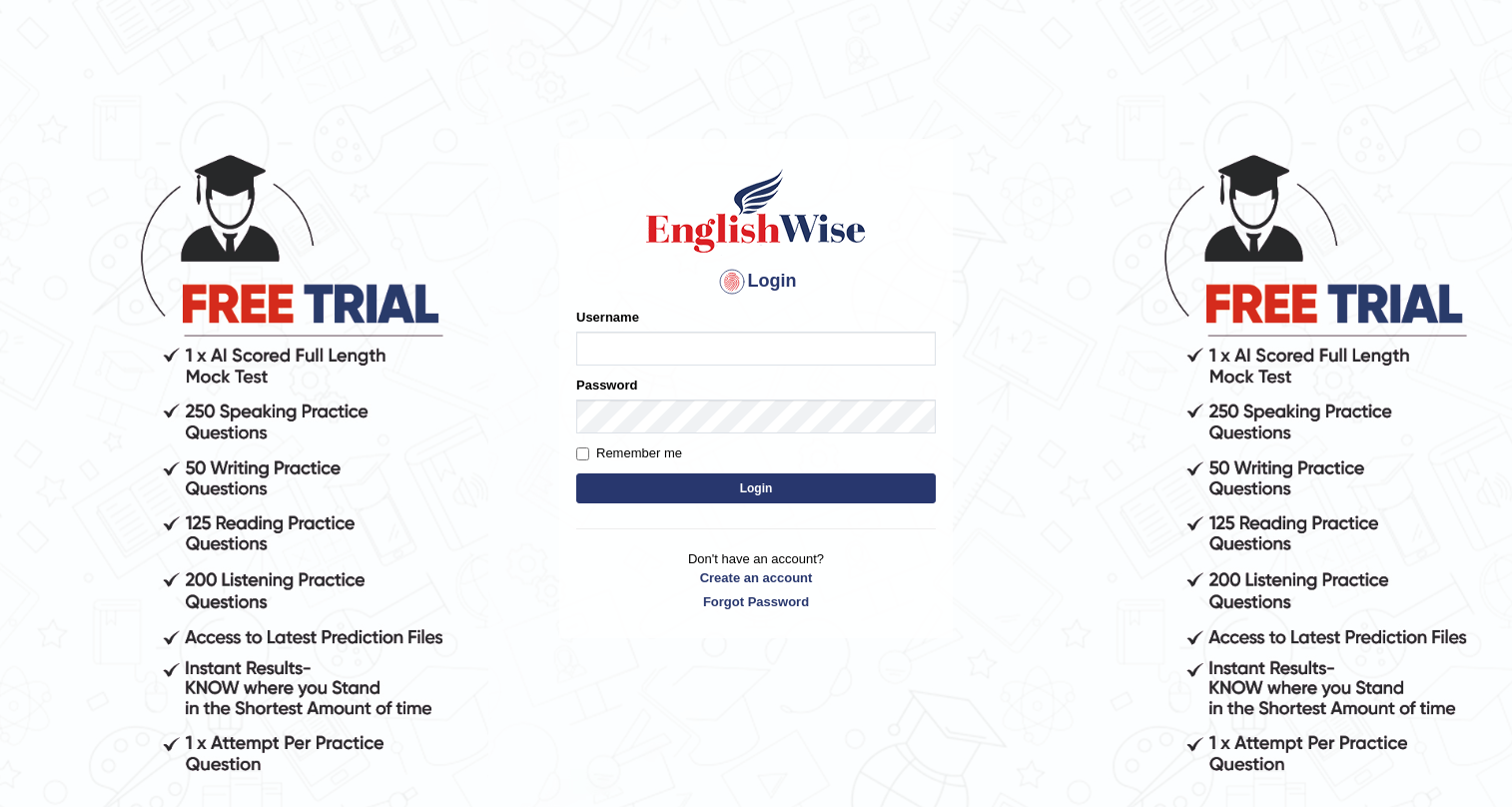 scroll, scrollTop: 0, scrollLeft: 0, axis: both 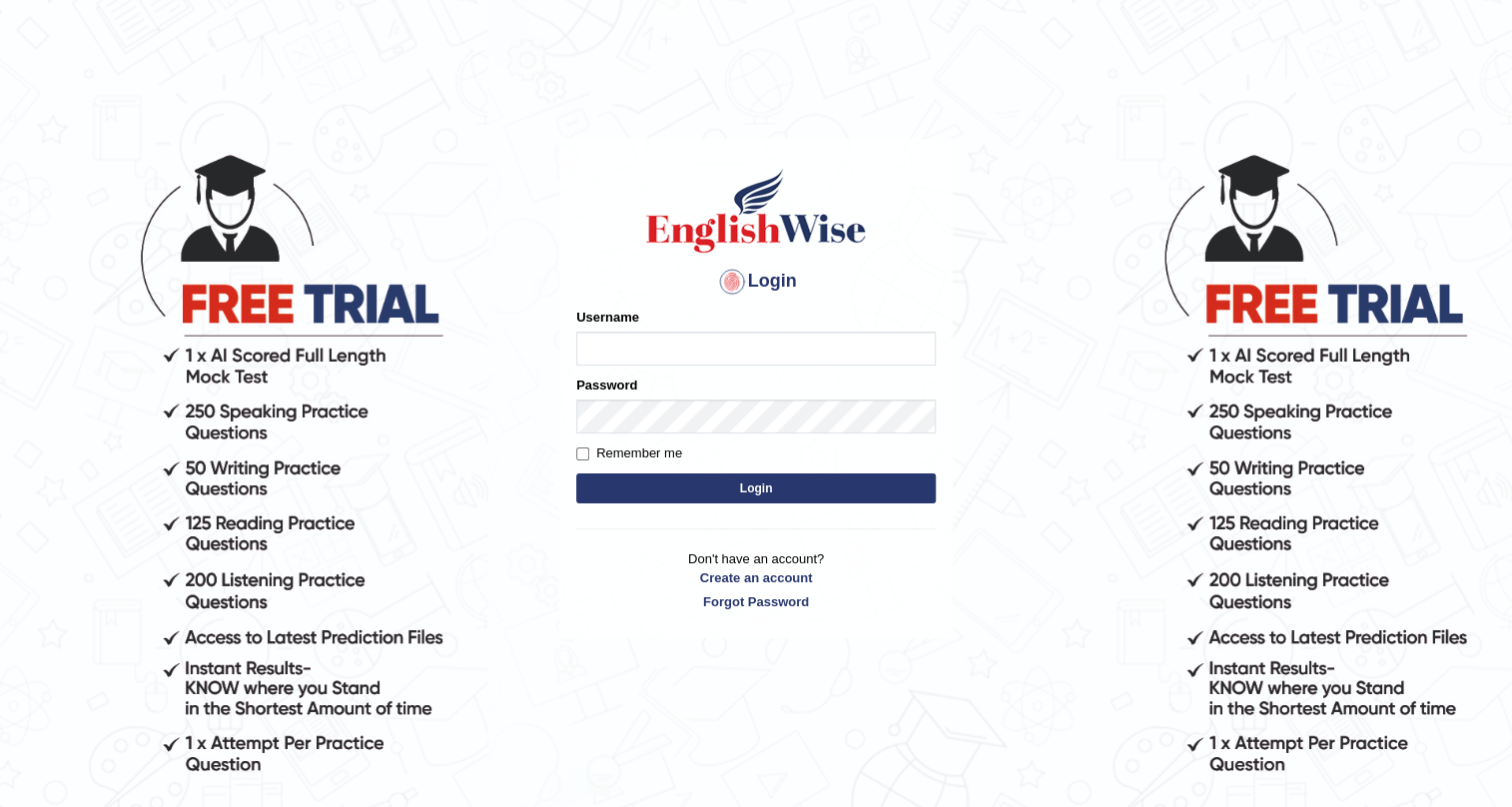 click on "Username" at bounding box center (756, 349) 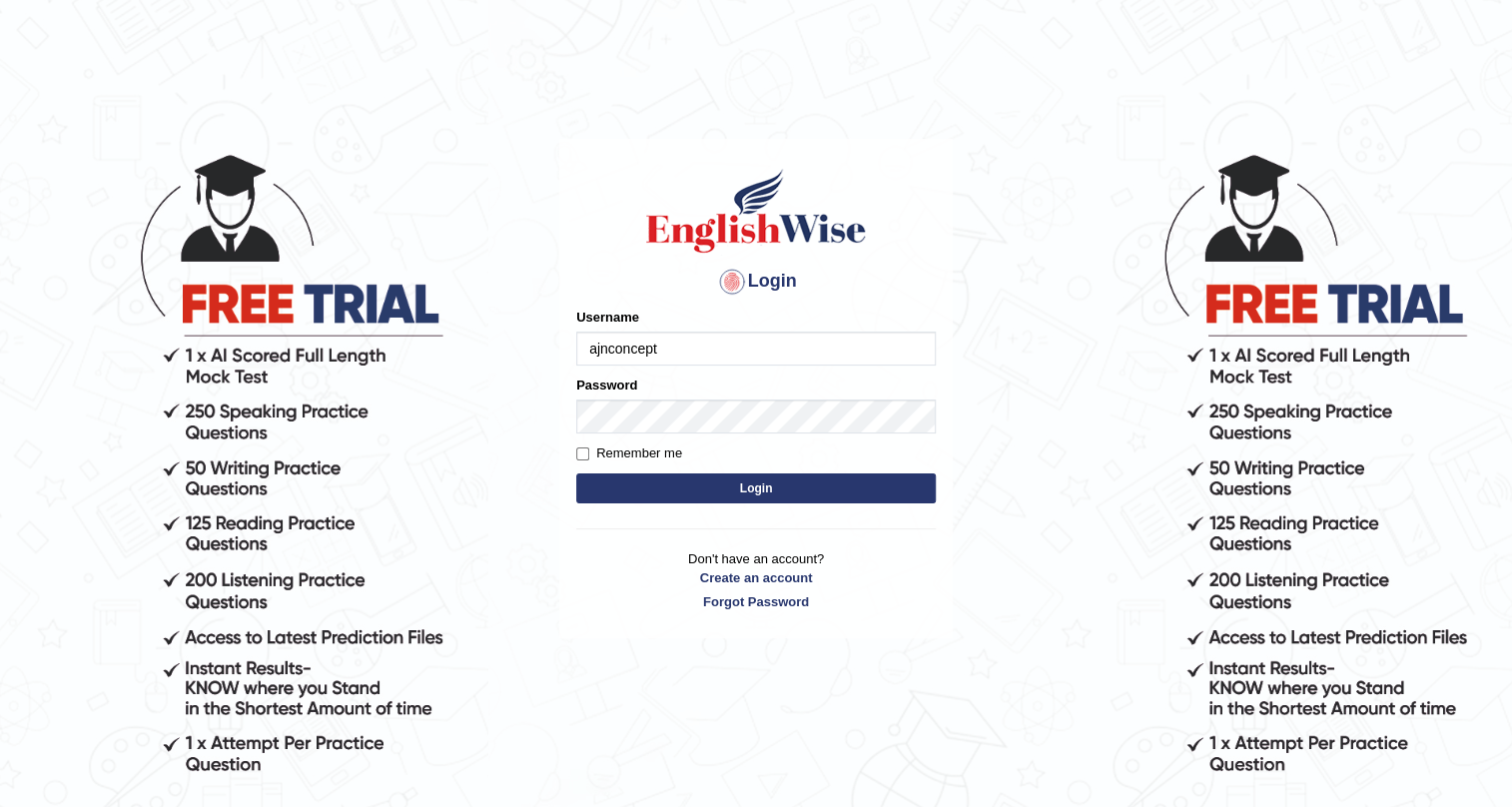 type on "ajnconcept" 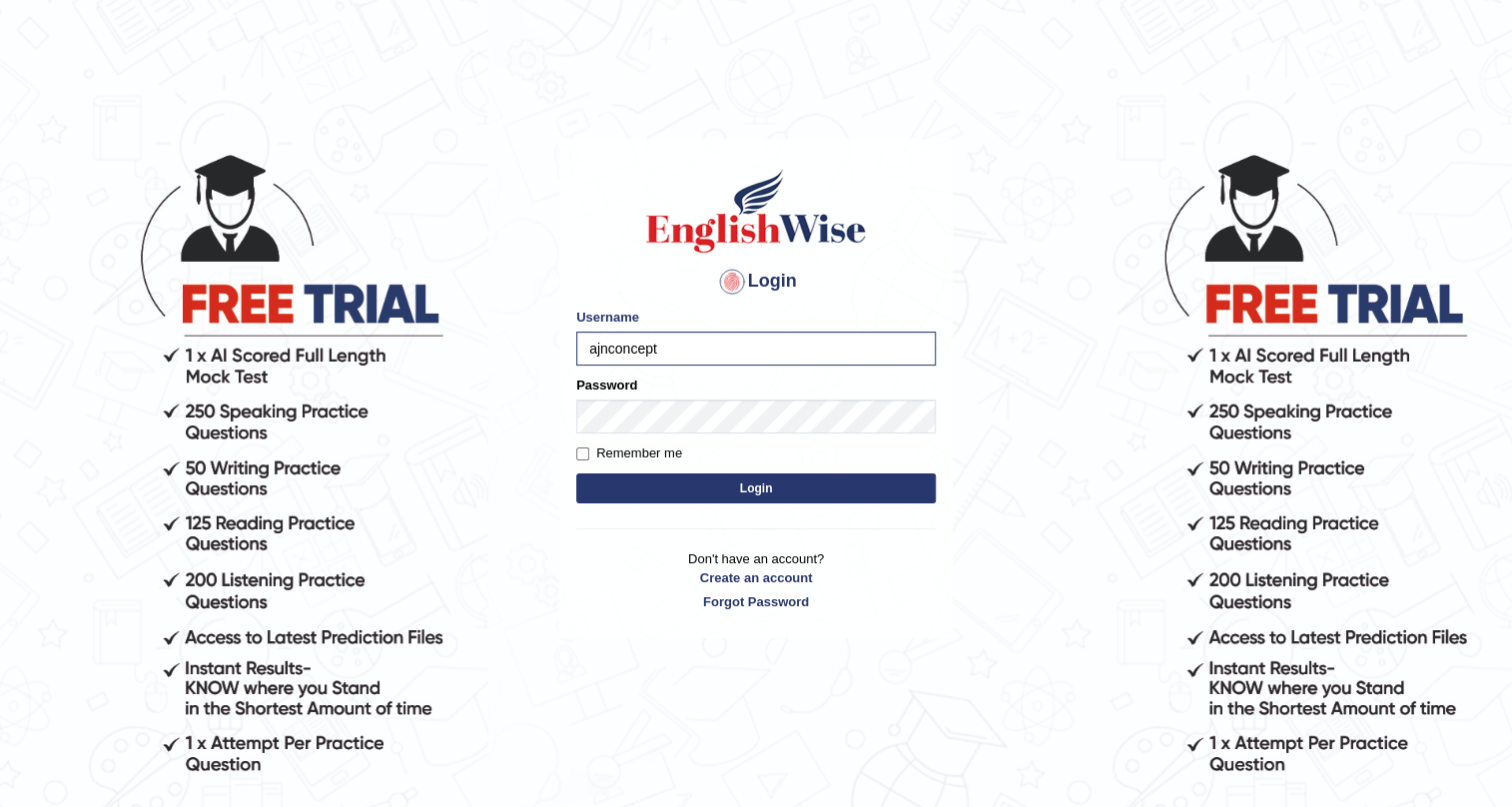 click on "Login" at bounding box center (756, 488) 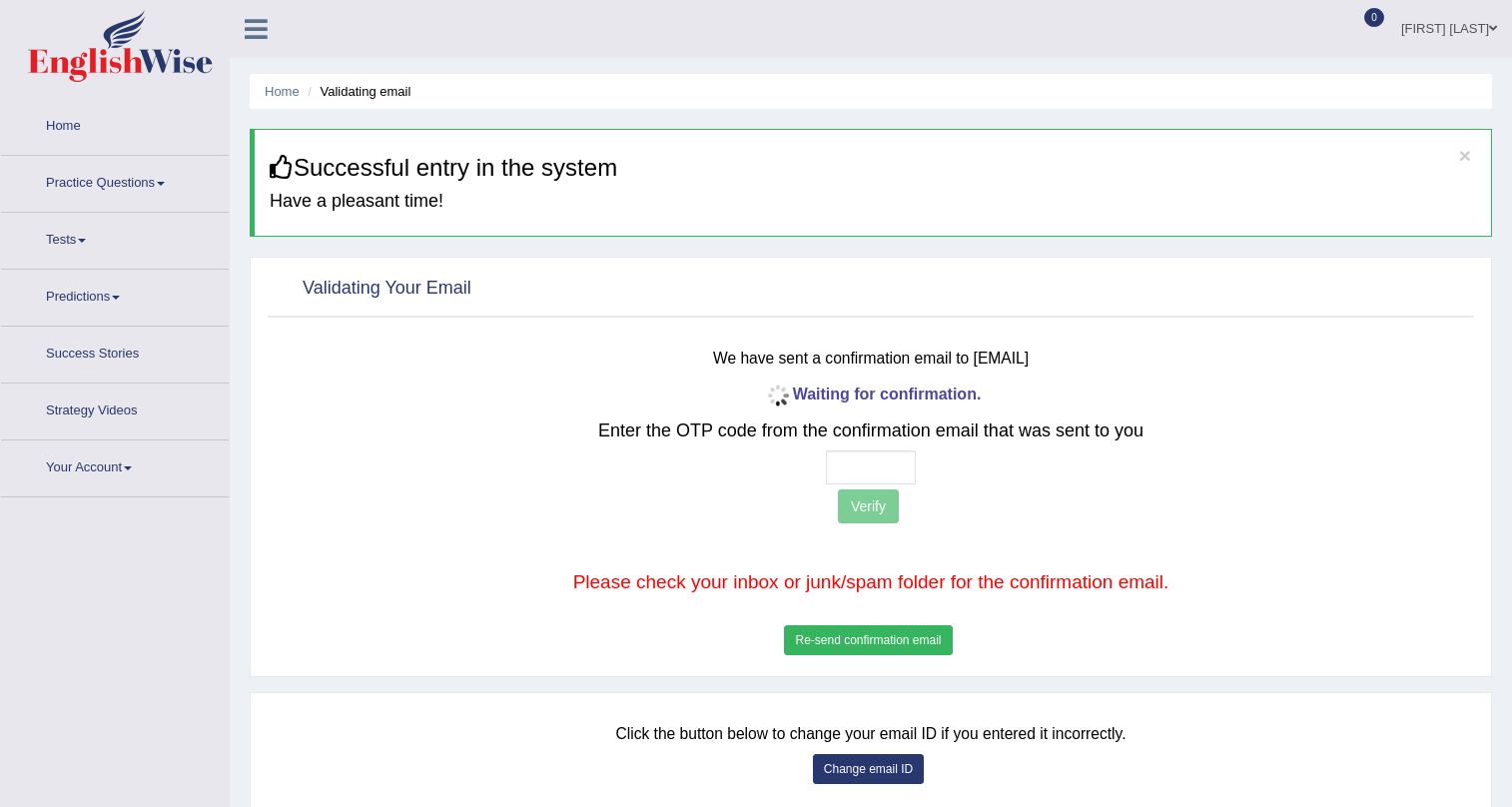 scroll, scrollTop: 0, scrollLeft: 0, axis: both 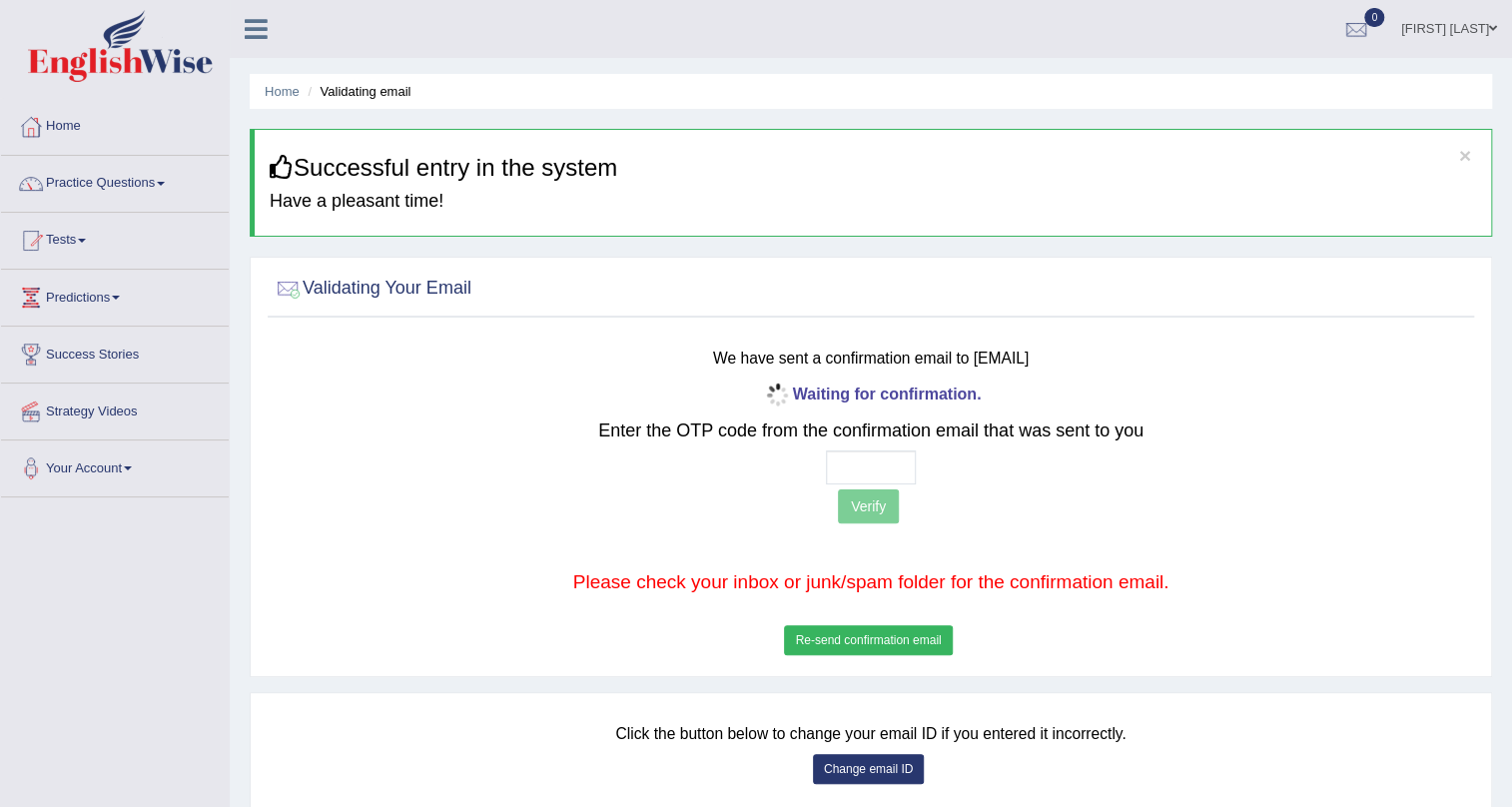 click on "Re-send confirmation email" at bounding box center [868, 640] 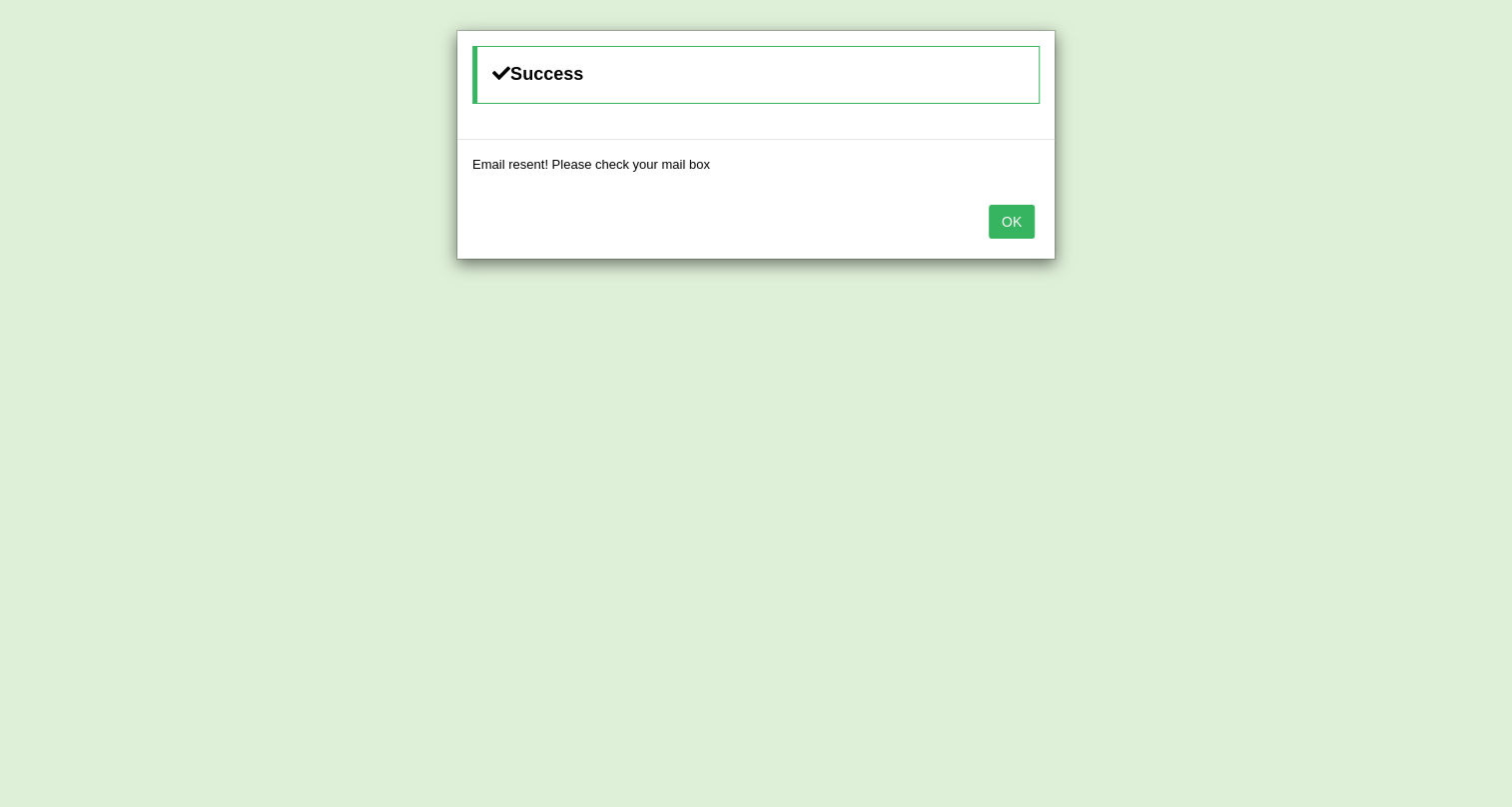 click on "OK" at bounding box center [1012, 222] 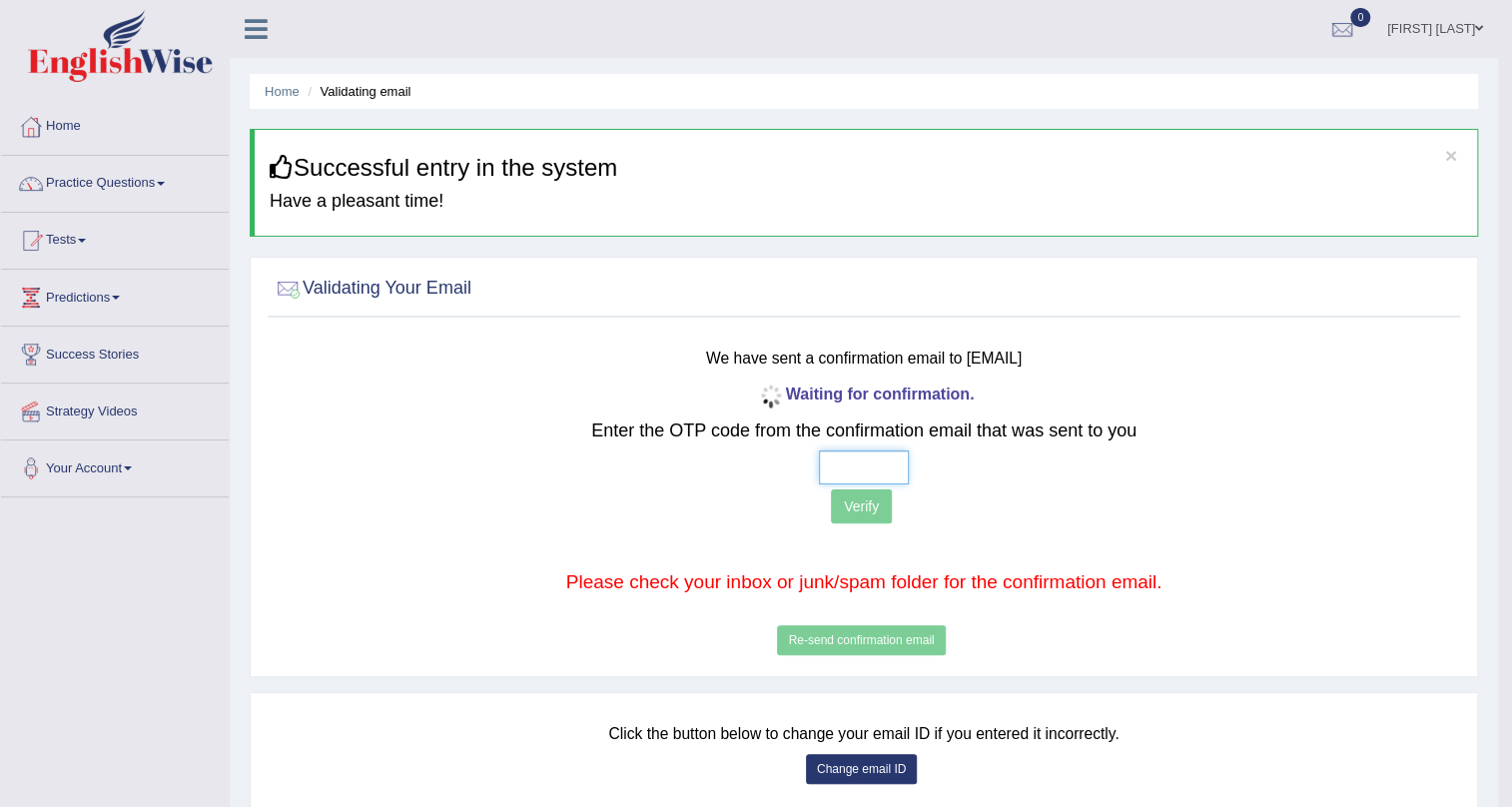 click at bounding box center (864, 467) 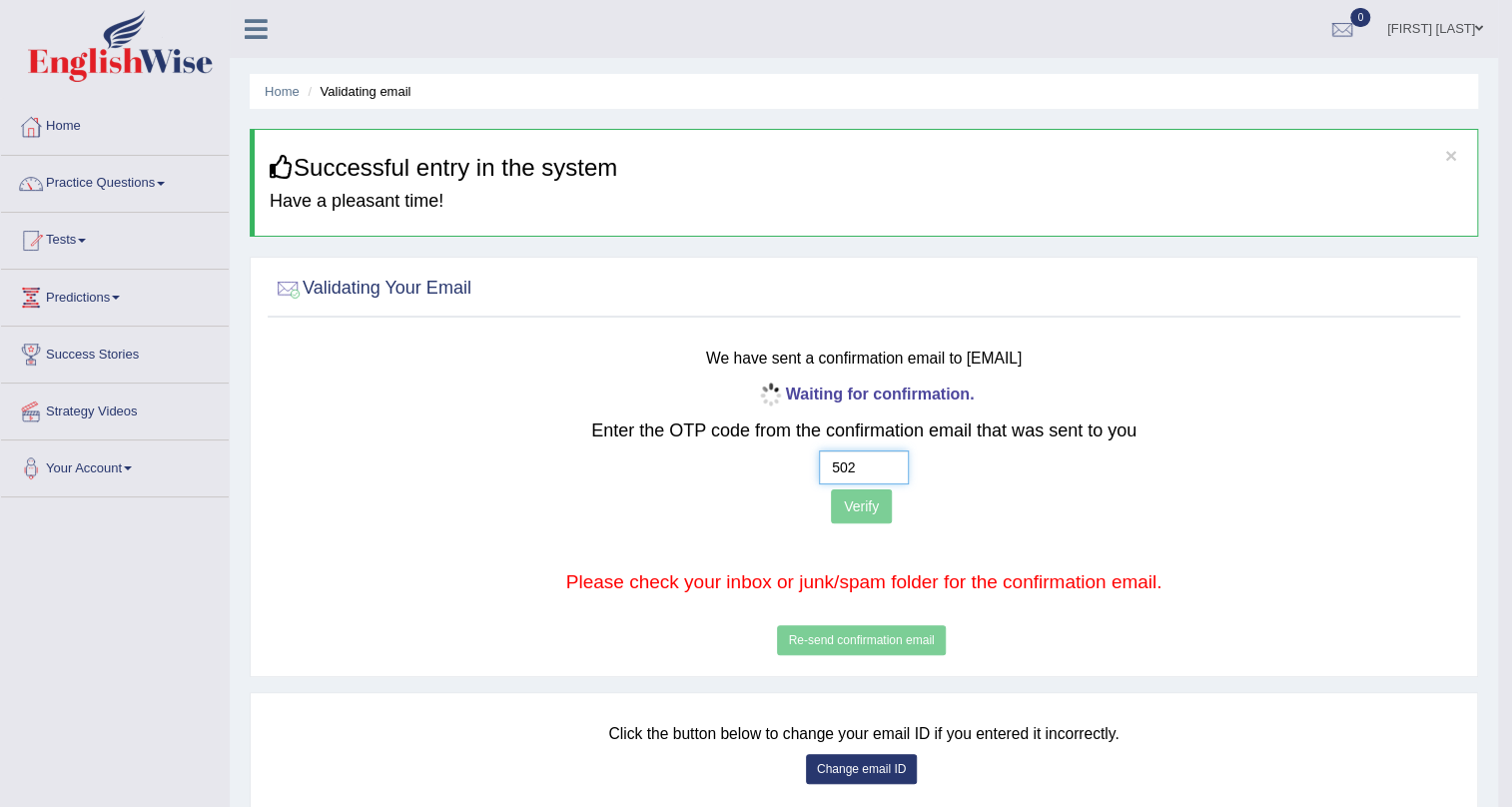type on "5026" 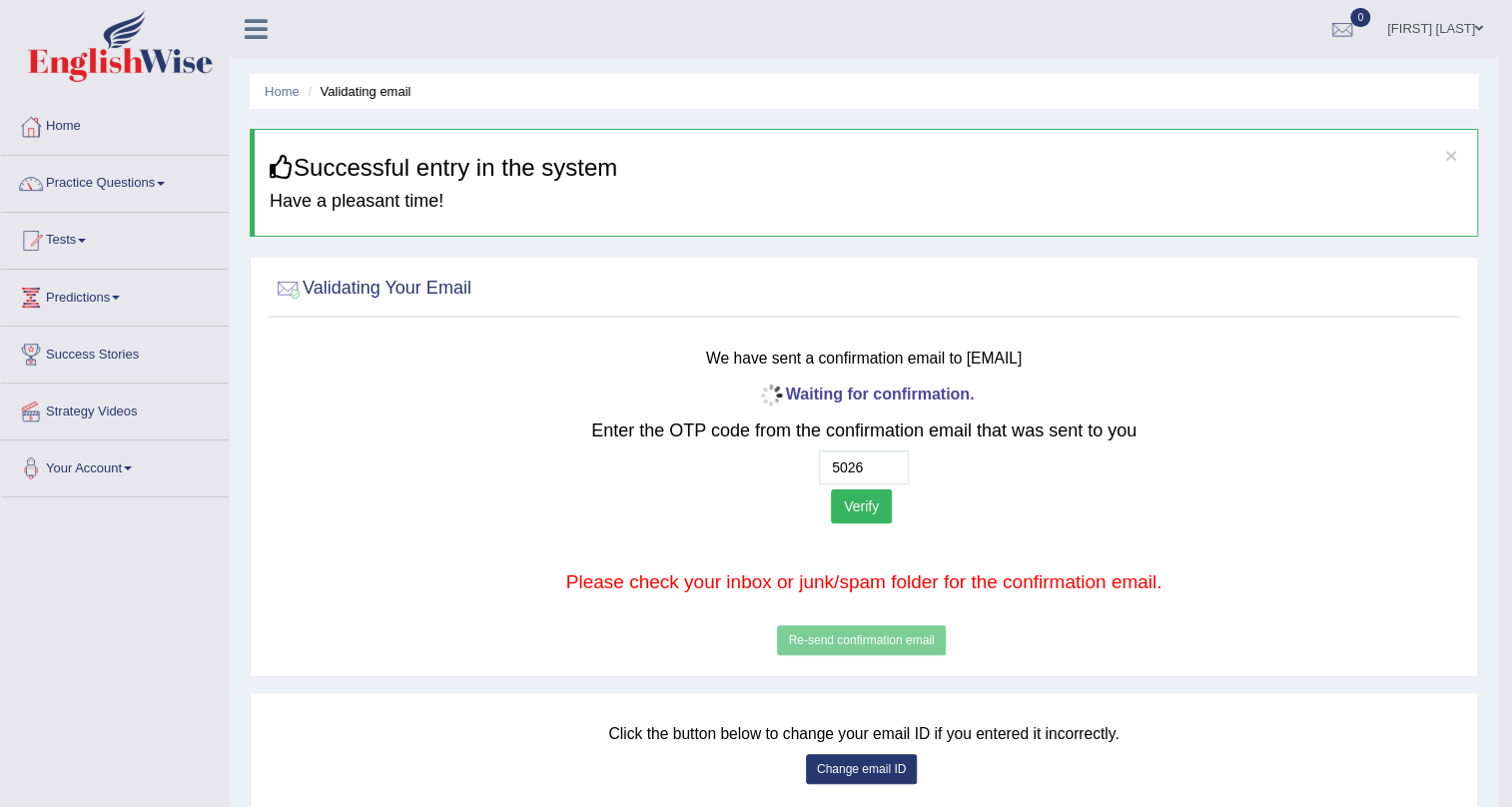 click on "Verify" at bounding box center (861, 506) 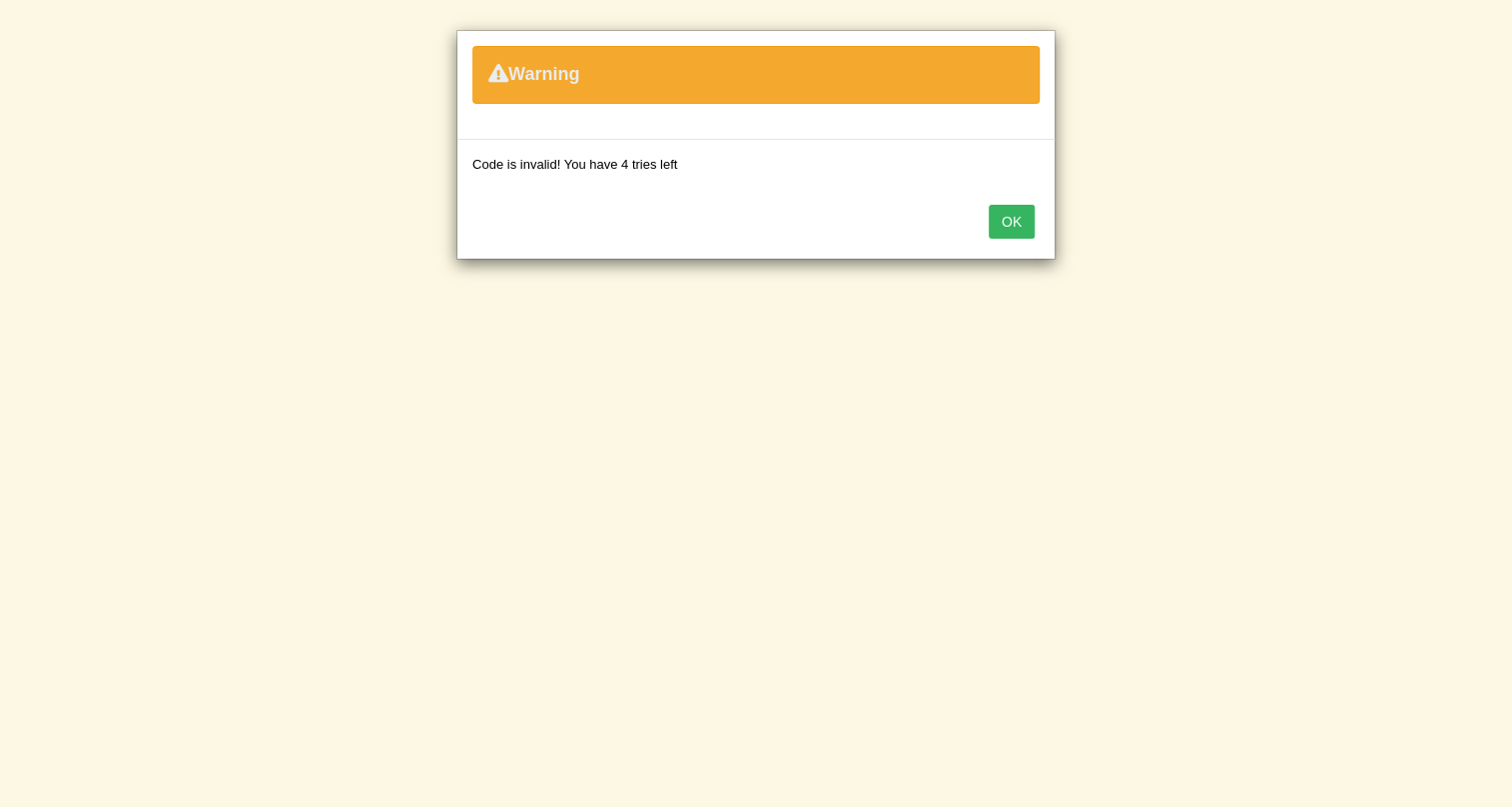 click on "OK" at bounding box center (1012, 222) 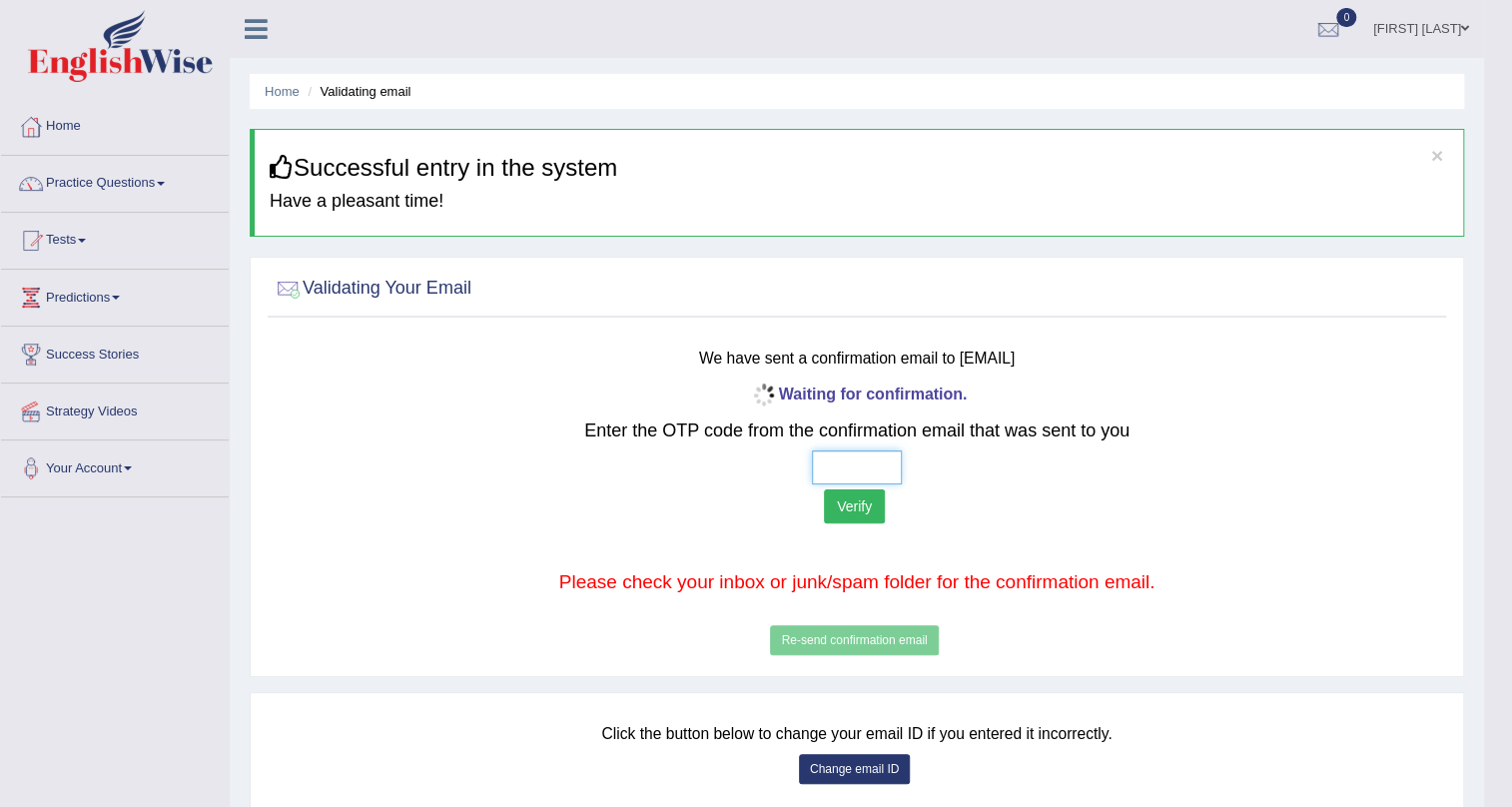 click at bounding box center (857, 467) 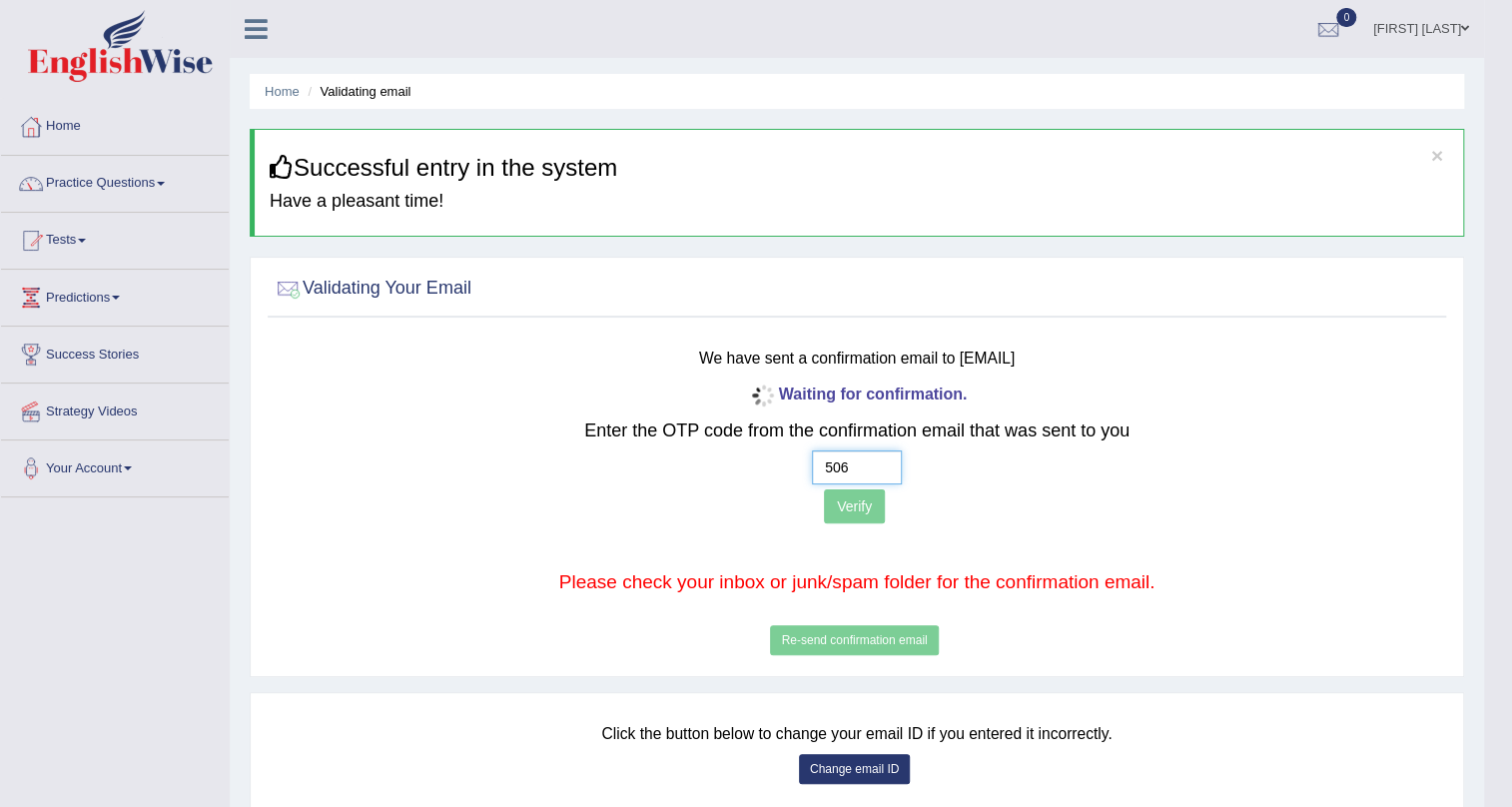 type on "5  0  6  2" 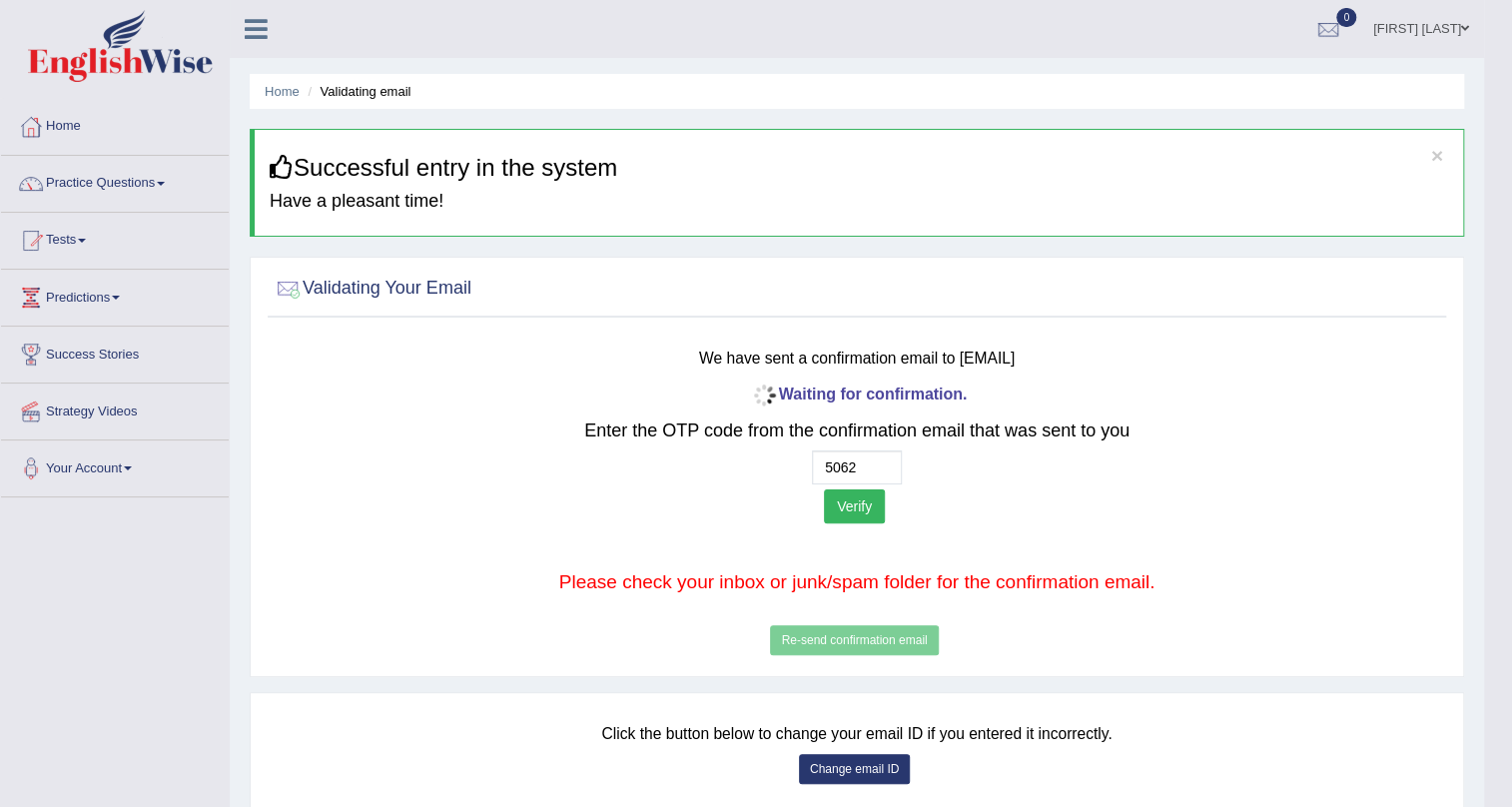 click on "Verify" at bounding box center (854, 506) 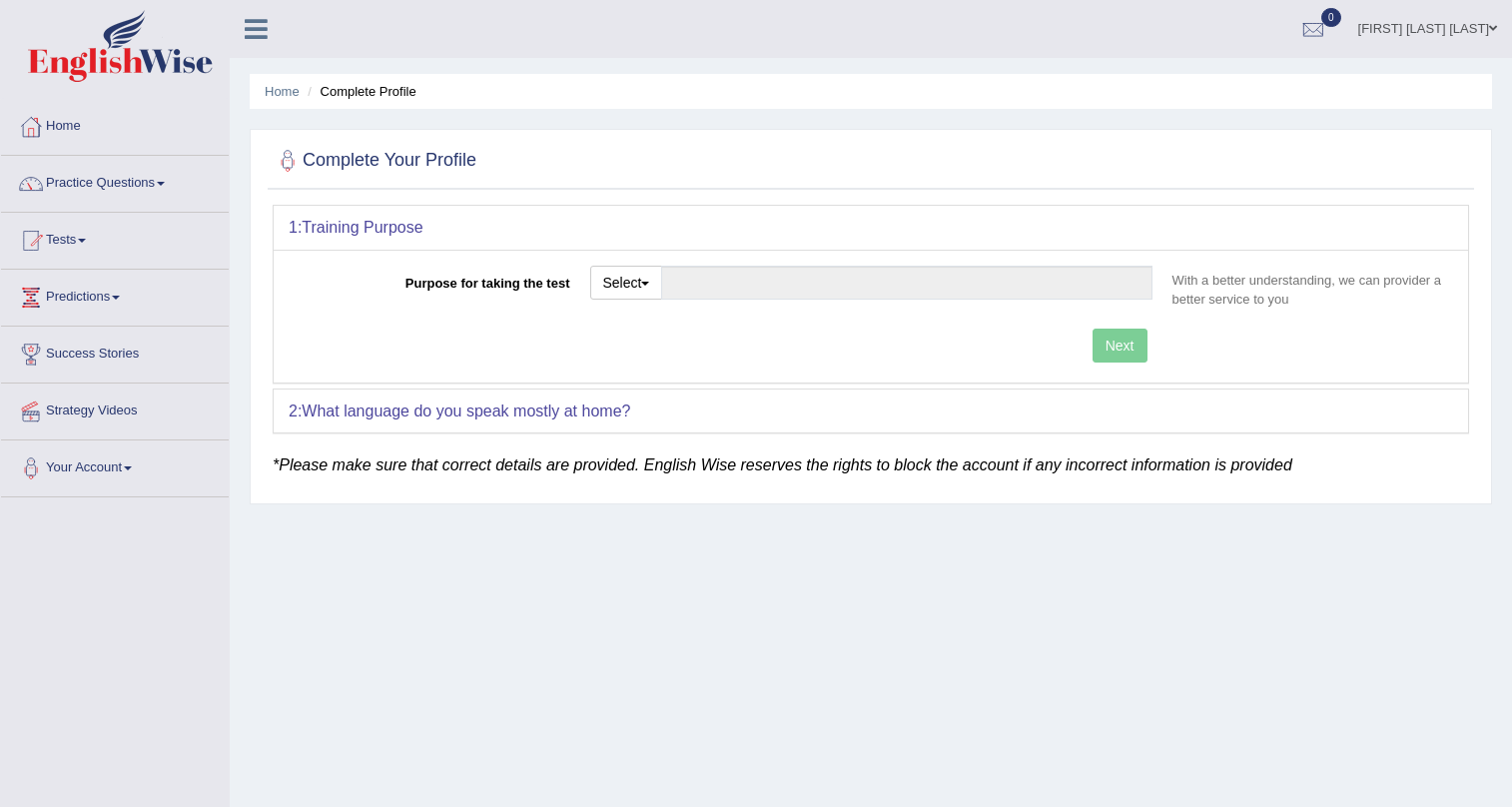 scroll, scrollTop: 0, scrollLeft: 0, axis: both 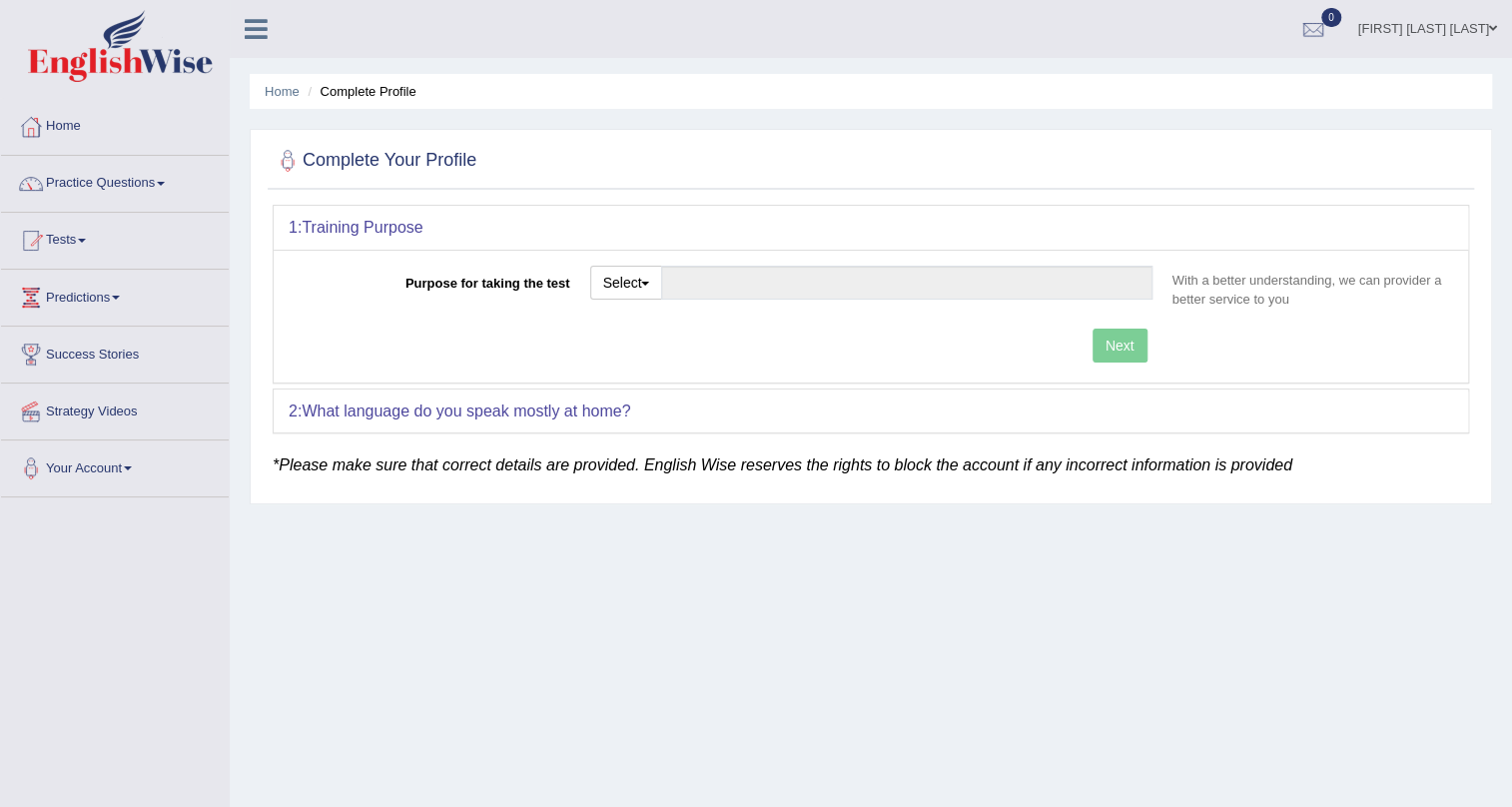click on "Purpose for taking the test
Select
Student Visa
Permanent Residency
Nursing
Other
With a better understanding, we can provider a better service to you
Target Score
Please select the correct value
50 (6 bands)
58 (6.5 bands)
65 (7 bands)
79 (8 bands)
Next" at bounding box center [871, 316] 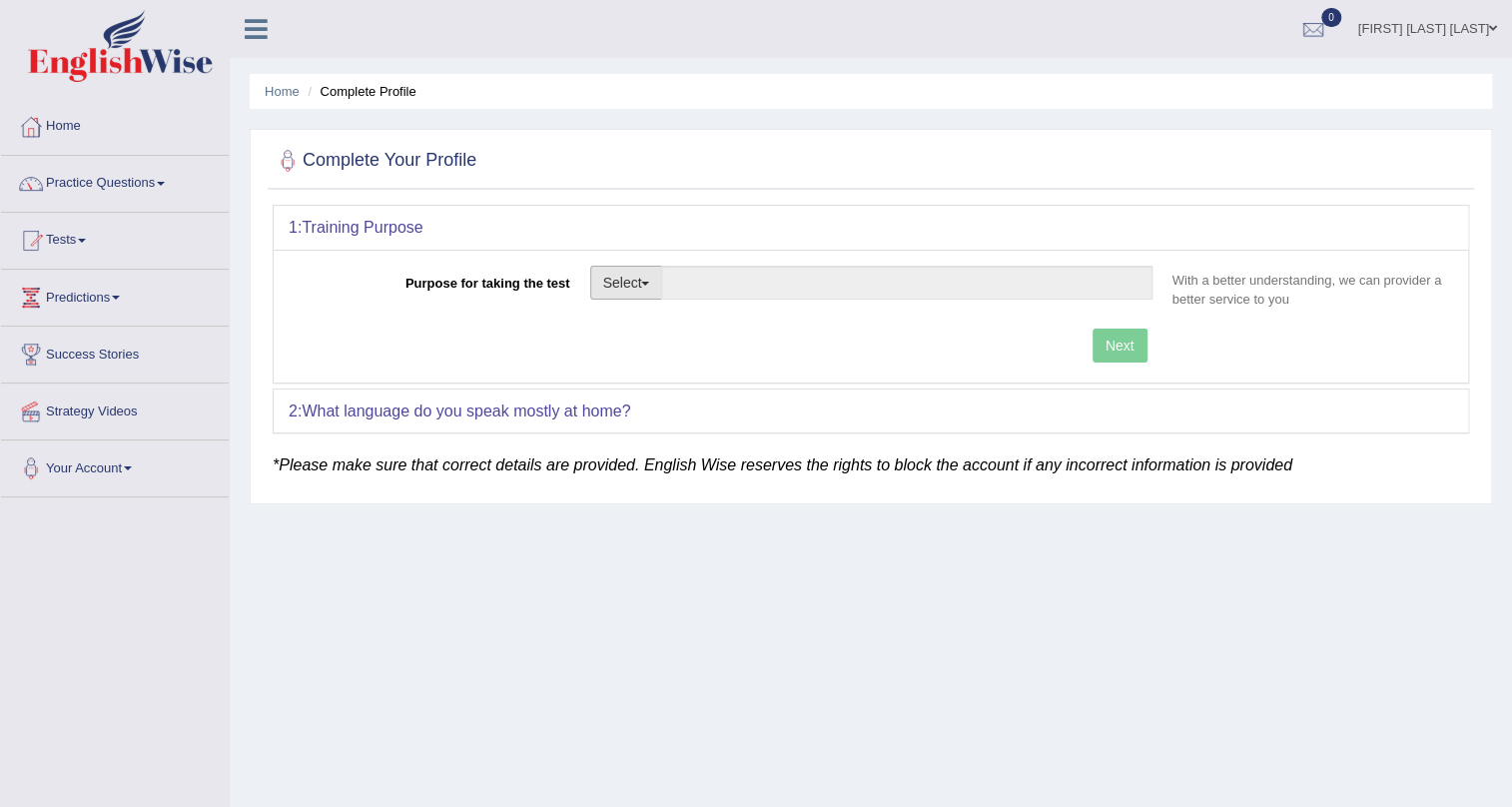 click on "Select" at bounding box center (626, 283) 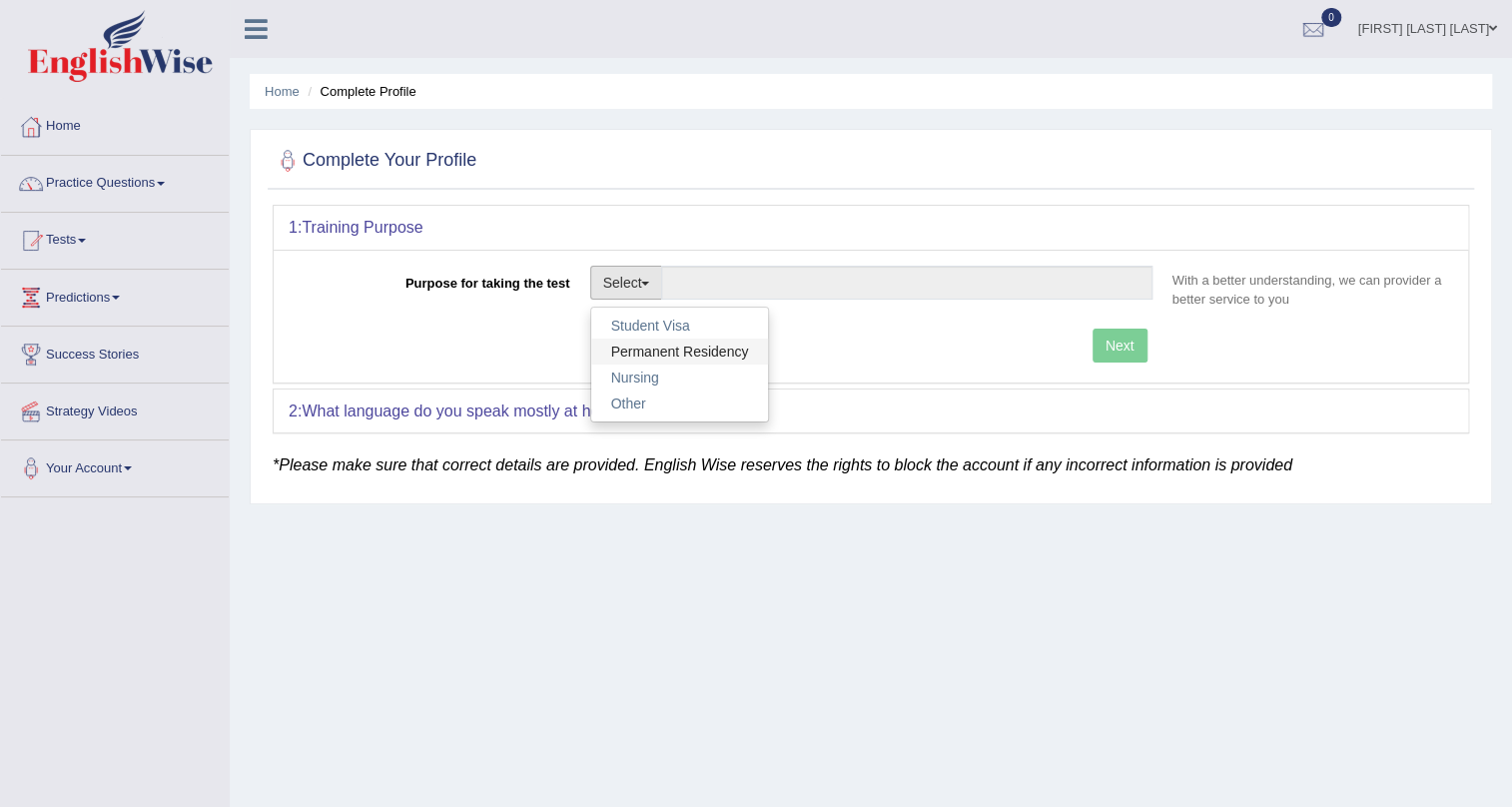 click on "Permanent Residency" at bounding box center (680, 352) 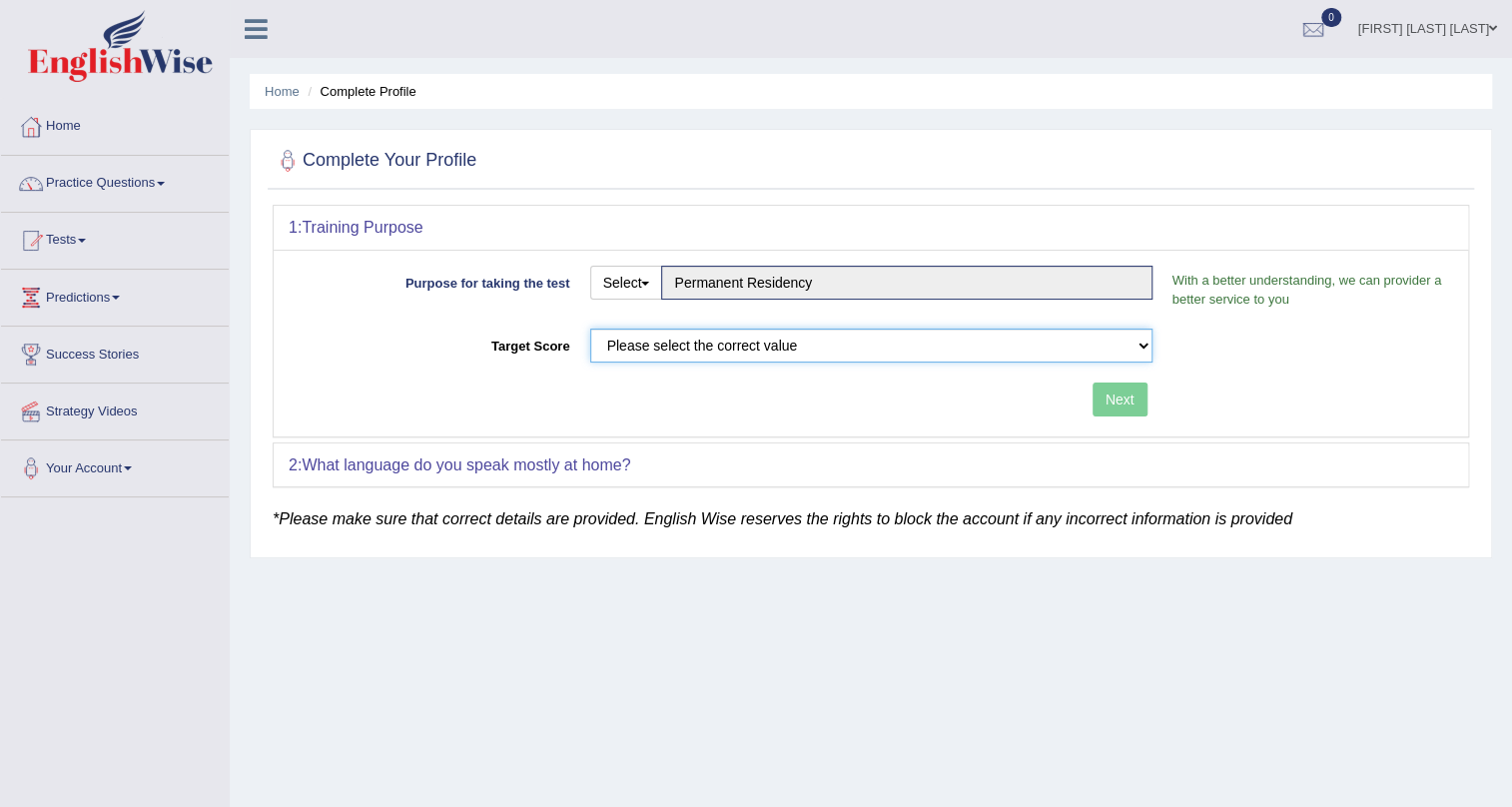 click on "Please select the correct value
50 (6 bands)
58 (6.5 bands)
65 (7 bands)
79 (8 bands)" at bounding box center (871, 346) 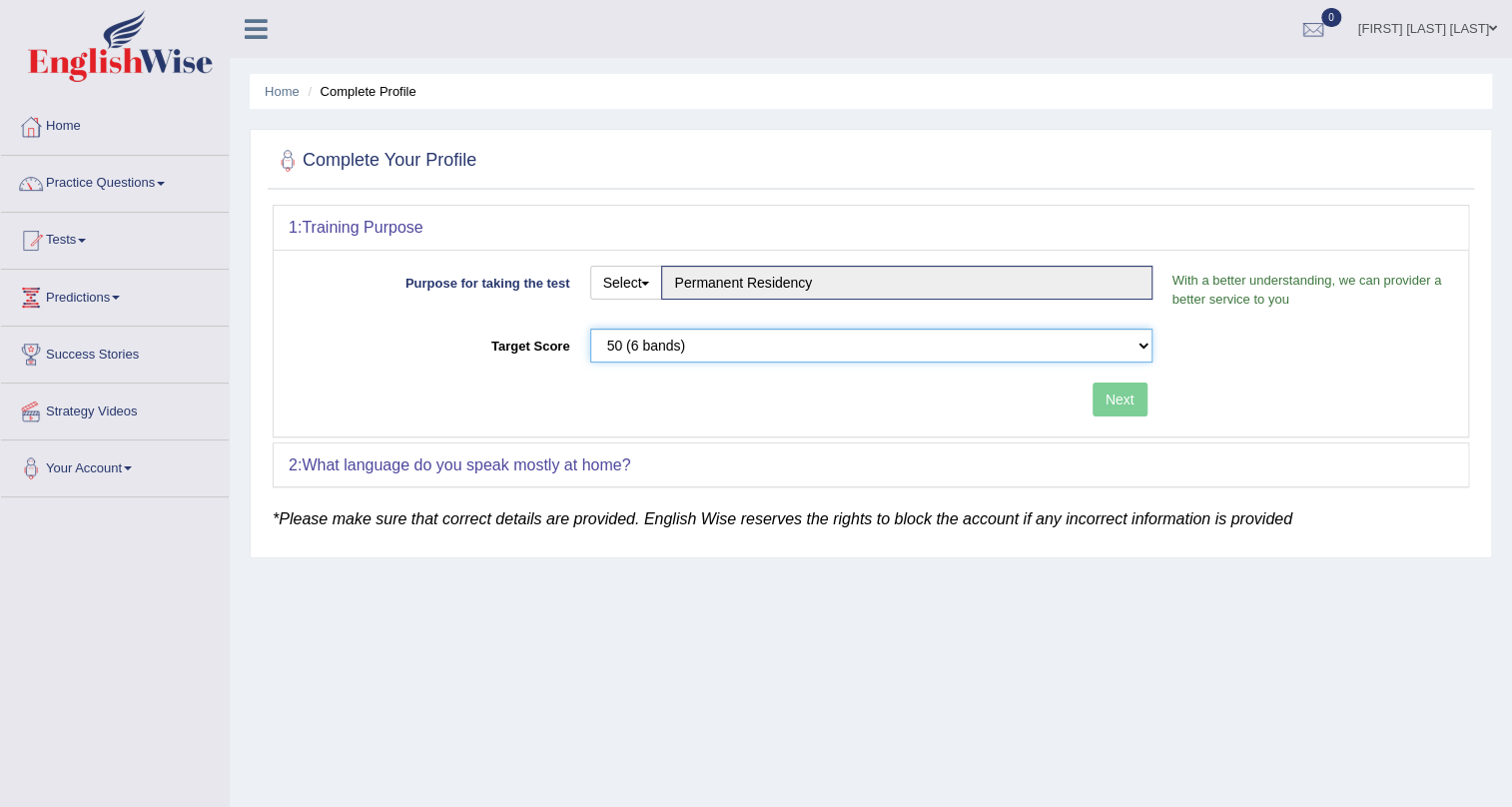 click on "Please select the correct value
50 (6 bands)
58 (6.5 bands)
65 (7 bands)
79 (8 bands)" at bounding box center [871, 346] 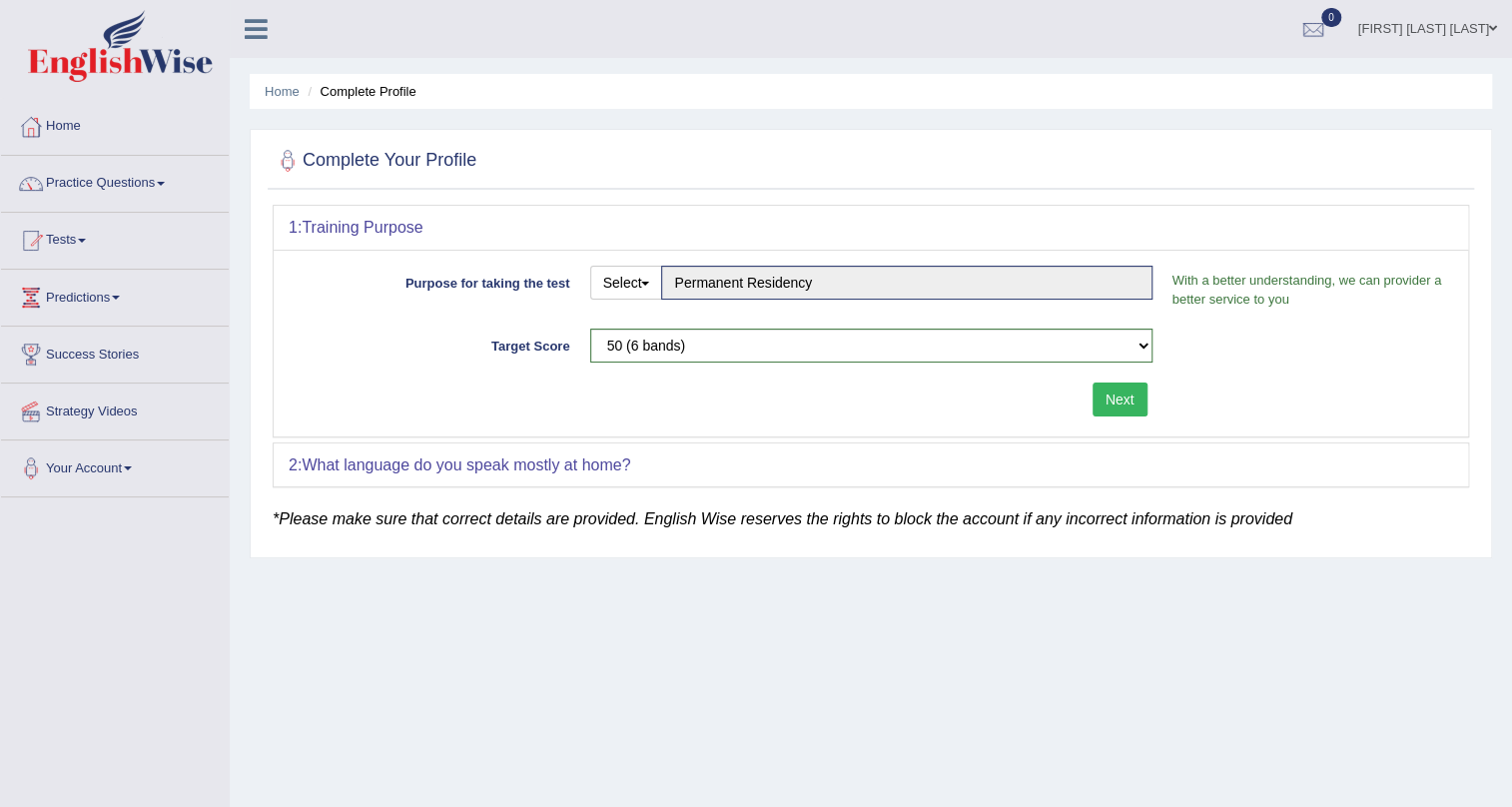 click on "Next" at bounding box center [1120, 400] 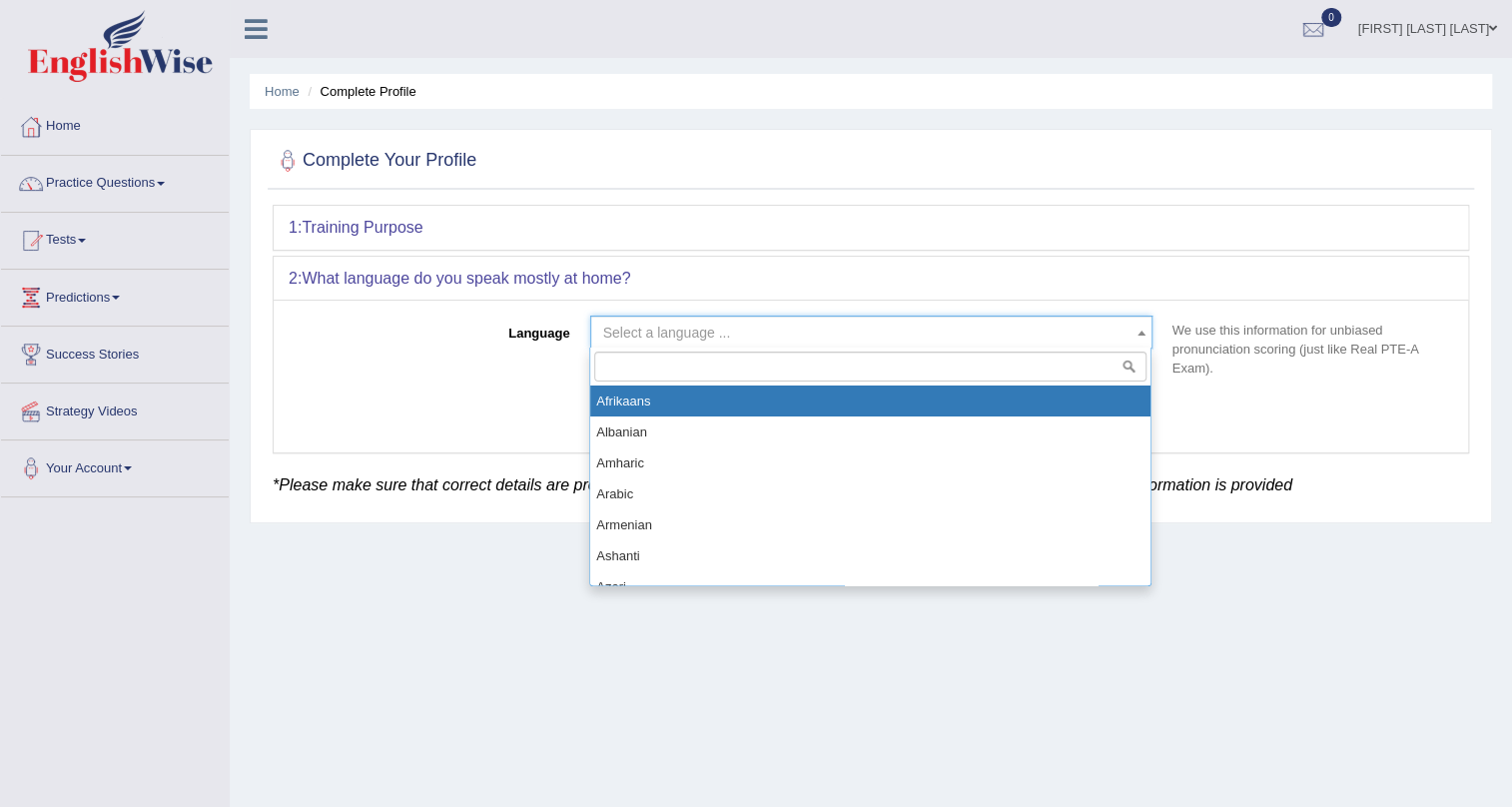 click on "Select a language ..." at bounding box center [865, 333] 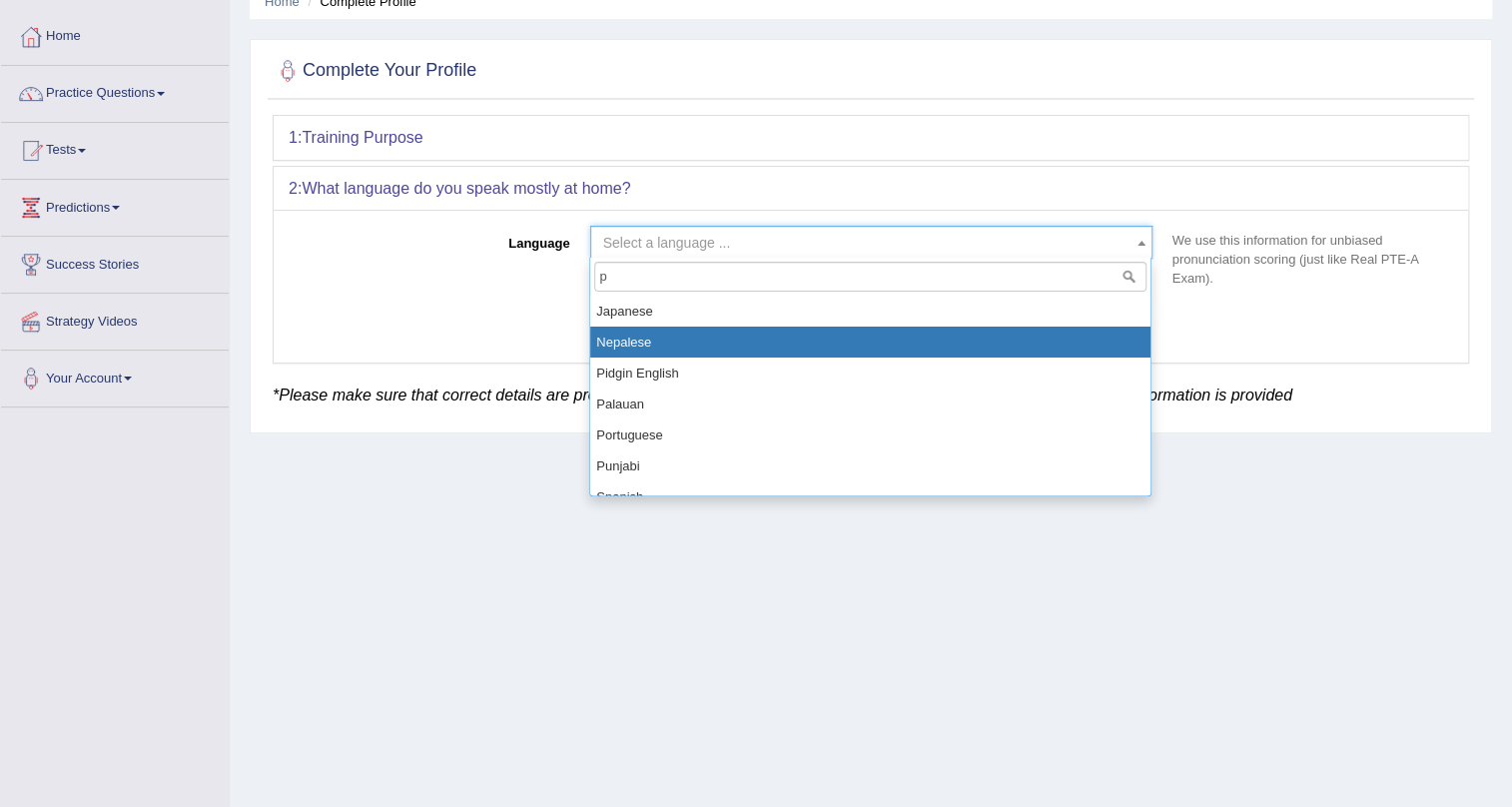 scroll, scrollTop: 90, scrollLeft: 0, axis: vertical 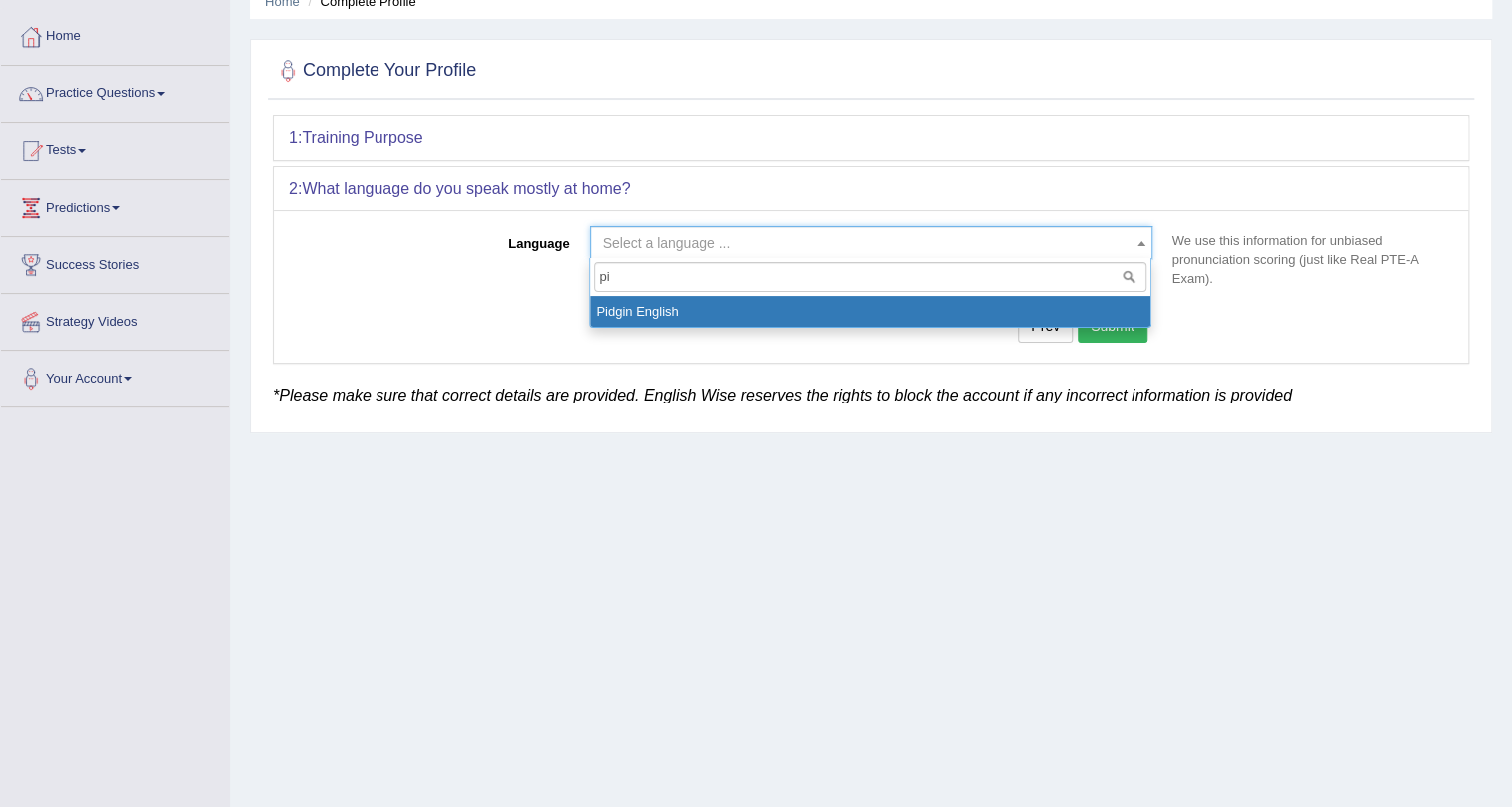 type on "p" 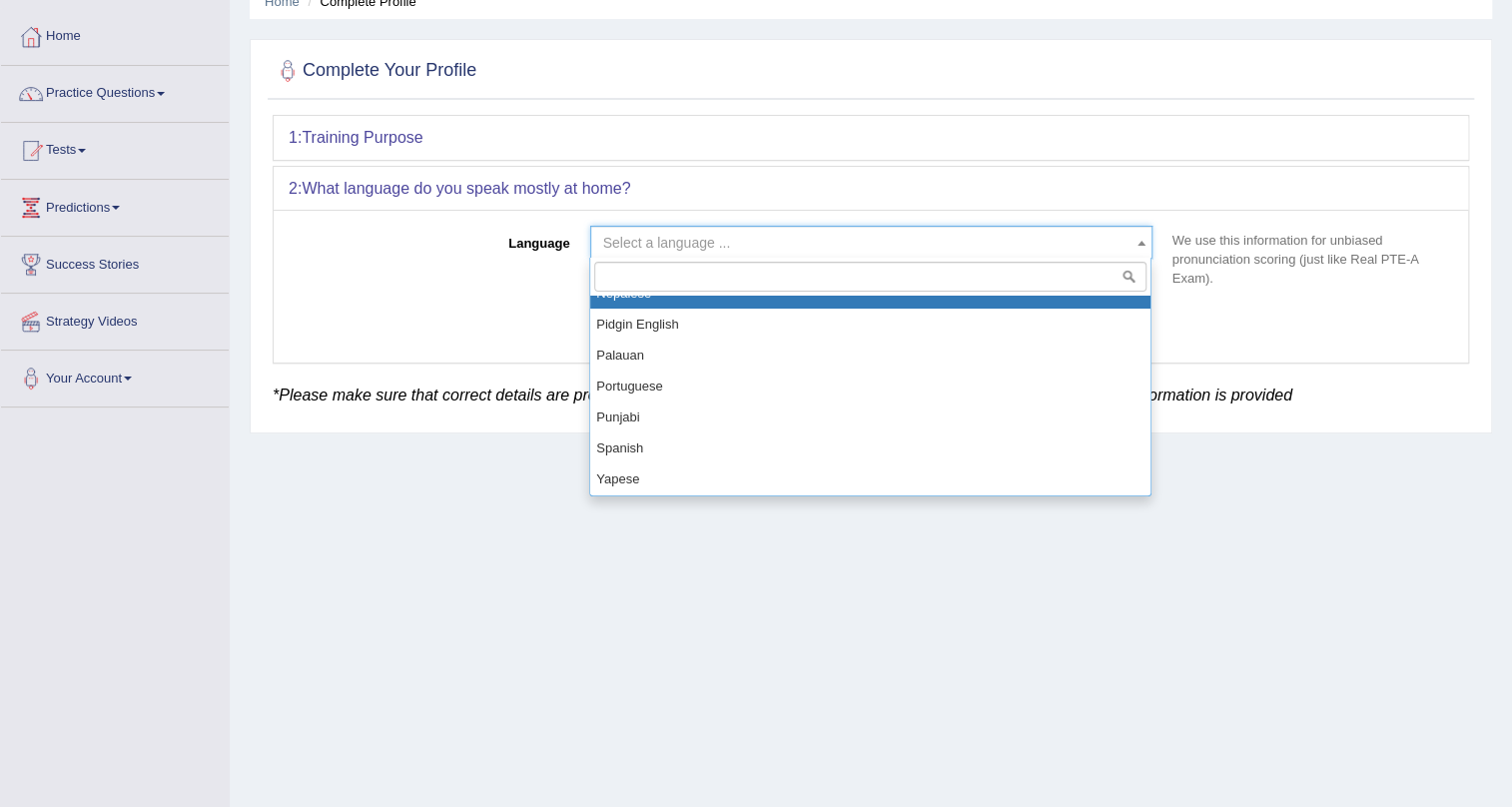 scroll, scrollTop: 0, scrollLeft: 0, axis: both 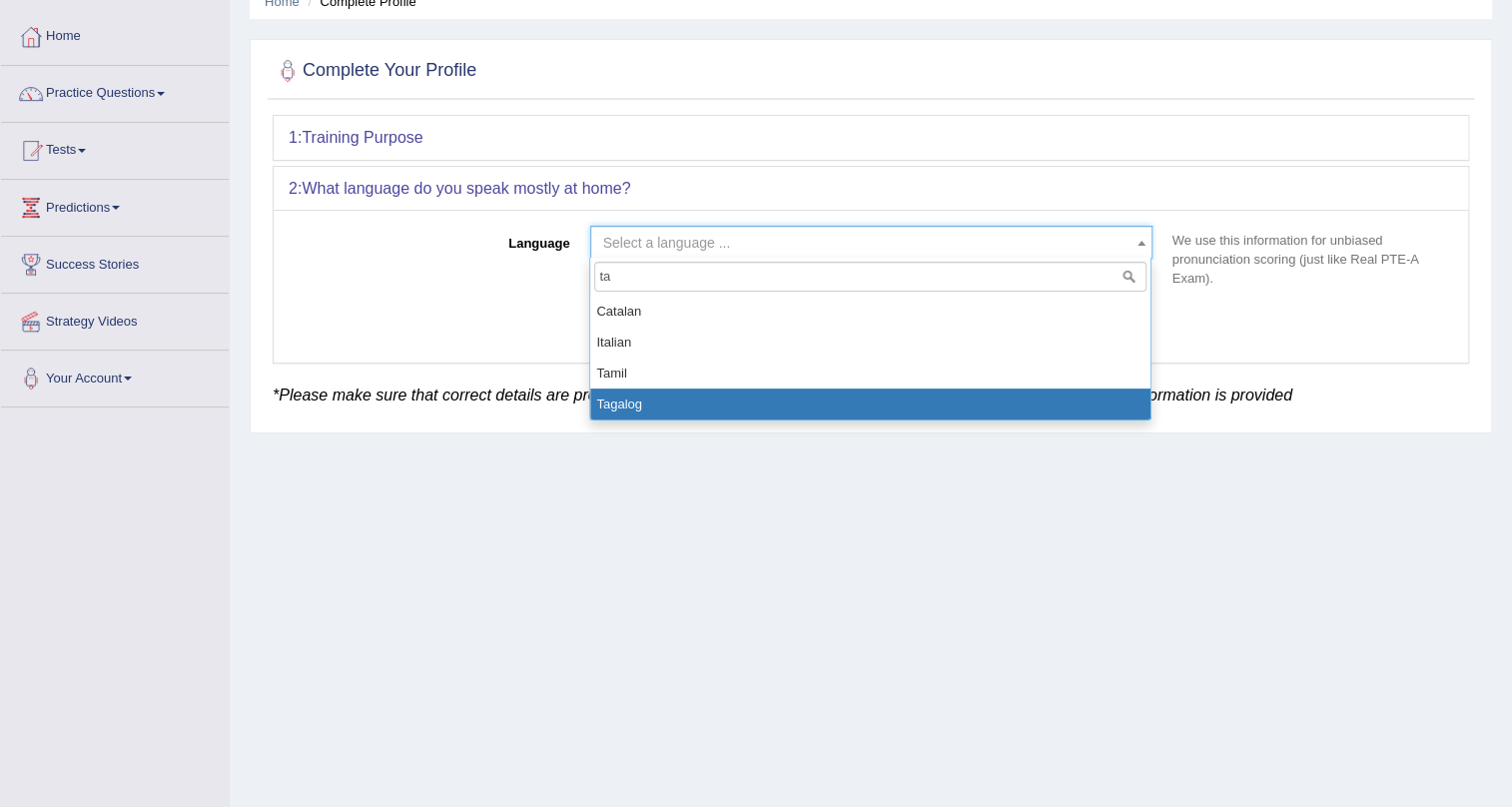 type on "ta" 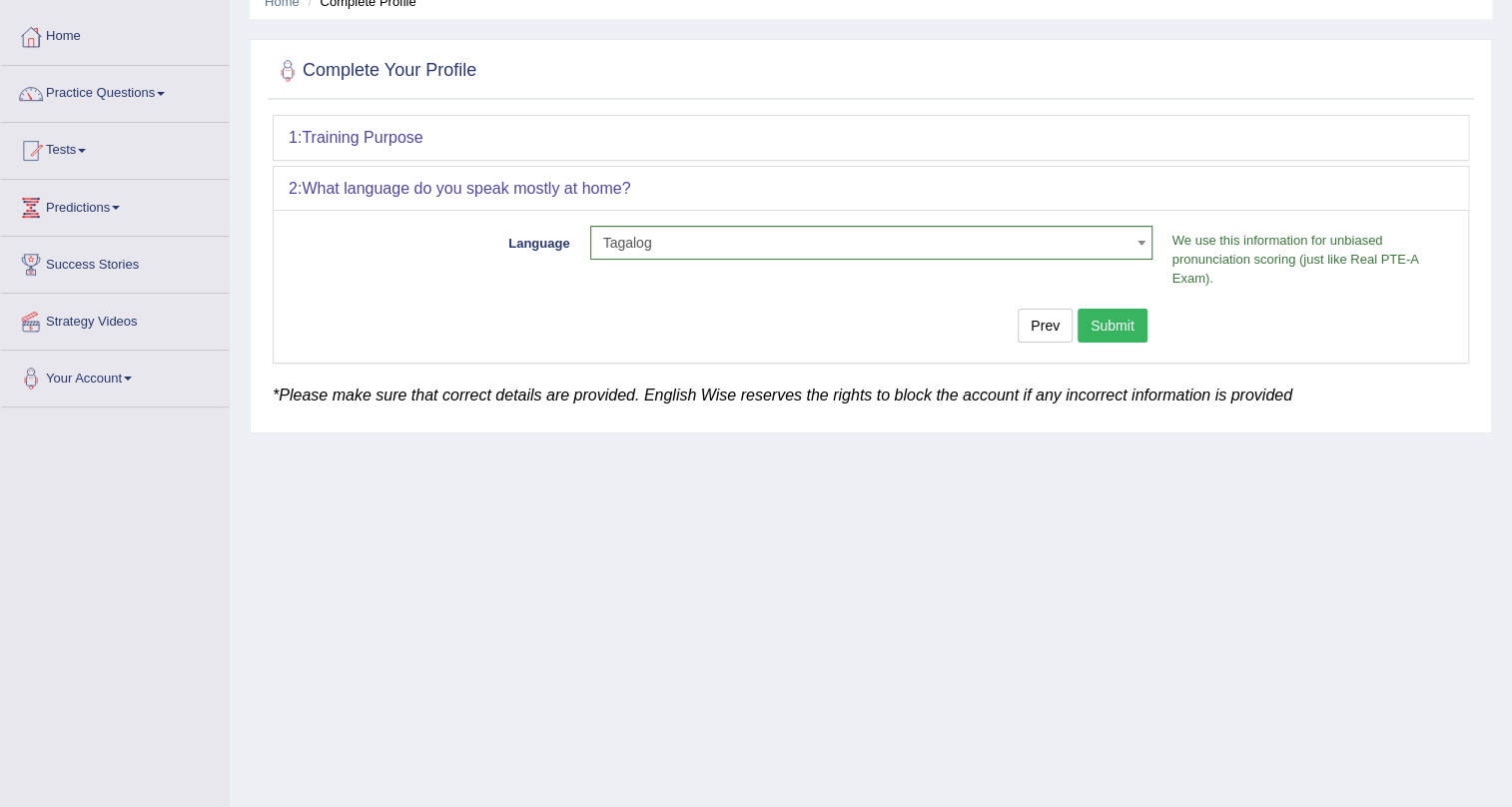 click on "Submit" at bounding box center [1113, 326] 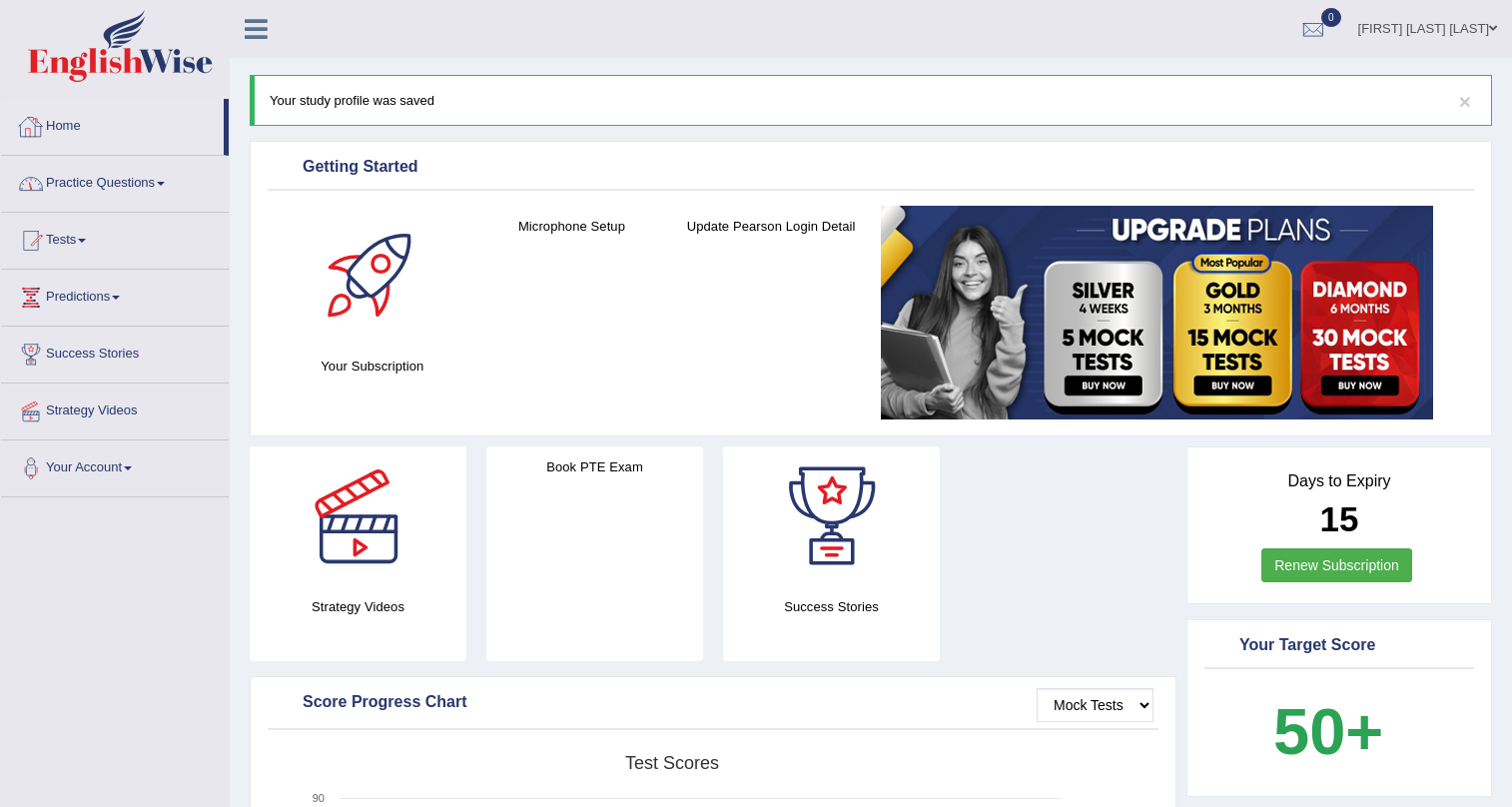 scroll, scrollTop: 0, scrollLeft: 0, axis: both 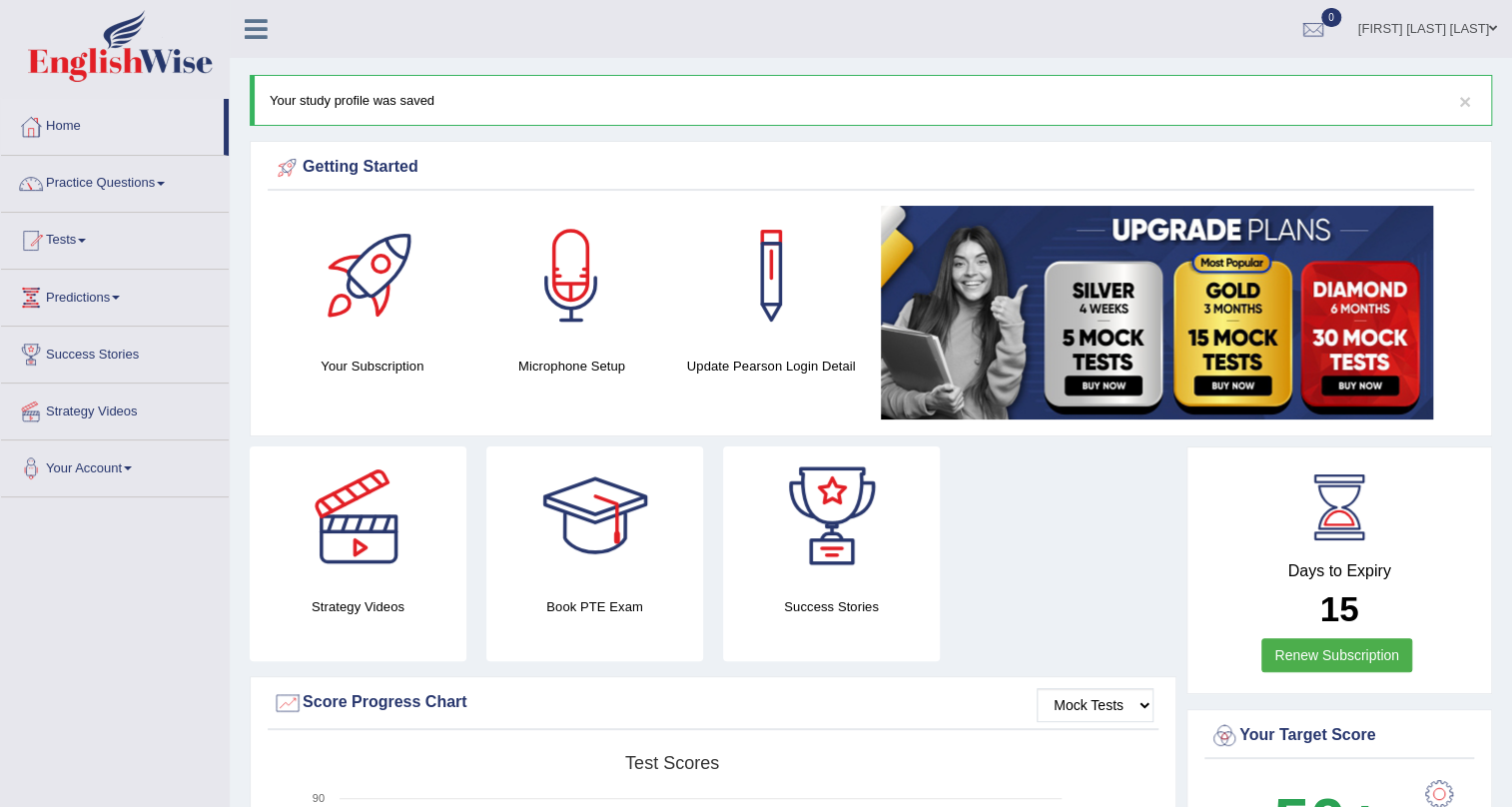 click on "Practice Questions" at bounding box center [115, 181] 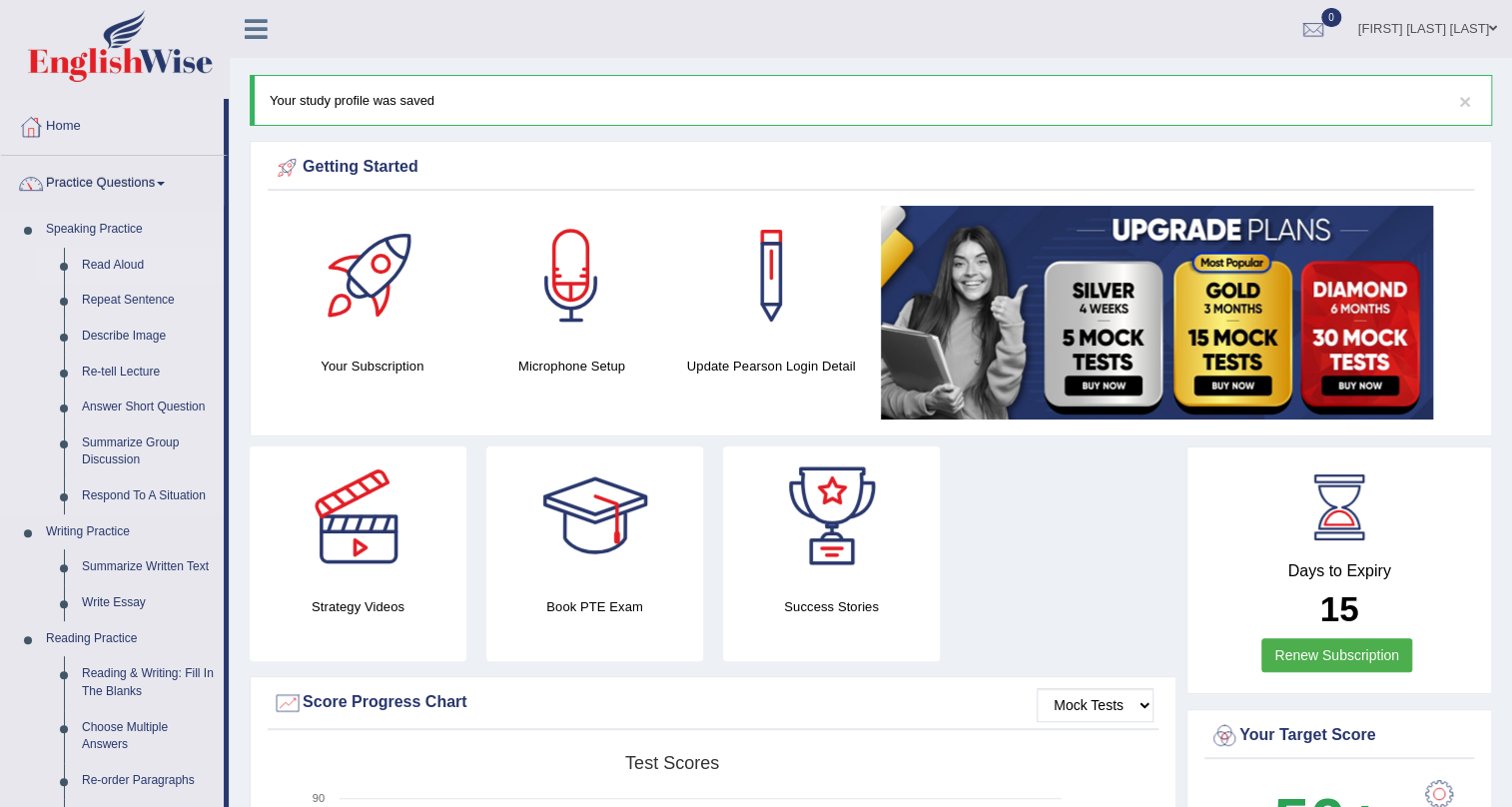 click on "Read Aloud" at bounding box center (148, 266) 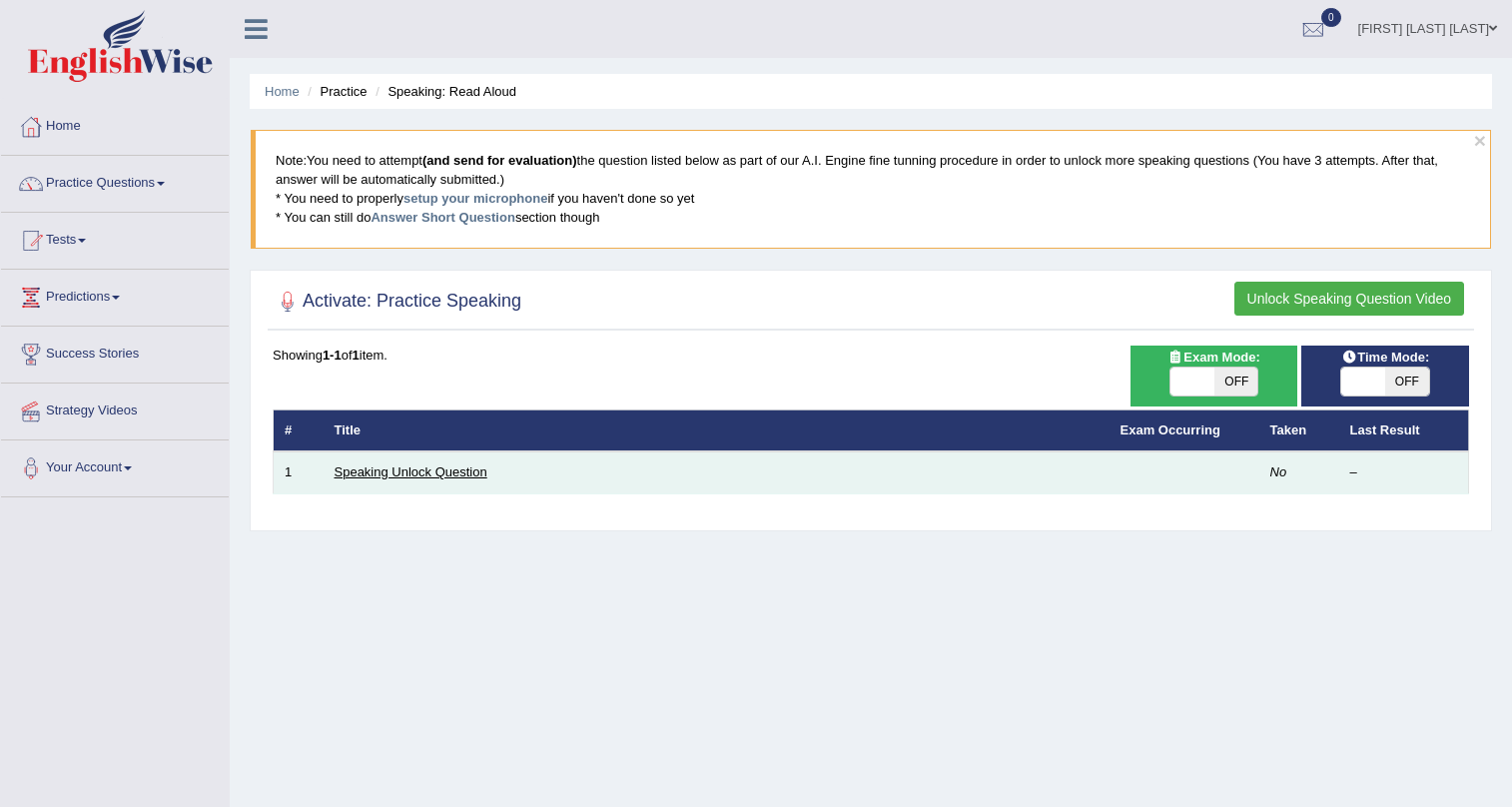 scroll, scrollTop: 0, scrollLeft: 0, axis: both 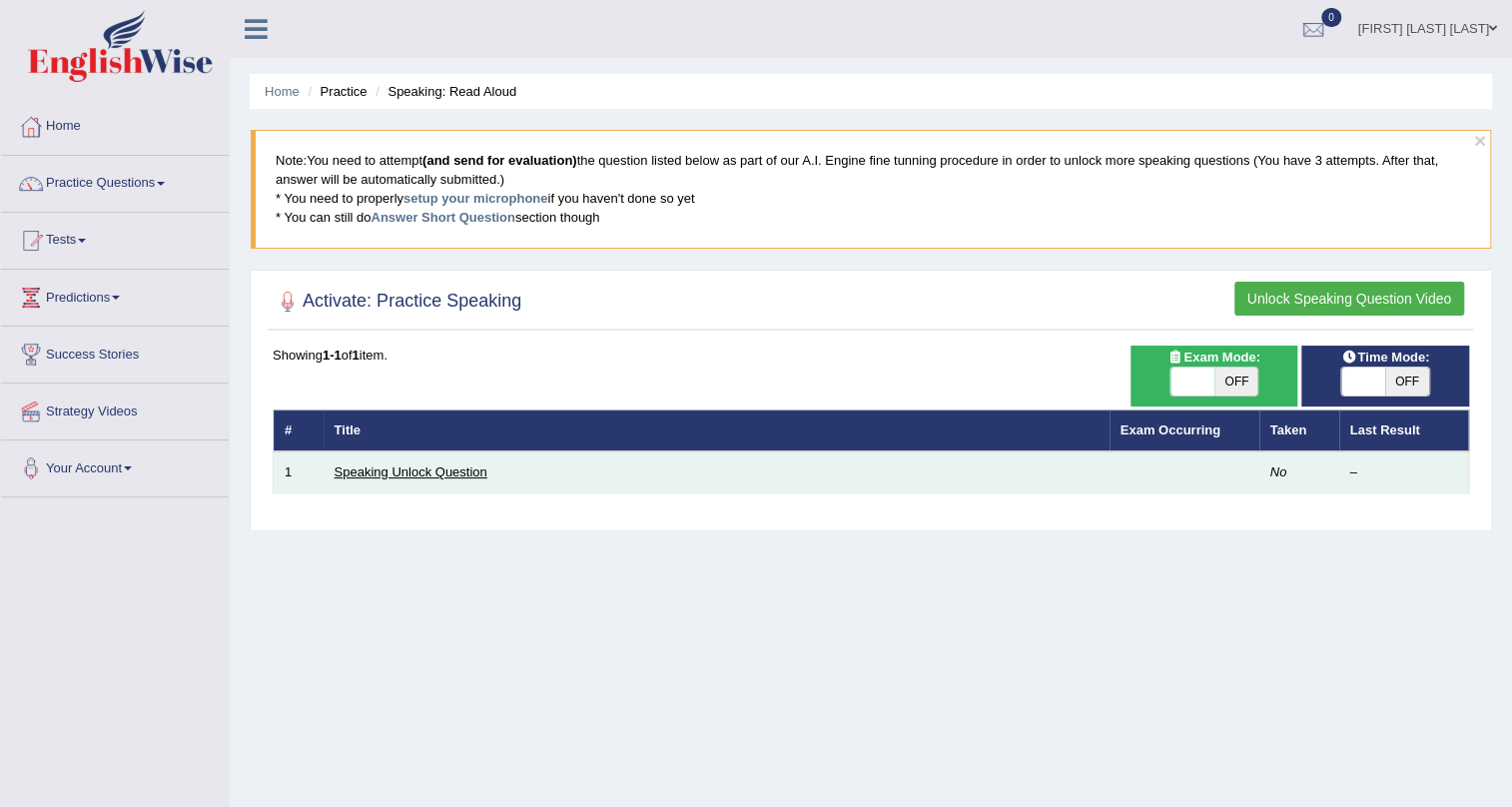 click on "Speaking Unlock Question" at bounding box center [410, 471] 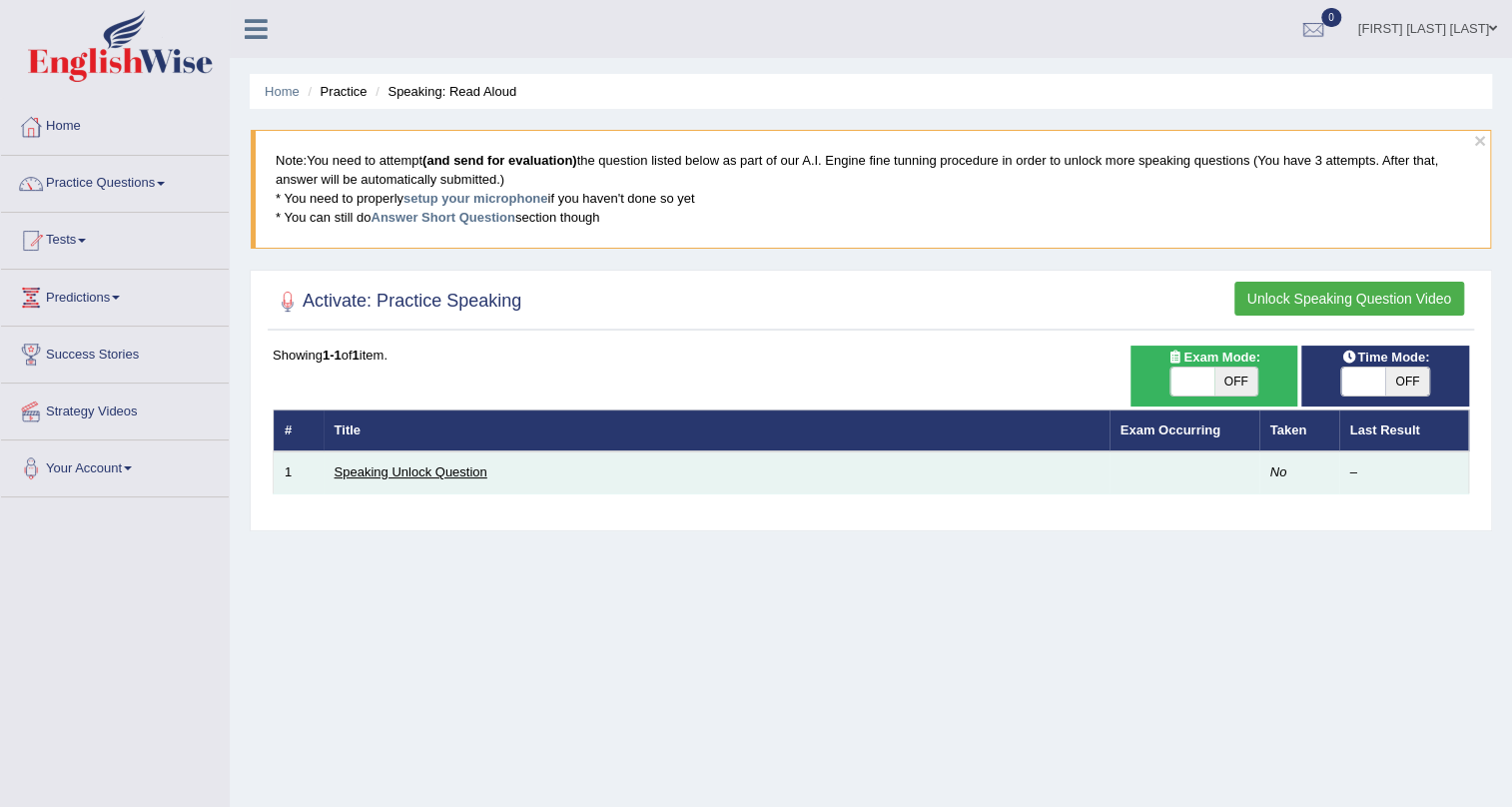 click on "Speaking Unlock Question" at bounding box center [410, 471] 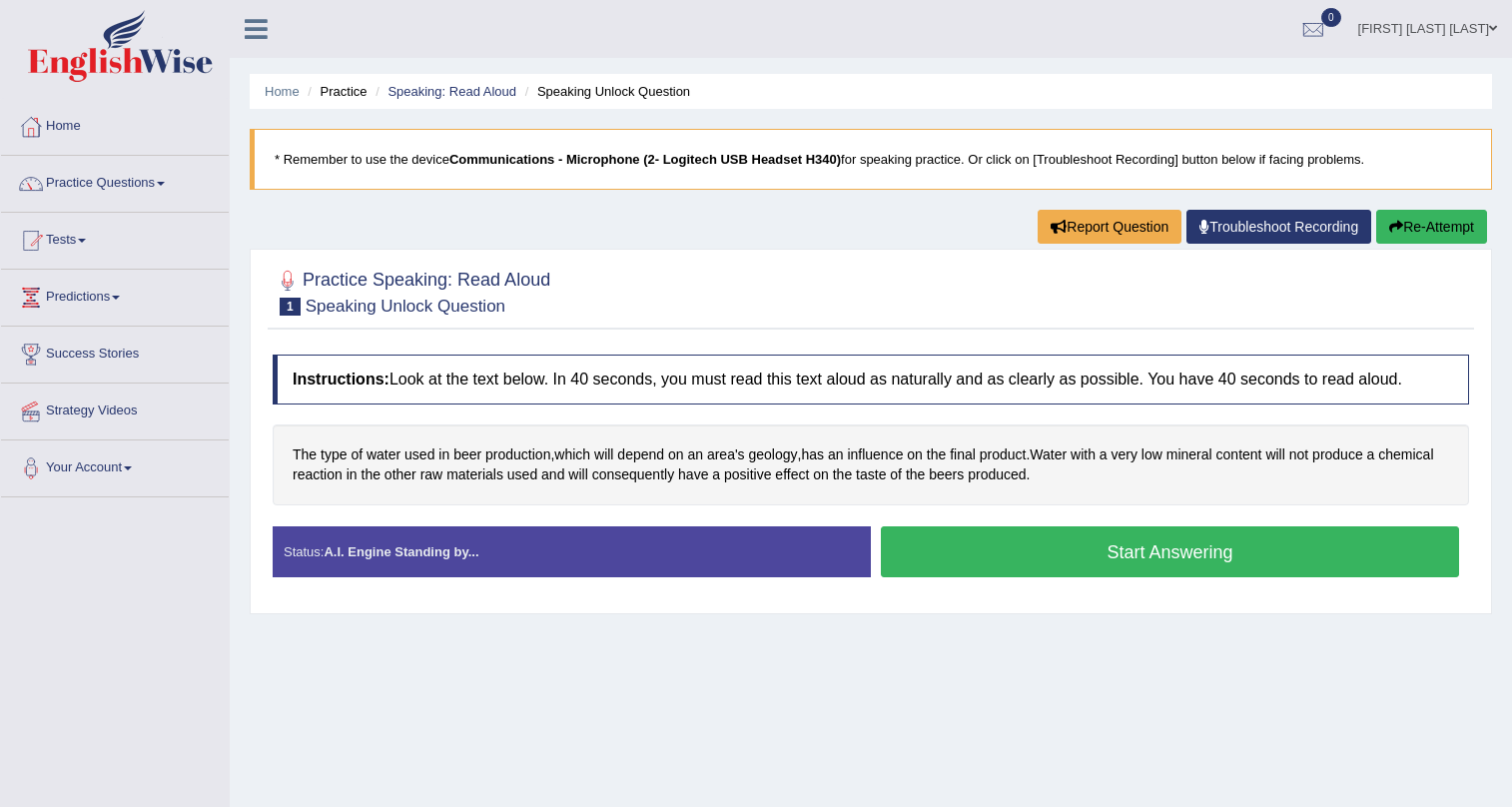 scroll, scrollTop: 0, scrollLeft: 0, axis: both 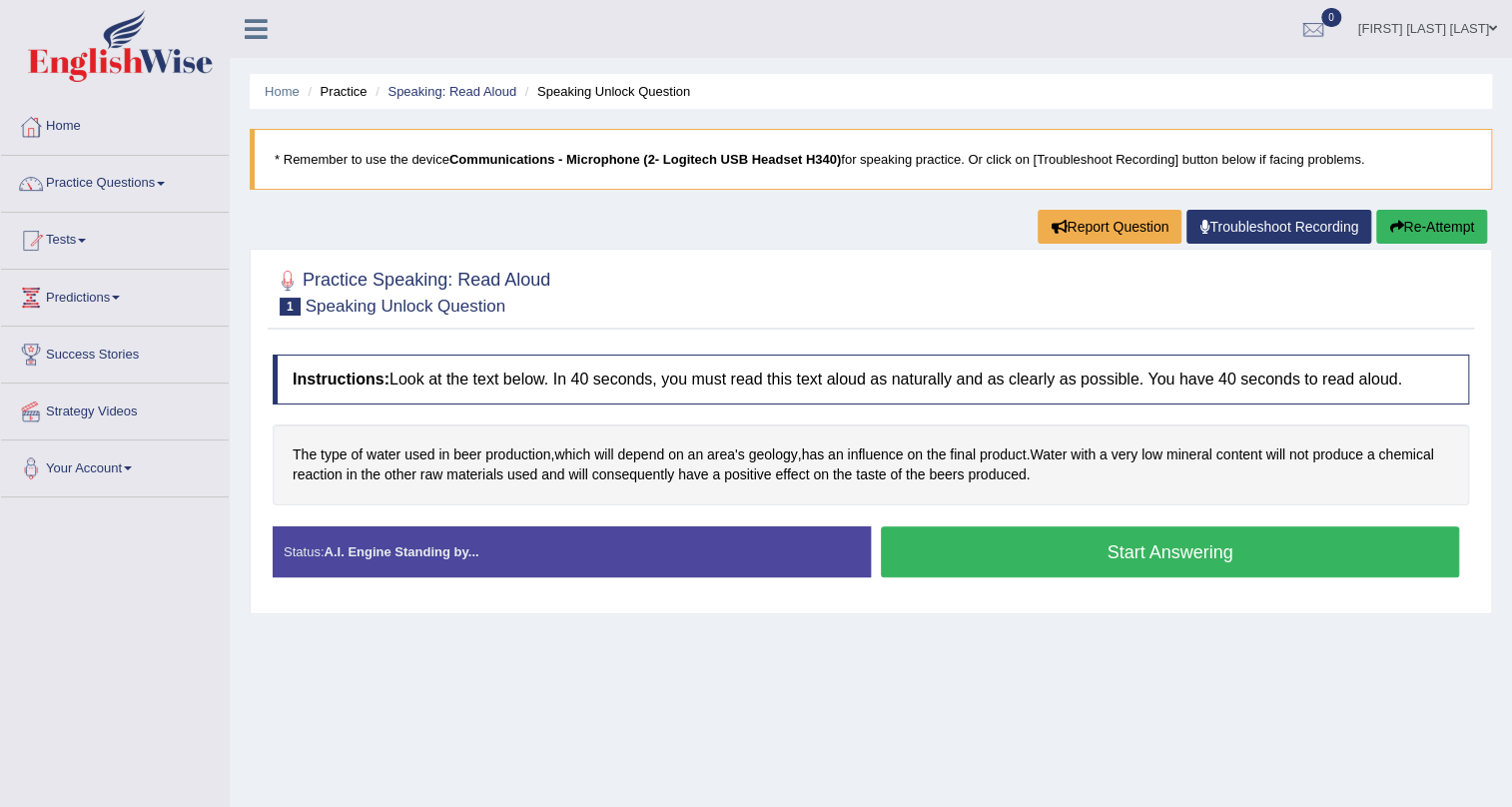 click on "Start Answering" at bounding box center [1169, 551] 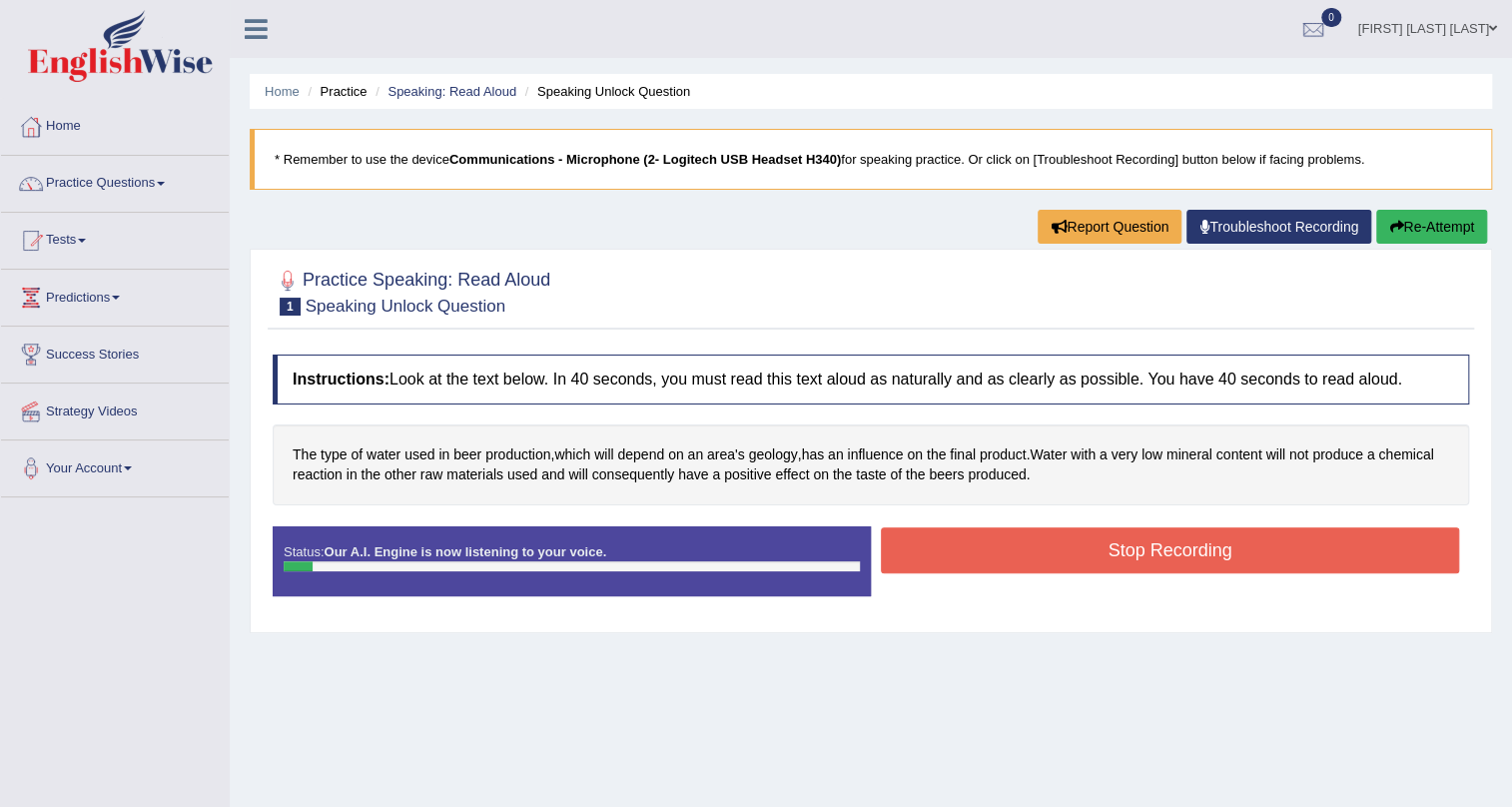 click on "Stop Recording" at bounding box center [1169, 550] 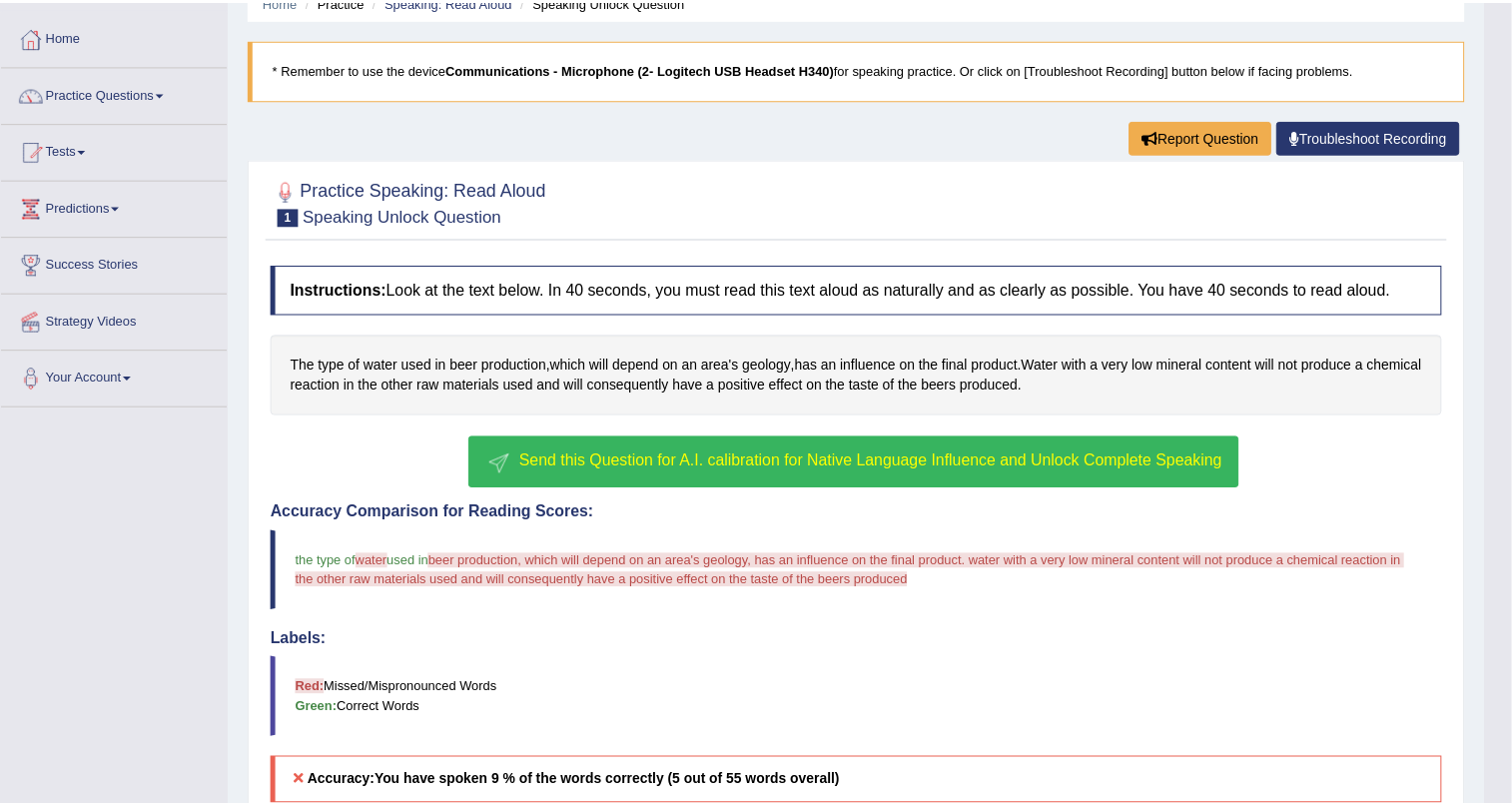 scroll, scrollTop: 90, scrollLeft: 0, axis: vertical 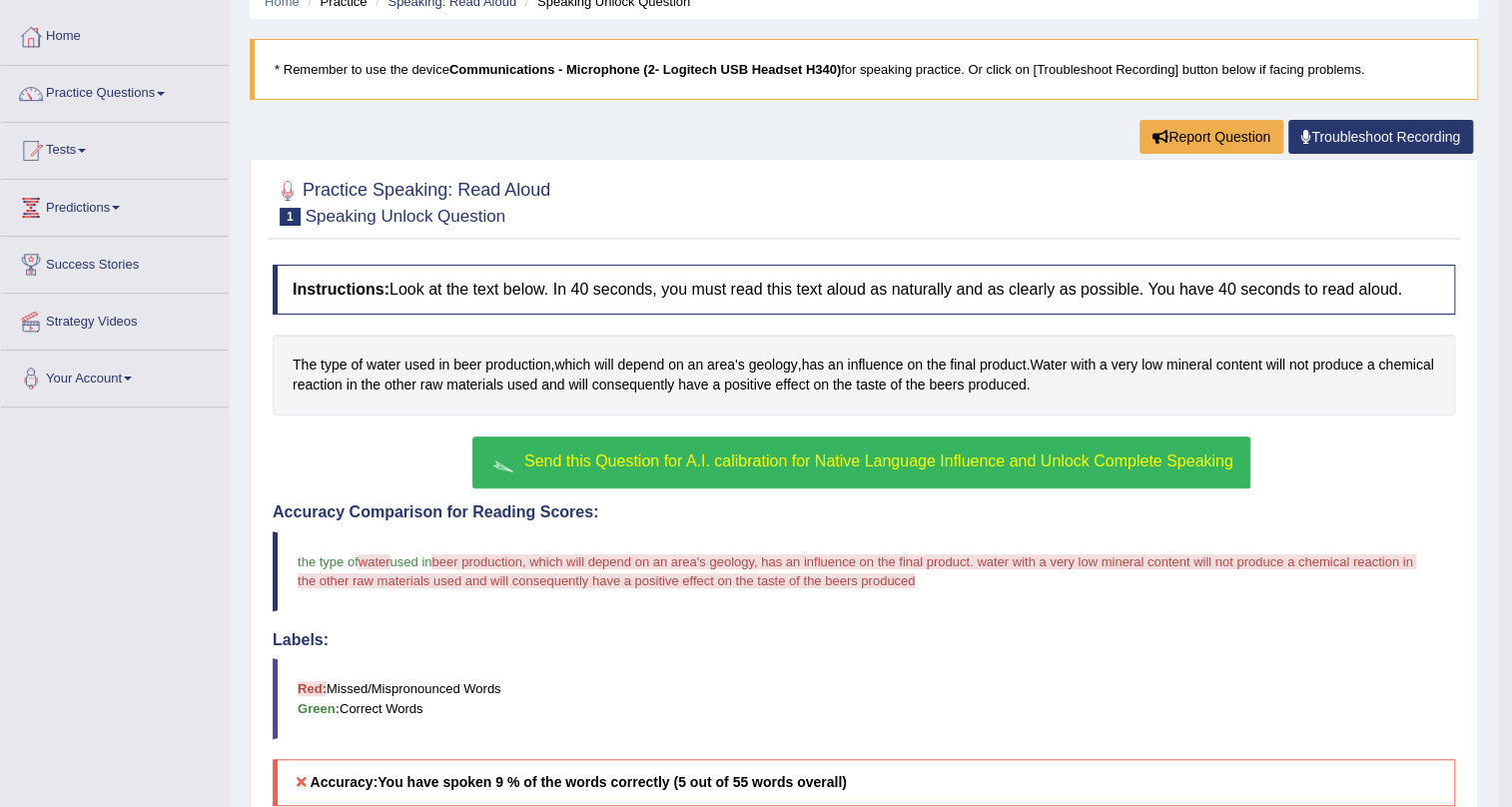 click on "Send this Question for A.I. calibration for Native Language Influence and Unlock Complete Speaking" at bounding box center [879, 460] 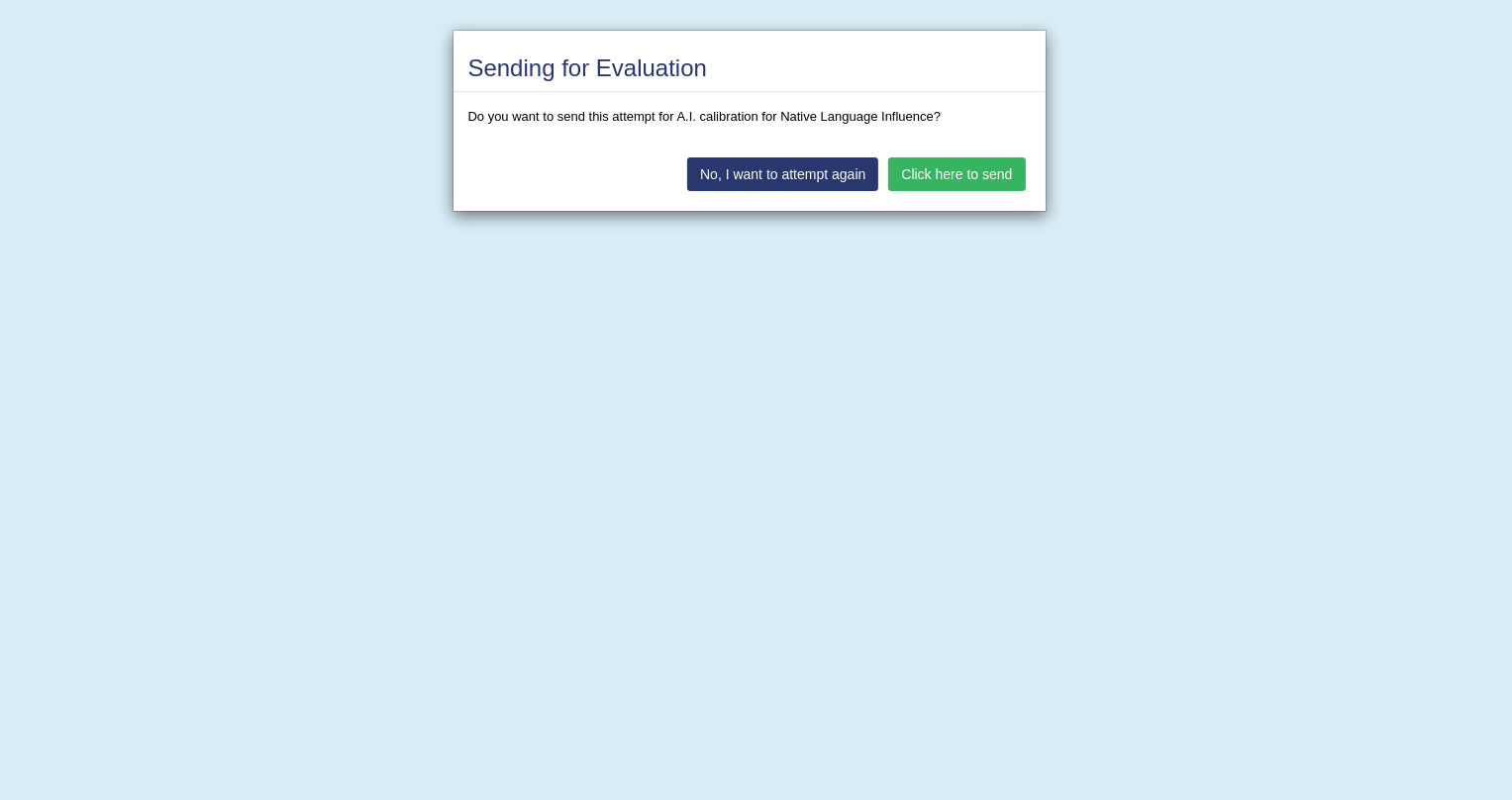 click on "Click here to send" at bounding box center (957, 174) 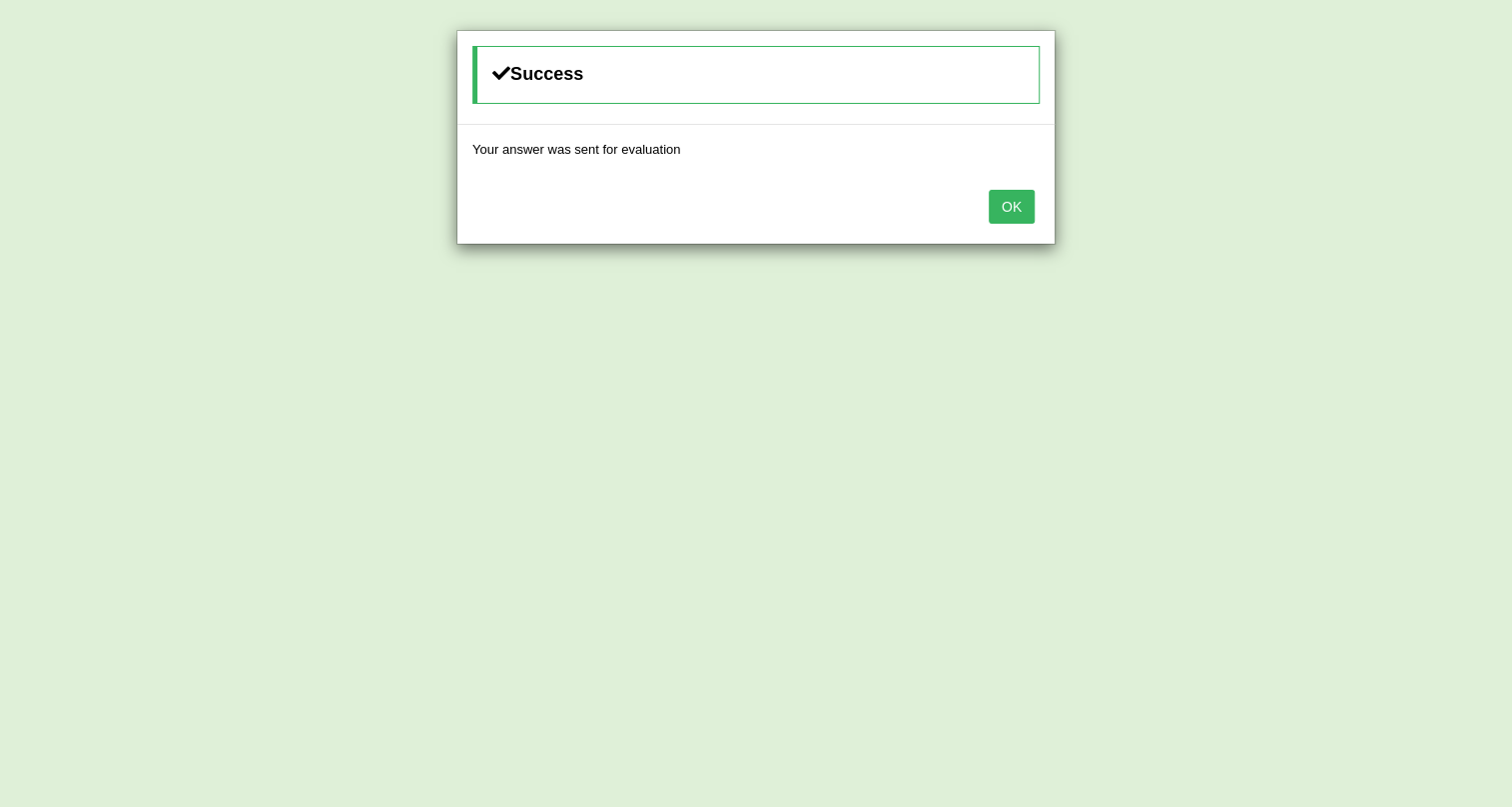 click on "OK" at bounding box center (1012, 207) 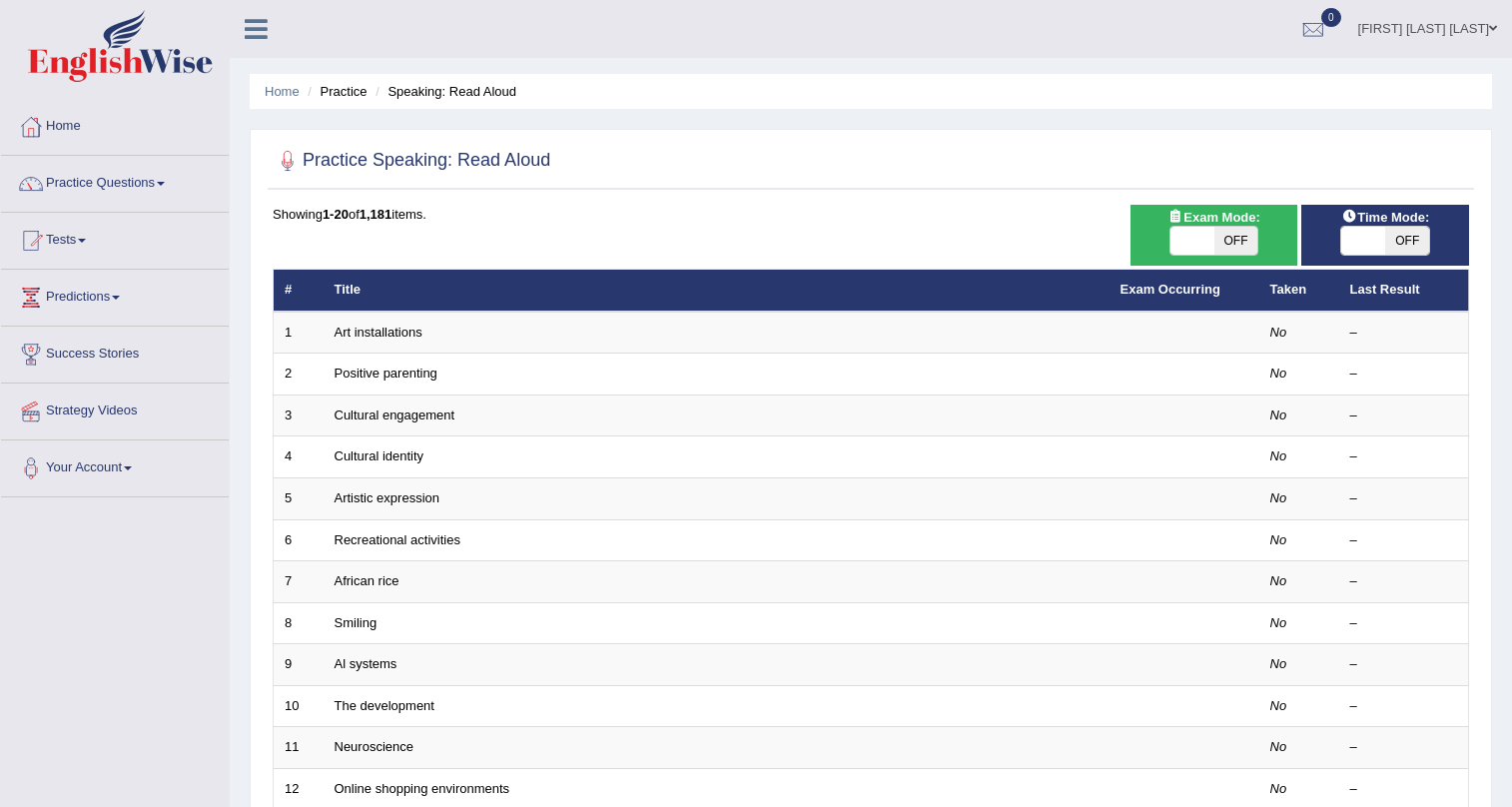 scroll, scrollTop: 0, scrollLeft: 0, axis: both 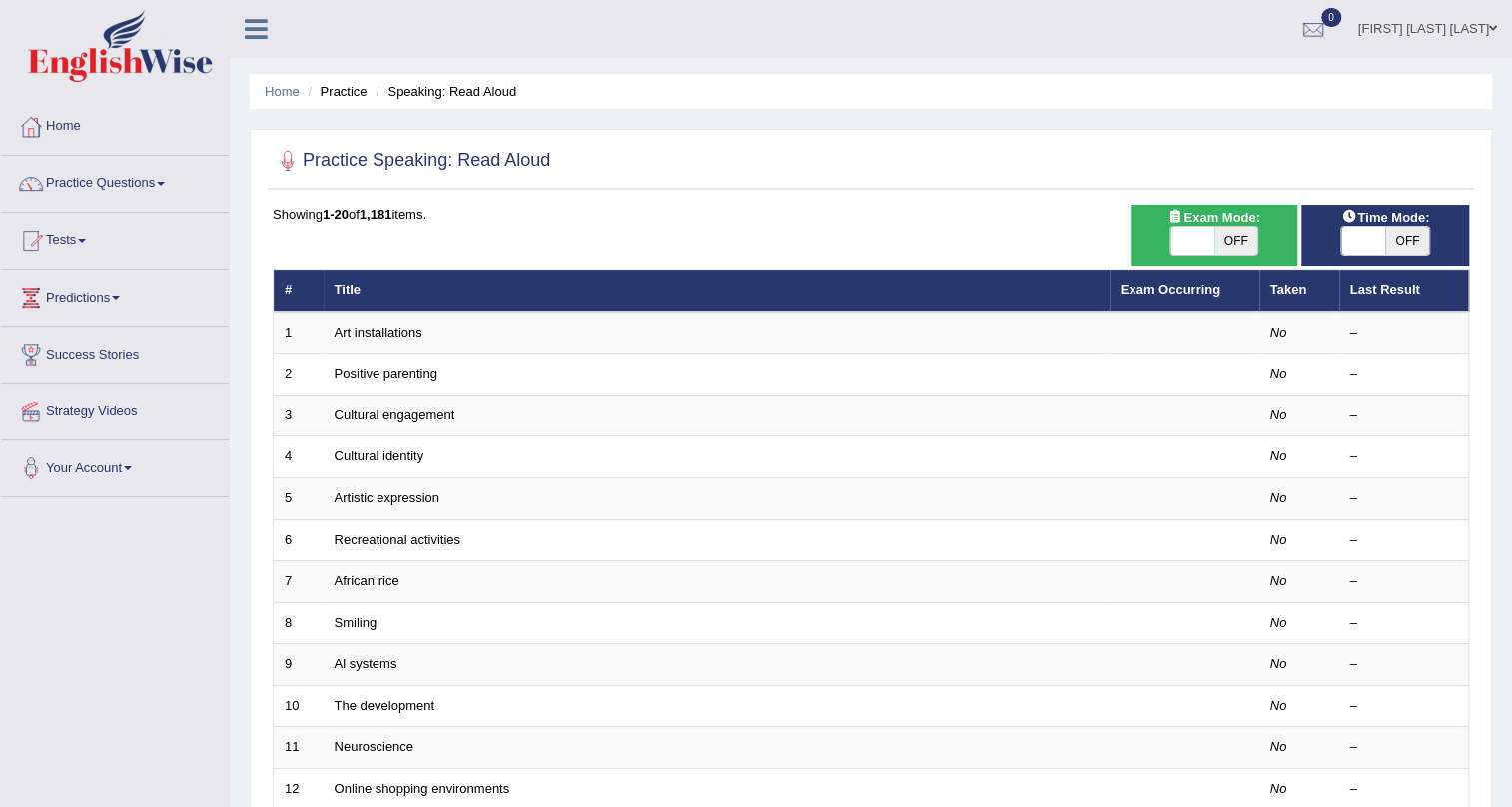 click on "Art installations" at bounding box center (378, 332) 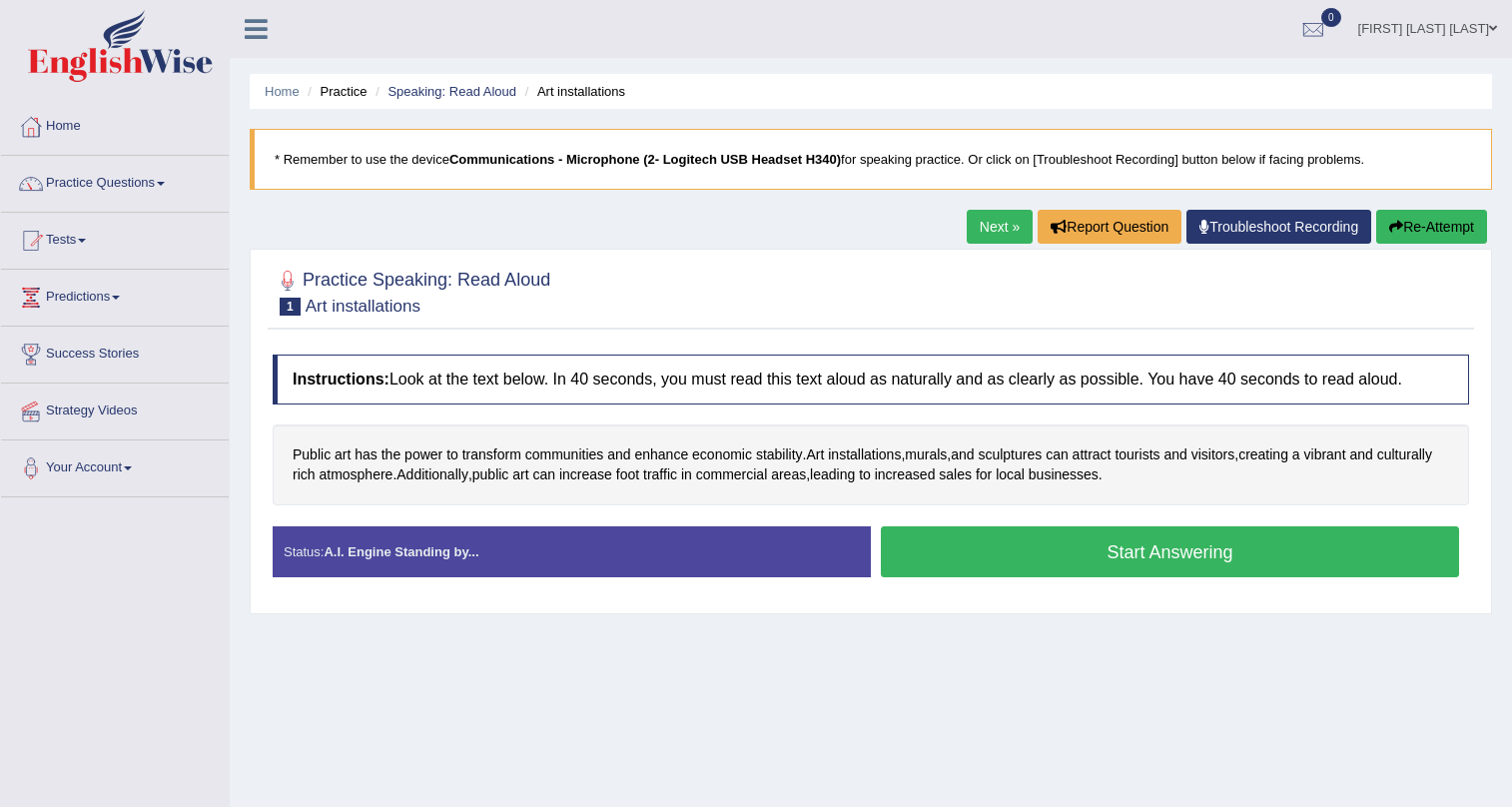 scroll, scrollTop: 0, scrollLeft: 0, axis: both 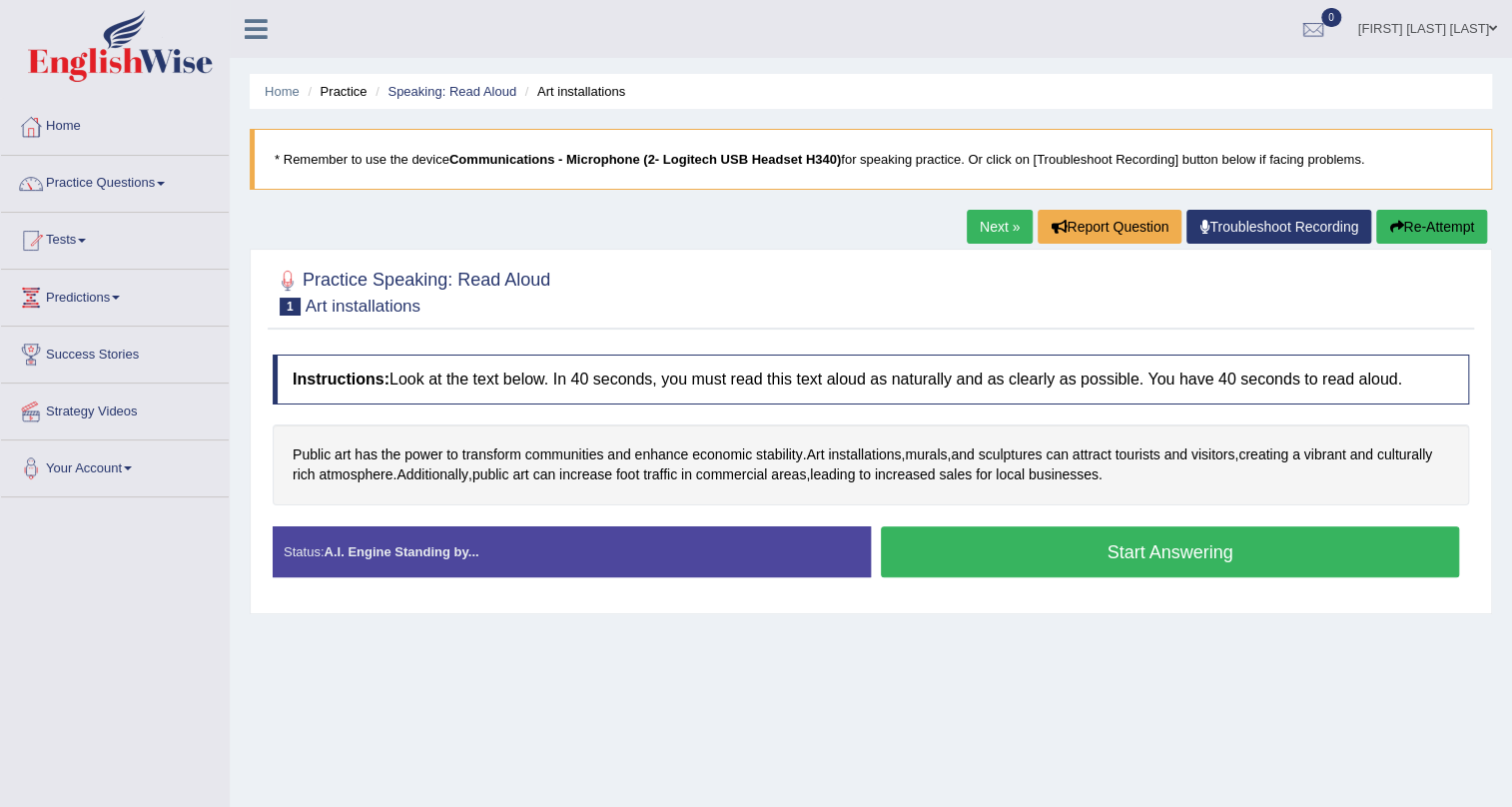 click on "Start Answering" at bounding box center (1169, 551) 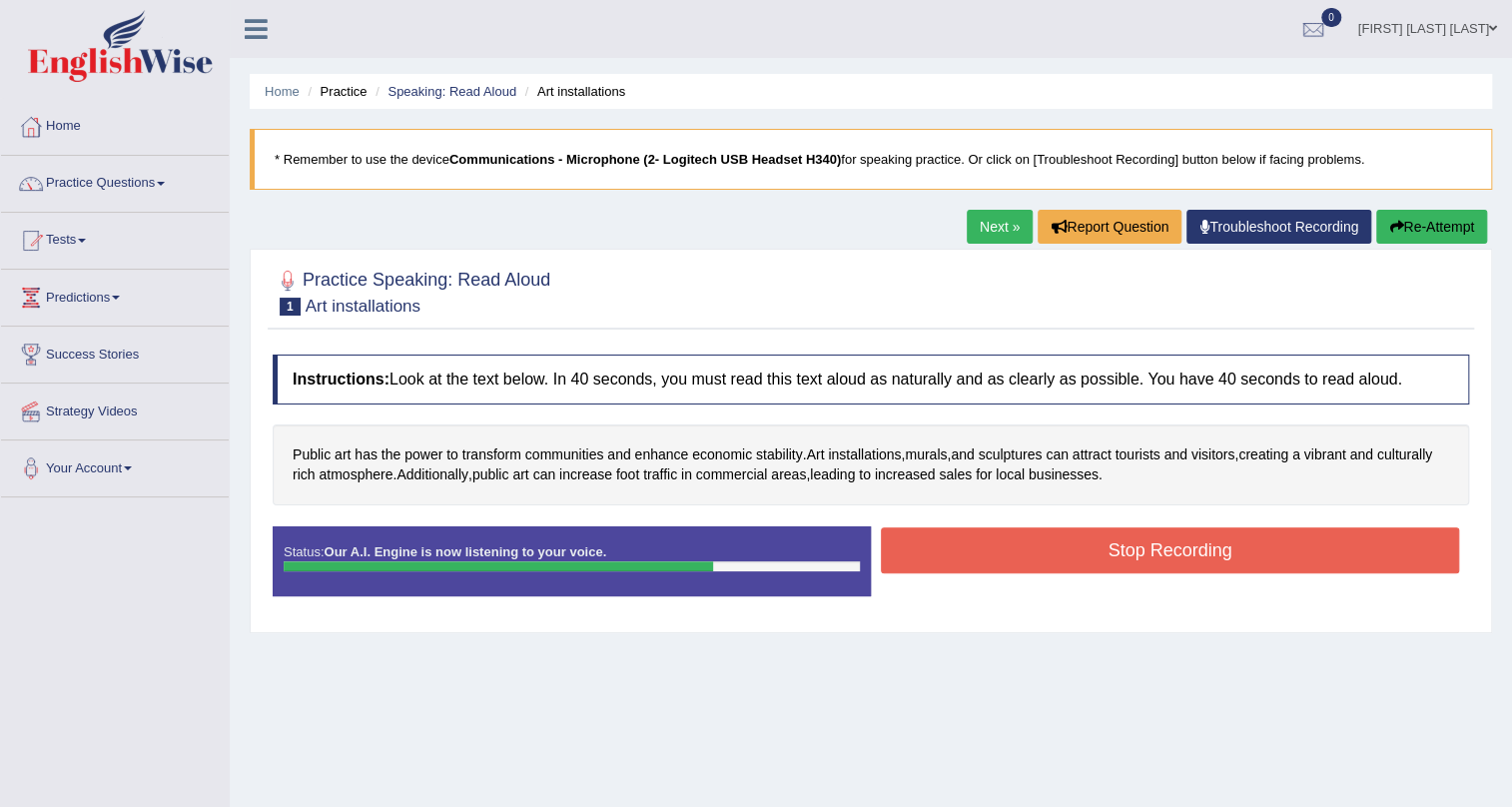 click on "Stop Recording" at bounding box center [1169, 550] 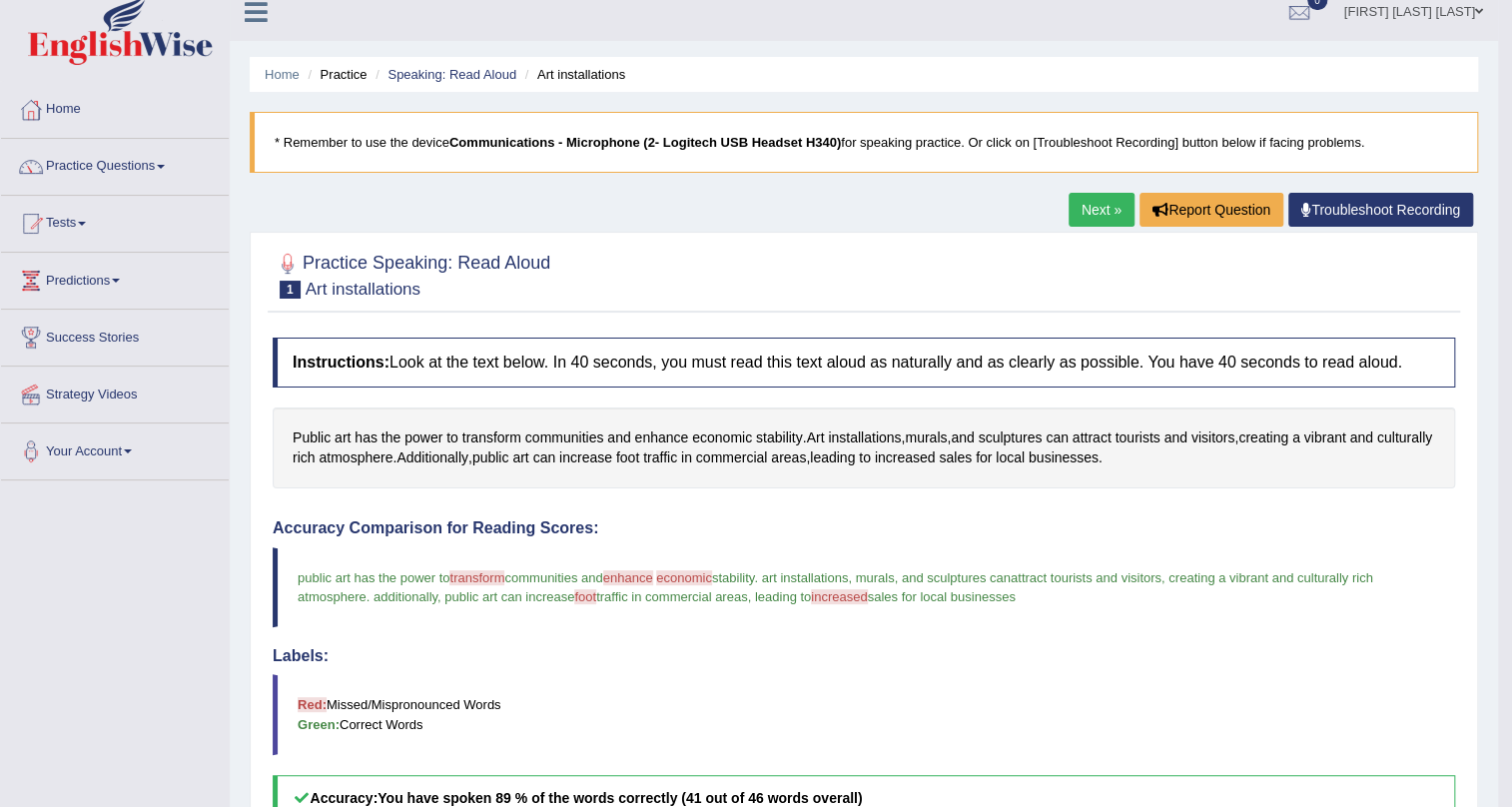 scroll, scrollTop: 0, scrollLeft: 0, axis: both 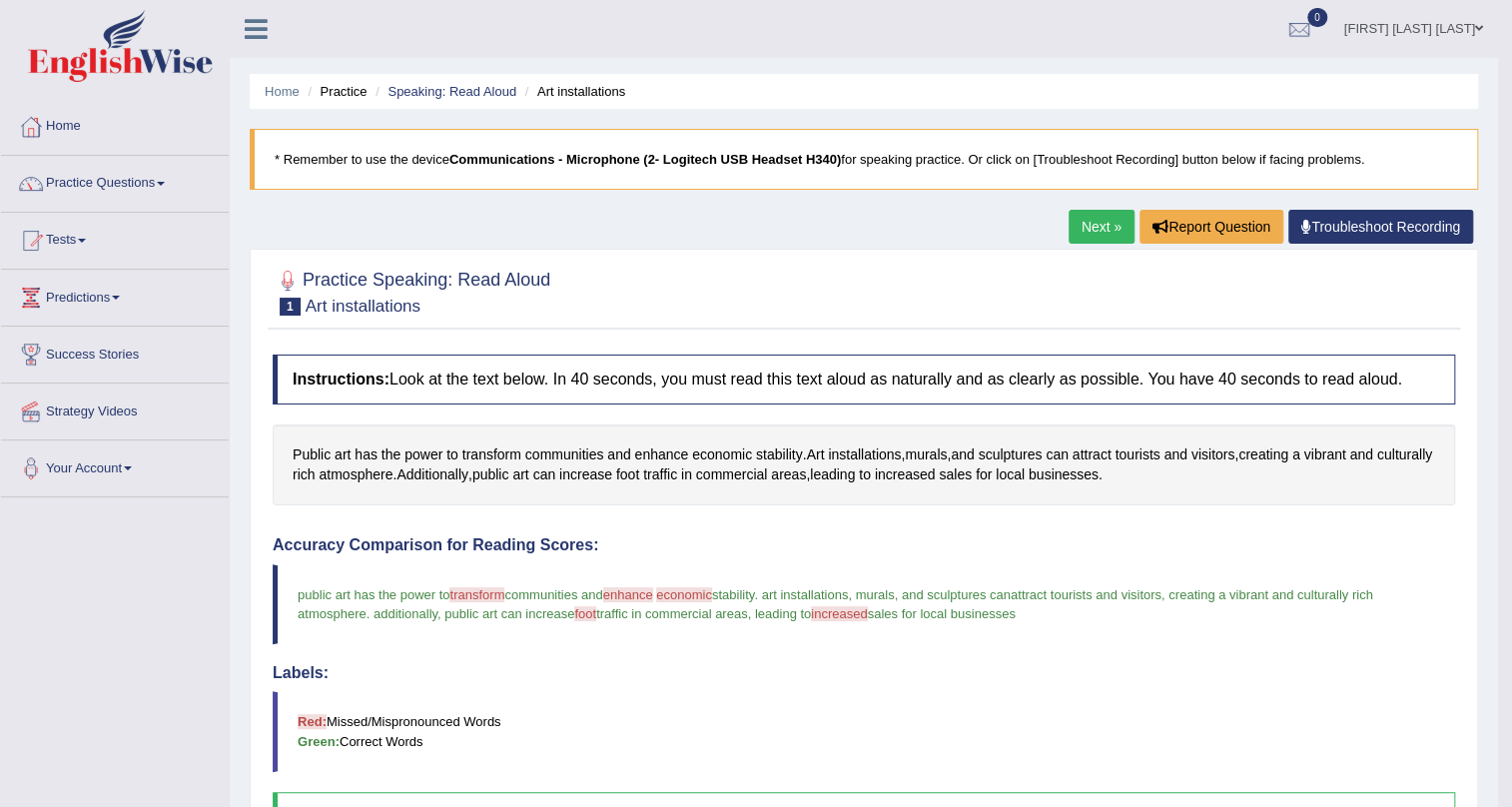 click on "Next »" at bounding box center [1102, 227] 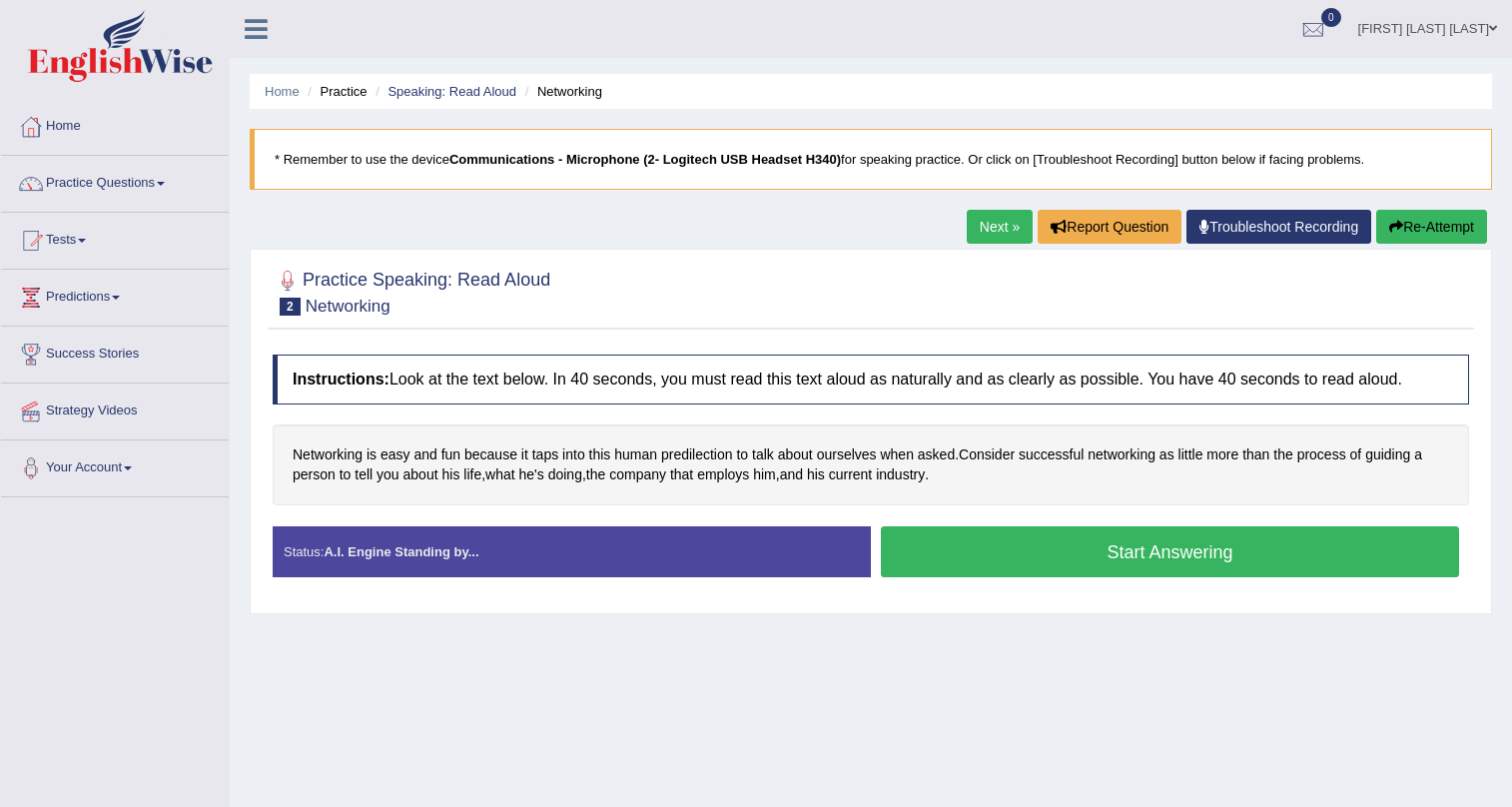 scroll, scrollTop: 0, scrollLeft: 0, axis: both 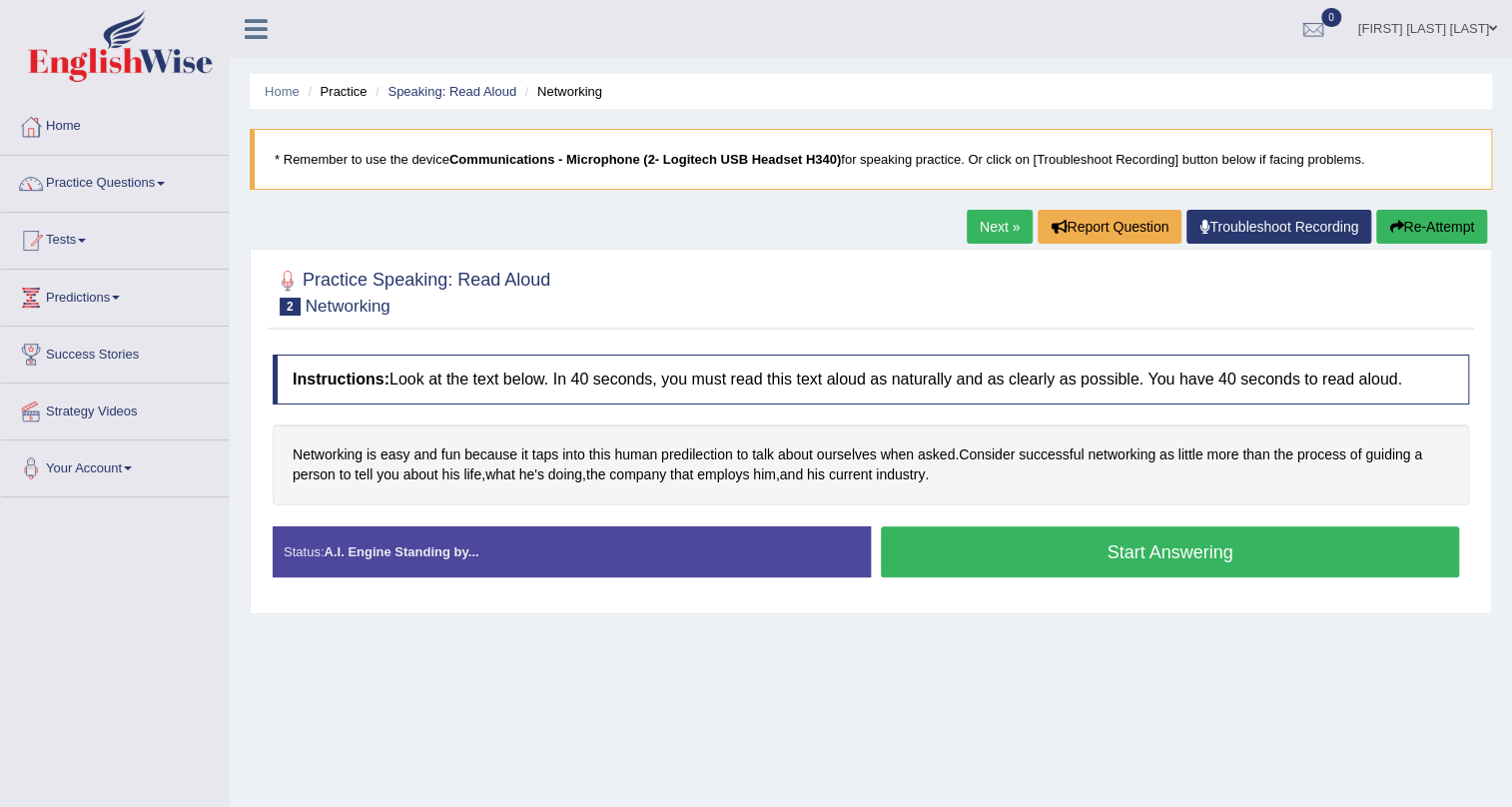 click on "Start Answering" at bounding box center [1169, 551] 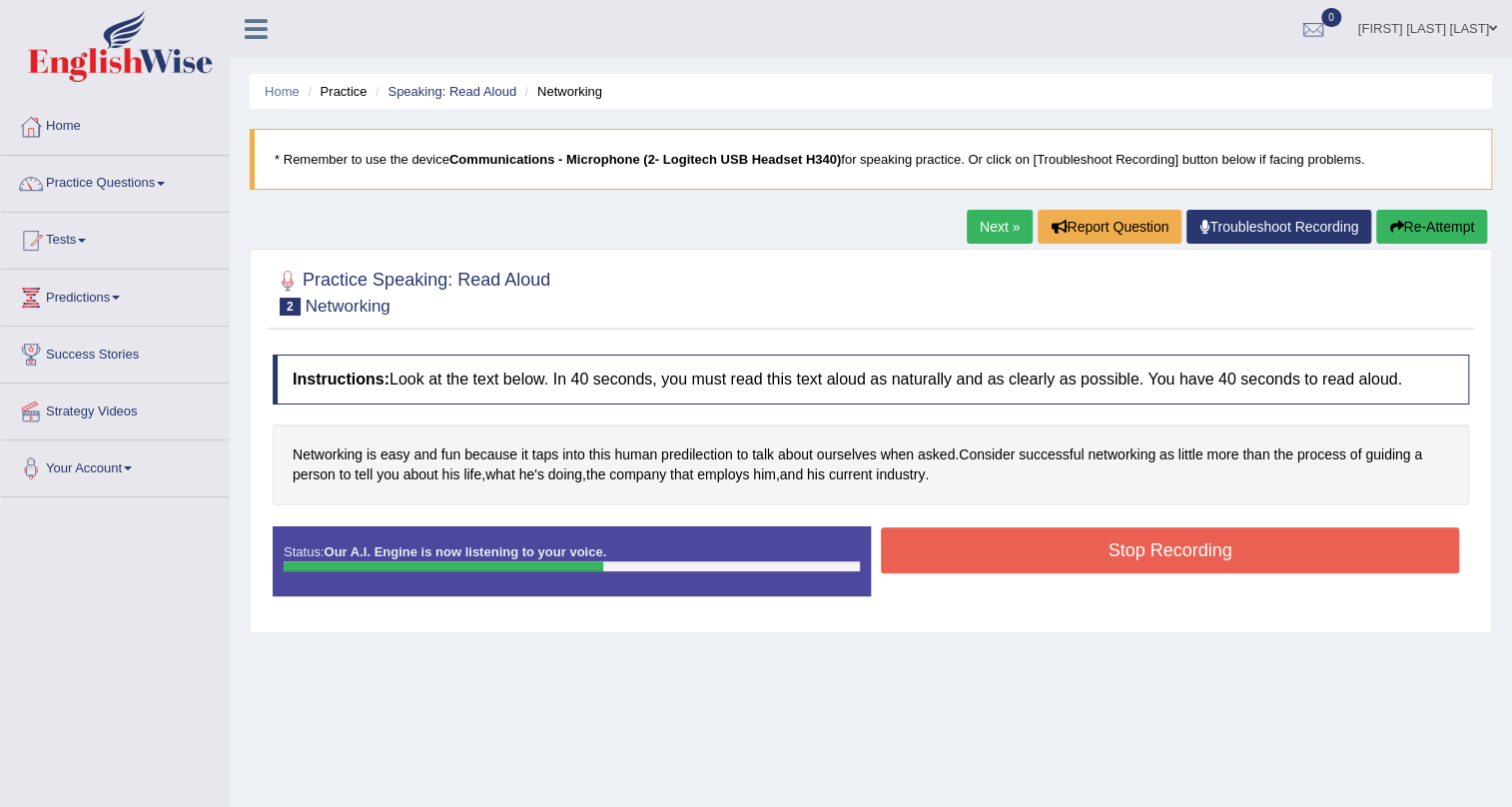 click on "Stop Recording" at bounding box center [1169, 550] 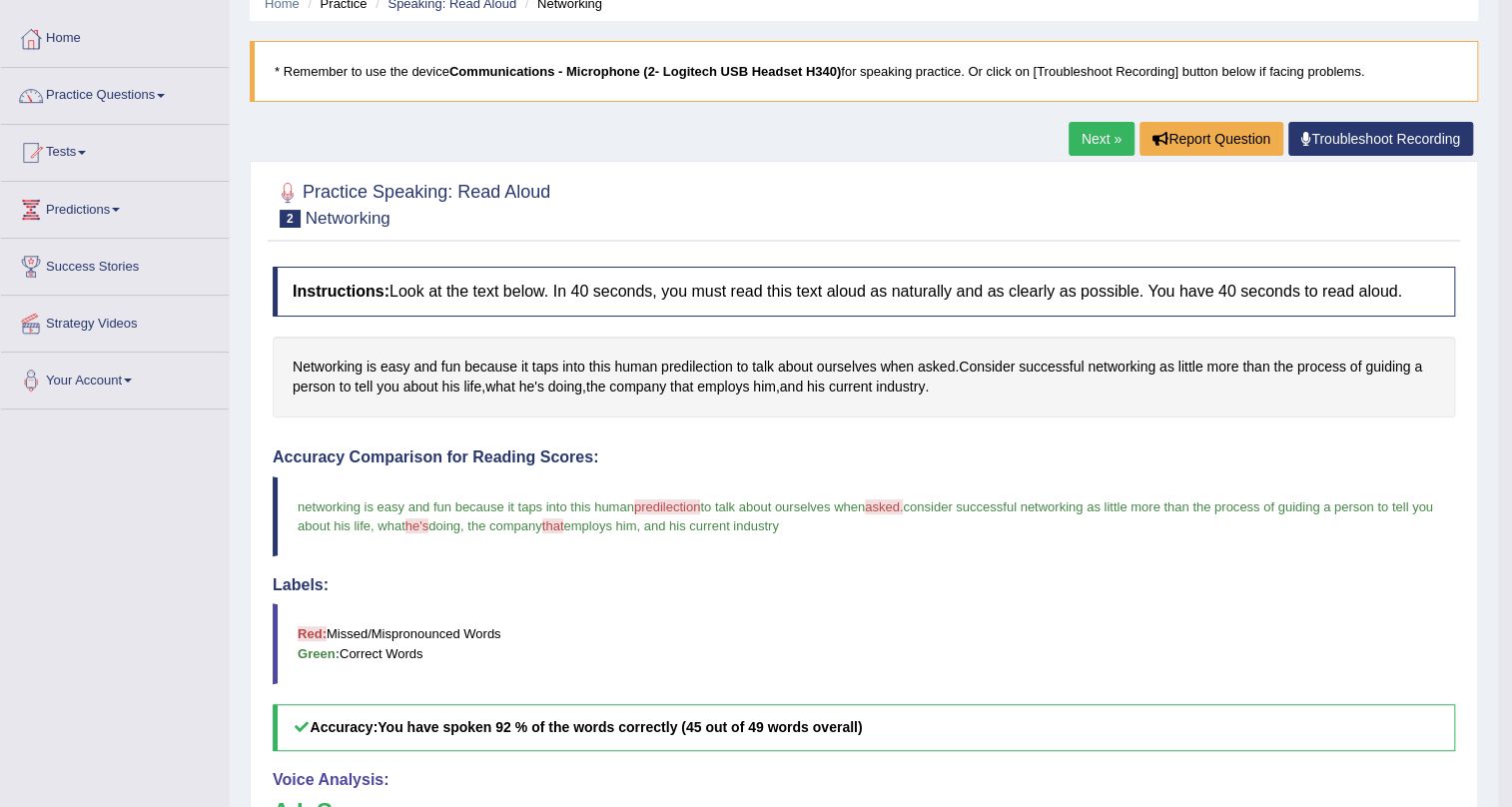 scroll, scrollTop: 0, scrollLeft: 0, axis: both 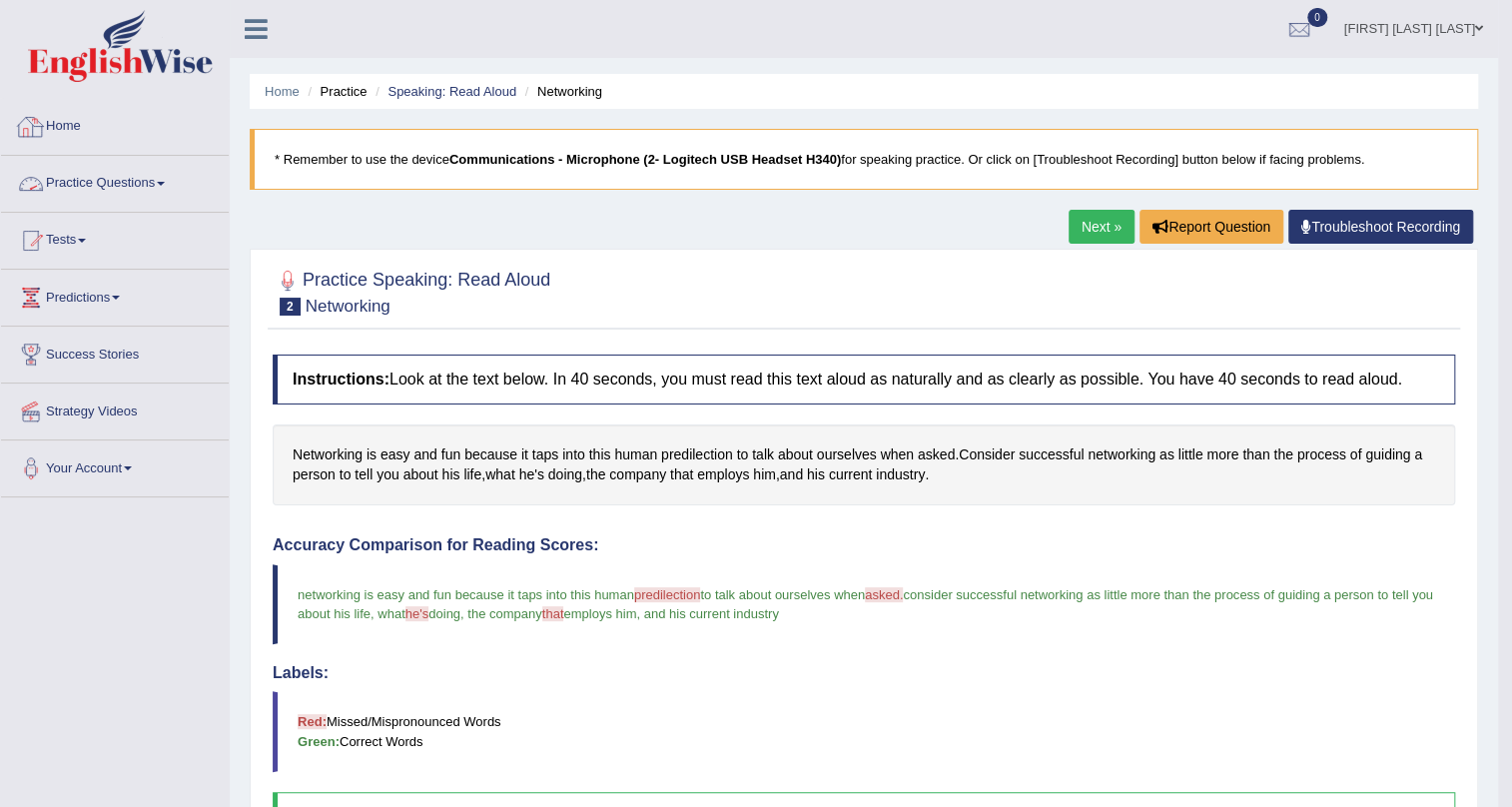 click on "Practice Questions   Speaking Practice Read Aloud
Repeat Sentence
Describe Image
Re-tell Lecture
Answer Short Question
Summarize Group Discussion
Respond To A Situation
Writing Practice  Summarize Written Text
Write Essay
Reading Practice  Reading & Writing: Fill In The Blanks
Choose Multiple Answers
Re-order Paragraphs
Fill In The Blanks
Choose Single Answer
Listening Practice  Summarize Spoken Text
Highlight Incorrect Words
Highlight Correct Summary
Select Missing Word
Choose Single Answer
Choose Multiple Answers
Fill In The Blanks
Write From Dictation
Pronunciation" at bounding box center (115, 184) 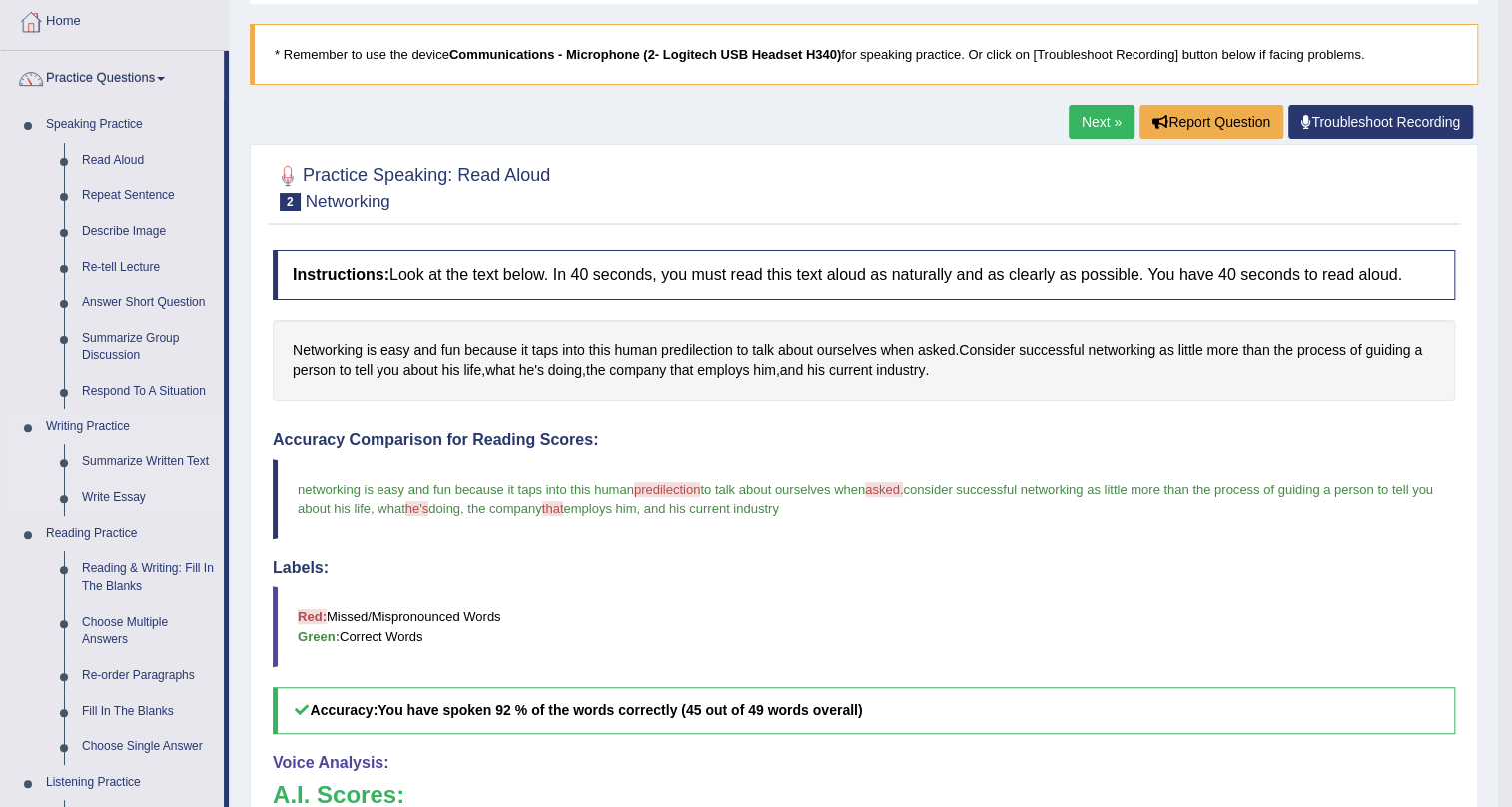 scroll, scrollTop: 363, scrollLeft: 0, axis: vertical 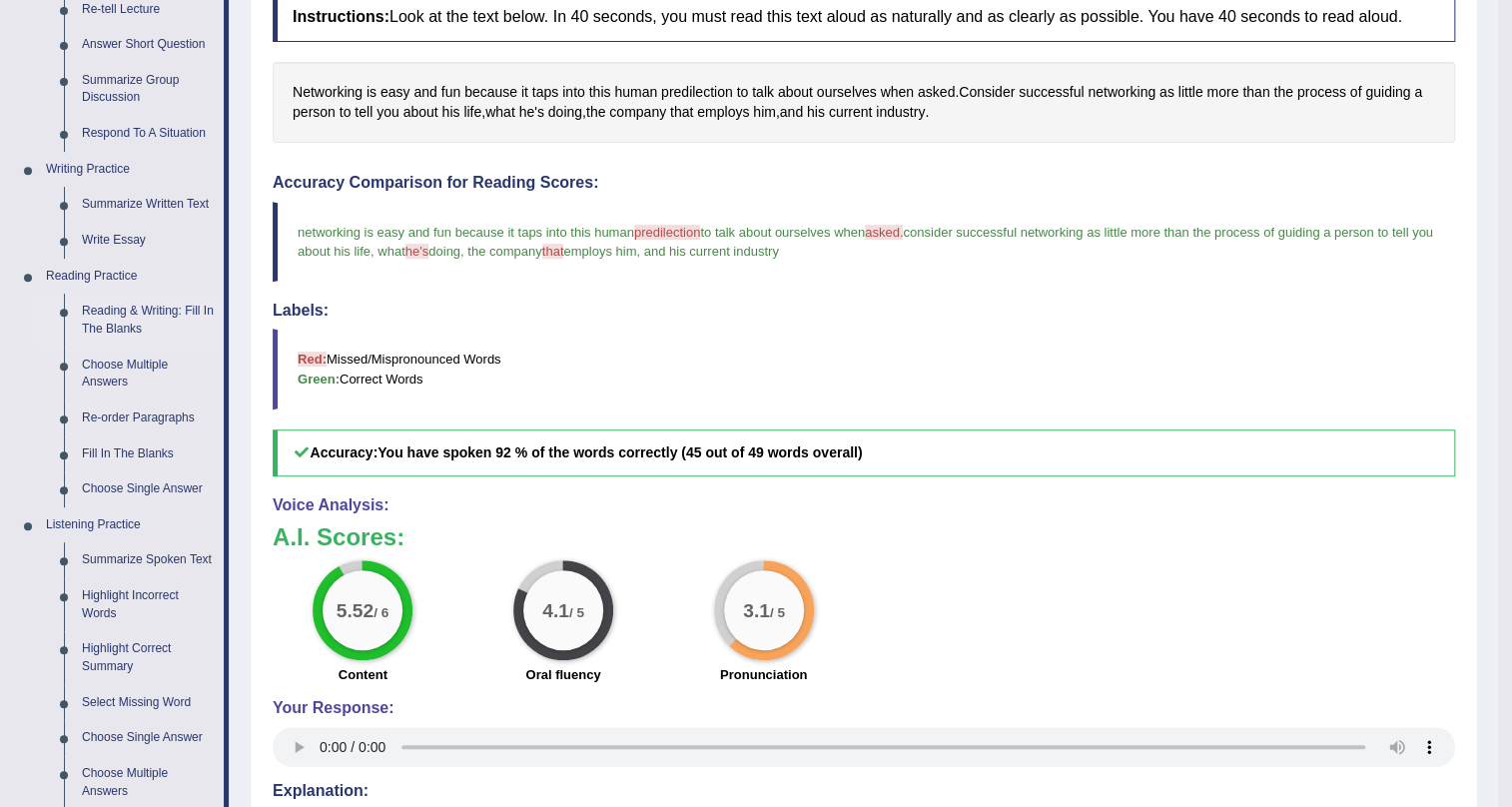 click on "Reading & Writing: Fill In The Blanks" at bounding box center [148, 320] 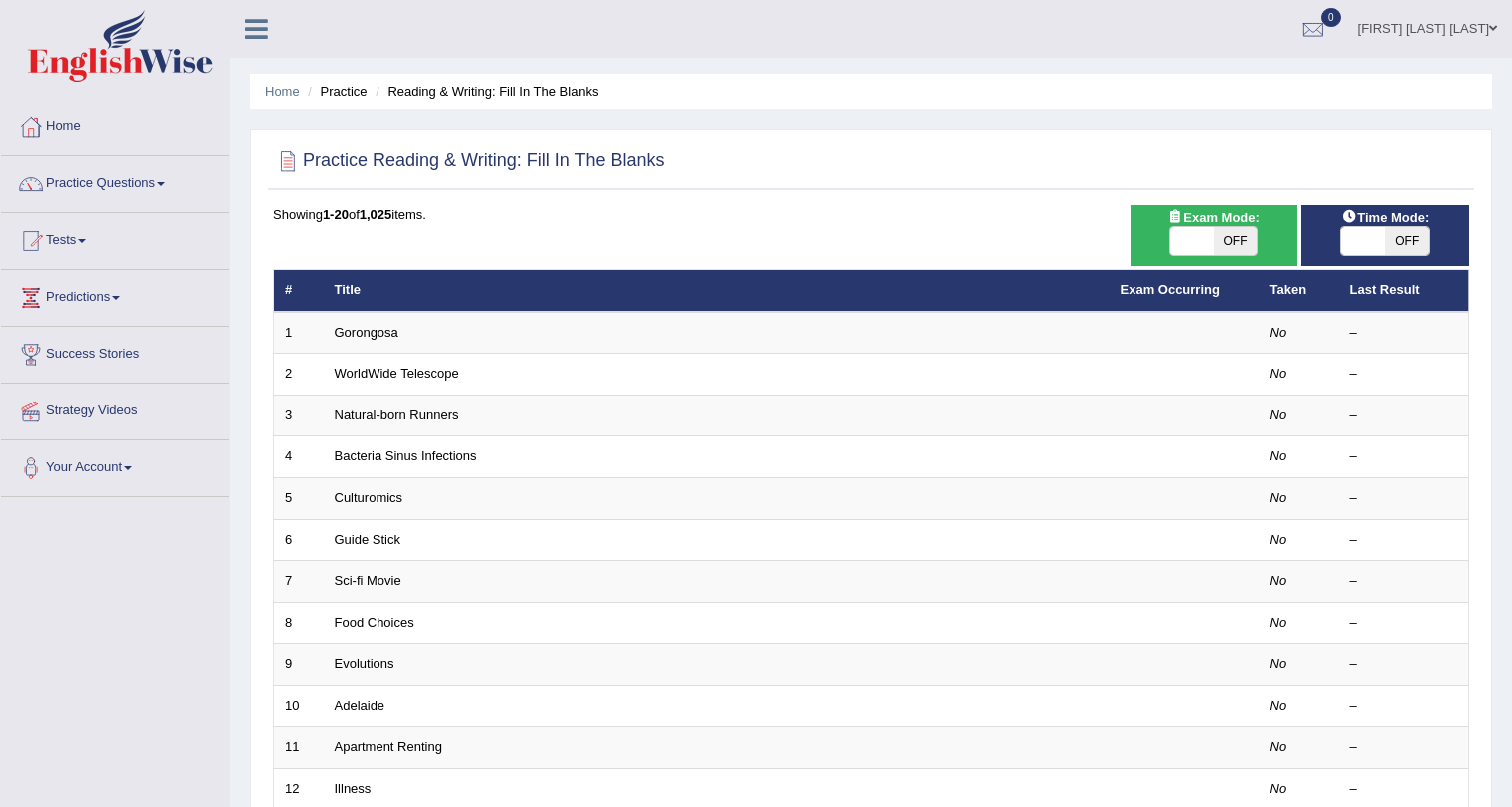 scroll, scrollTop: 0, scrollLeft: 0, axis: both 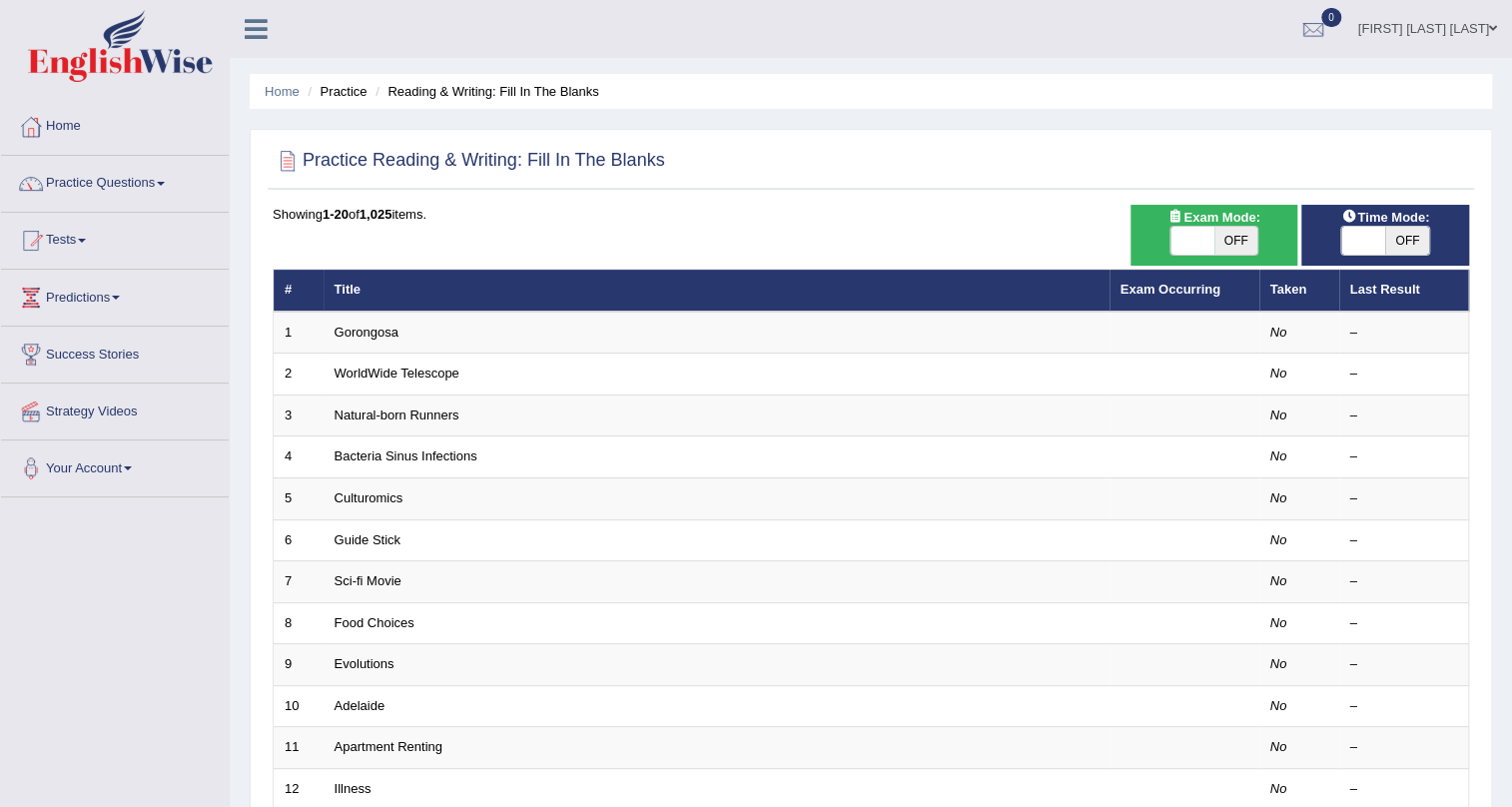 click at bounding box center [1192, 241] 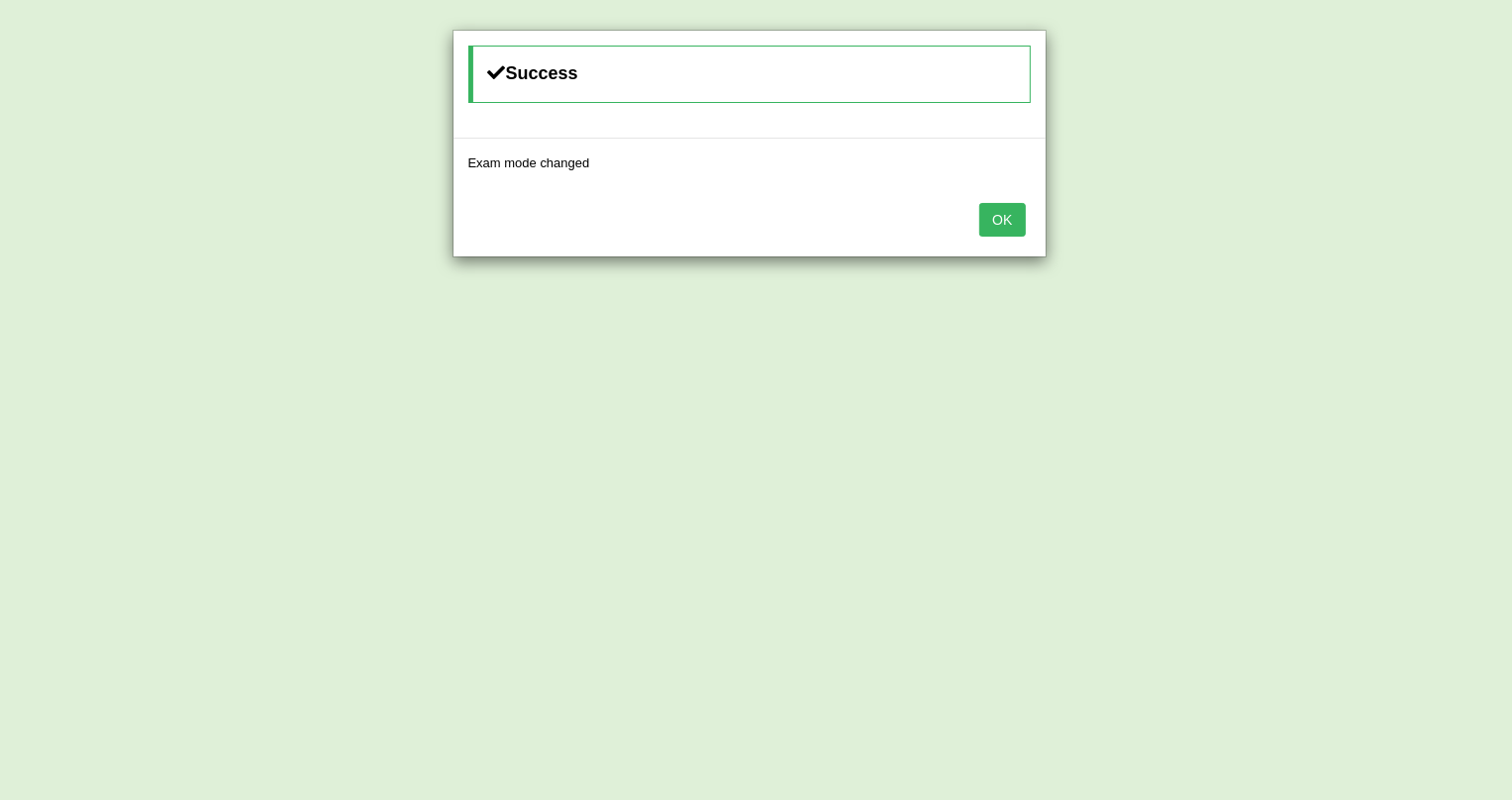 click on "OK" at bounding box center [1002, 220] 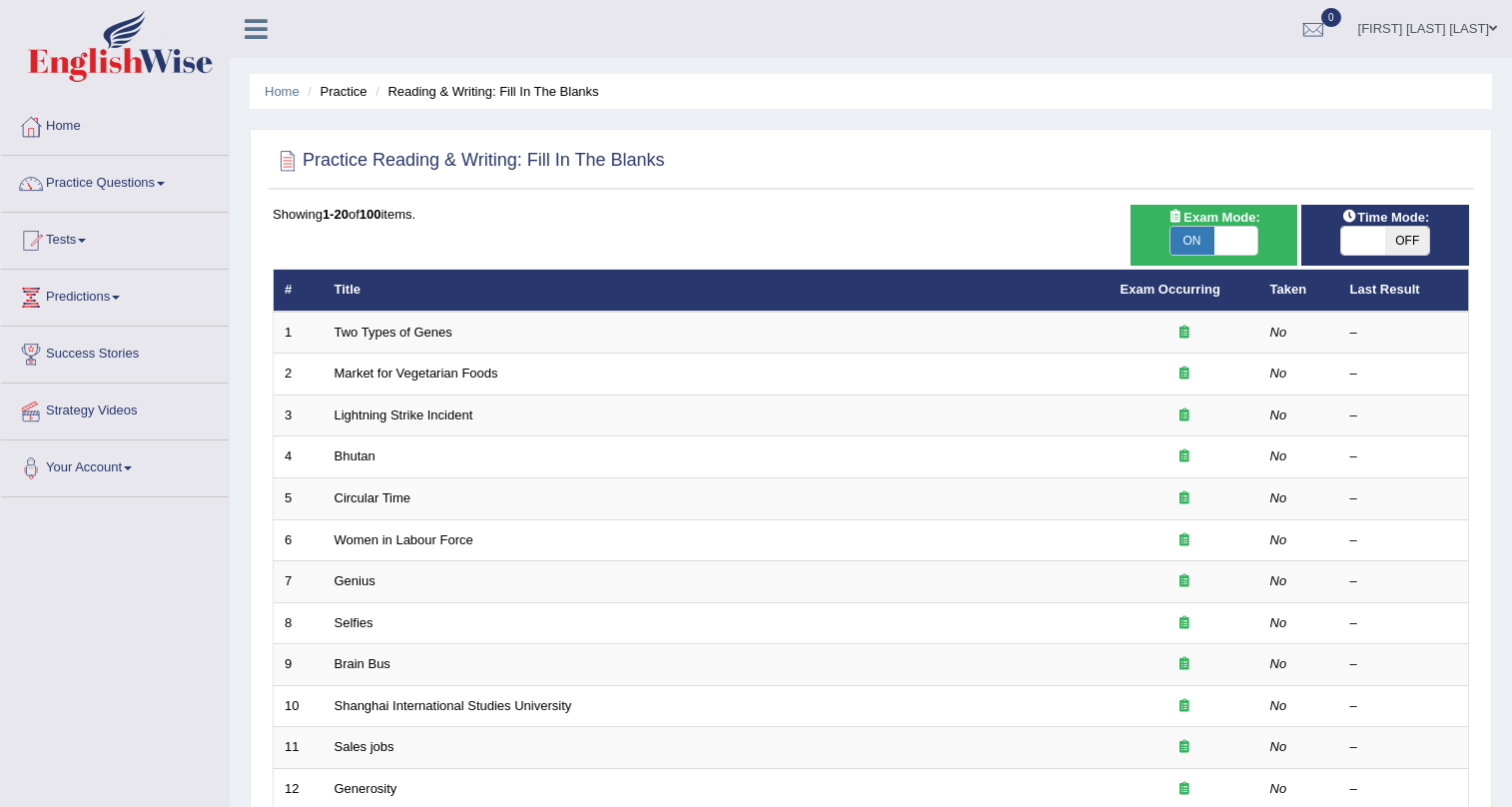 scroll, scrollTop: 0, scrollLeft: 0, axis: both 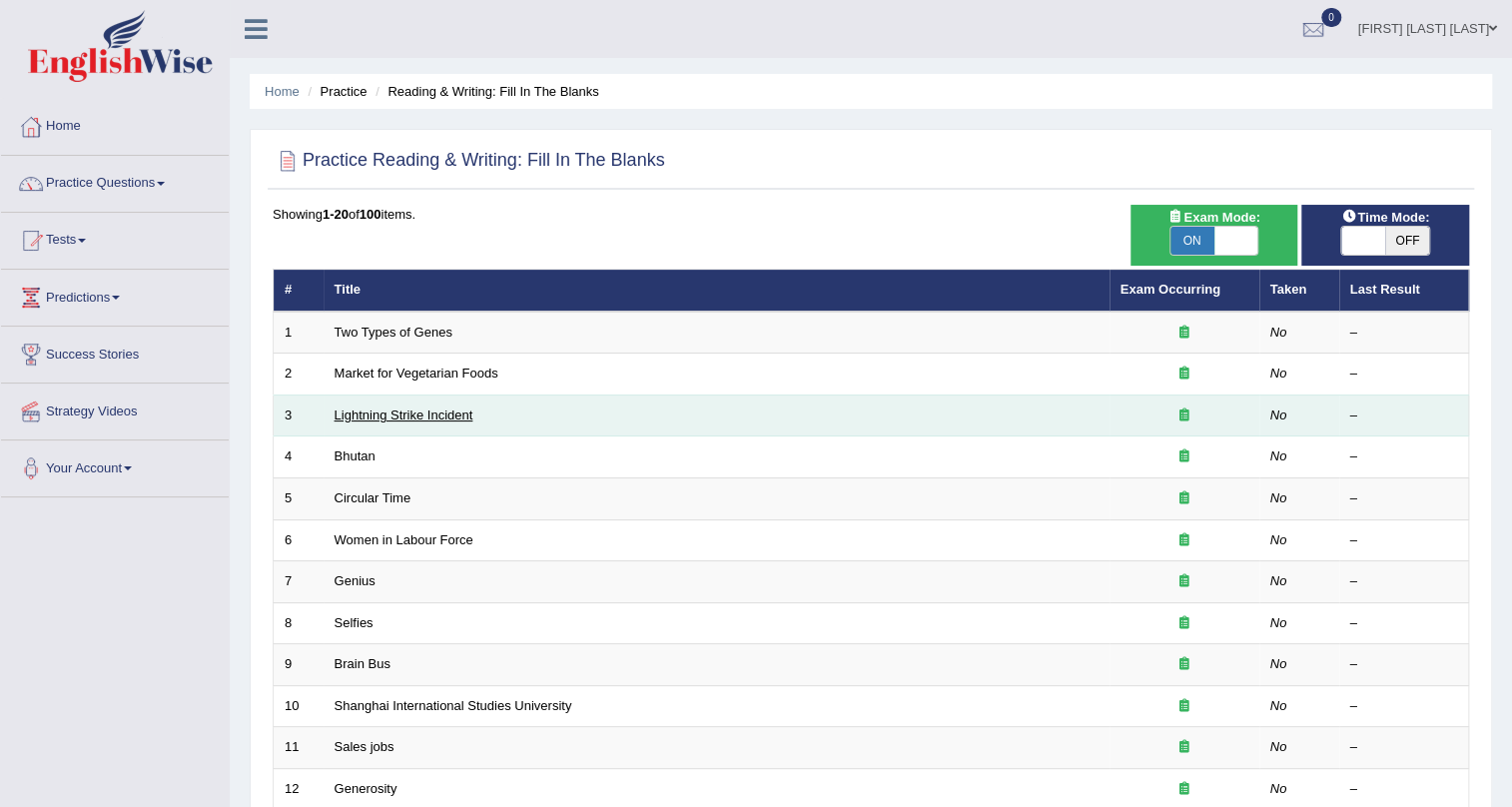 click on "Lightning Strike Incident" at bounding box center (403, 414) 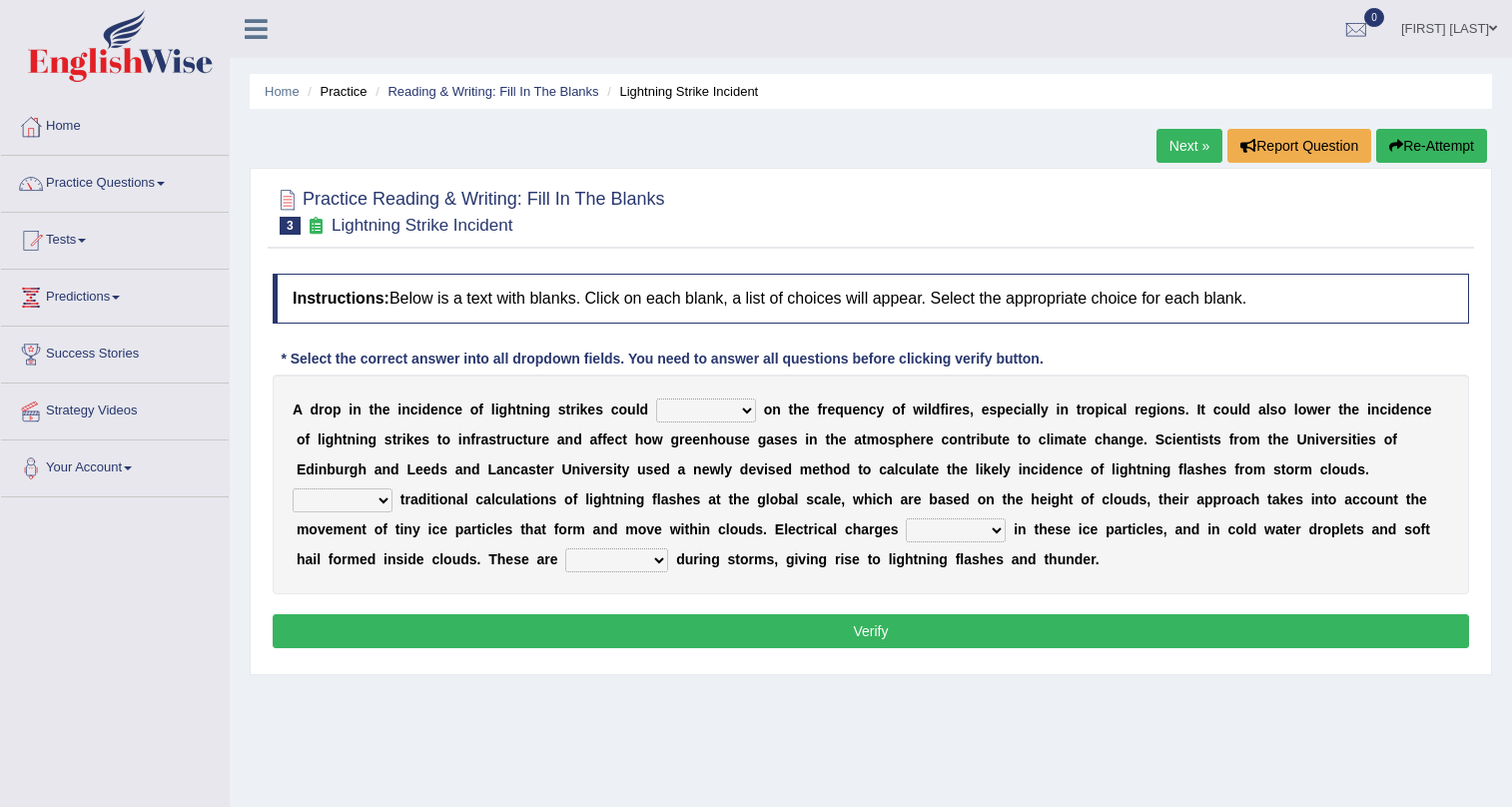 scroll, scrollTop: 0, scrollLeft: 0, axis: both 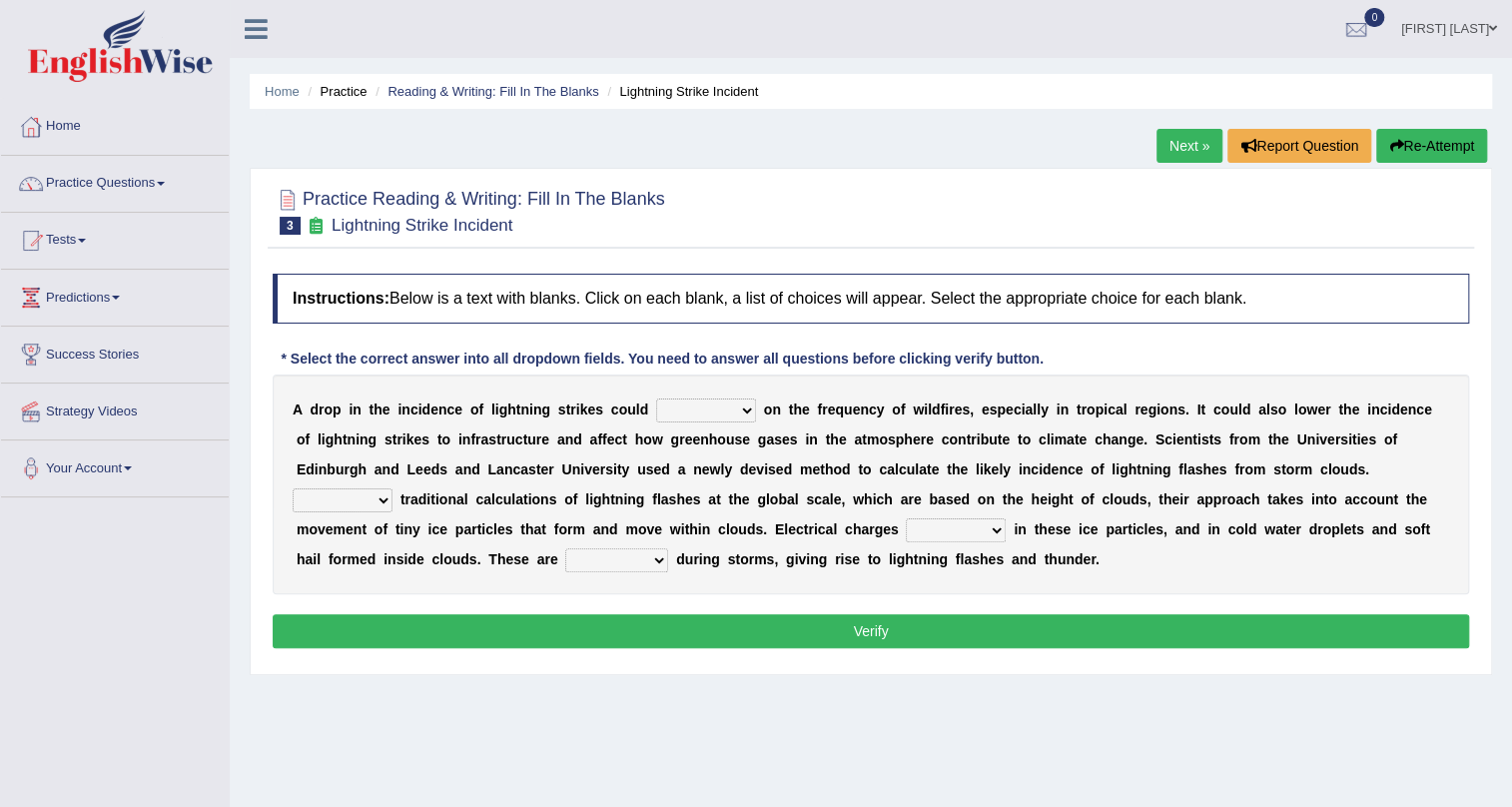 click on "dwell focus impact depend" at bounding box center [706, 410] 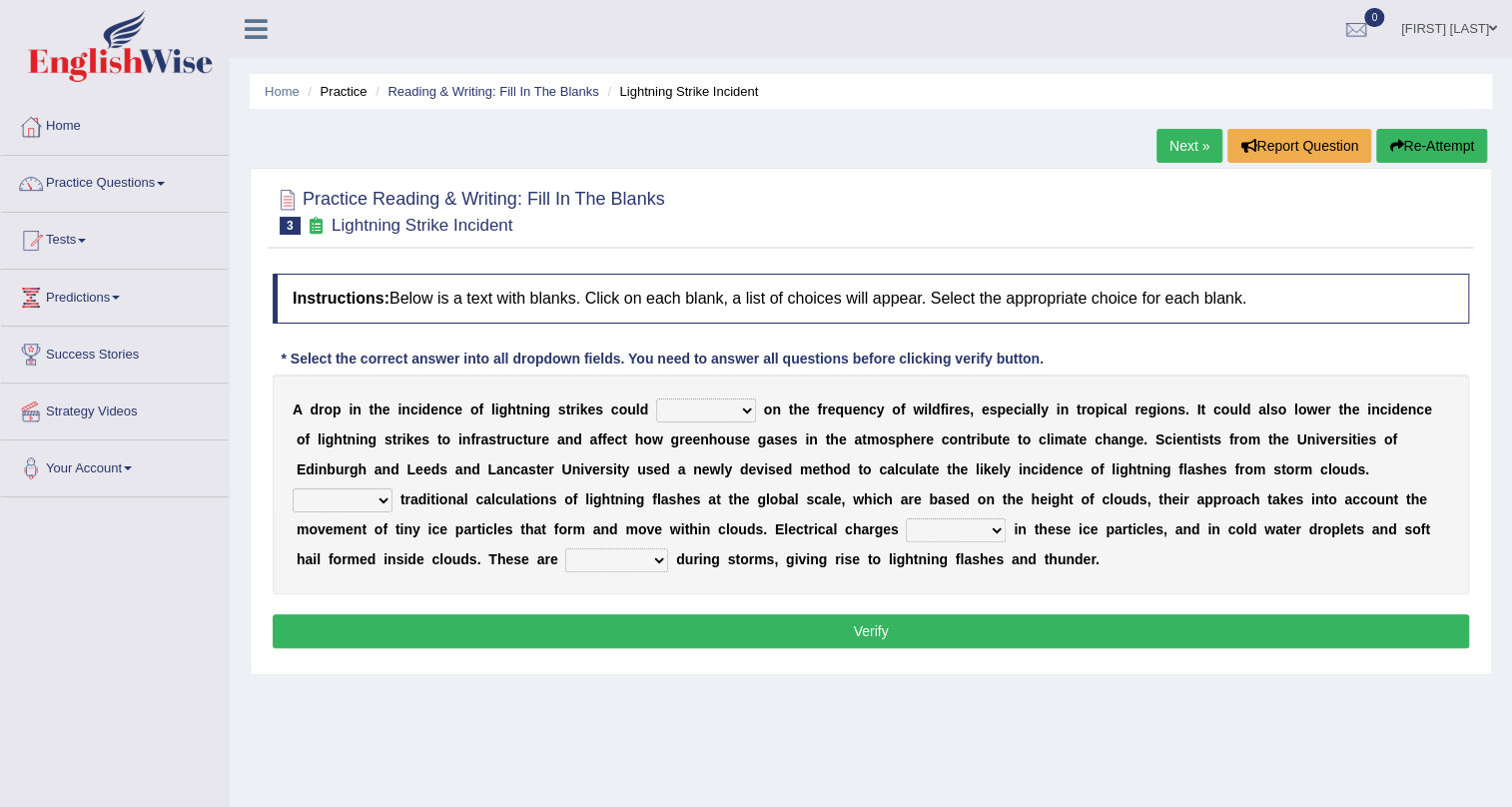 click on "Home
Practice
Reading & Writing: Fill In The Blanks
Lightning Strike Incident
Next »  Report Question  Re-Attempt
Practice Reading & Writing: Fill In The Blanks
3
Lightning Strike Incident
Instructions:  Below is a text with blanks. Click on each blank, a list of choices will appear. Select the appropriate choice for each blank.
* Select the correct answer into all dropdown fields. You need to answer all questions before clicking verify button. A    d r o p    i n    t h e    i n c i d e n c e    o f    l i g h t n i n g    s t r i k e s    c o u l d    dwell focus impact depend    o n    t h e    f r e q u e n c y    o f    w i l d f i r e s ,    e s p e c i a l l y    i n    t r o p i c a l    r e g i o n s .    I t    c o u l d    a l s o    l o w e r    t h e    i n c i d e n c e    o f l" at bounding box center (871, 499) 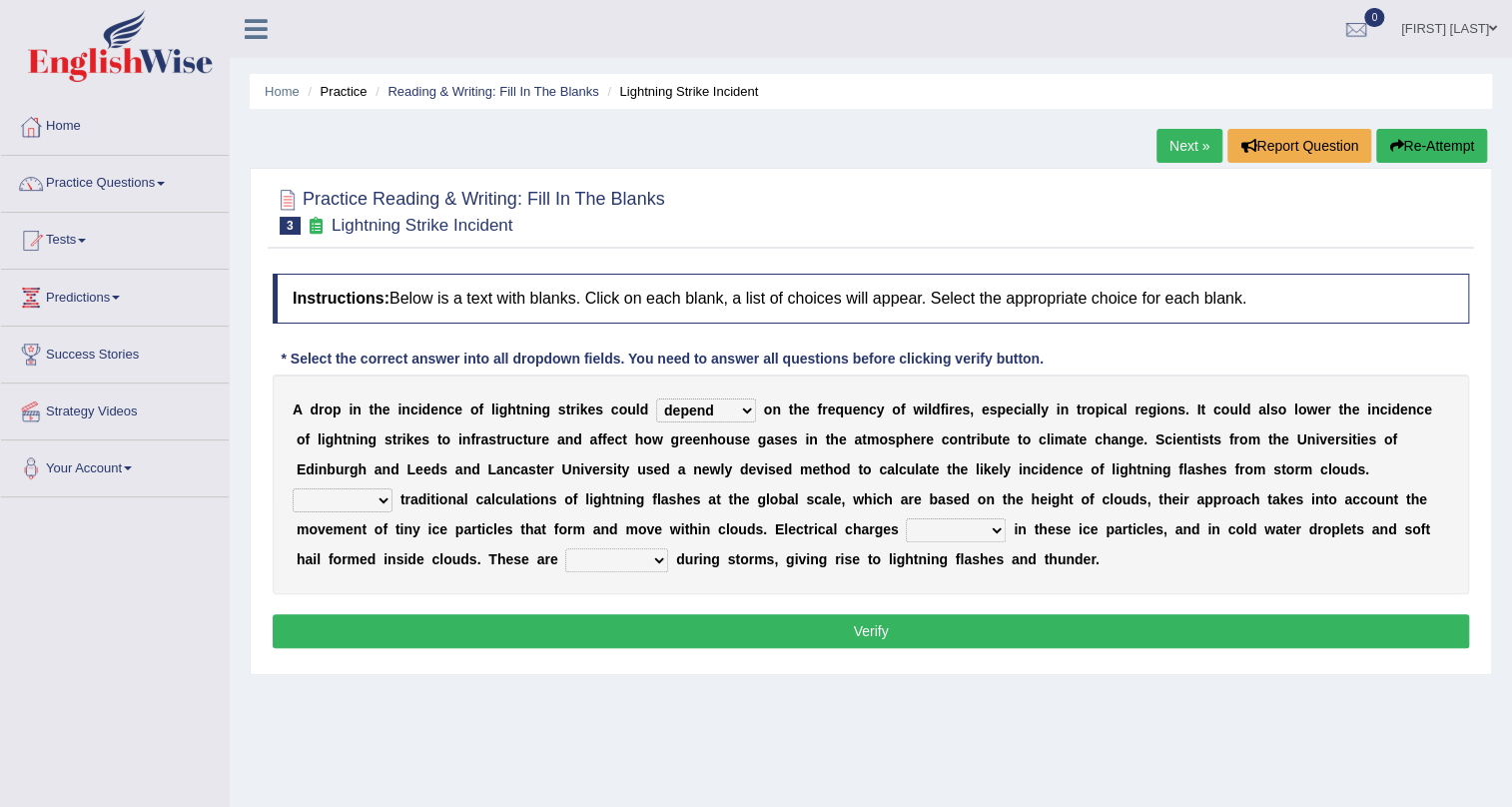 click on "dwell focus impact depend" at bounding box center [706, 410] 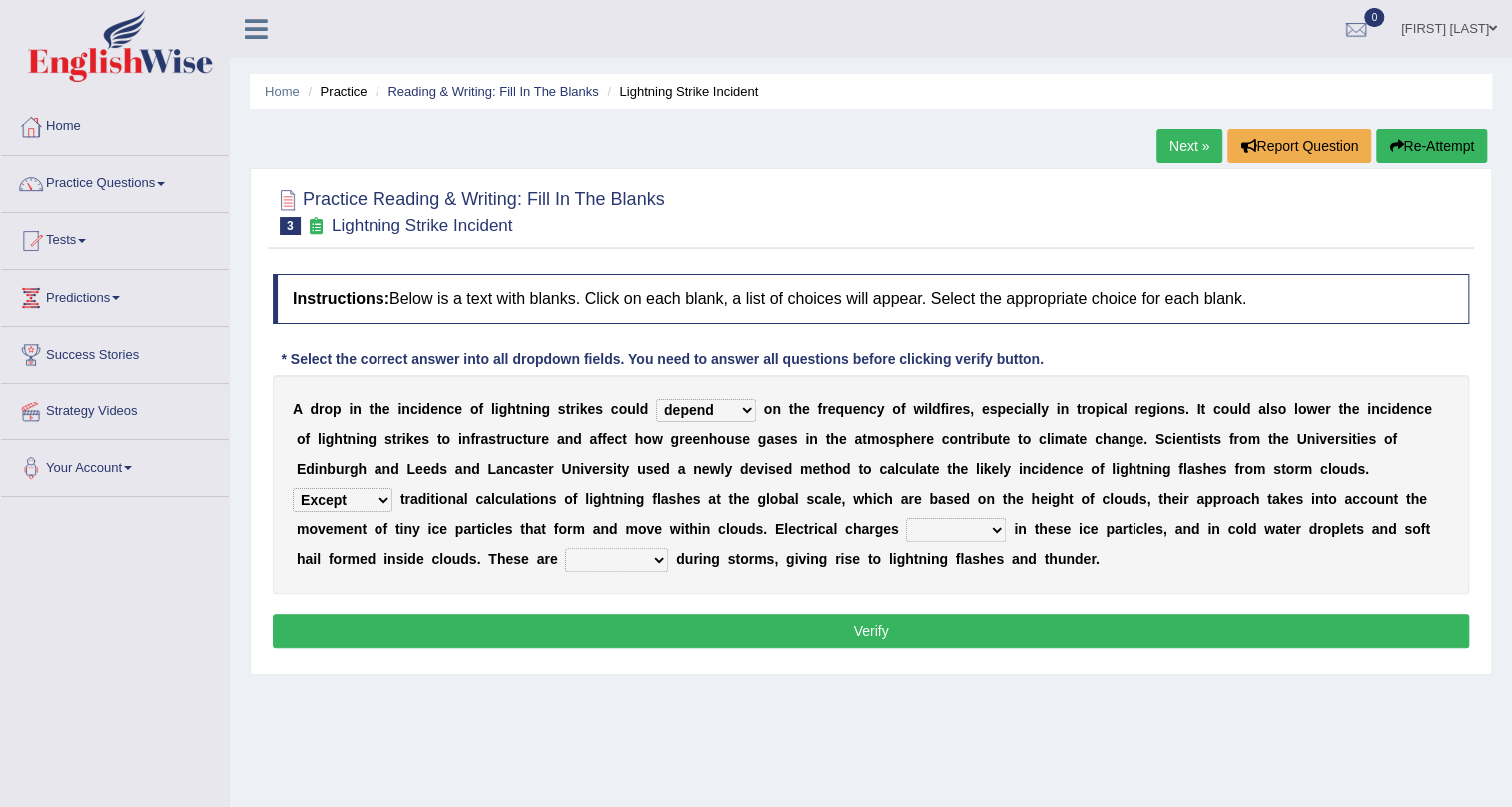 click on "Unlike Unless Except Besides" at bounding box center [343, 500] 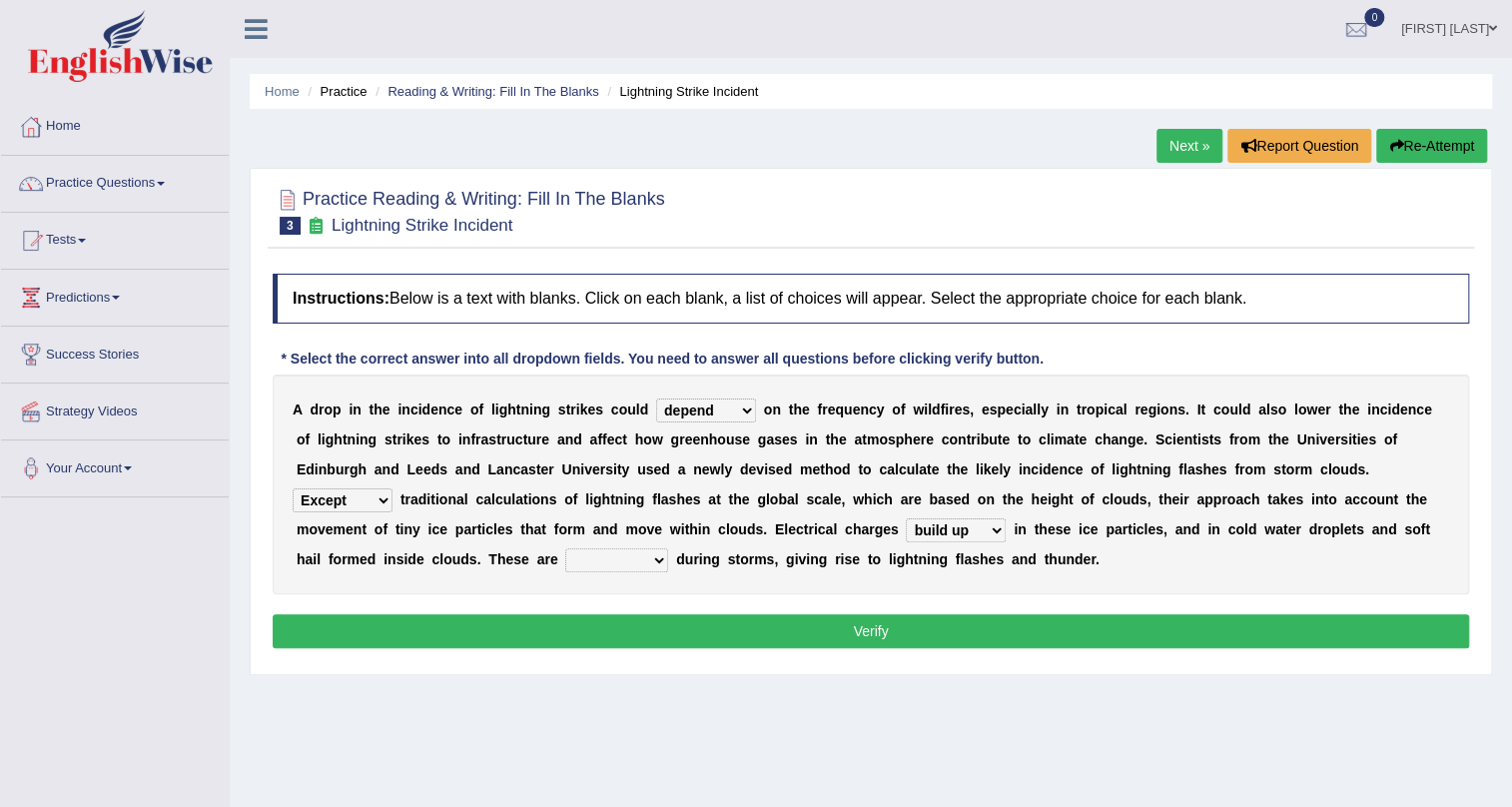 click on "collected diverted rounded discharged" at bounding box center (616, 560) 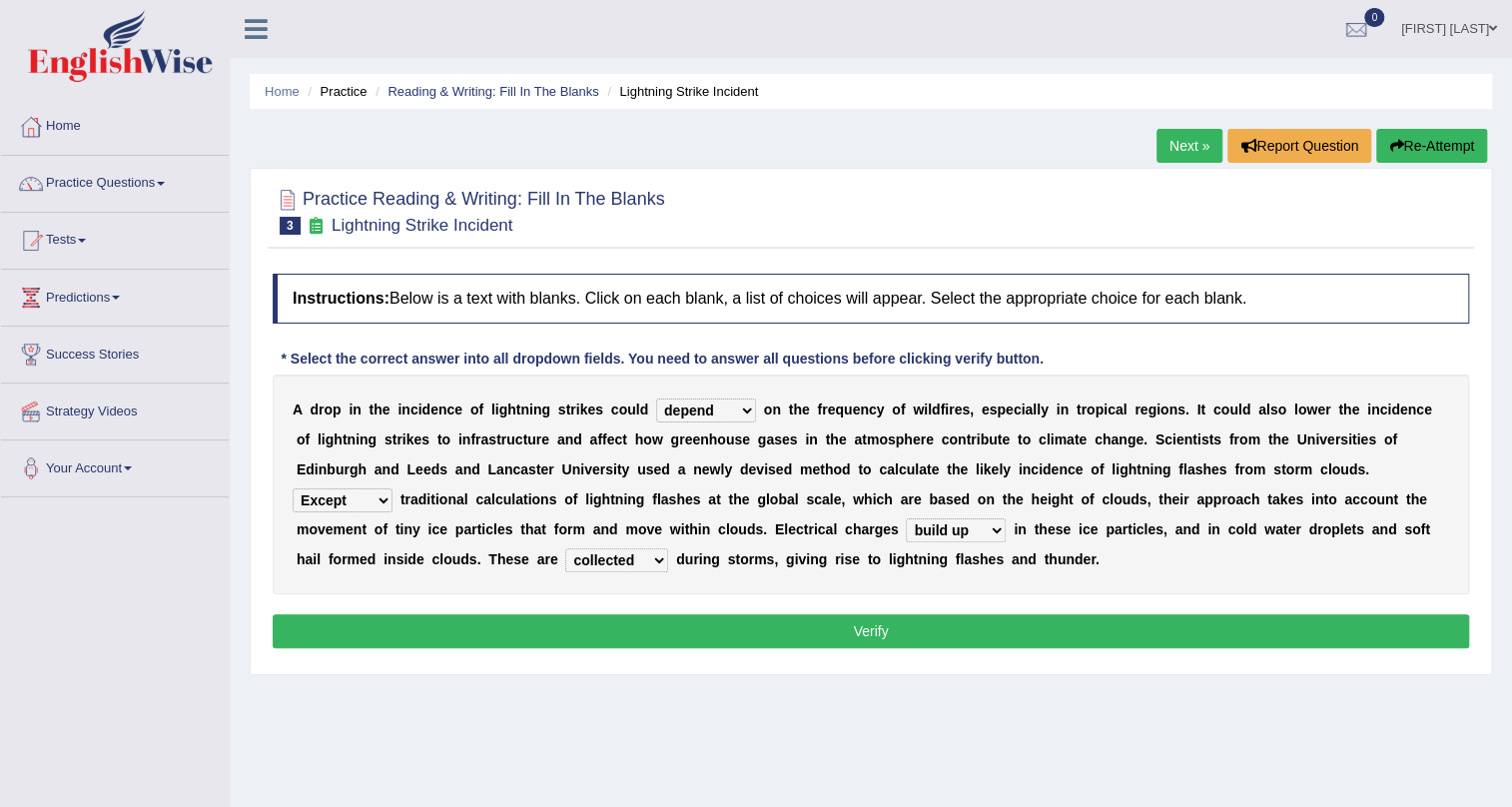 click on "Verify" at bounding box center [871, 631] 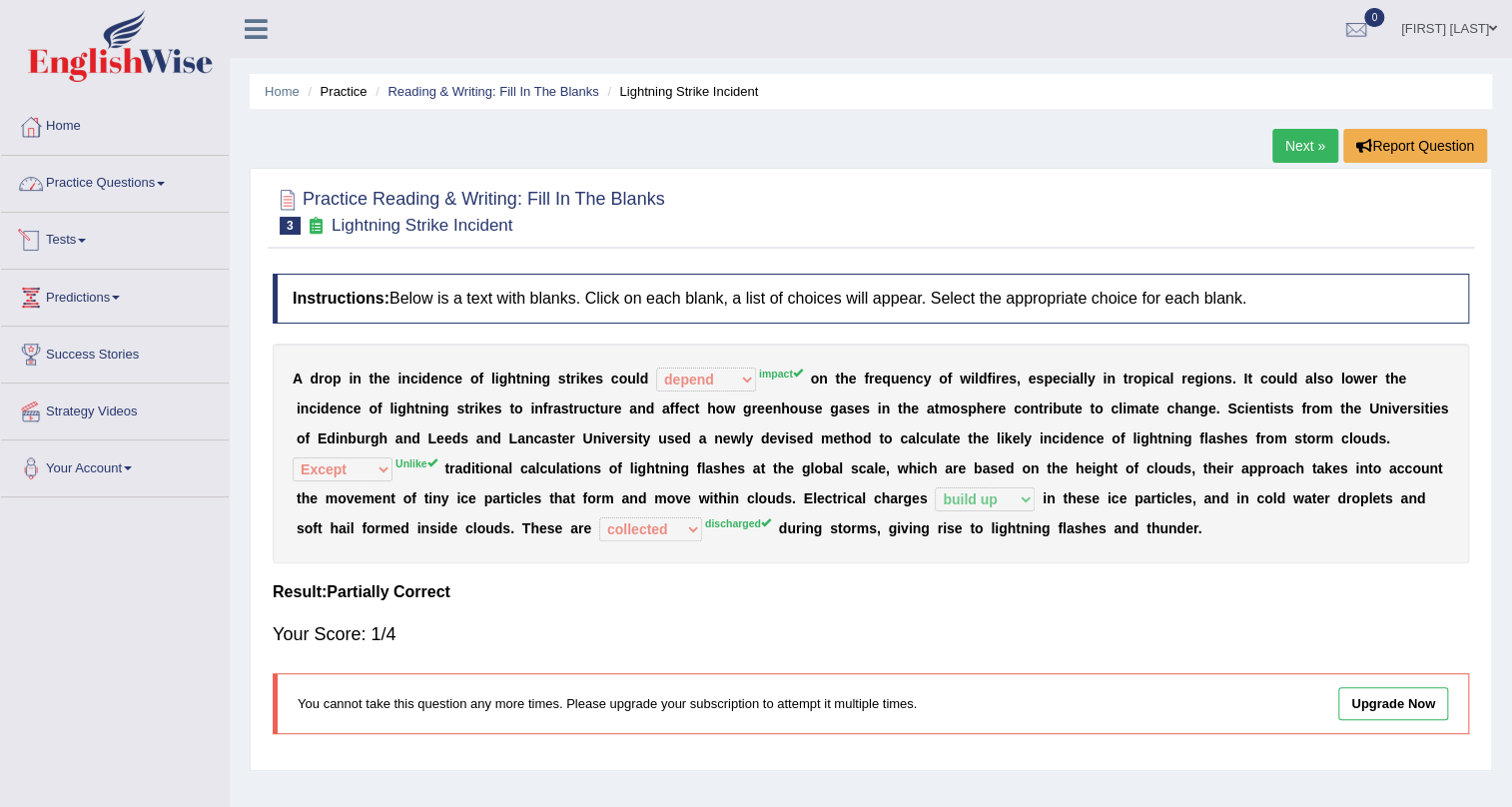 click on "Practice Questions" at bounding box center [115, 181] 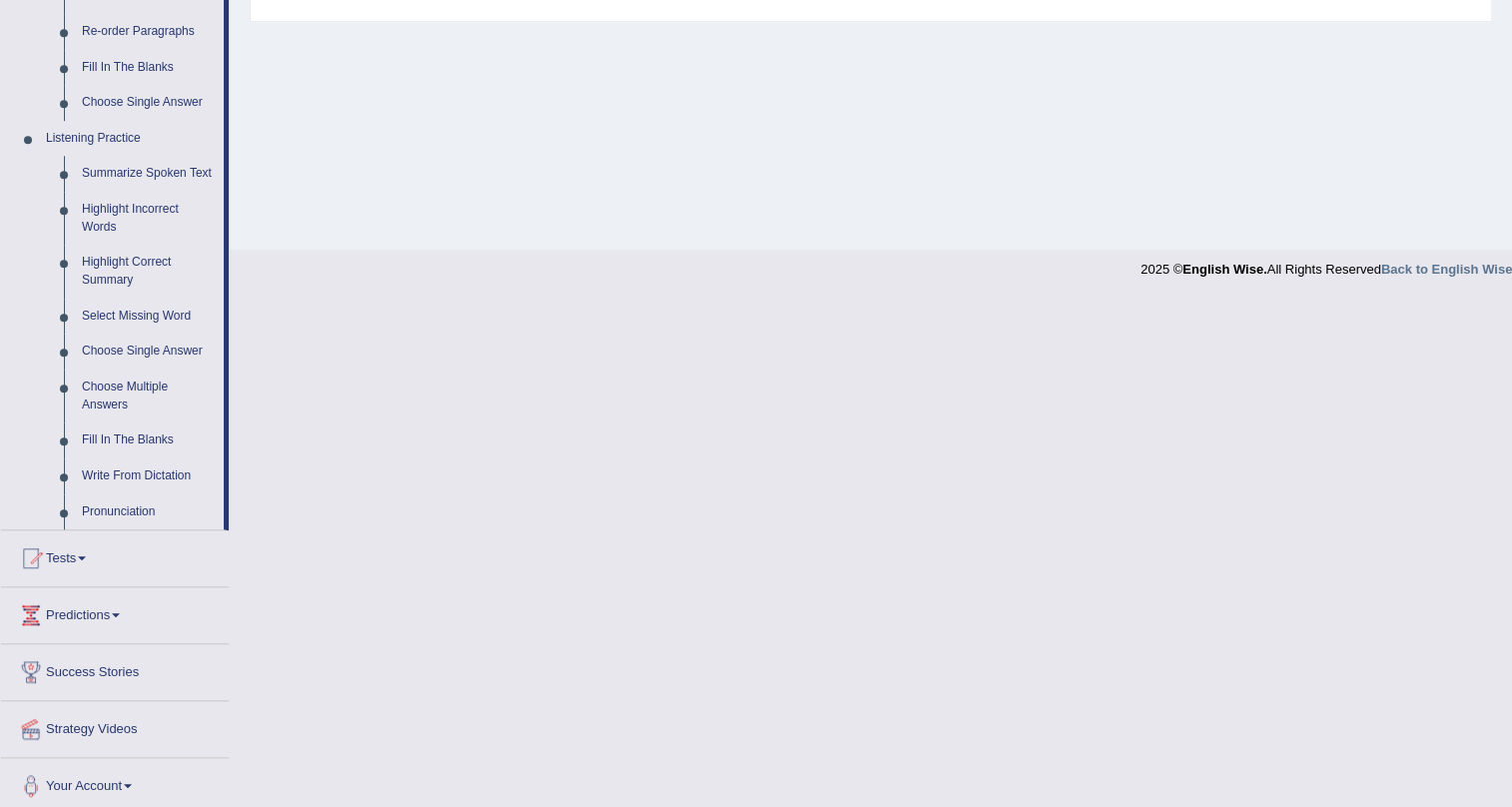 scroll, scrollTop: 756, scrollLeft: 0, axis: vertical 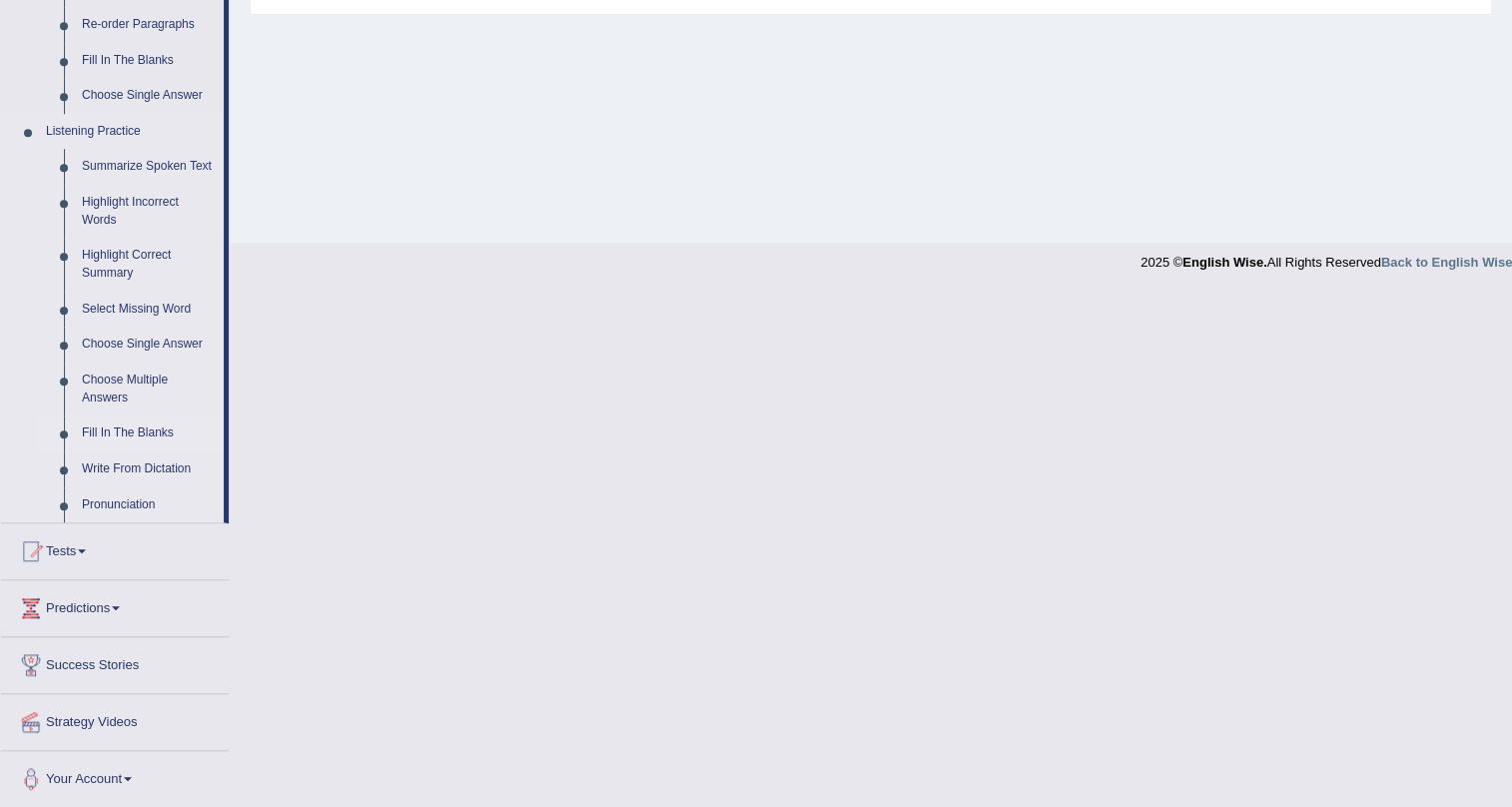 click on "Fill In The Blanks" at bounding box center [148, 433] 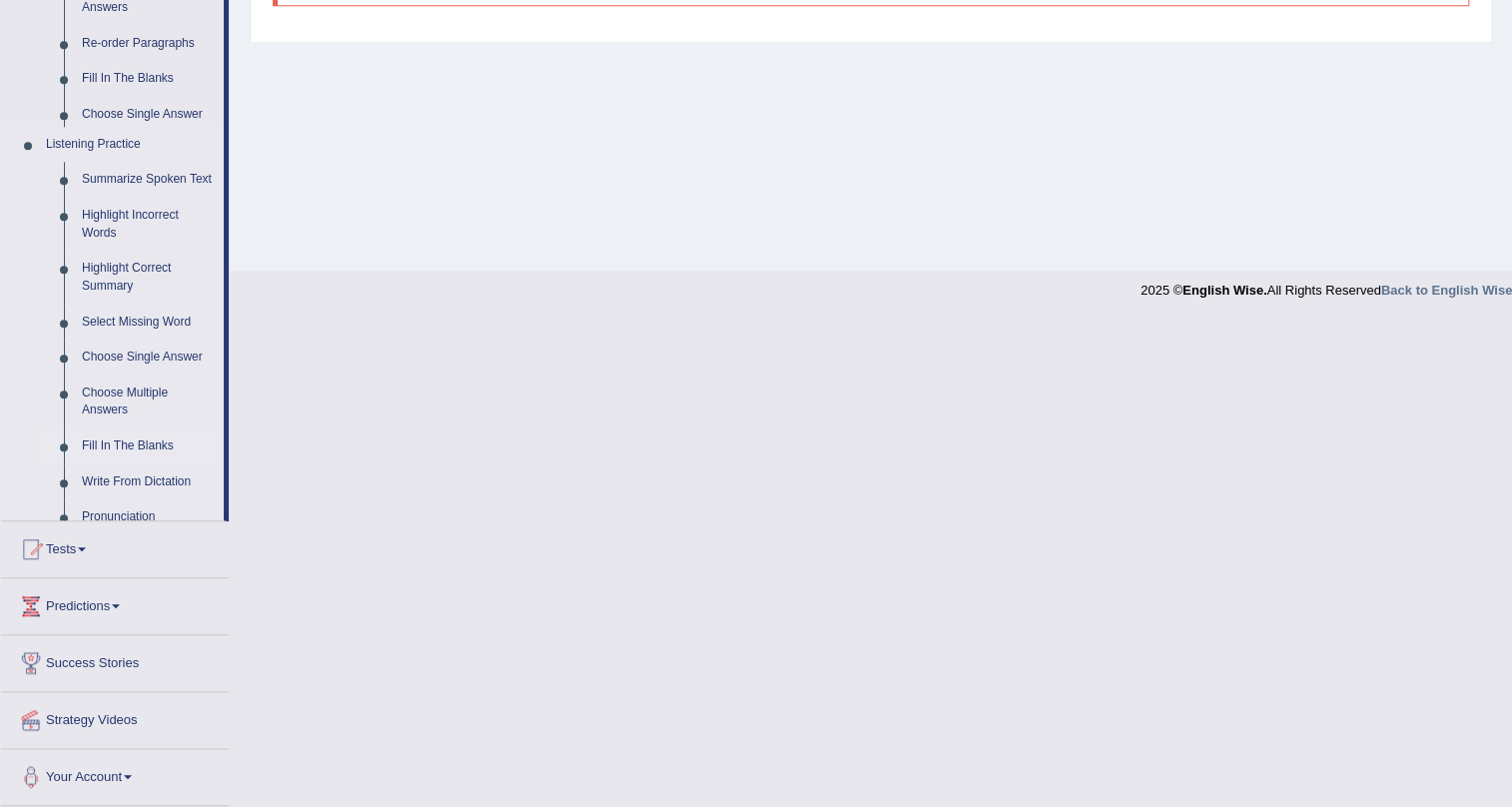 scroll, scrollTop: 380, scrollLeft: 0, axis: vertical 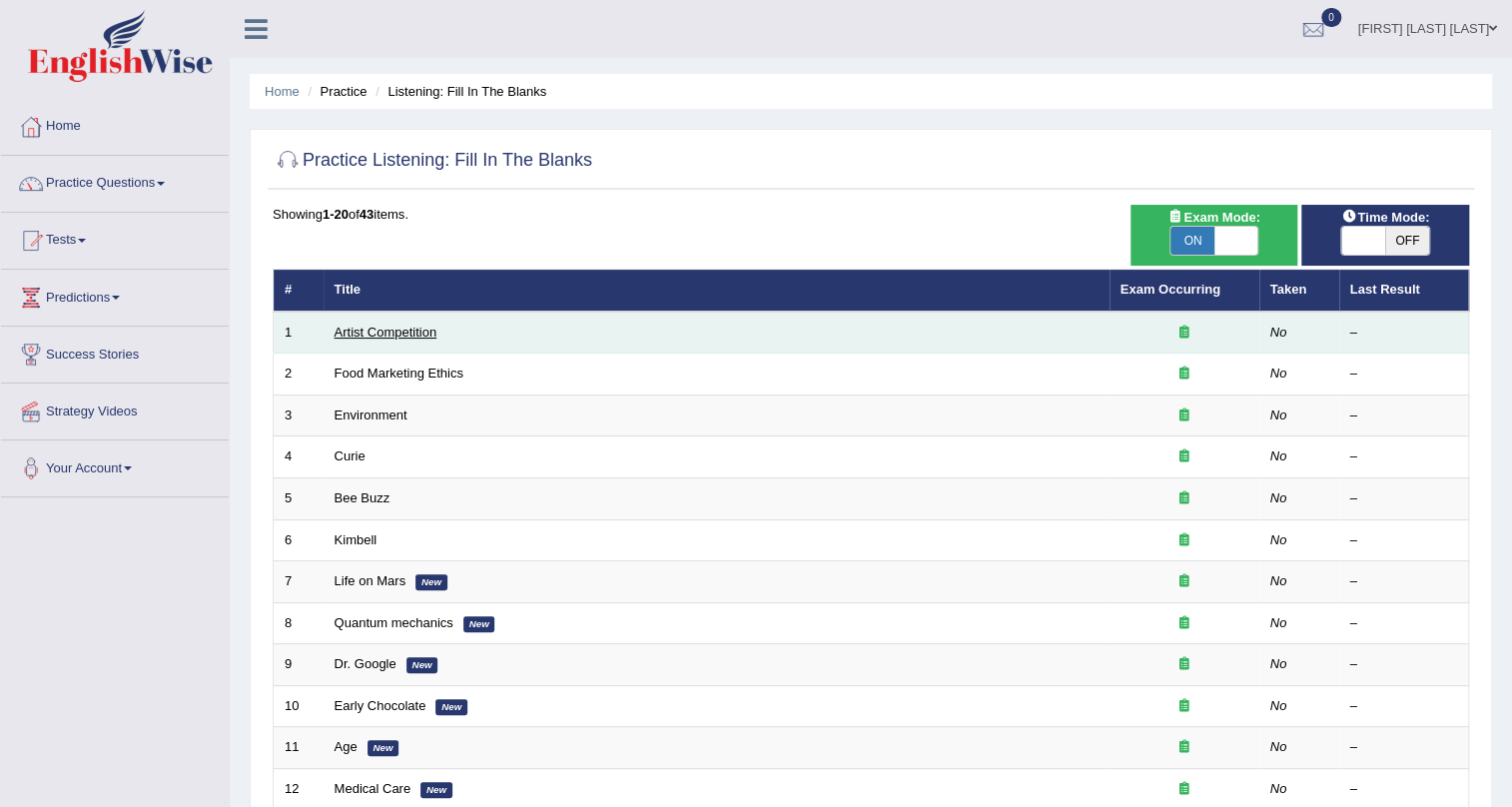 click on "Artist Competition" at bounding box center [385, 332] 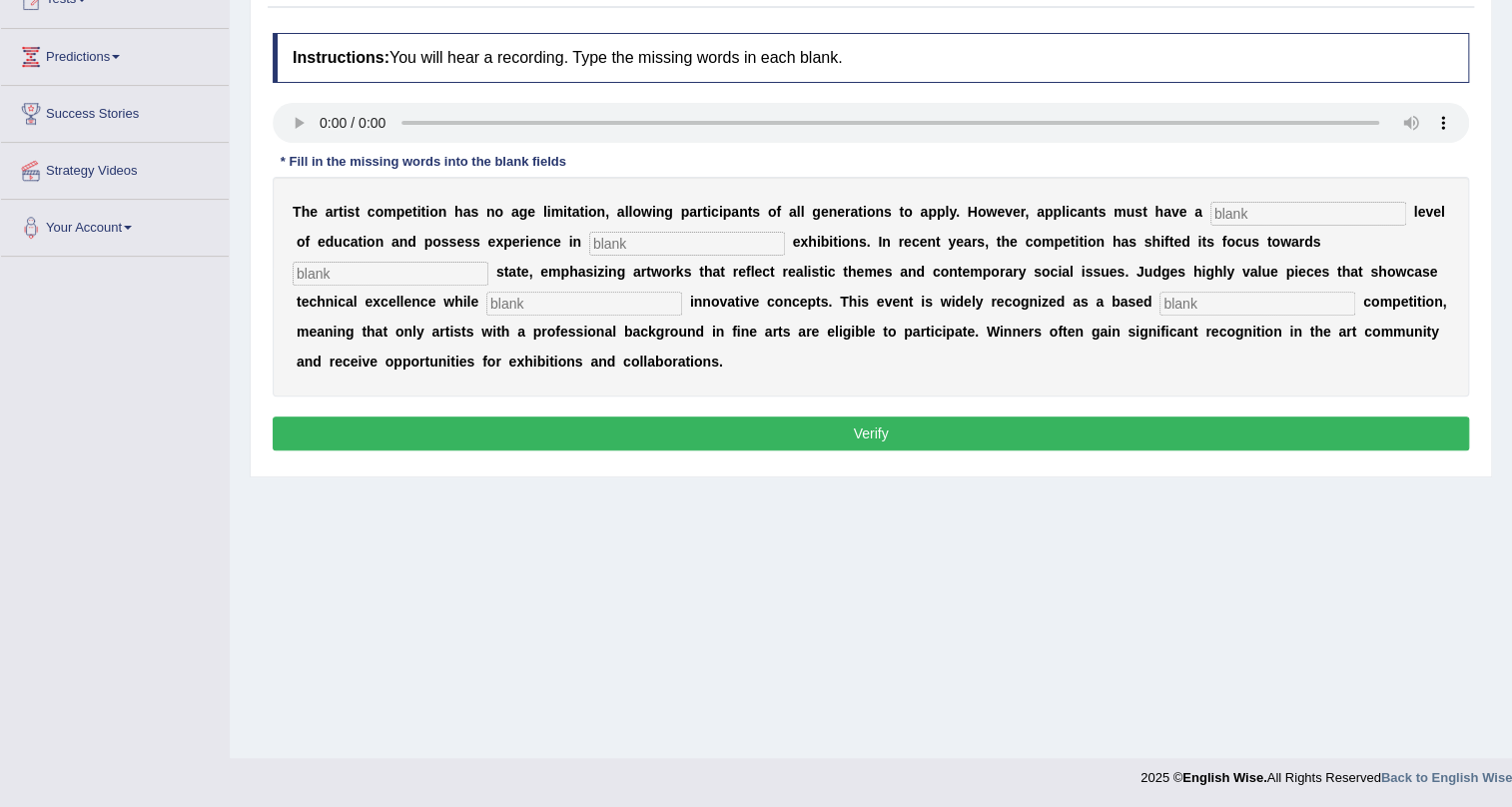scroll, scrollTop: 241, scrollLeft: 0, axis: vertical 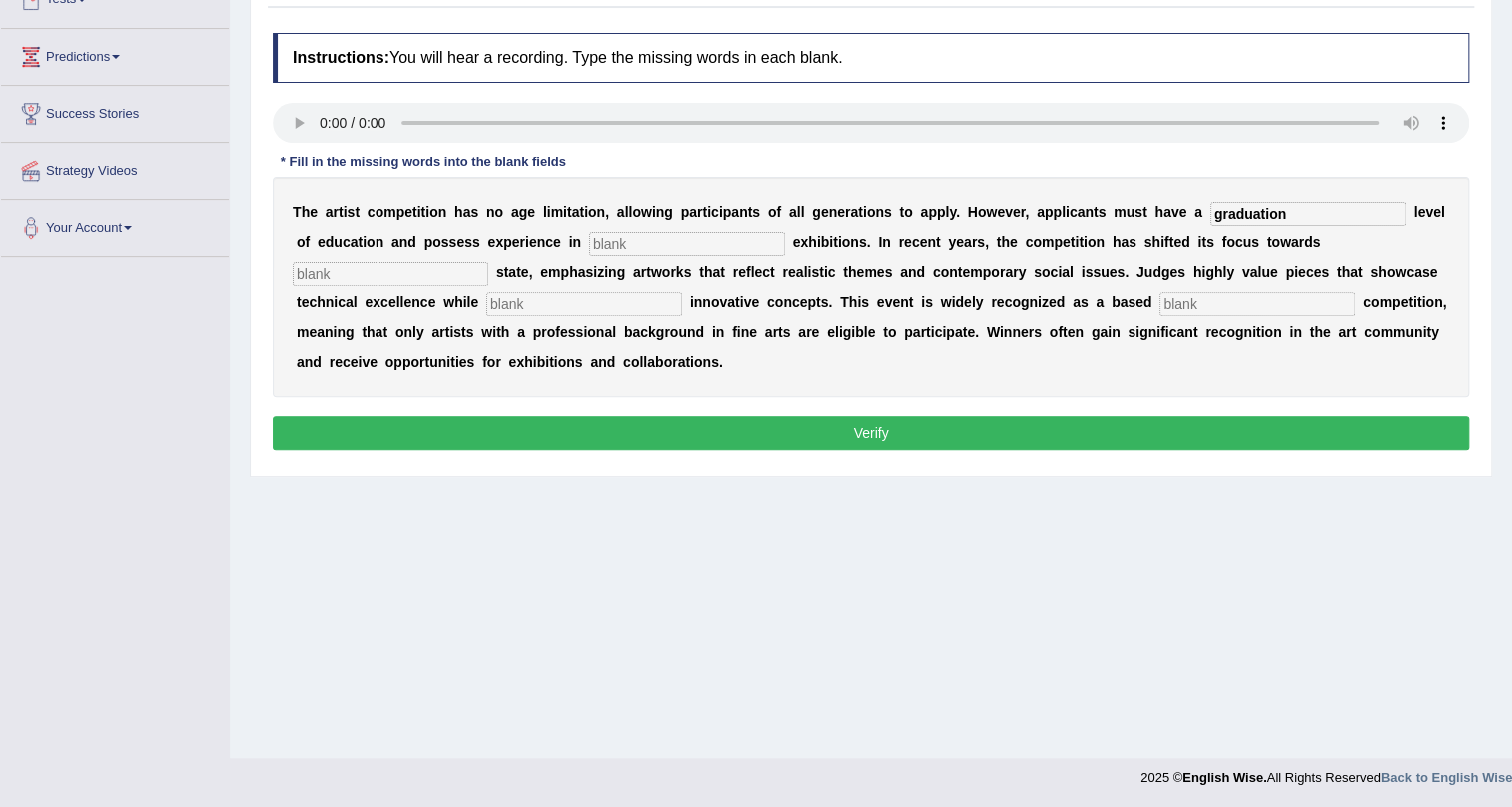 type on "graduation" 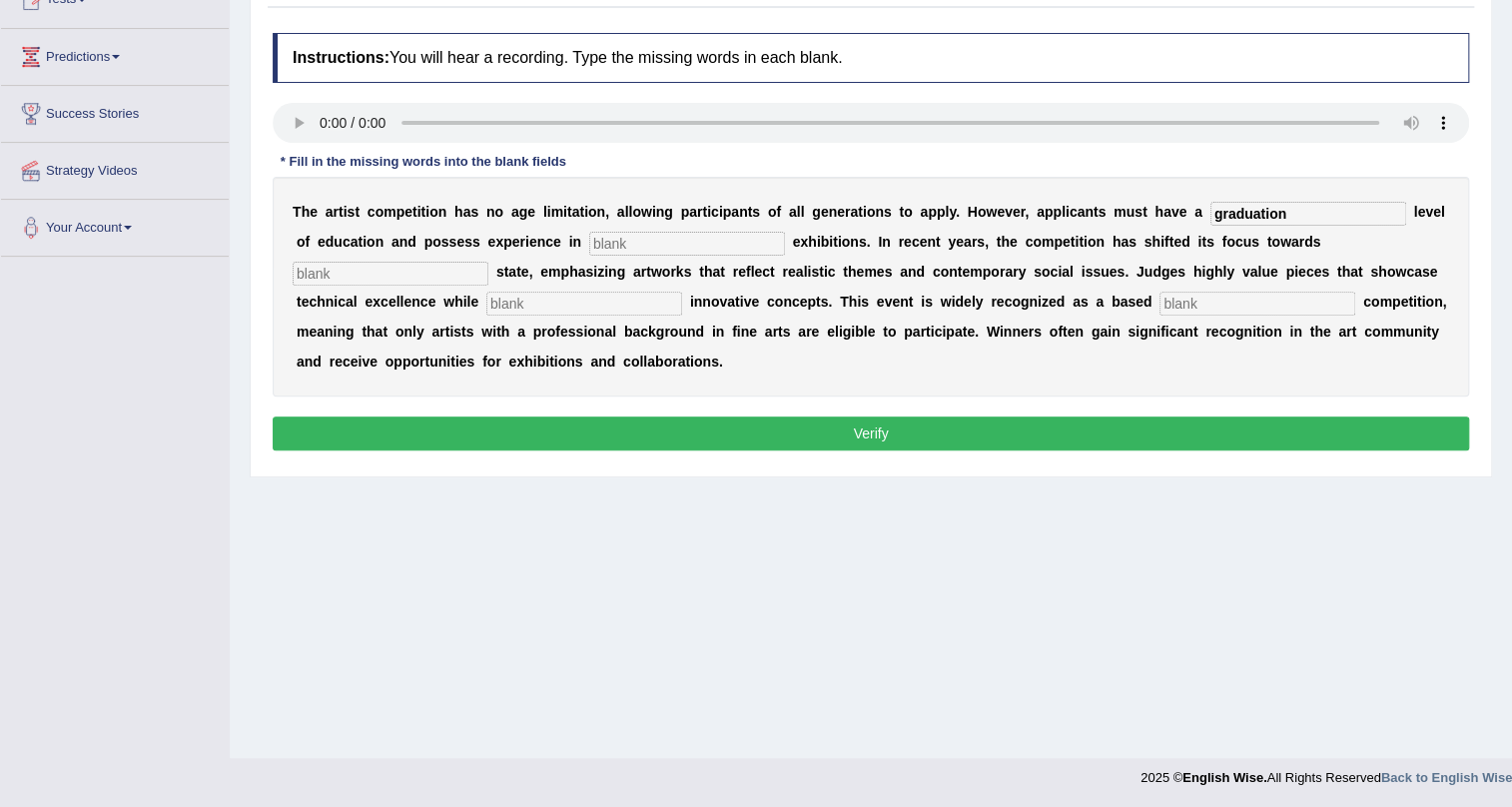 click at bounding box center (687, 244) 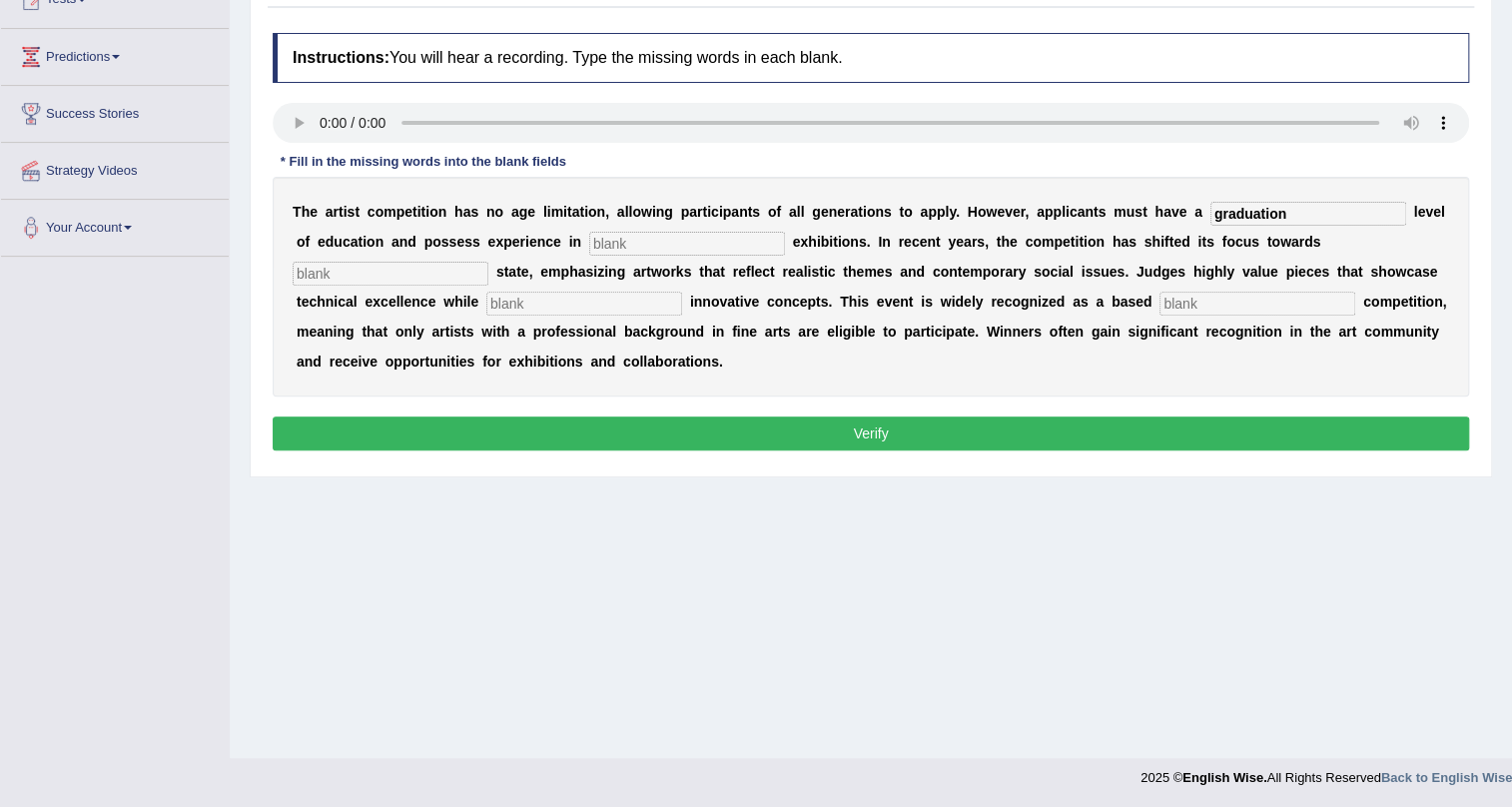 click at bounding box center (390, 274) 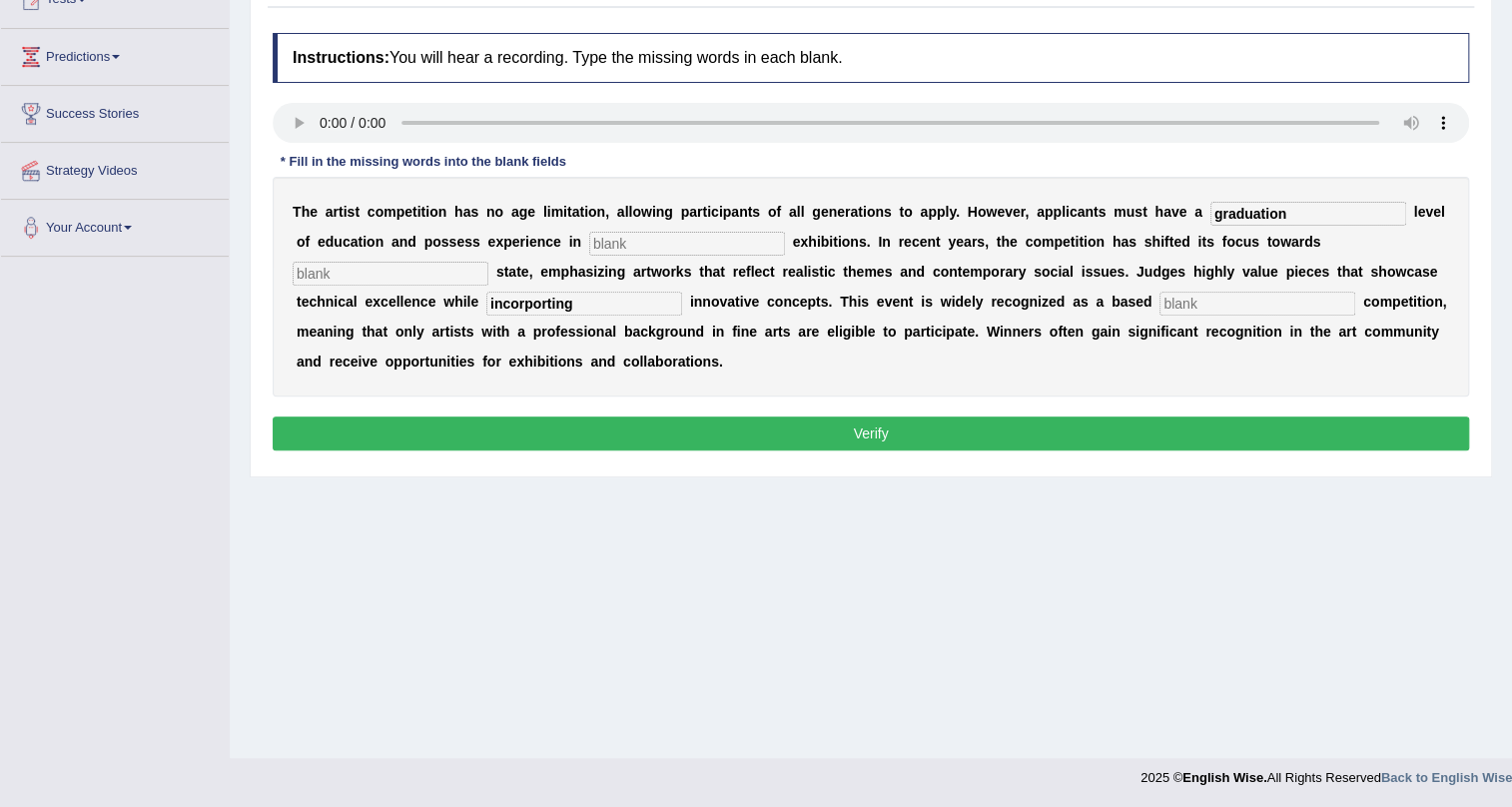 type on "incorporting" 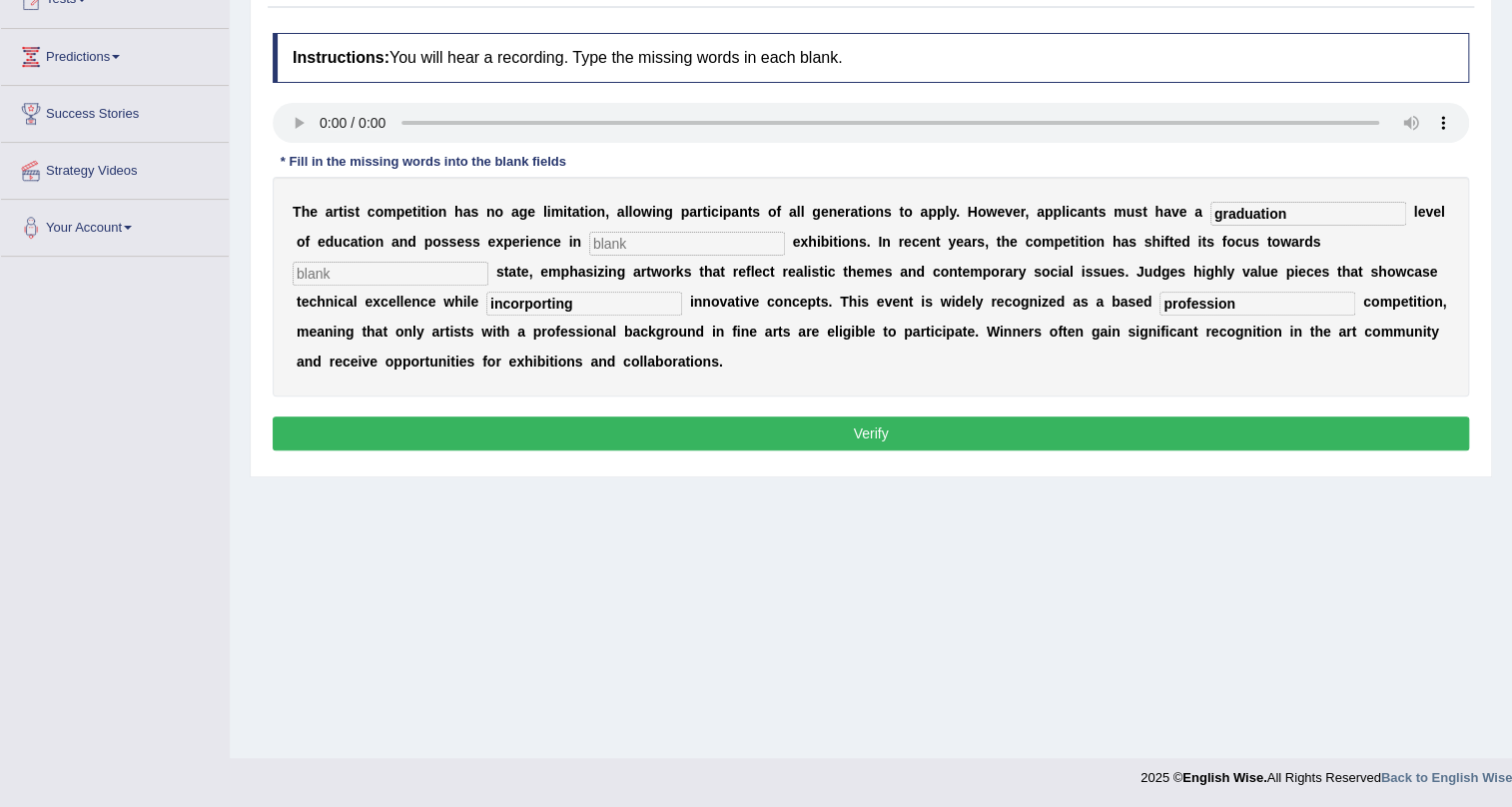 type on "profession" 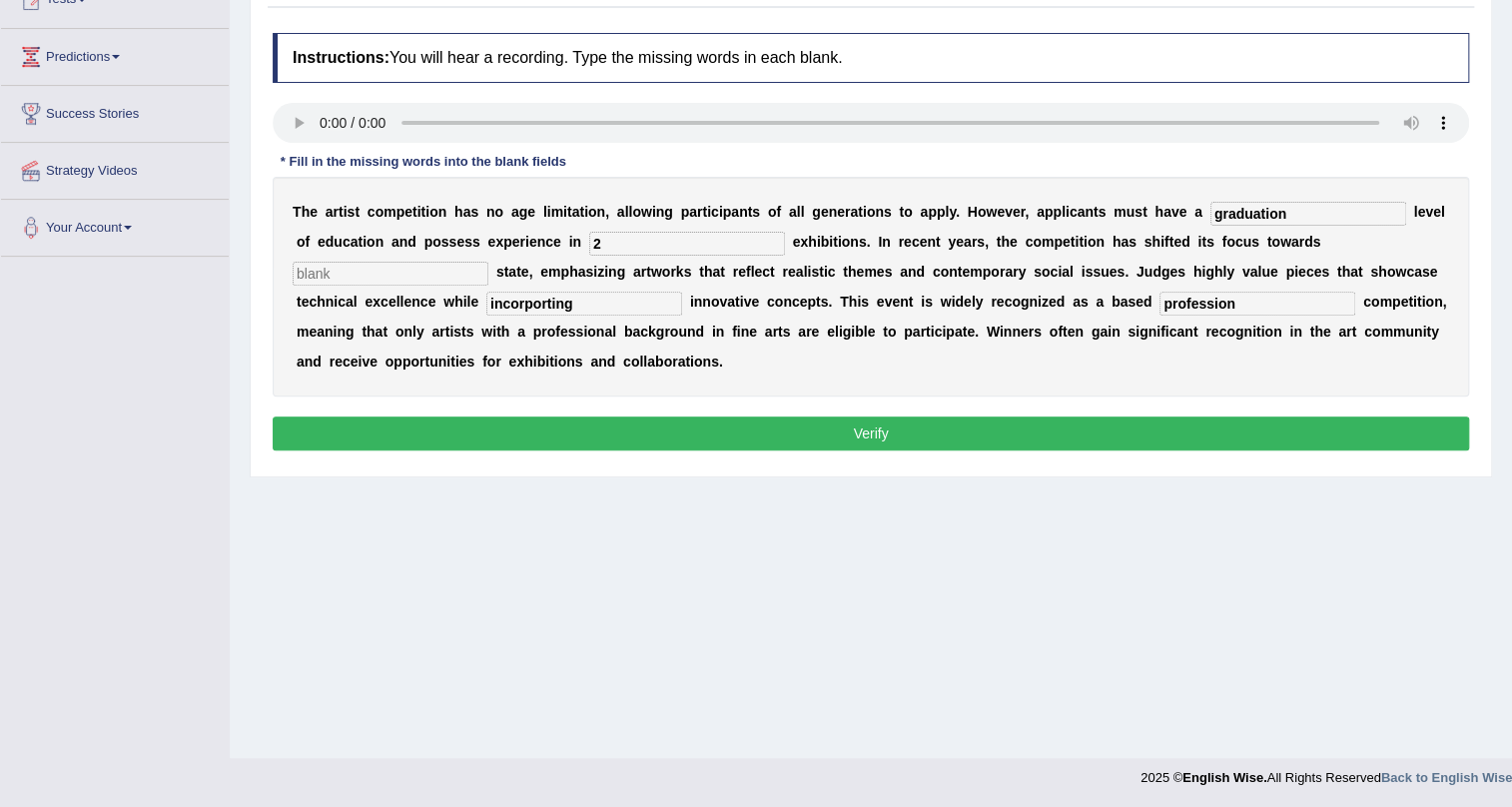 type on "2" 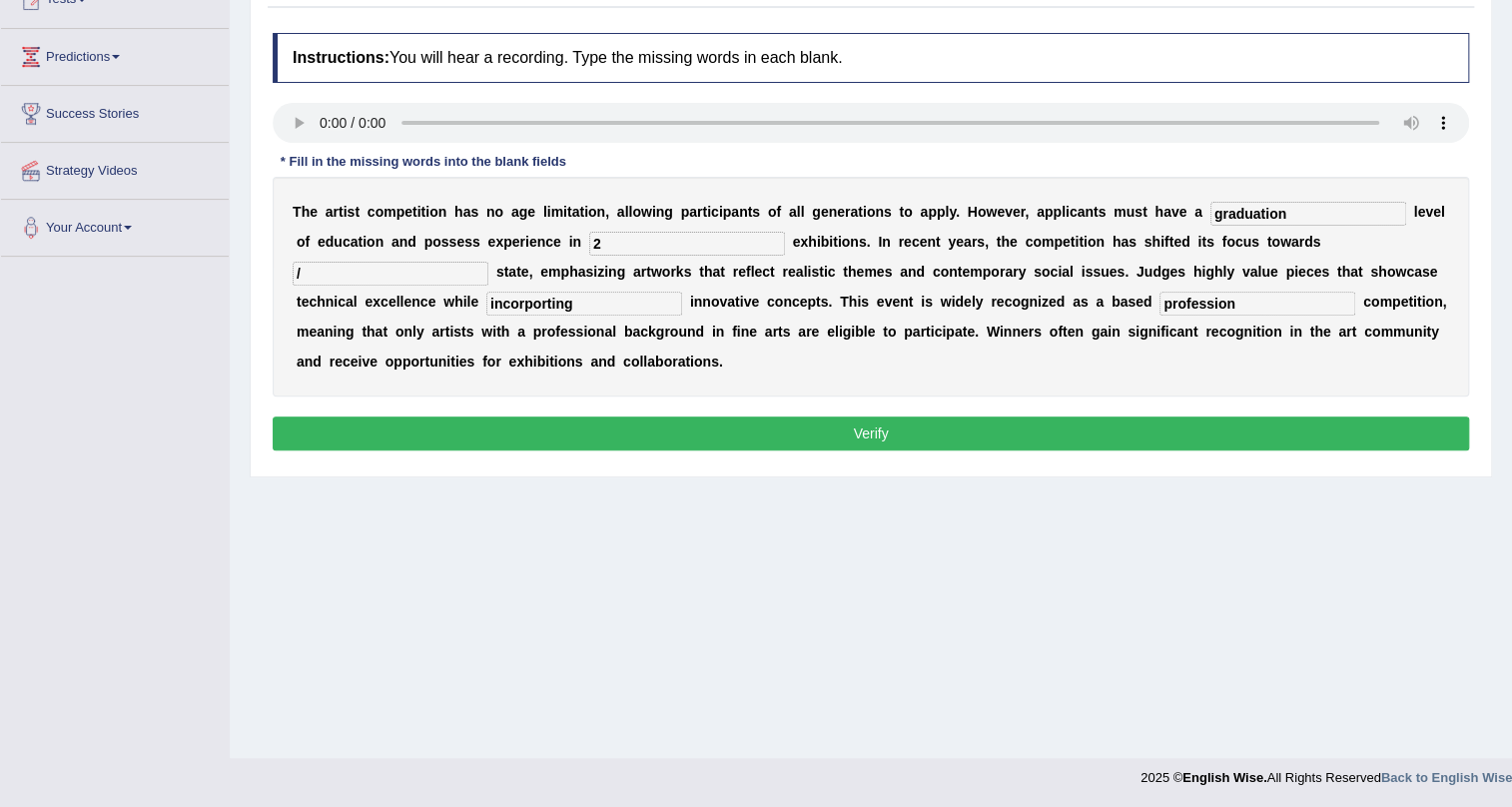 type on "/" 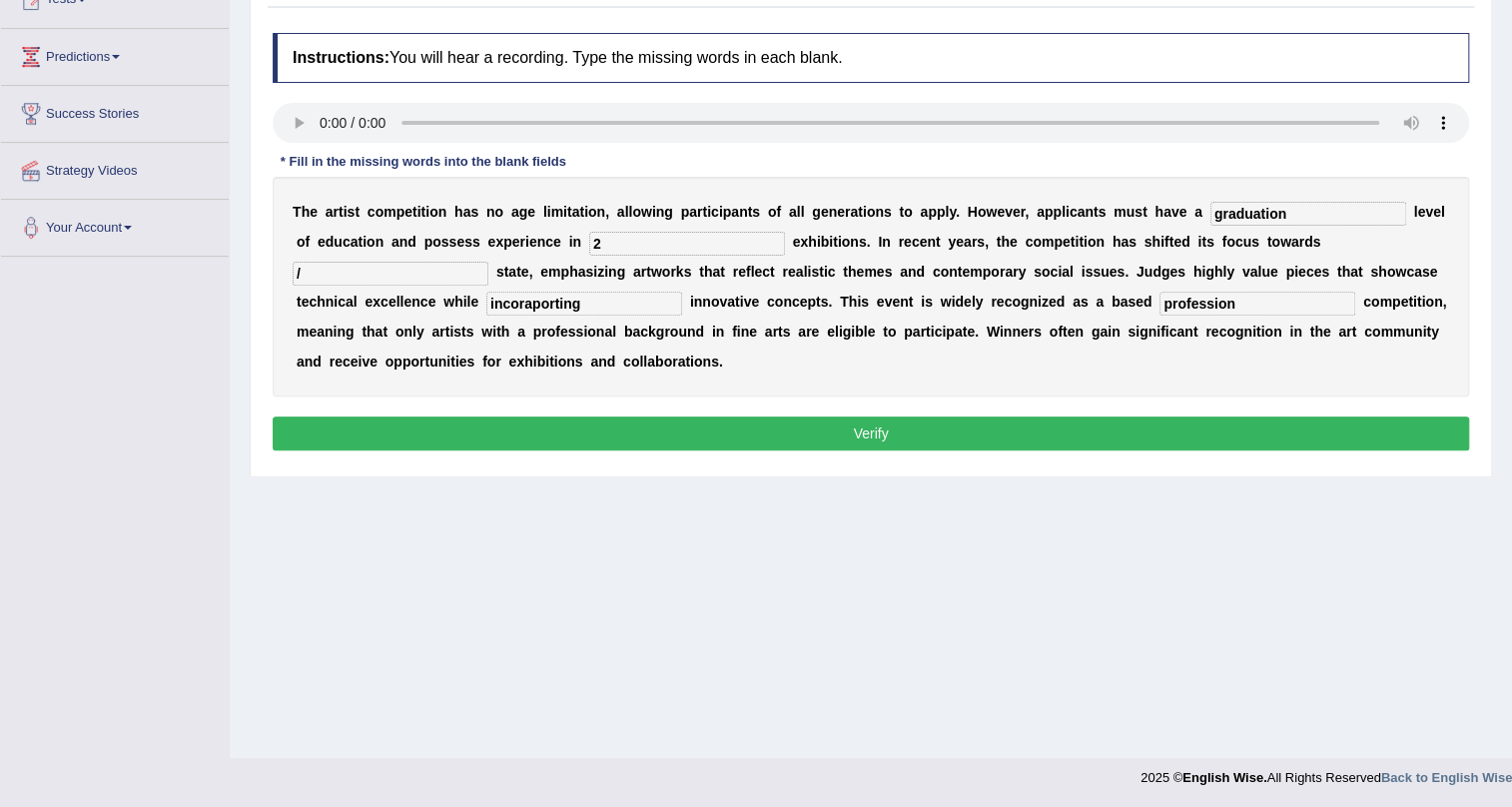 type on "incoraporting" 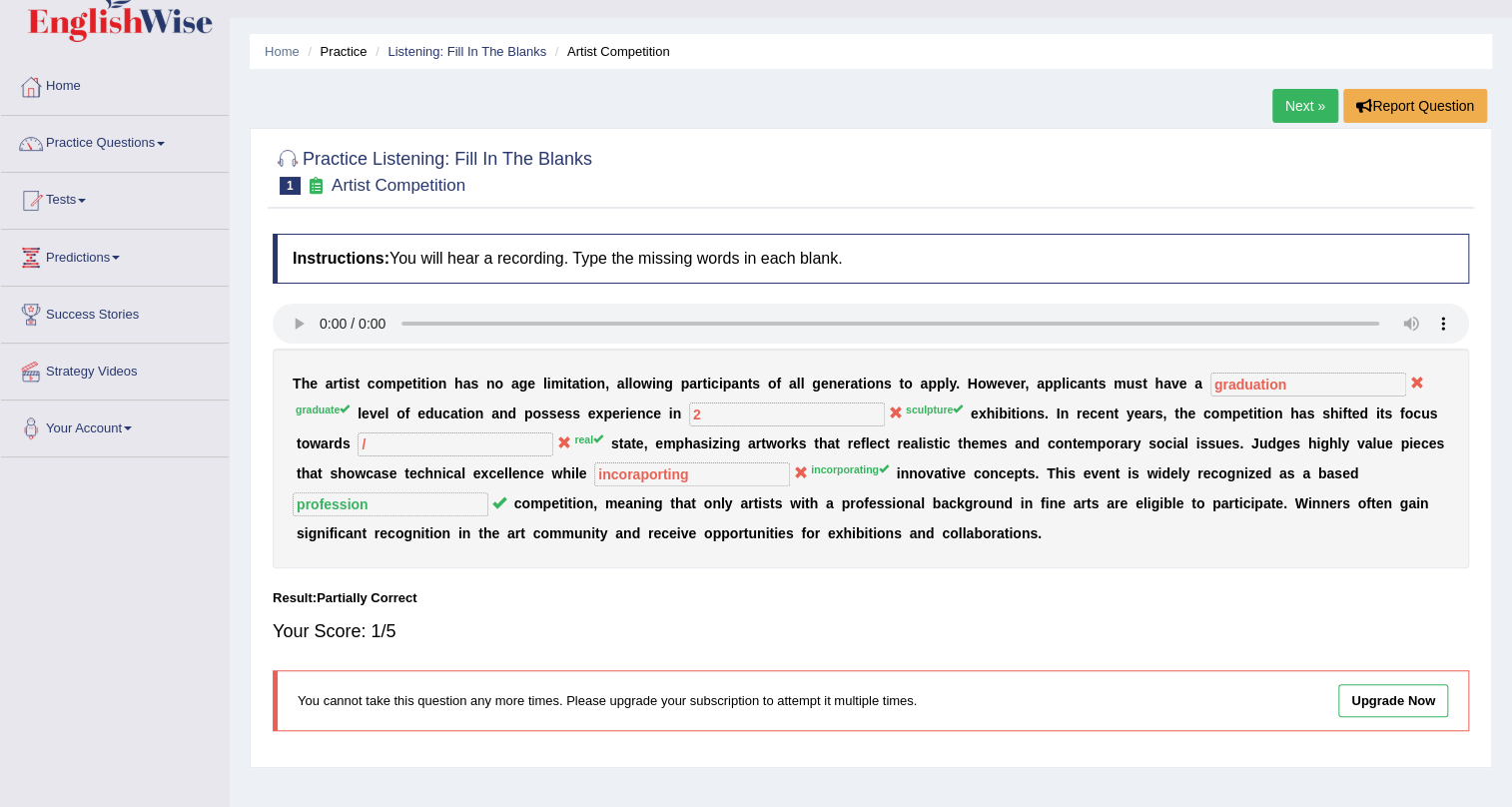 scroll, scrollTop: 0, scrollLeft: 0, axis: both 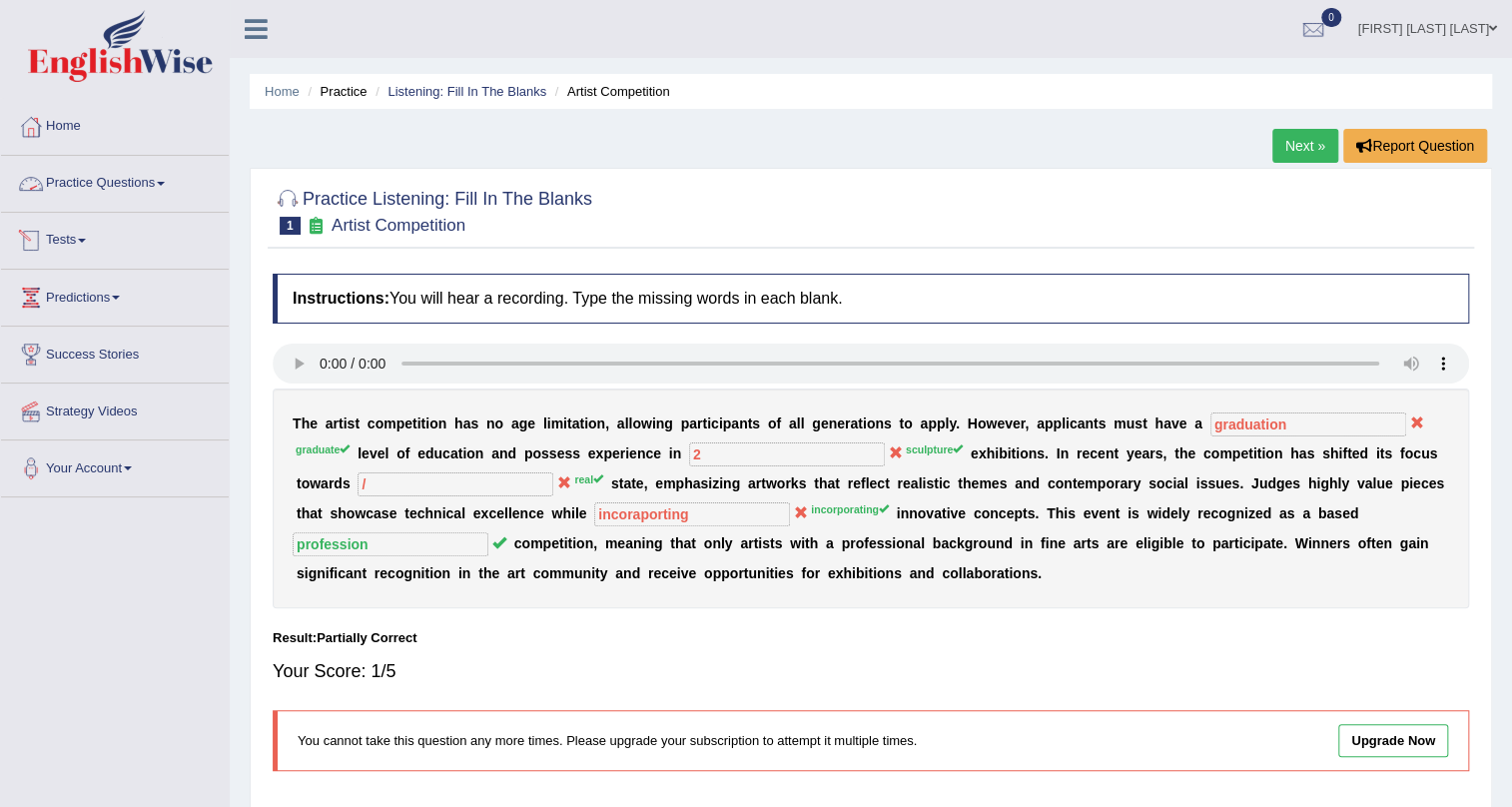 click on "Practice Questions" at bounding box center (115, 181) 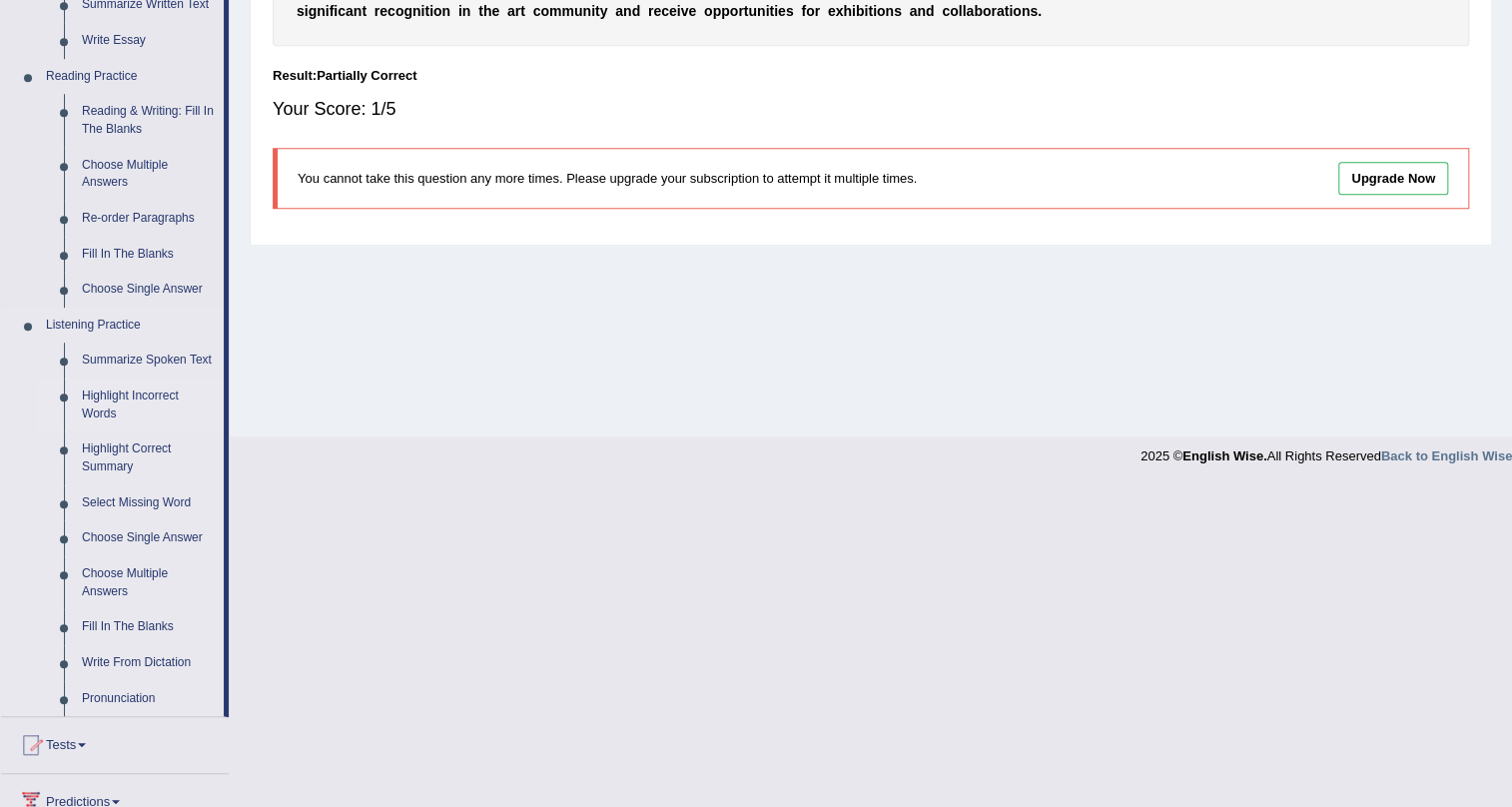 scroll, scrollTop: 756, scrollLeft: 0, axis: vertical 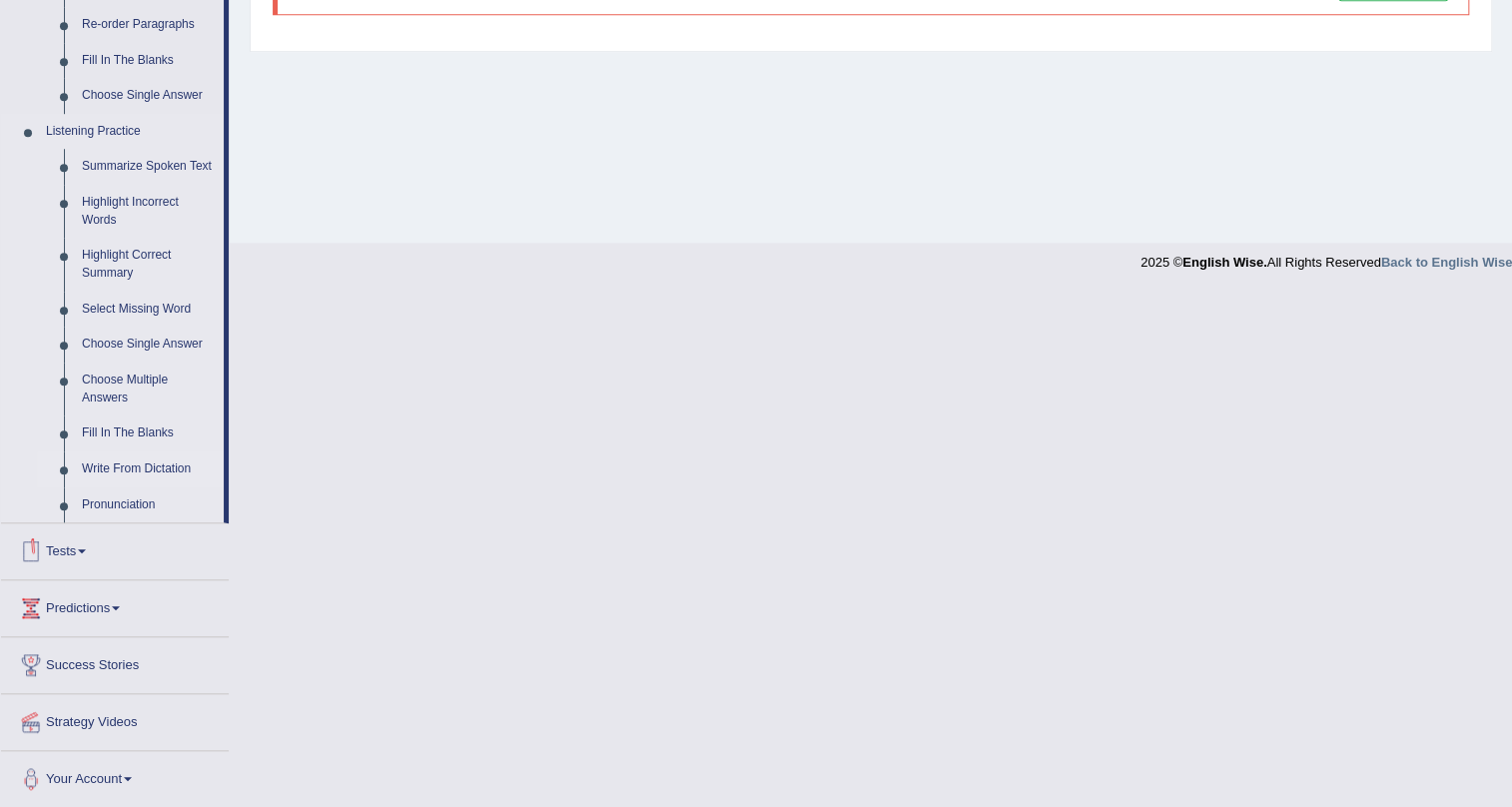 click on "Write From Dictation" at bounding box center (148, 469) 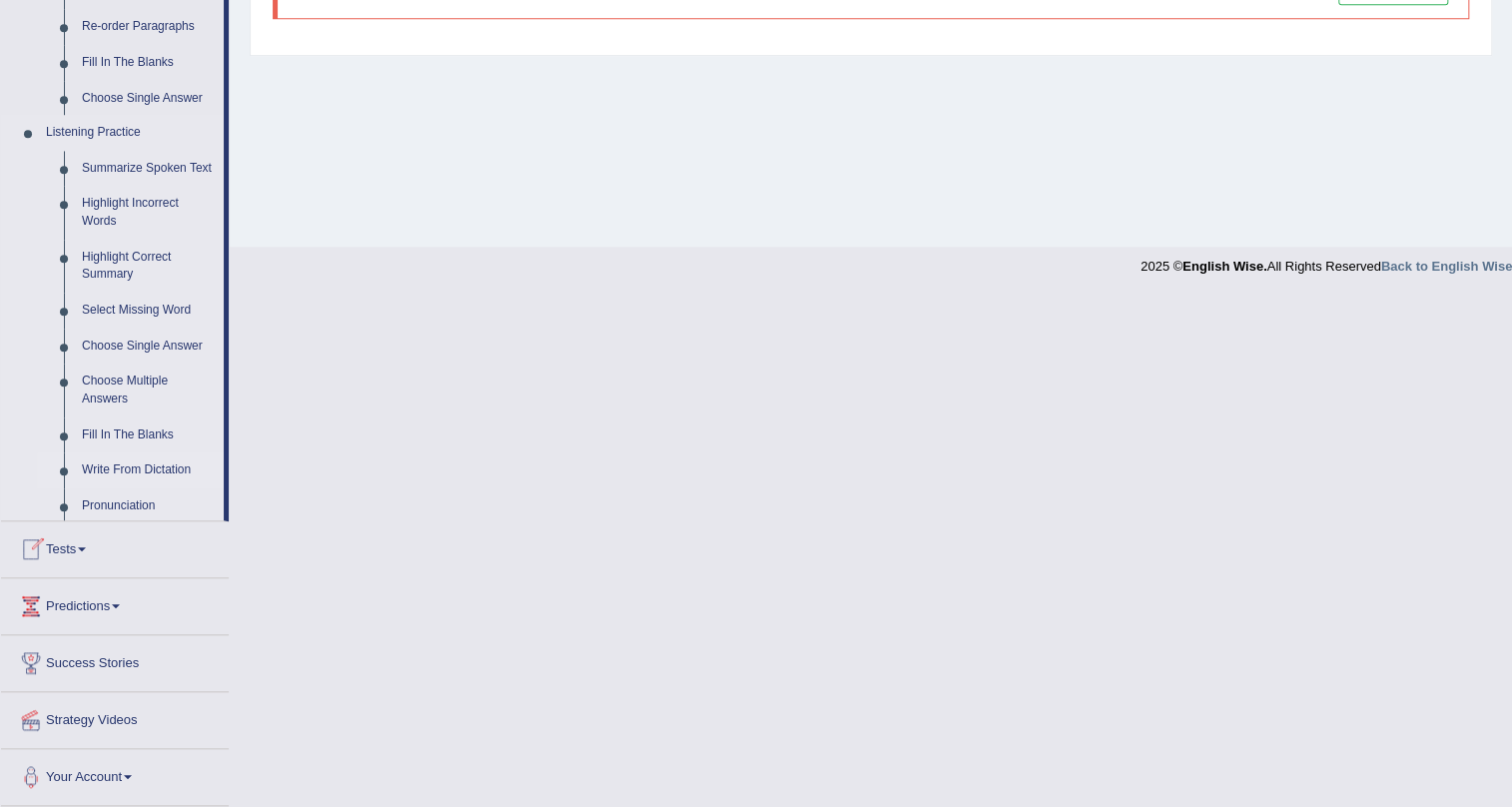 scroll, scrollTop: 323, scrollLeft: 0, axis: vertical 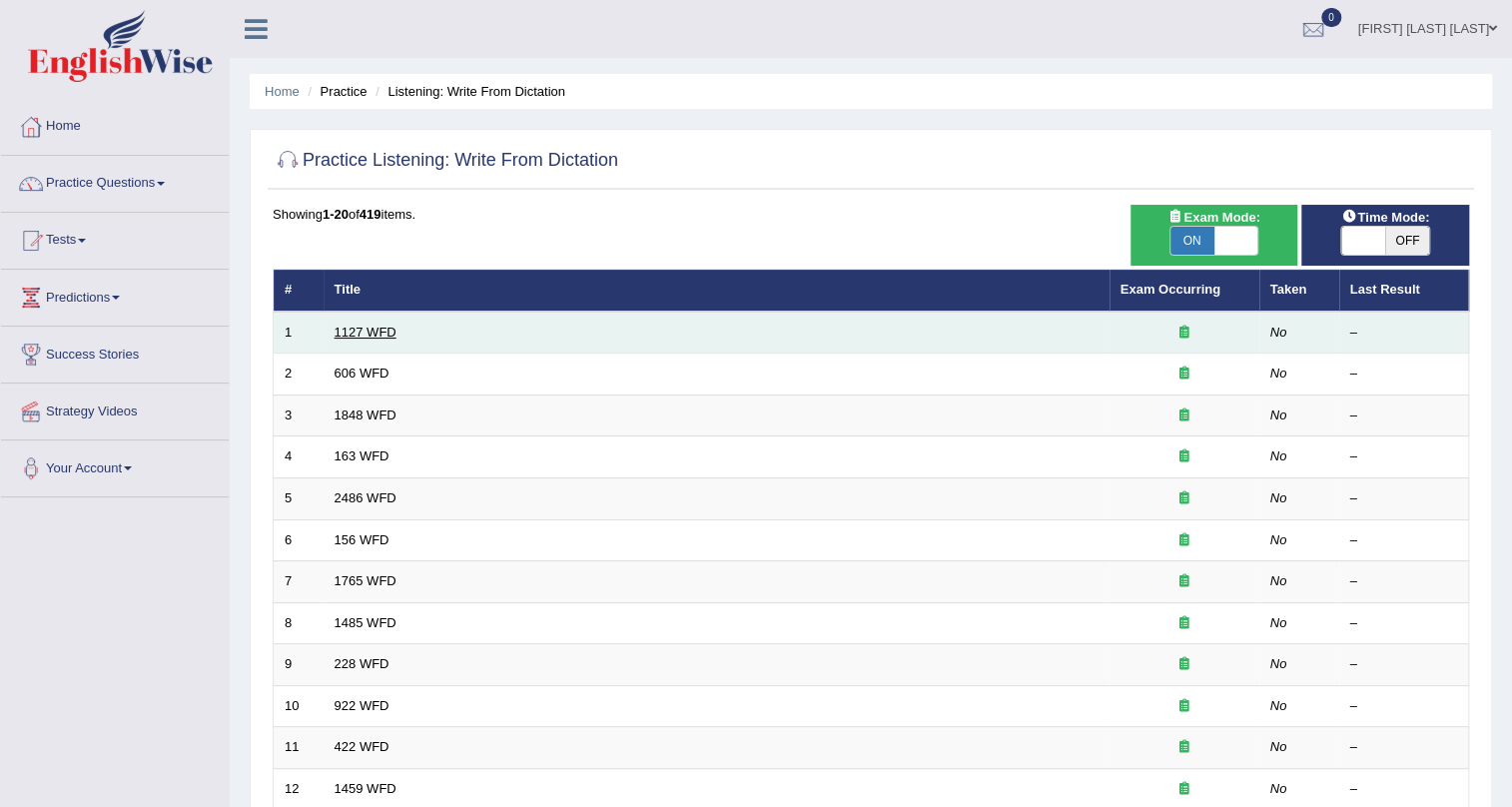 click on "1127 WFD" at bounding box center (366, 332) 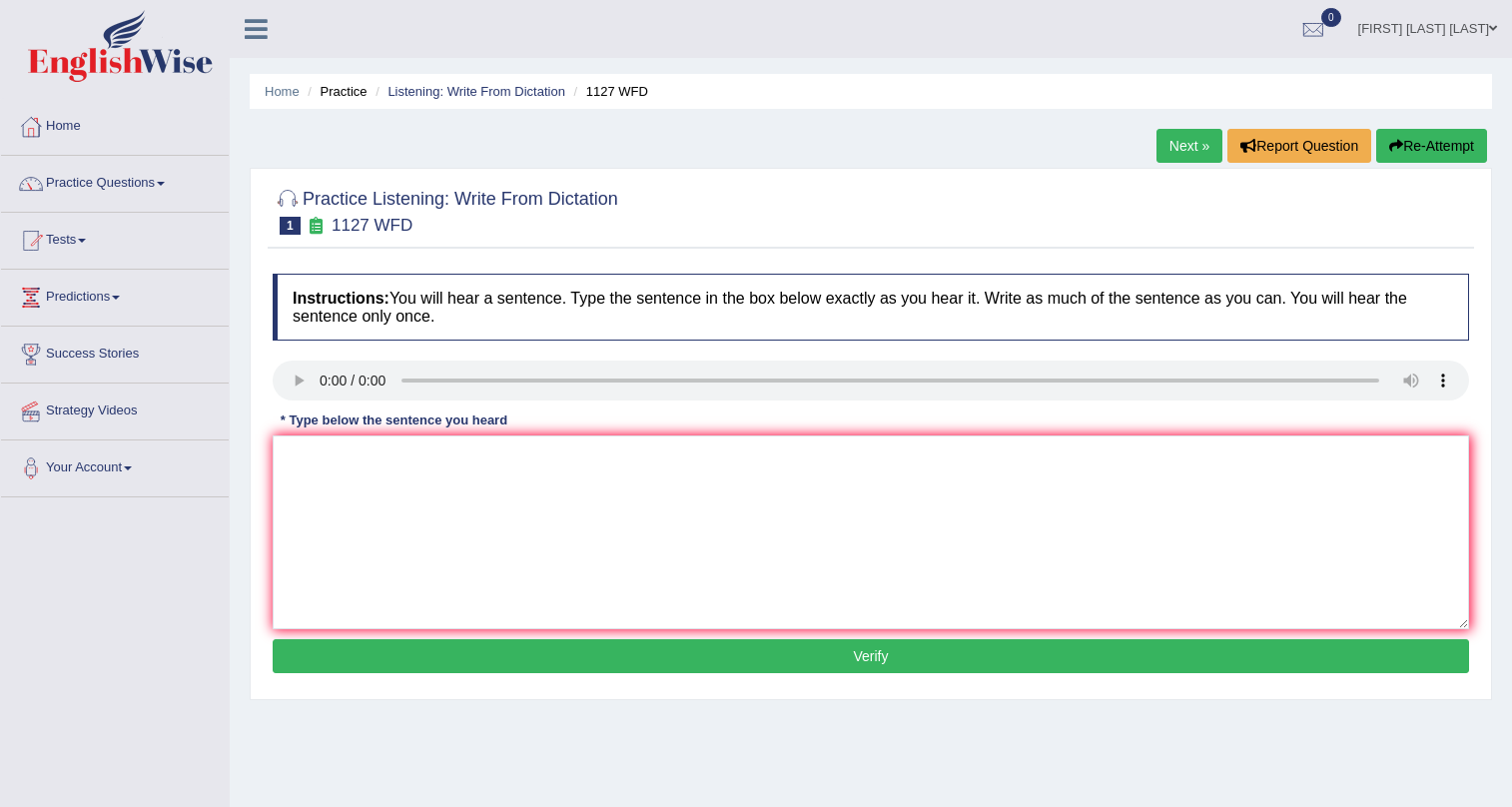 scroll, scrollTop: 0, scrollLeft: 0, axis: both 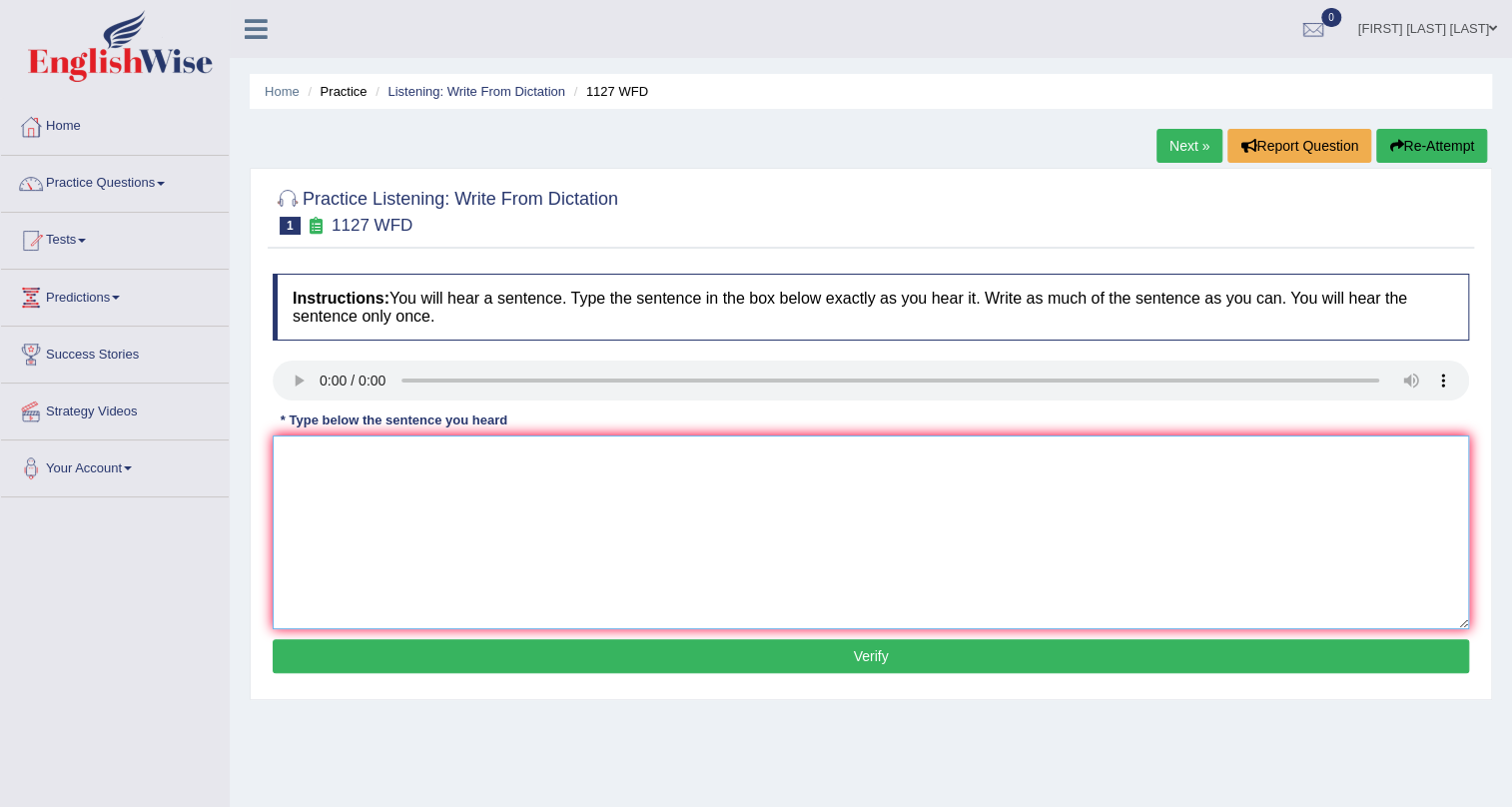 click at bounding box center [871, 532] 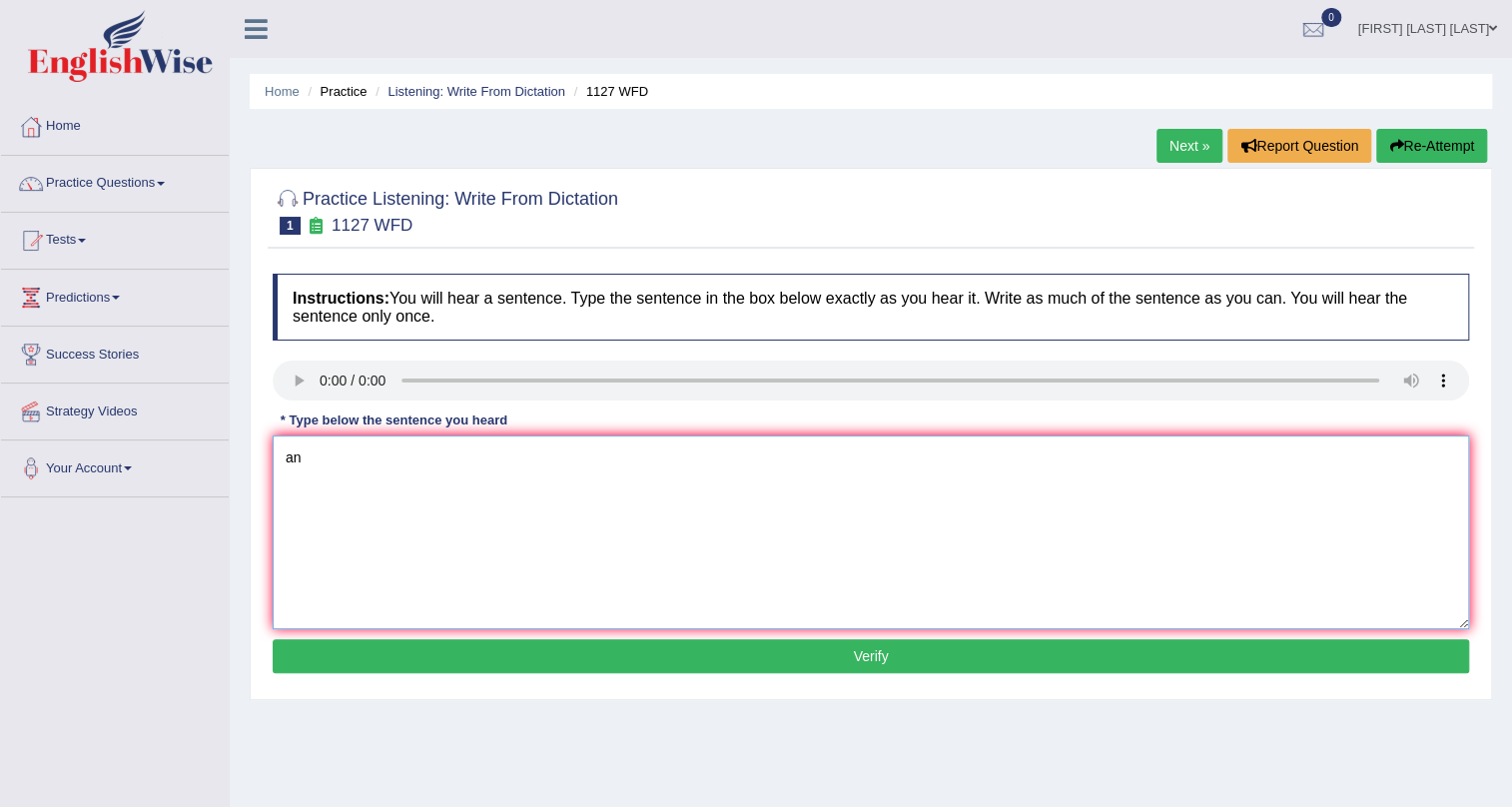 type on "a" 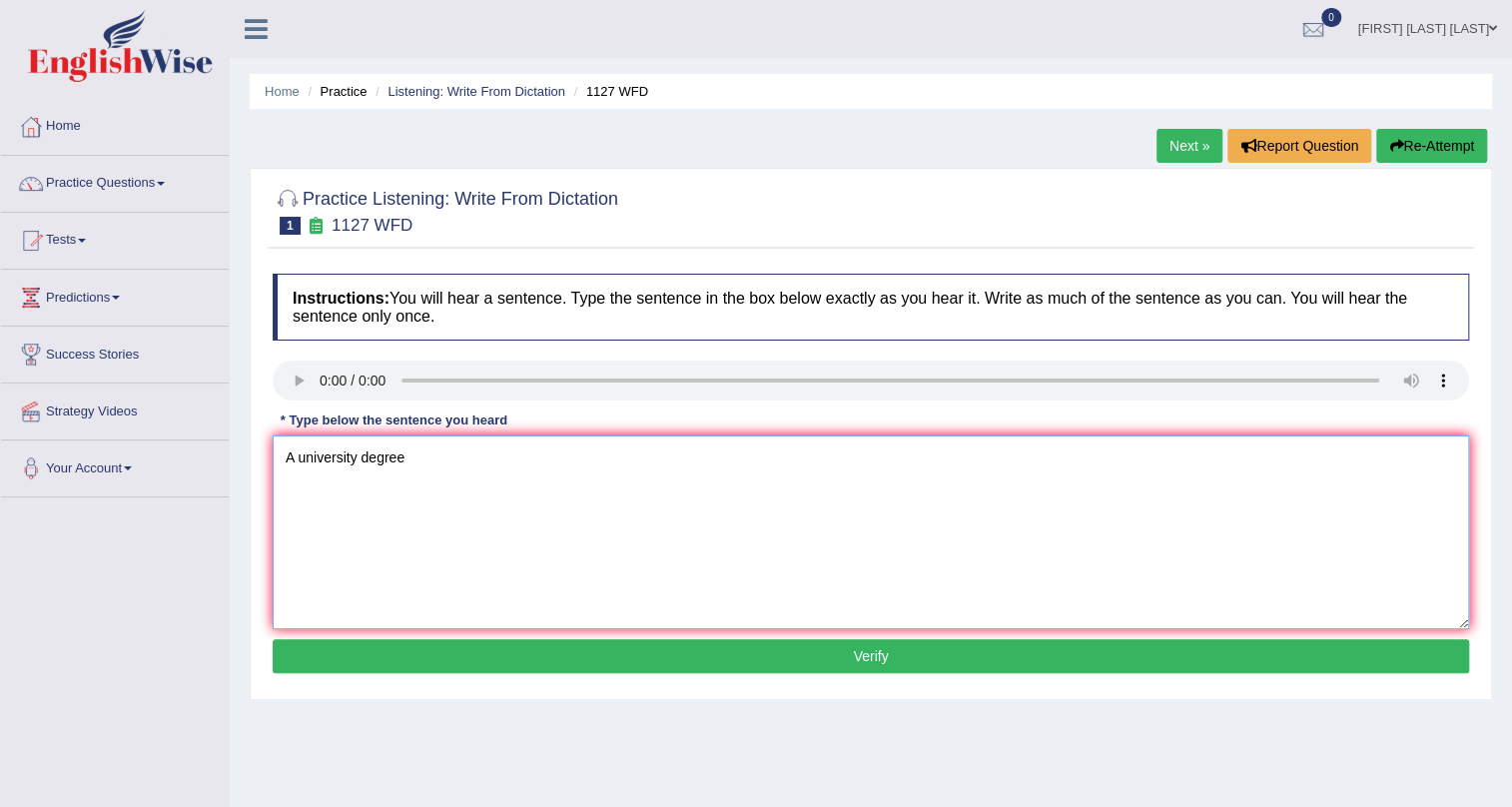 type on "A university degree" 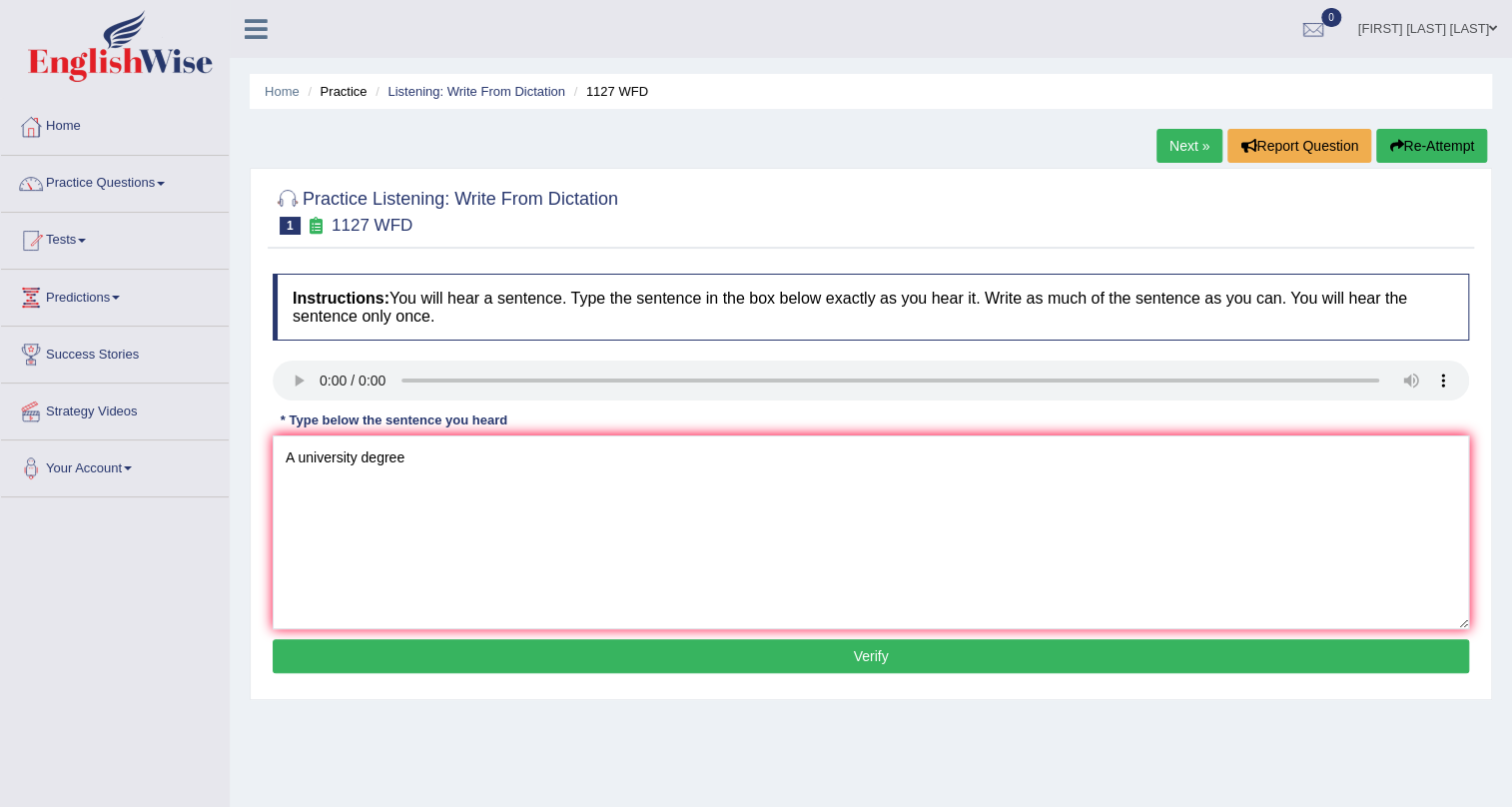 click on "Verify" at bounding box center [871, 656] 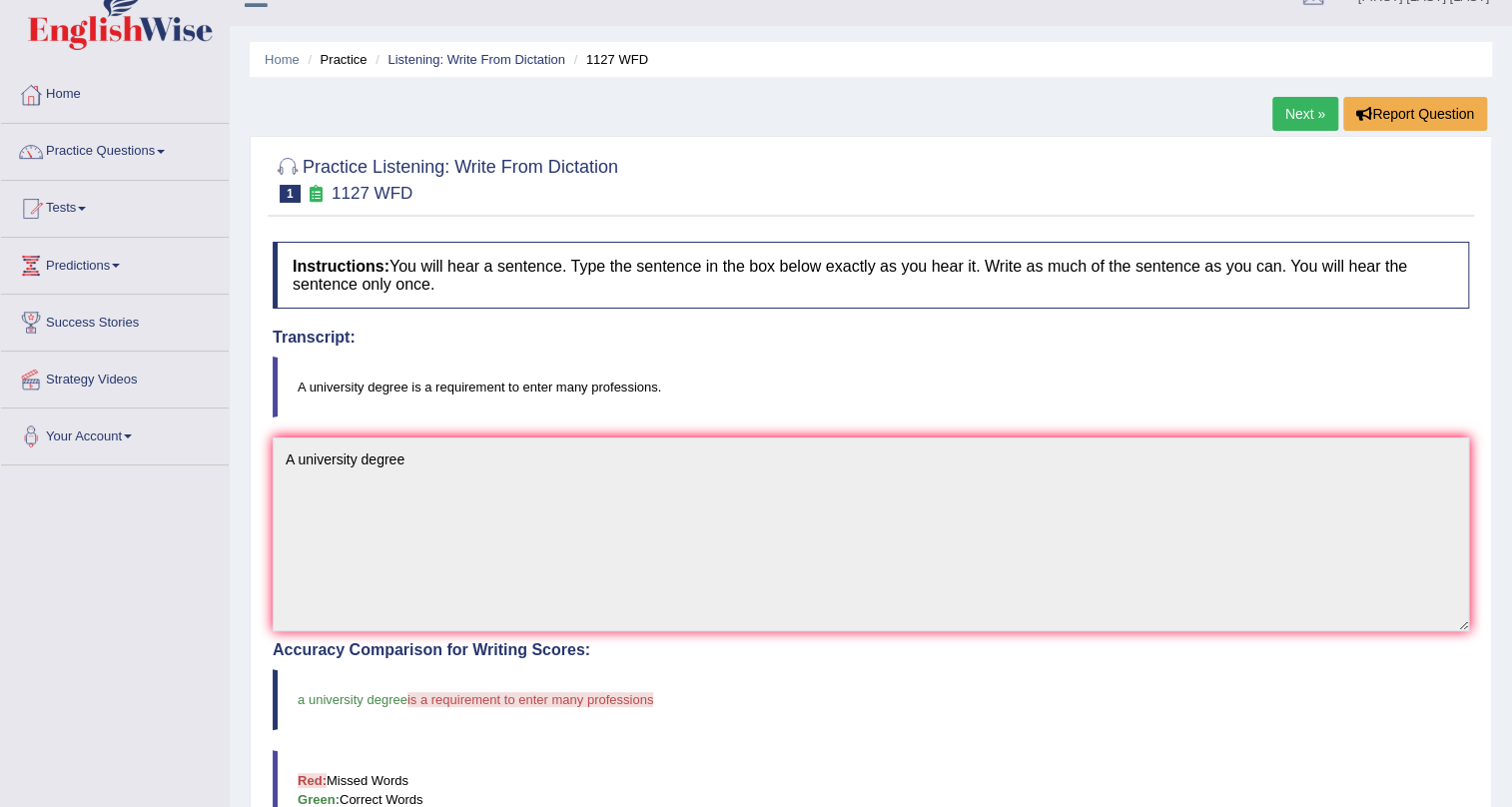 scroll, scrollTop: 0, scrollLeft: 0, axis: both 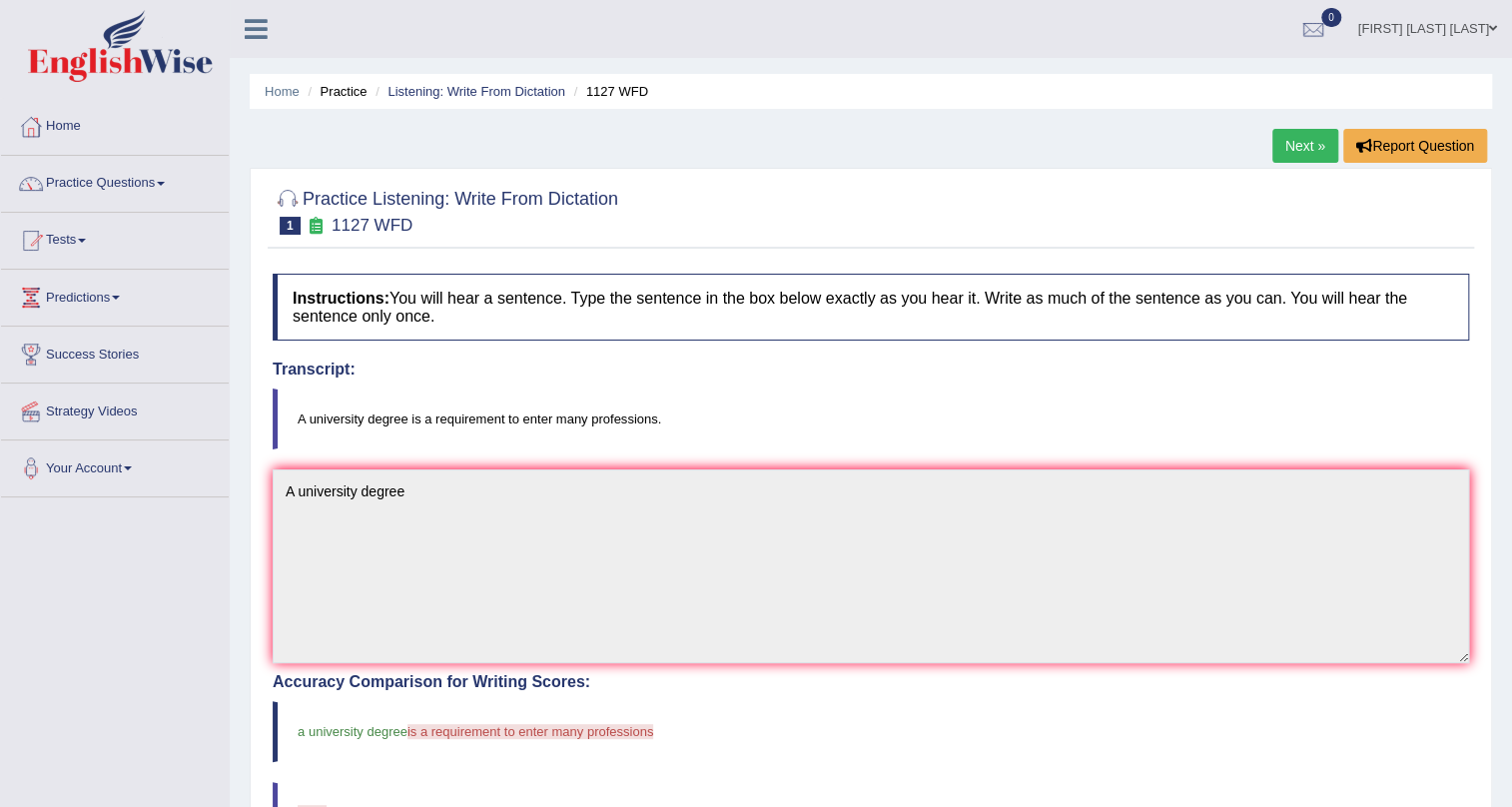 click on "Next »" at bounding box center (1305, 146) 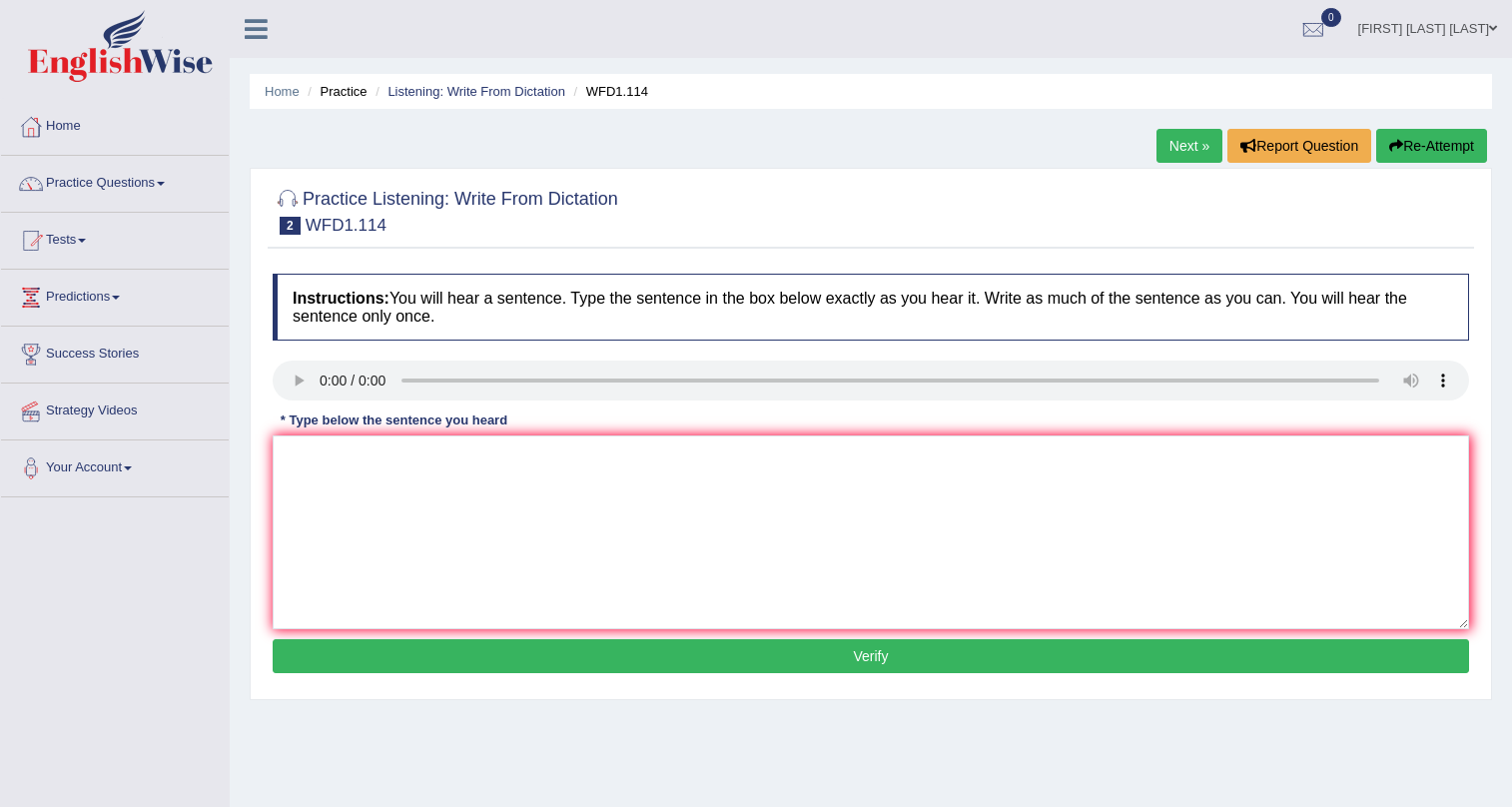 scroll, scrollTop: 0, scrollLeft: 0, axis: both 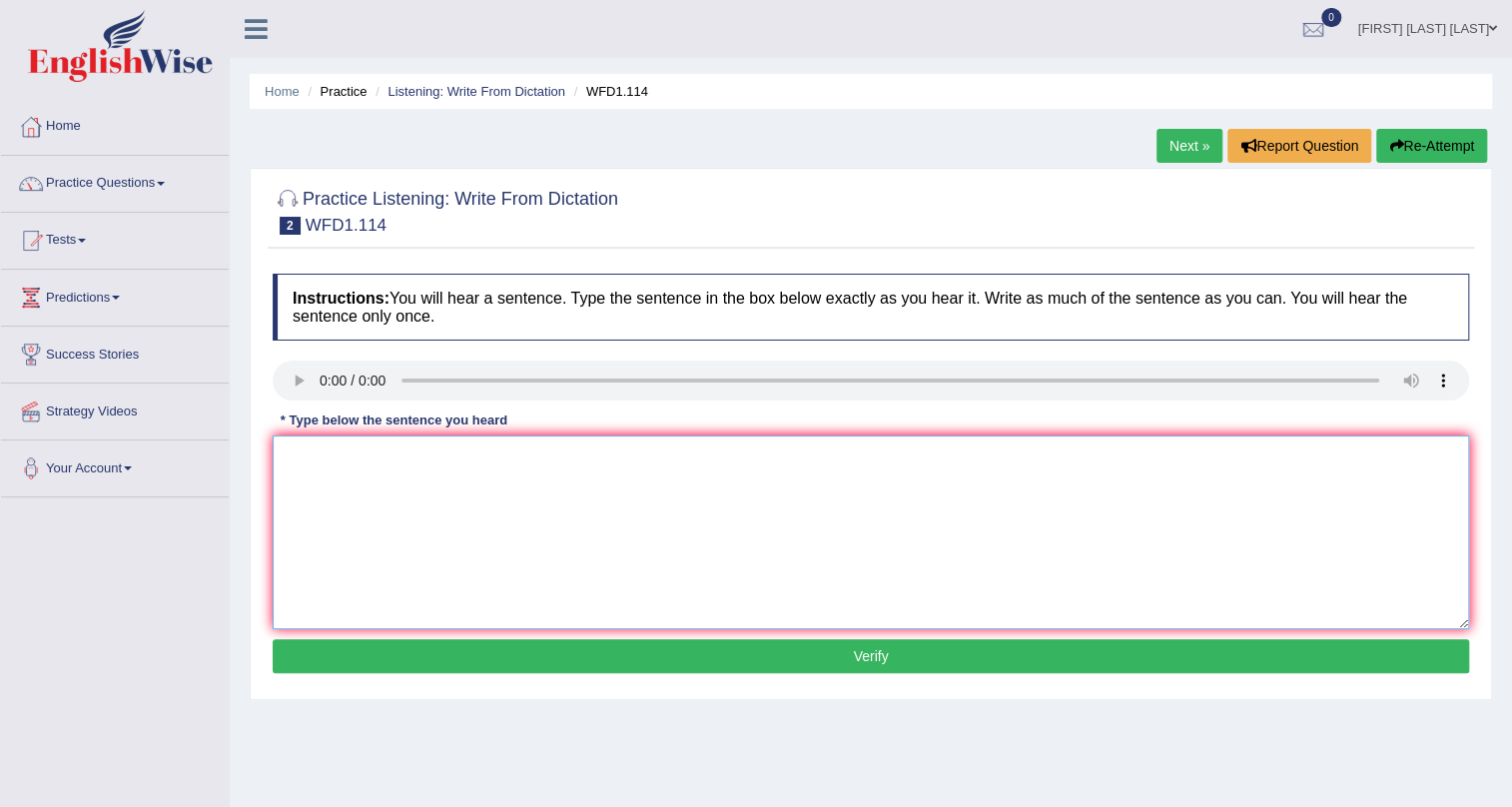 click at bounding box center (871, 532) 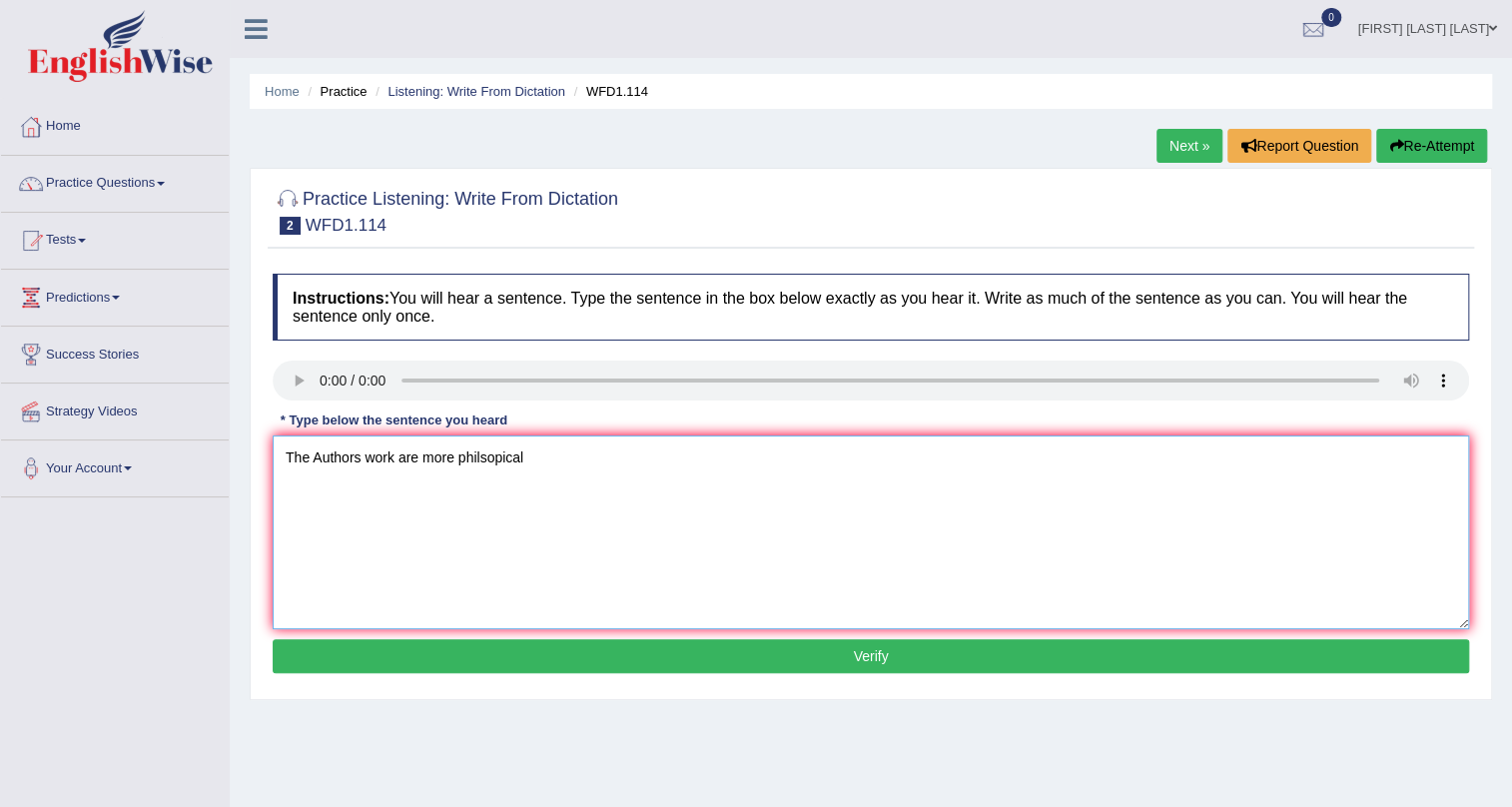 click on "The Authors work are more philsopical" at bounding box center [871, 532] 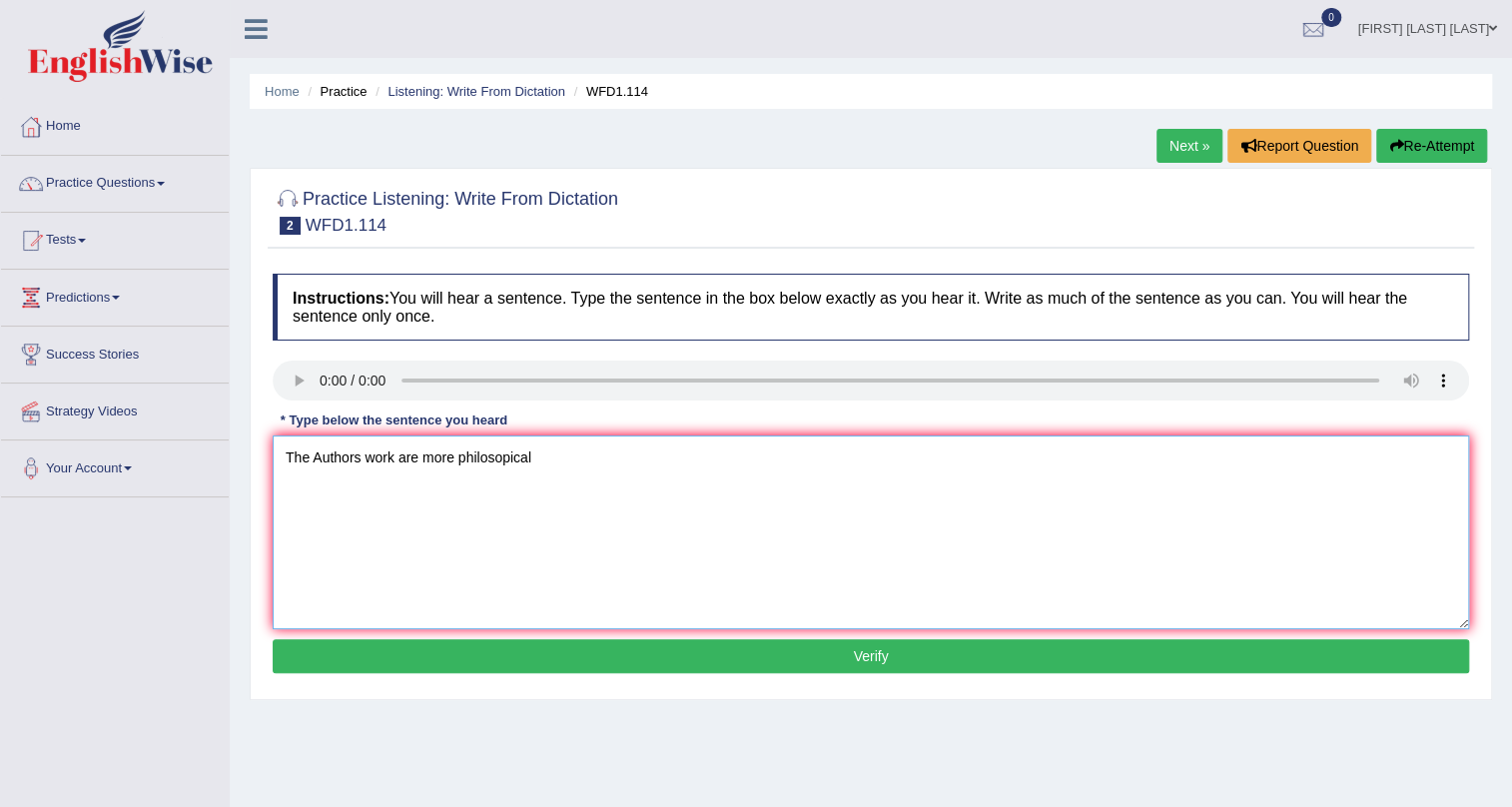 click on "The Authors work are more philosopical" at bounding box center [871, 532] 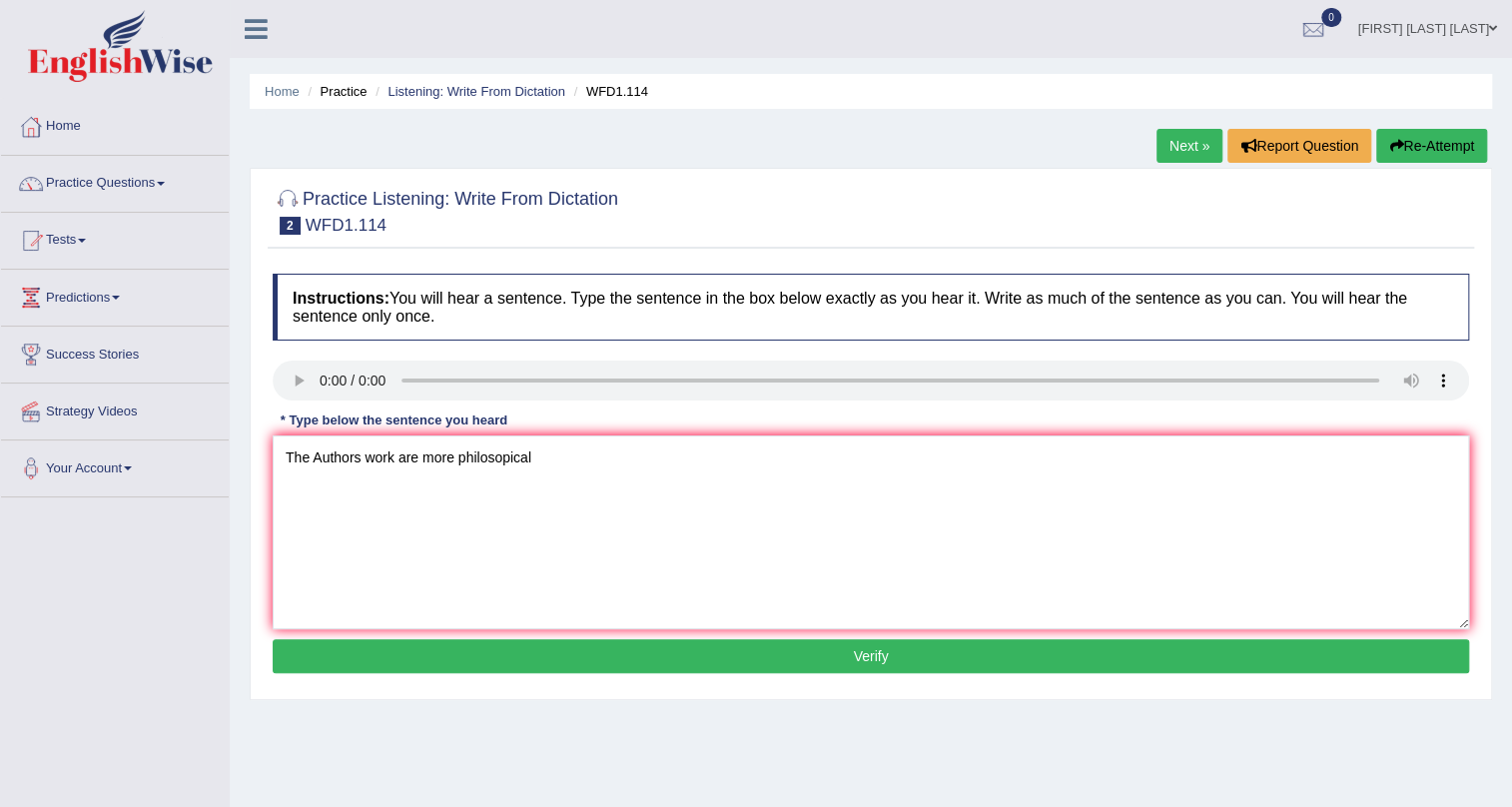 click on "Verify" at bounding box center (871, 656) 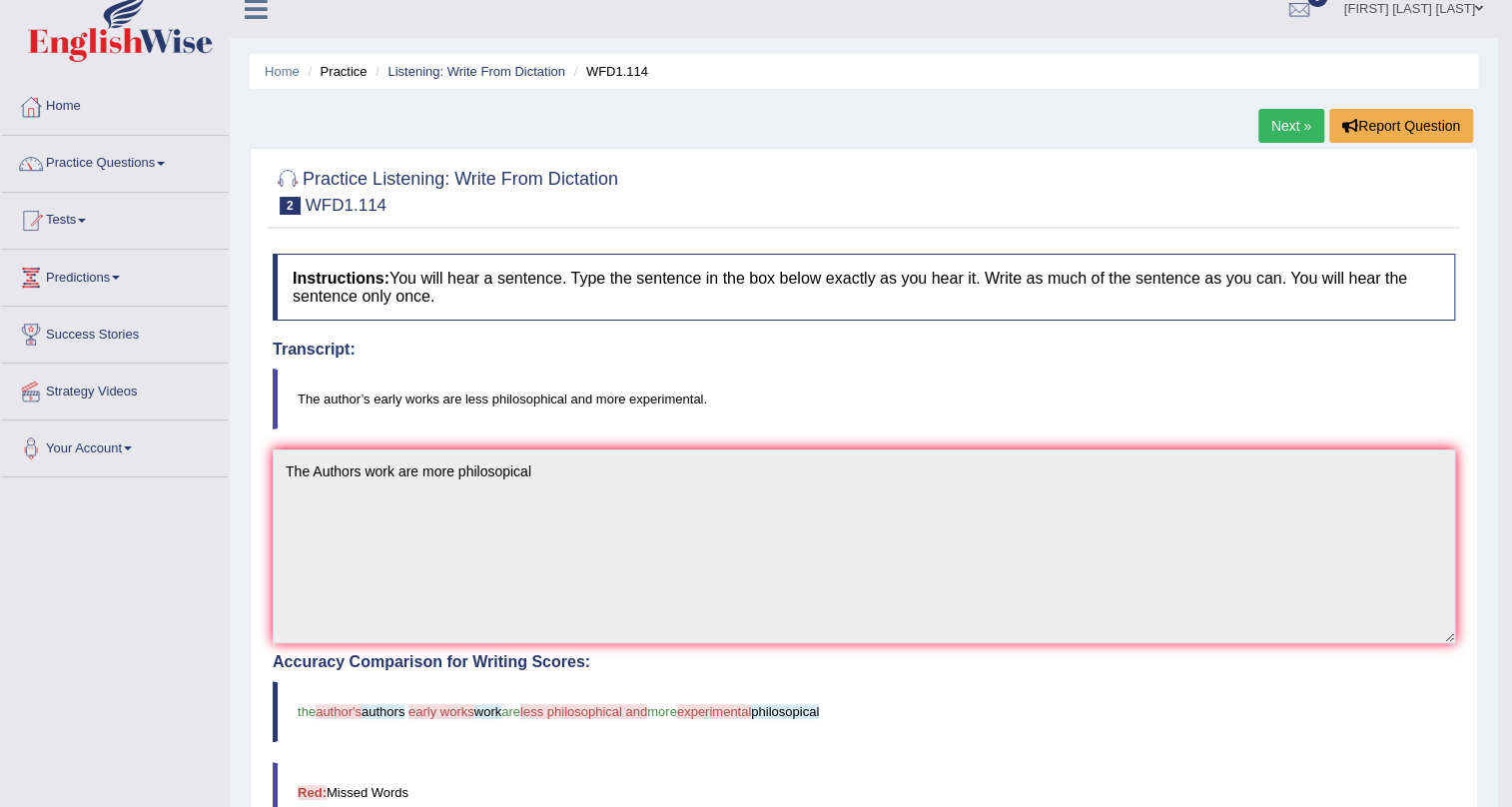 scroll, scrollTop: 0, scrollLeft: 0, axis: both 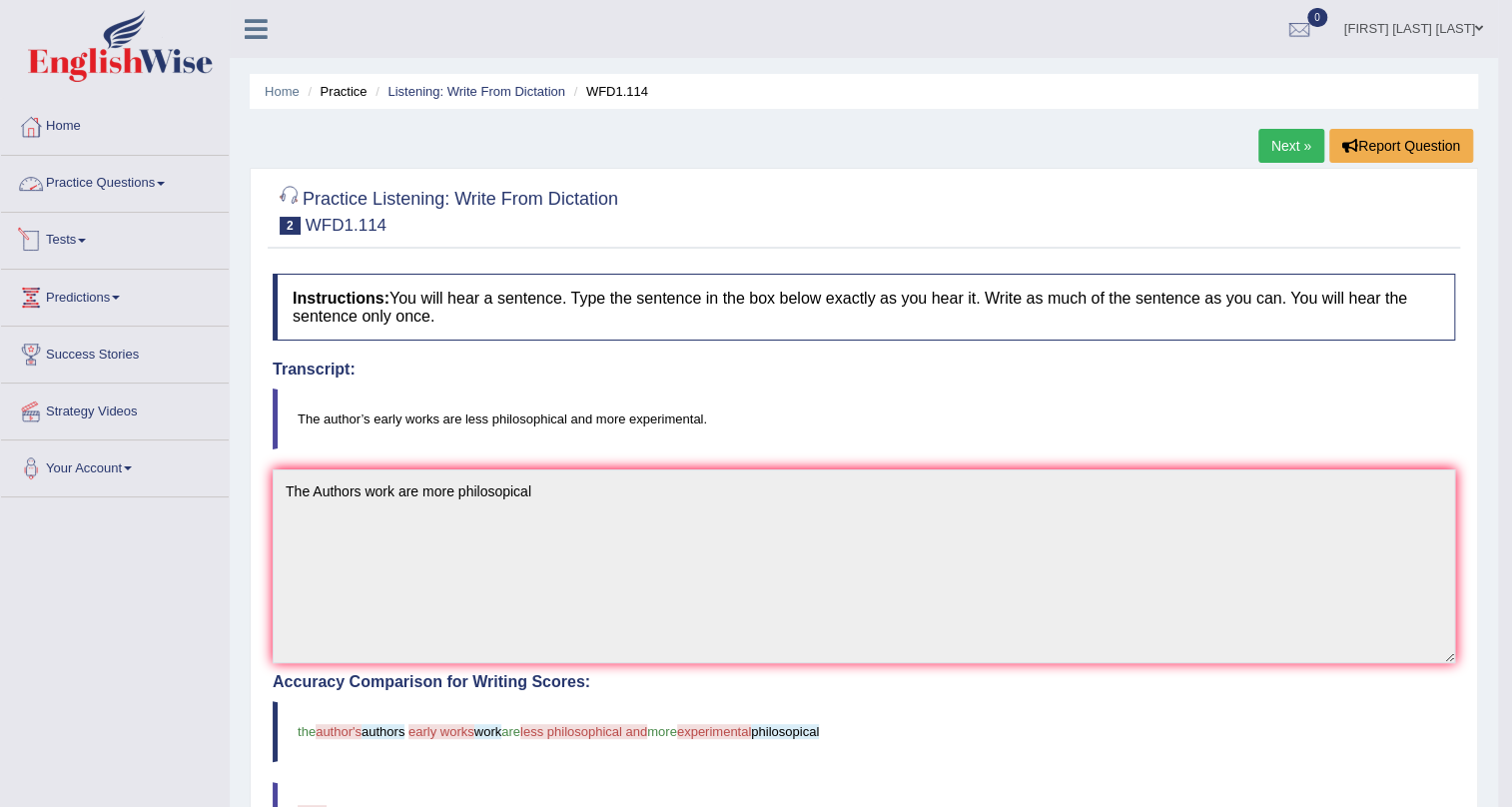 click at bounding box center [31, 241] 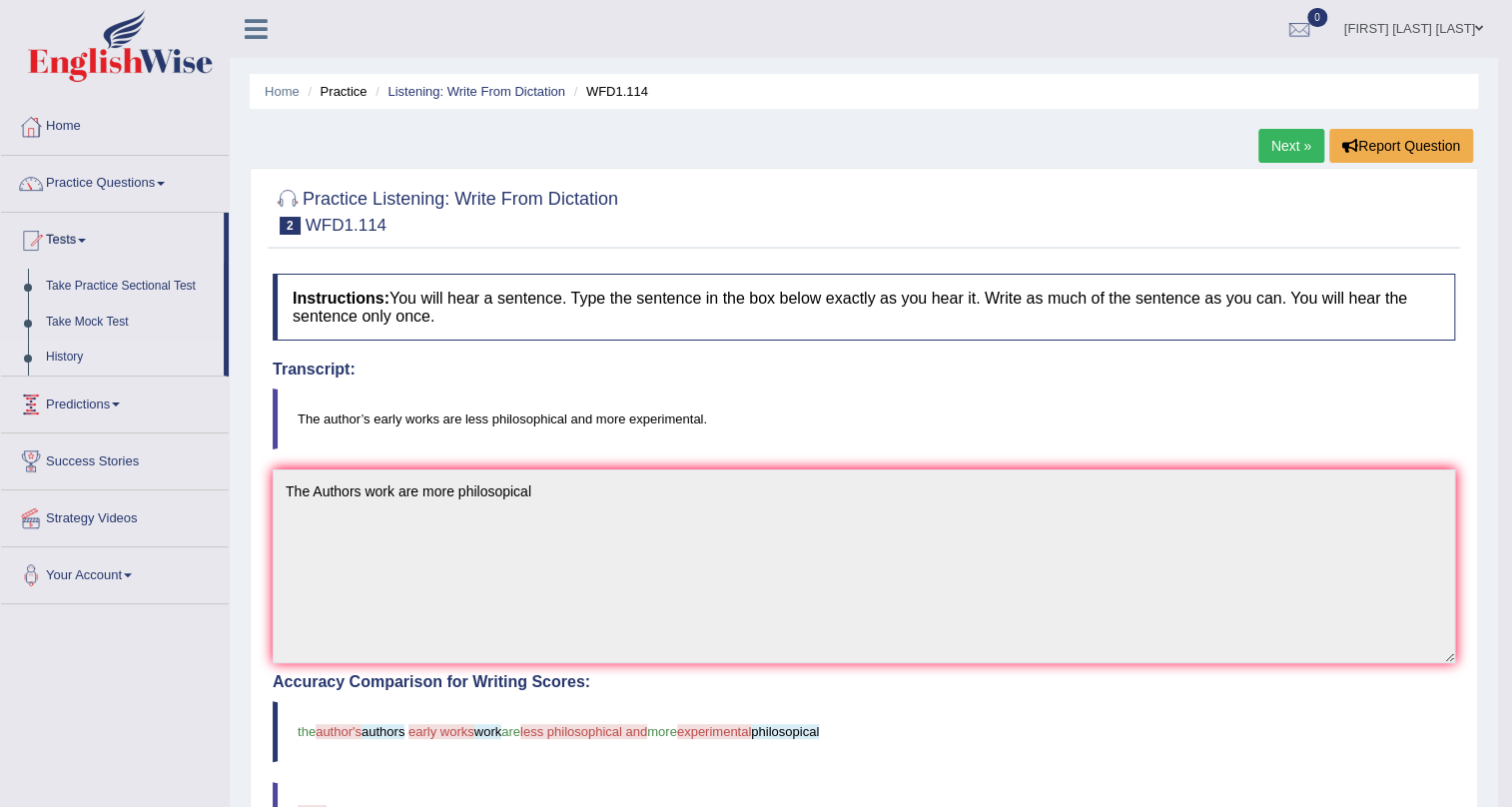 click on "History" at bounding box center [130, 358] 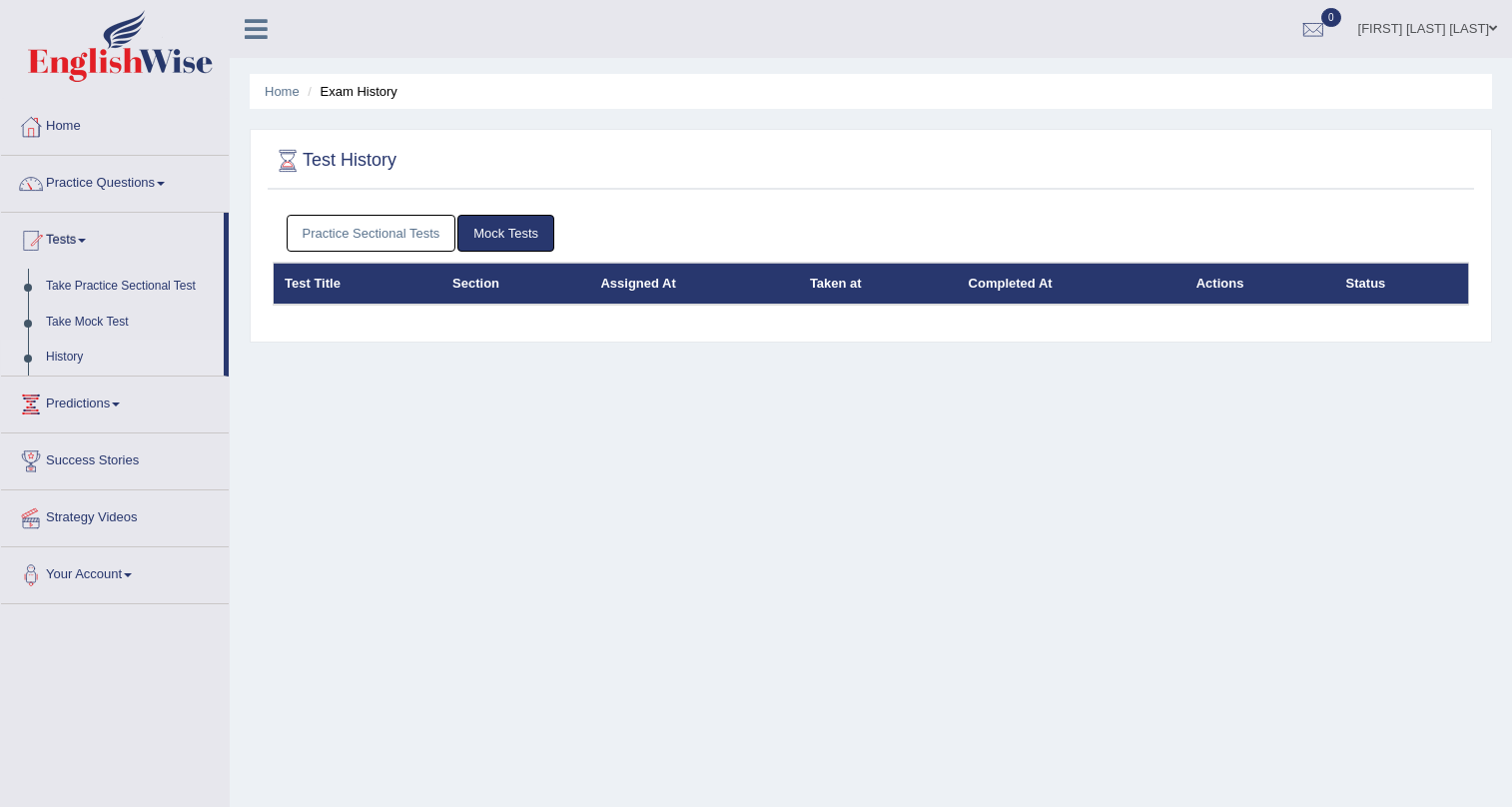scroll, scrollTop: 0, scrollLeft: 0, axis: both 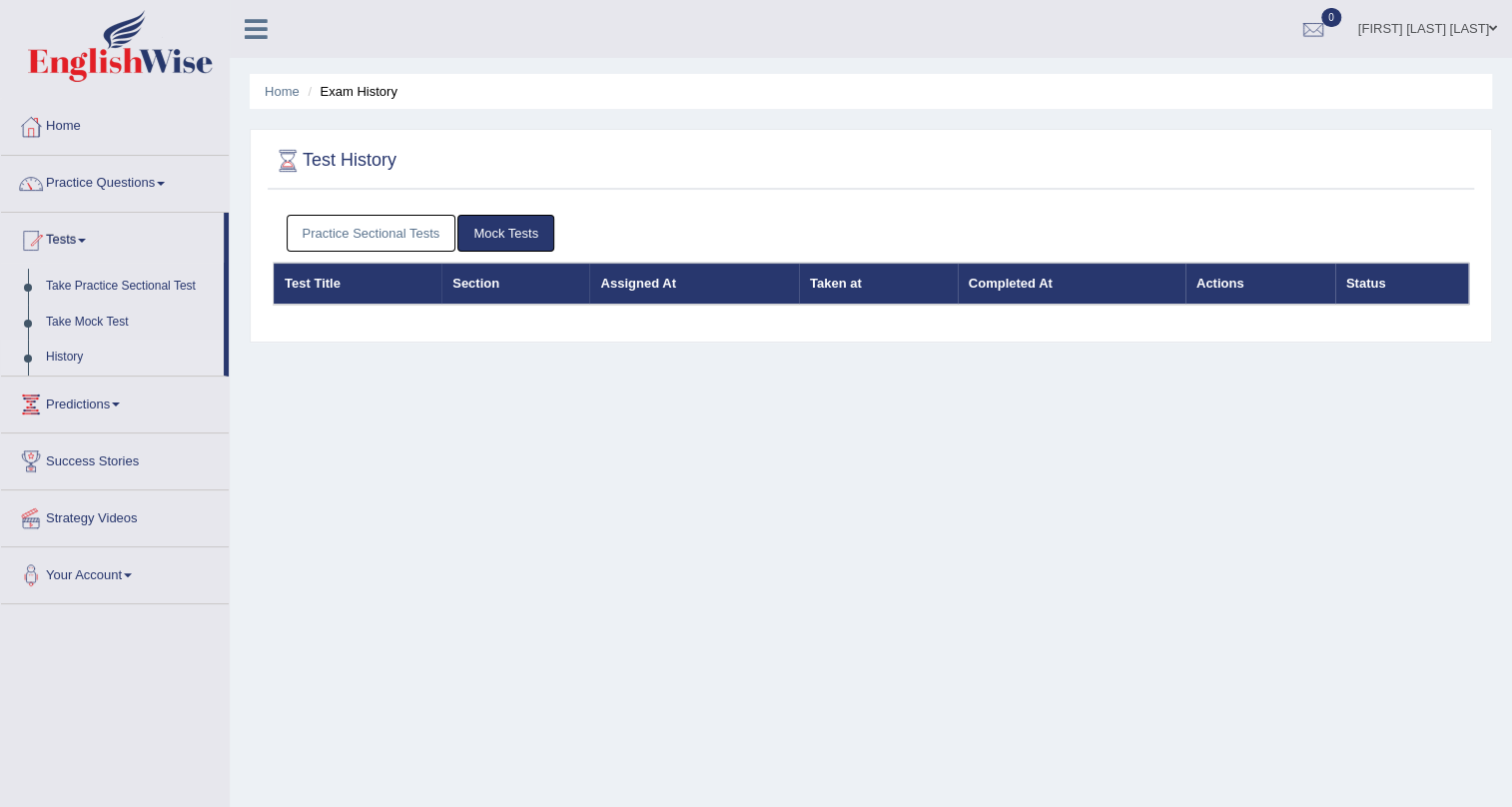 click on "John Allison Alinea" at bounding box center (1427, 26) 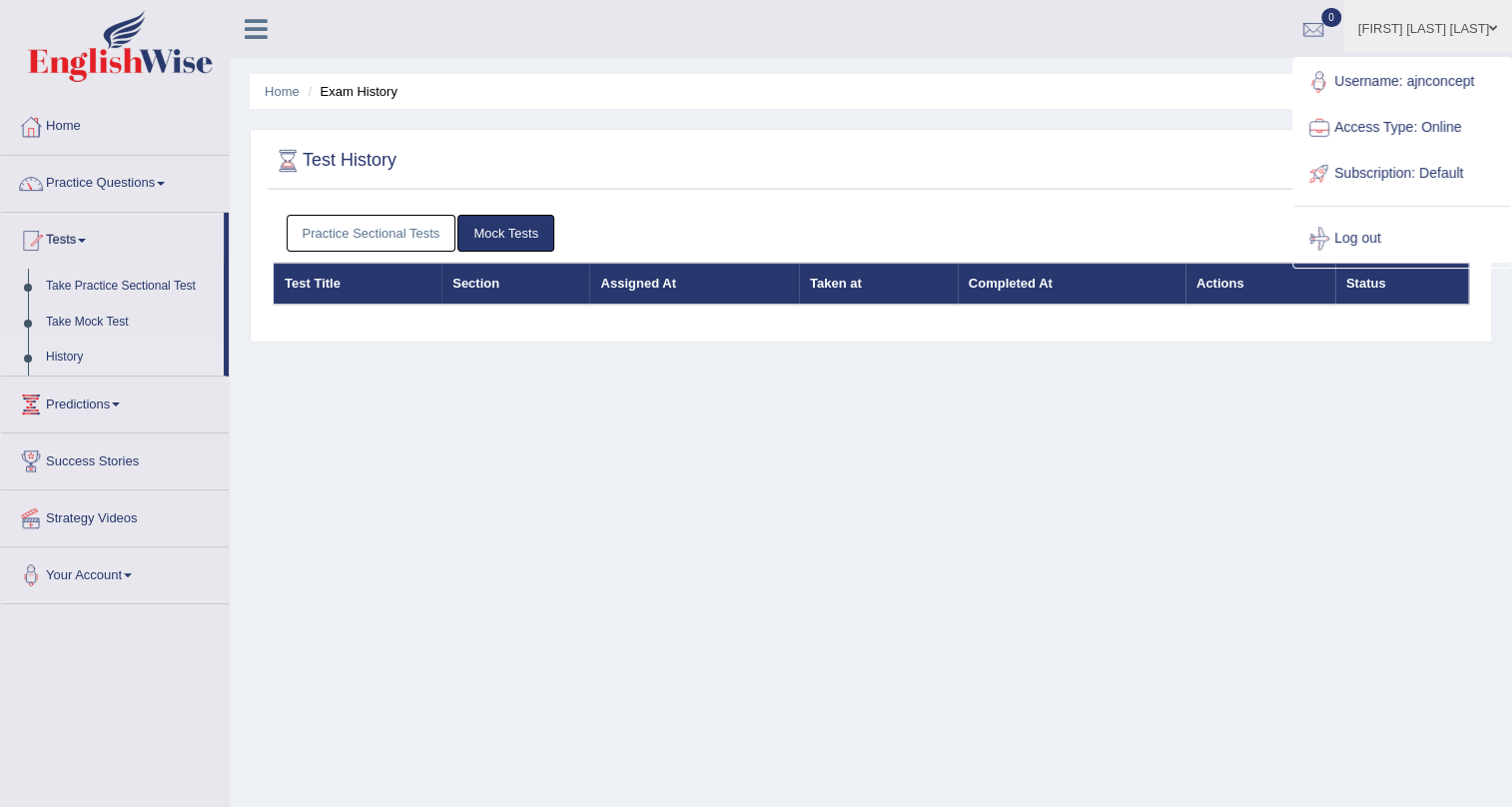 click on "Practice Sectional Tests" at bounding box center [372, 233] 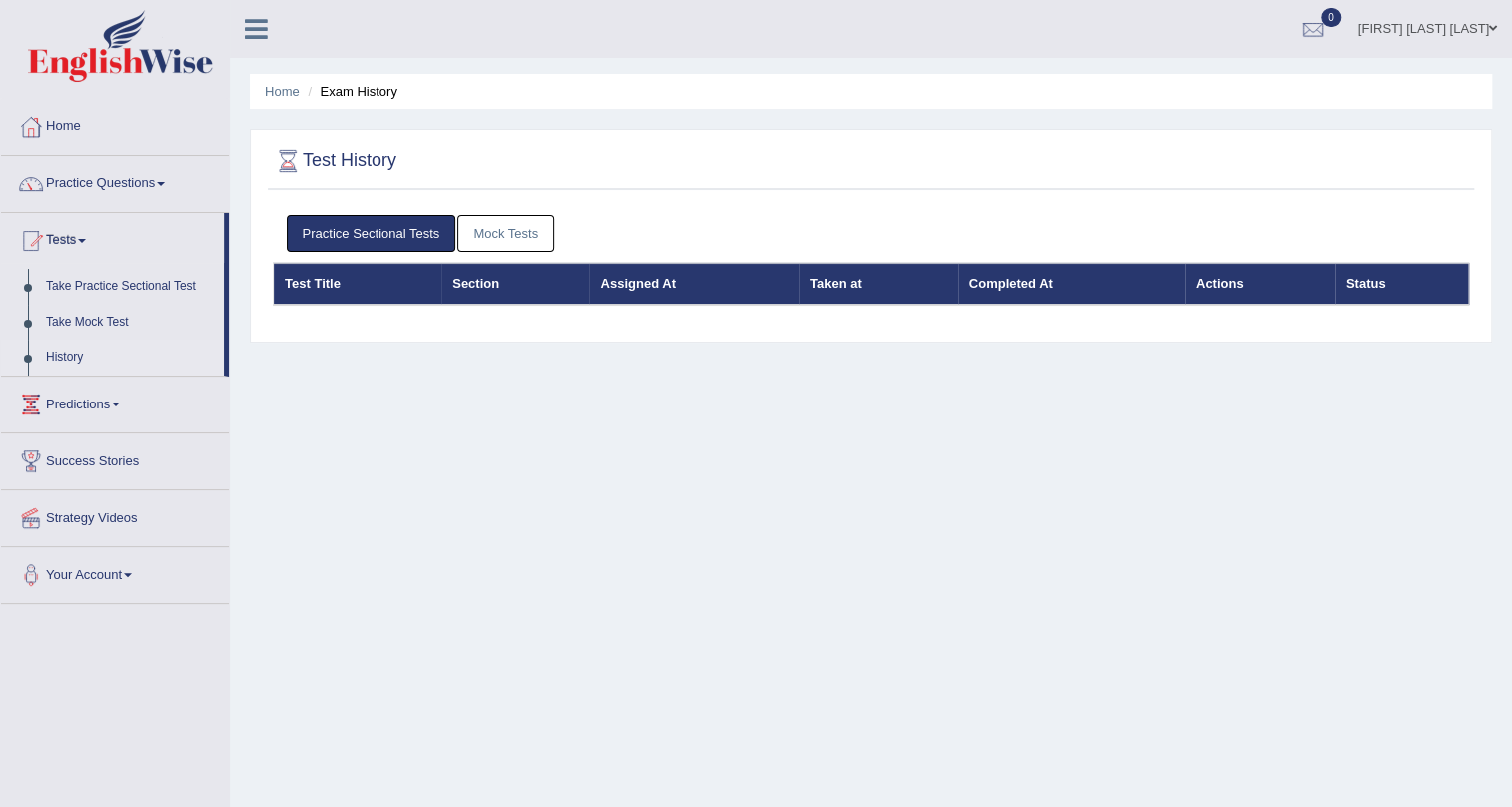 click on "John Allison Alinea" at bounding box center [1427, 26] 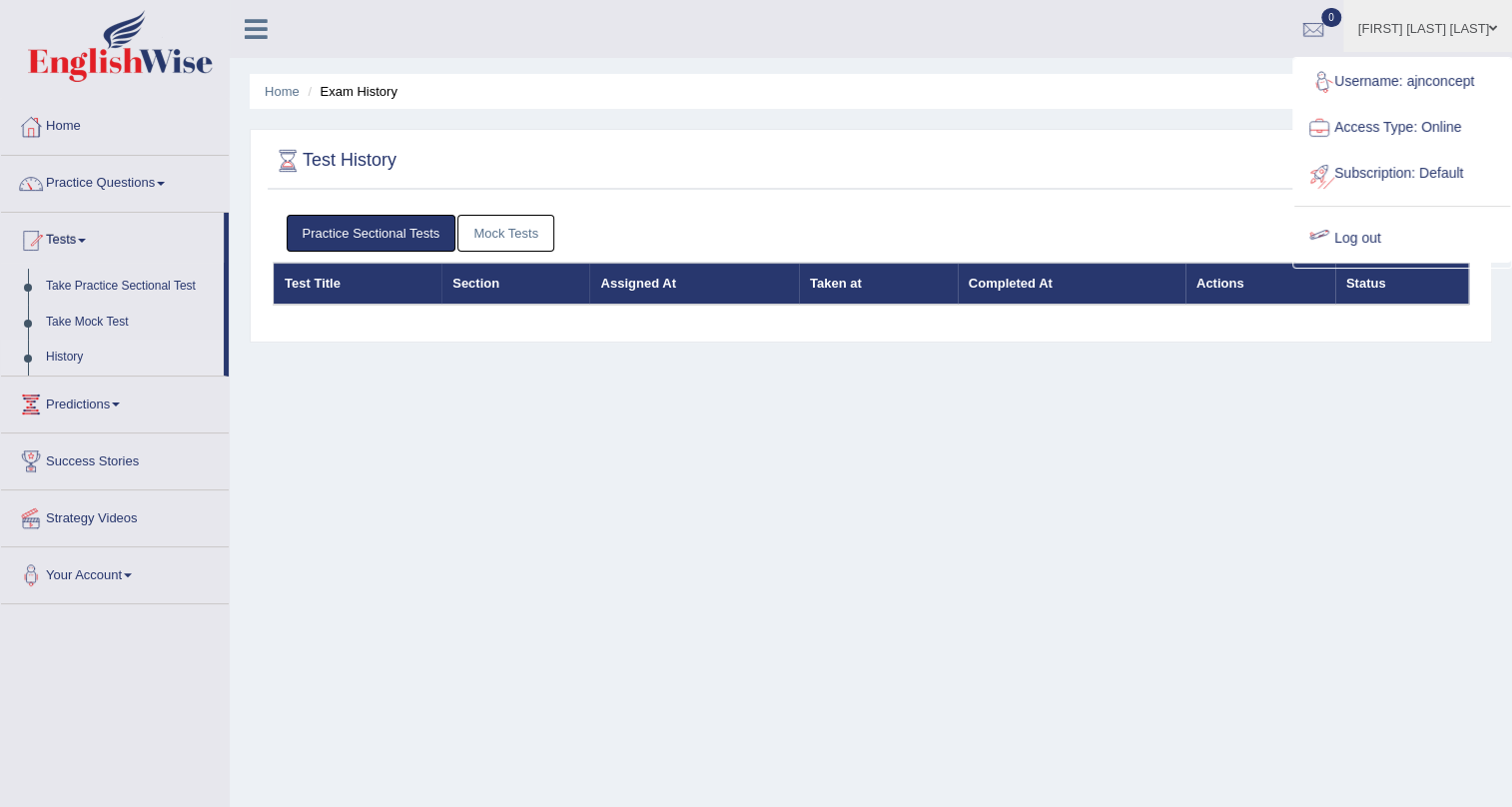 click on "Log out" at bounding box center [1402, 239] 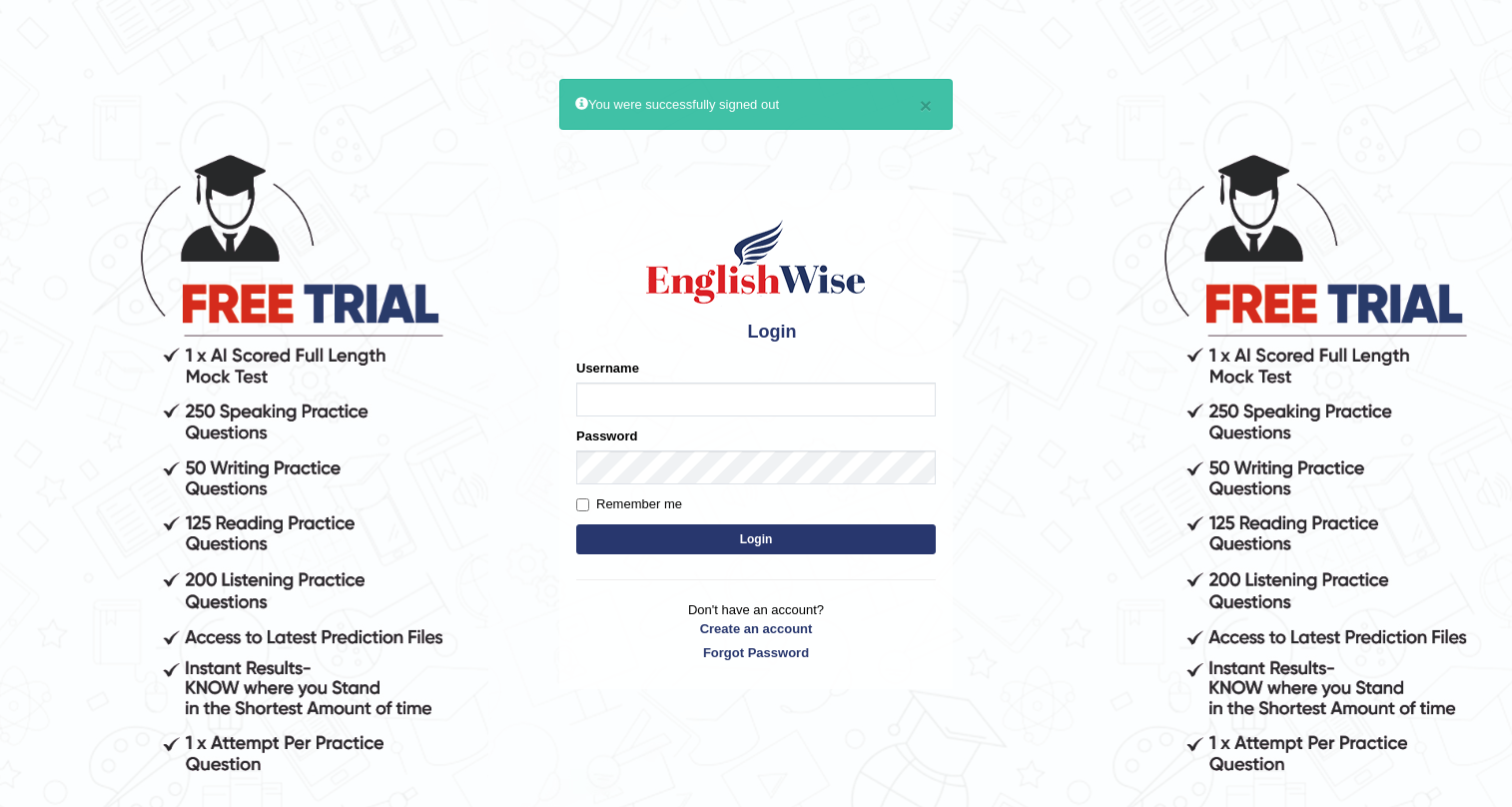 scroll, scrollTop: 0, scrollLeft: 0, axis: both 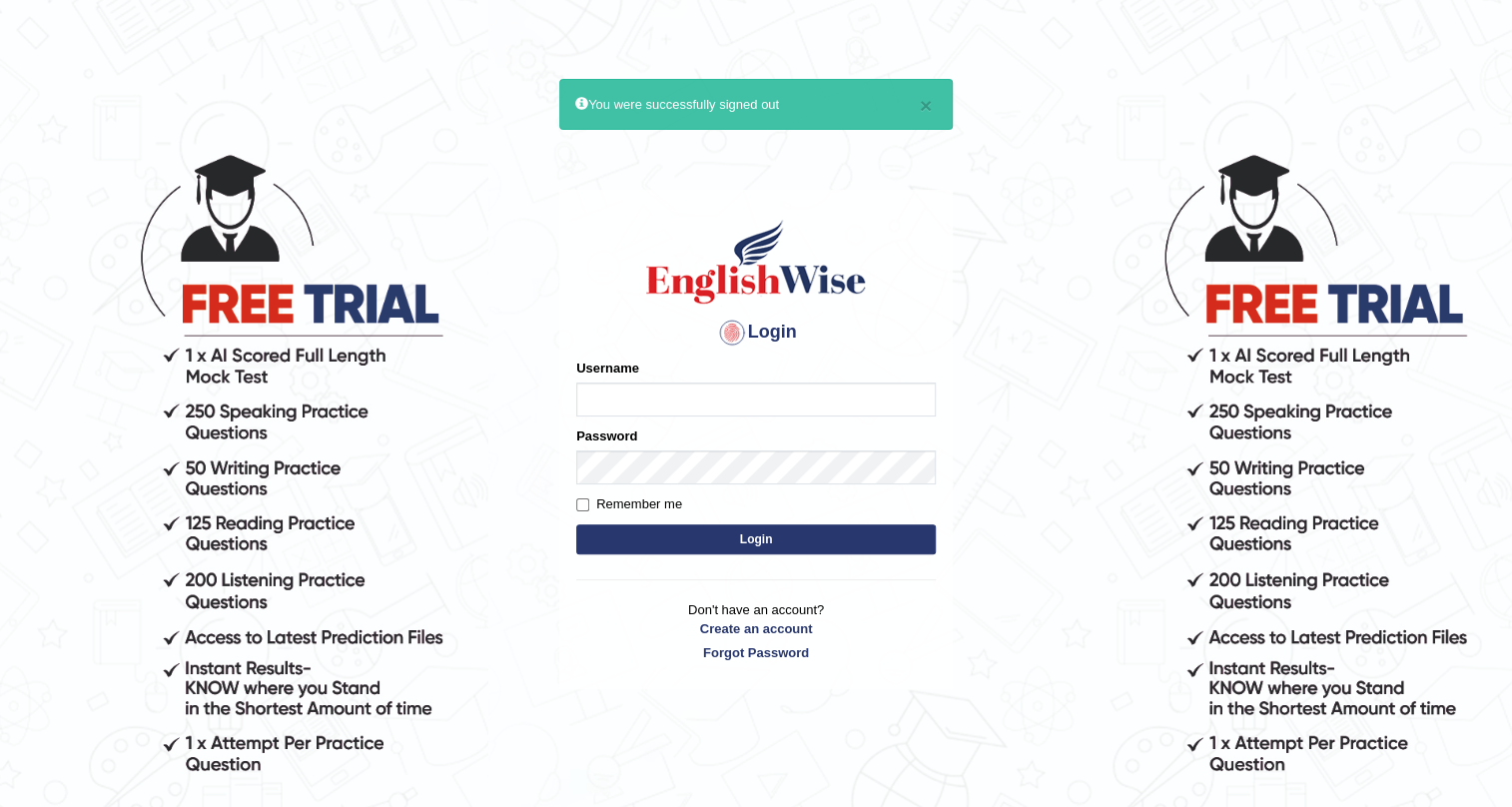 drag, startPoint x: 0, startPoint y: 0, endPoint x: 1331, endPoint y: 238, distance: 1352.1113 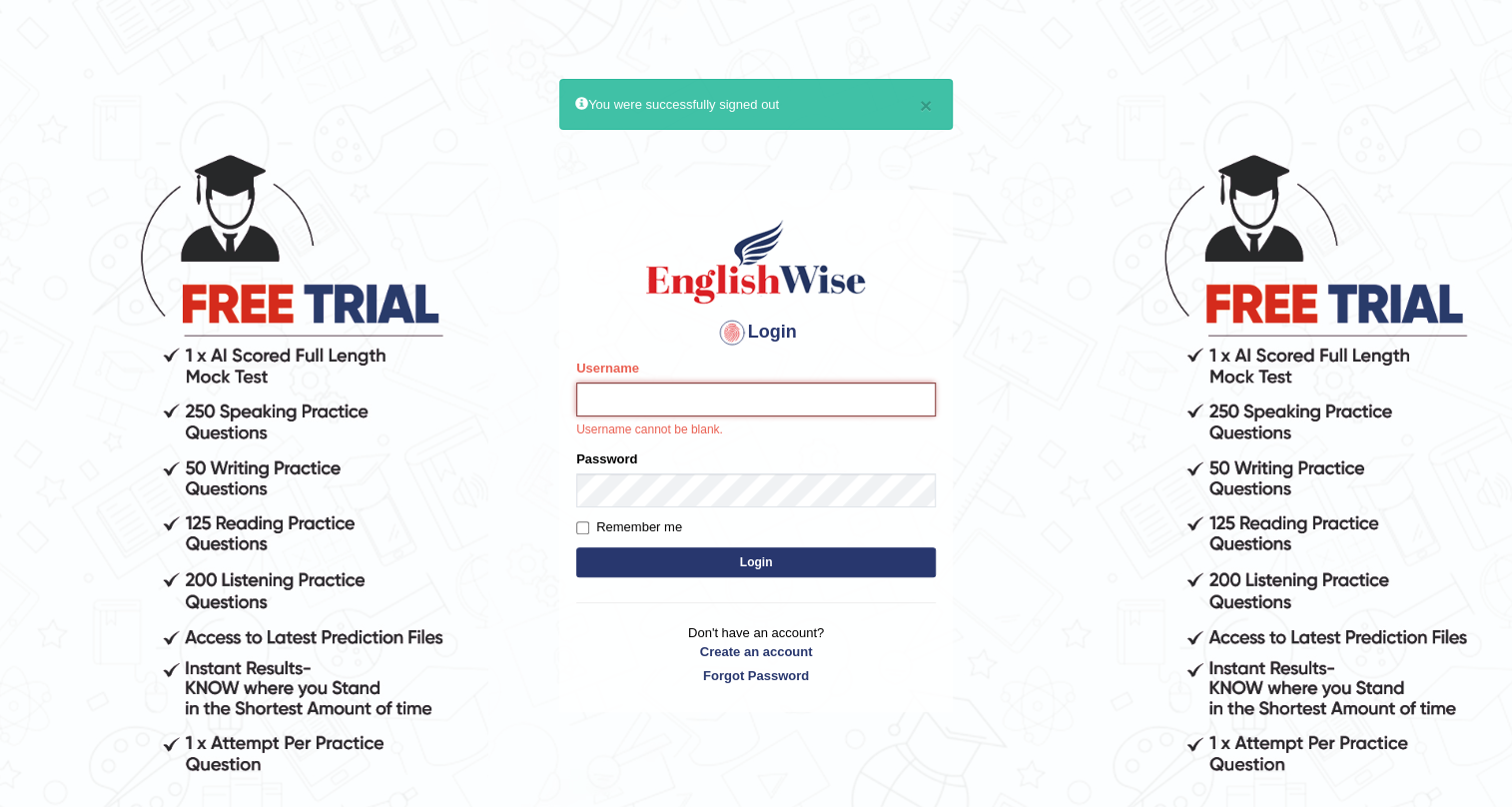 drag, startPoint x: 1331, startPoint y: 238, endPoint x: 883, endPoint y: 399, distance: 476.05147 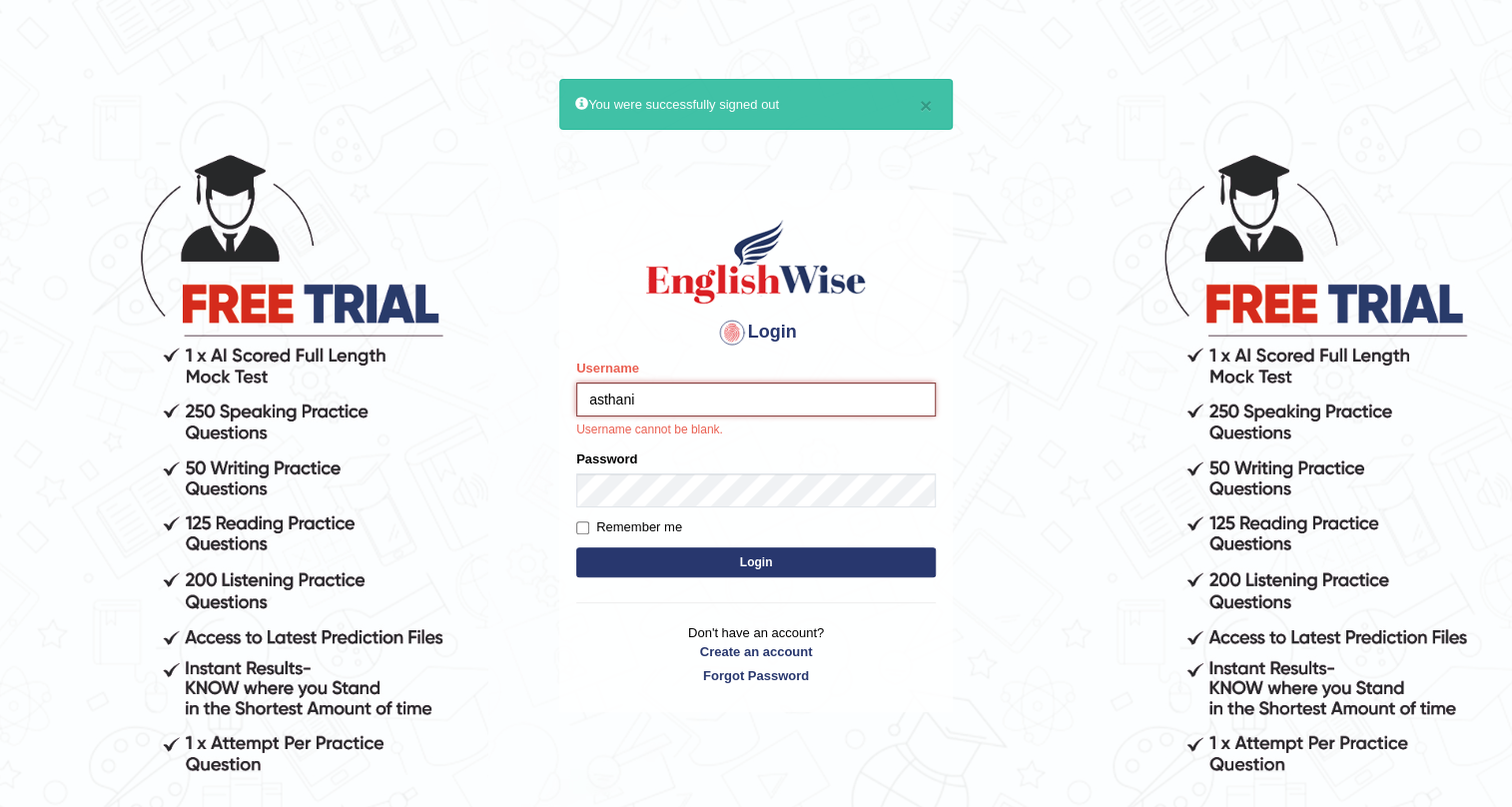 type on "asthani" 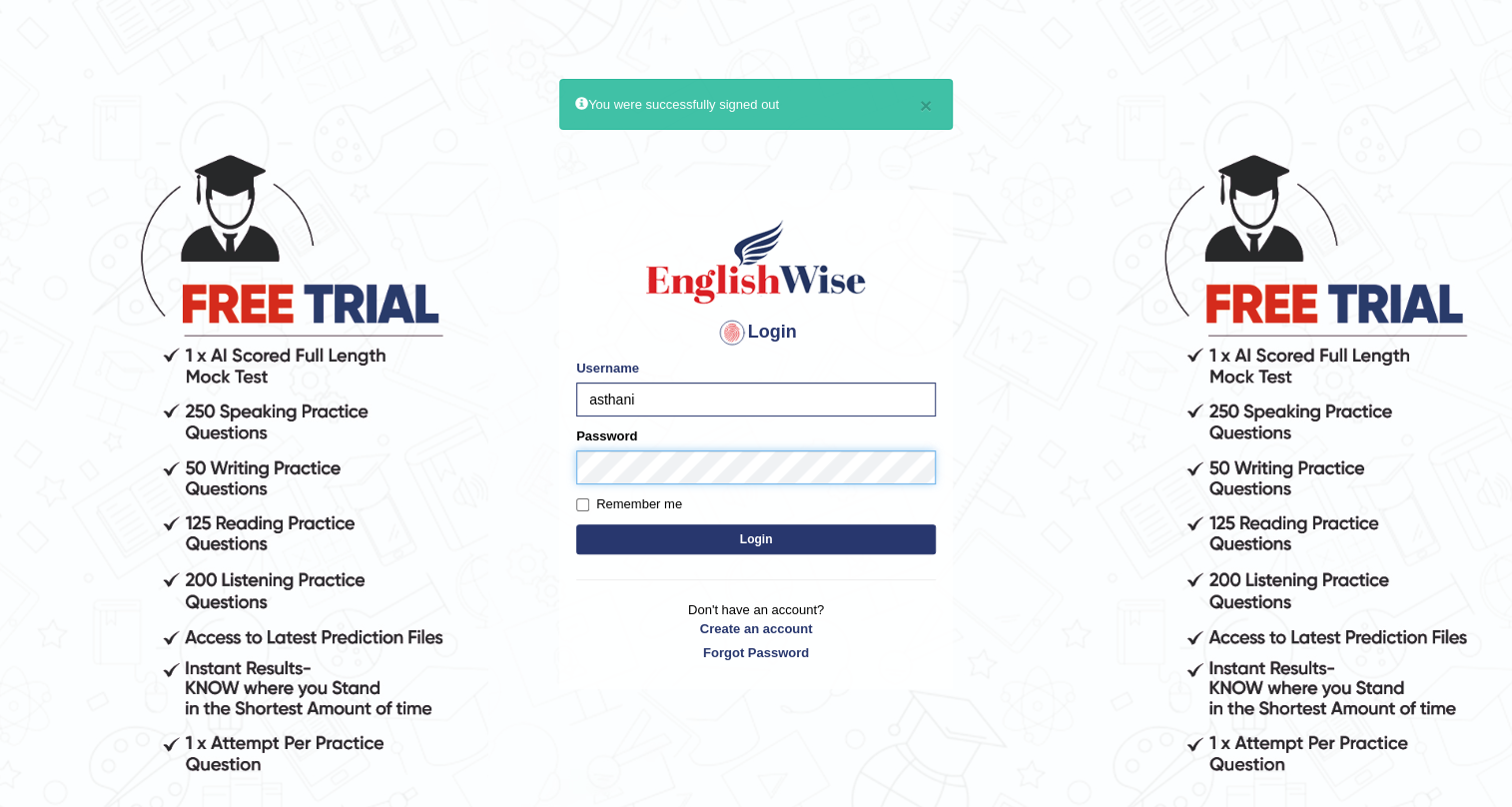 click on "Login" at bounding box center [756, 539] 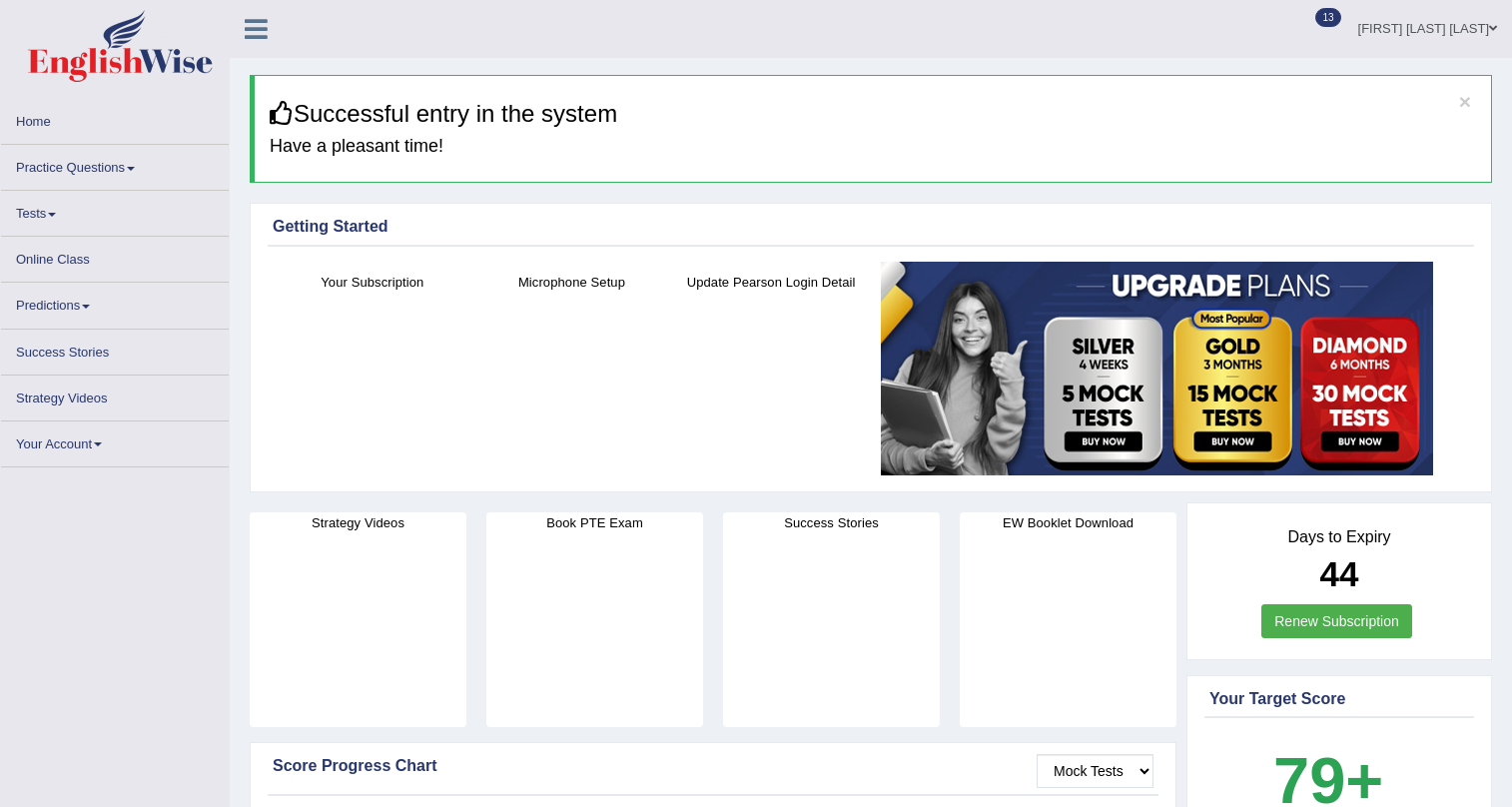 scroll, scrollTop: 0, scrollLeft: 0, axis: both 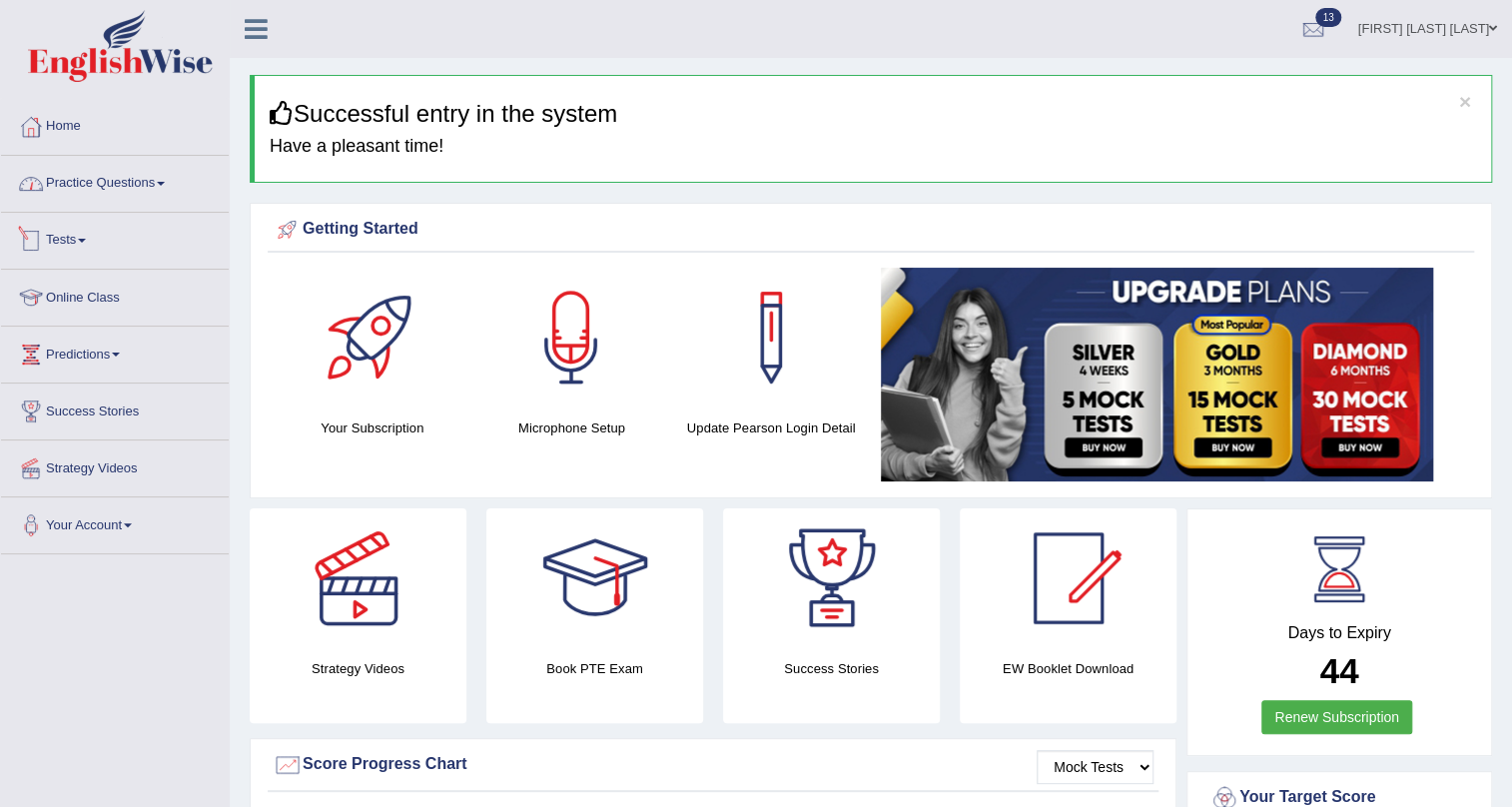 click on "Practice Questions" at bounding box center (115, 181) 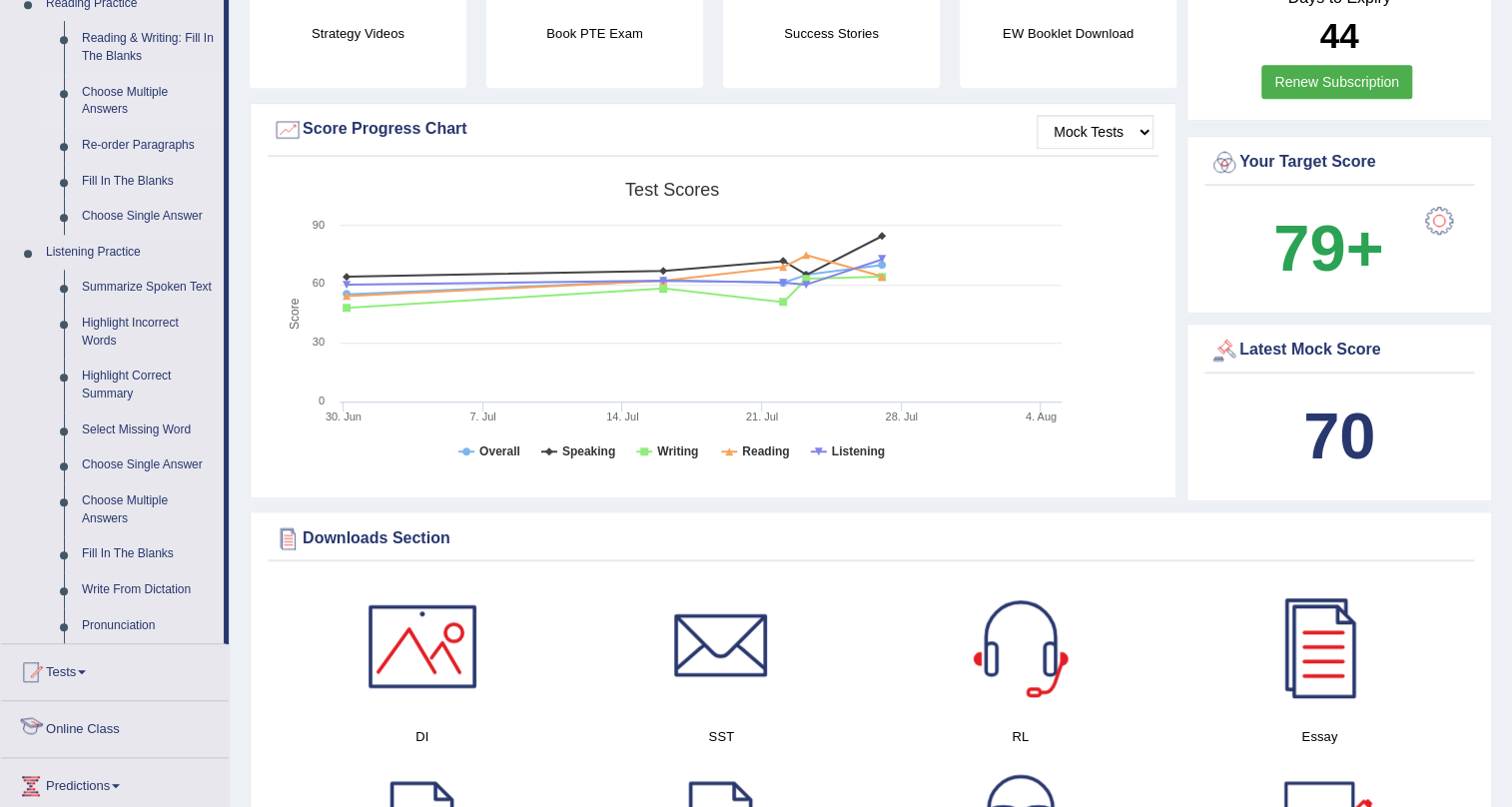 scroll, scrollTop: 817, scrollLeft: 0, axis: vertical 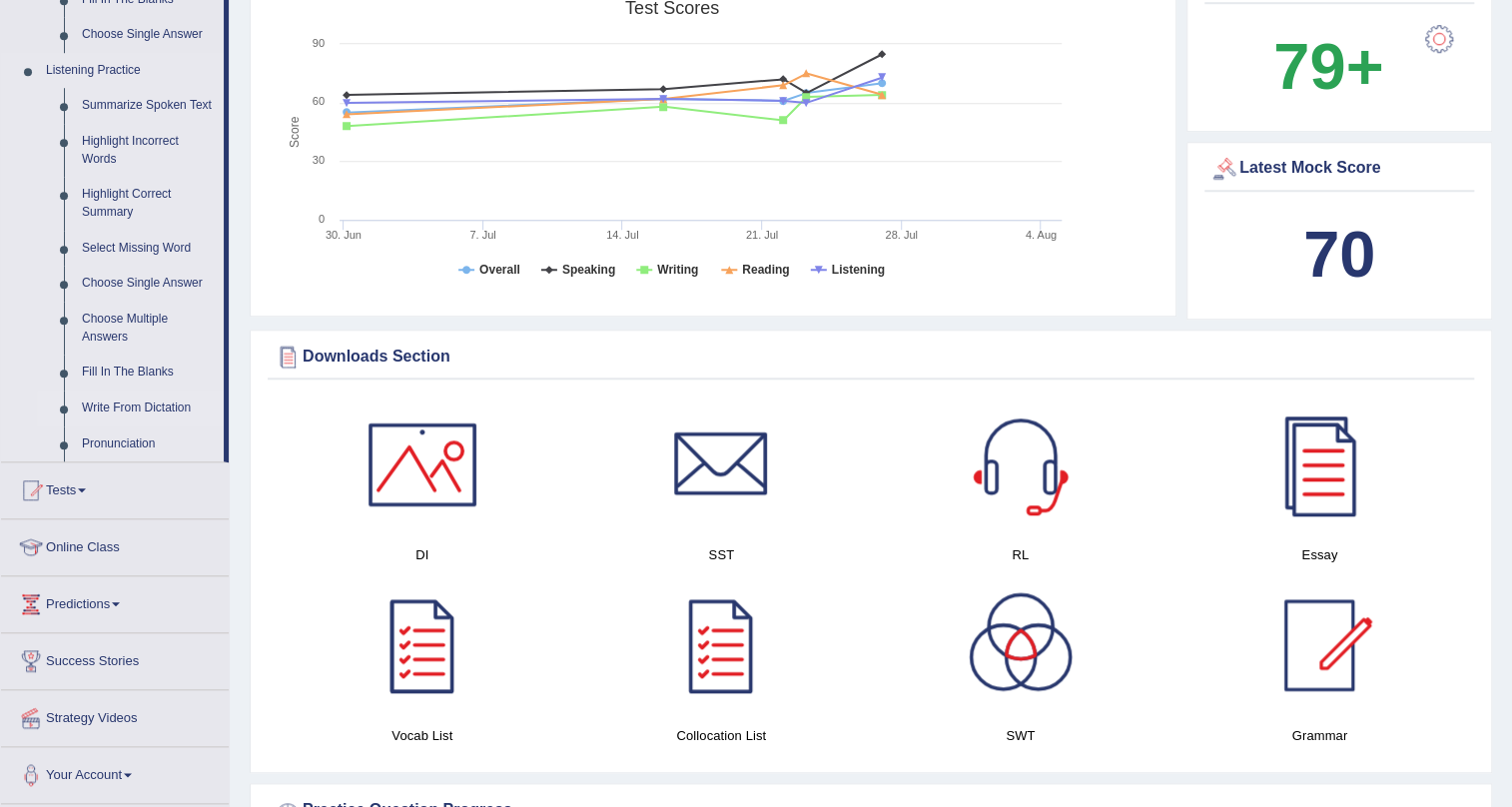 click on "Write From Dictation" at bounding box center (148, 408) 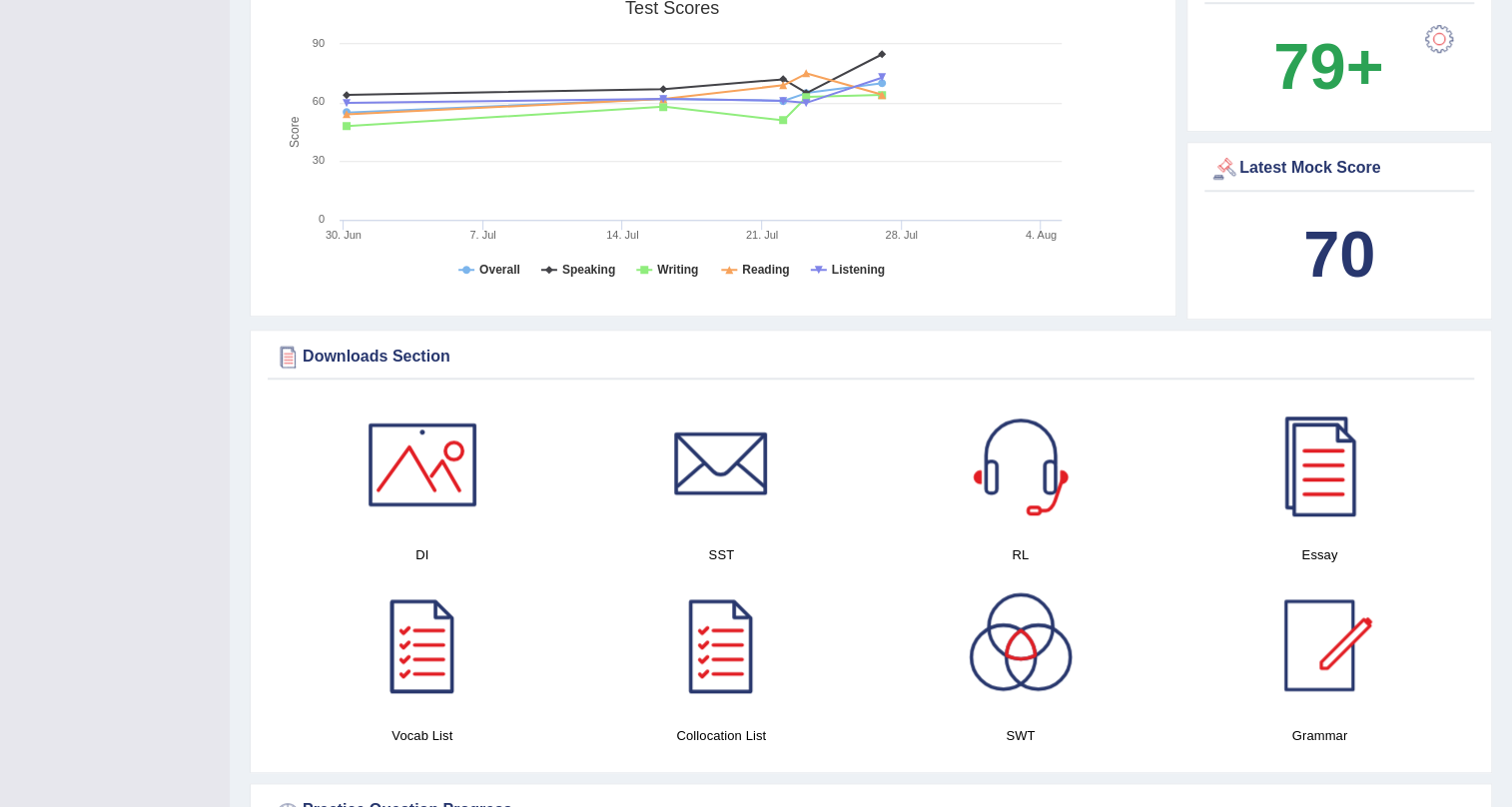 scroll, scrollTop: 309, scrollLeft: 0, axis: vertical 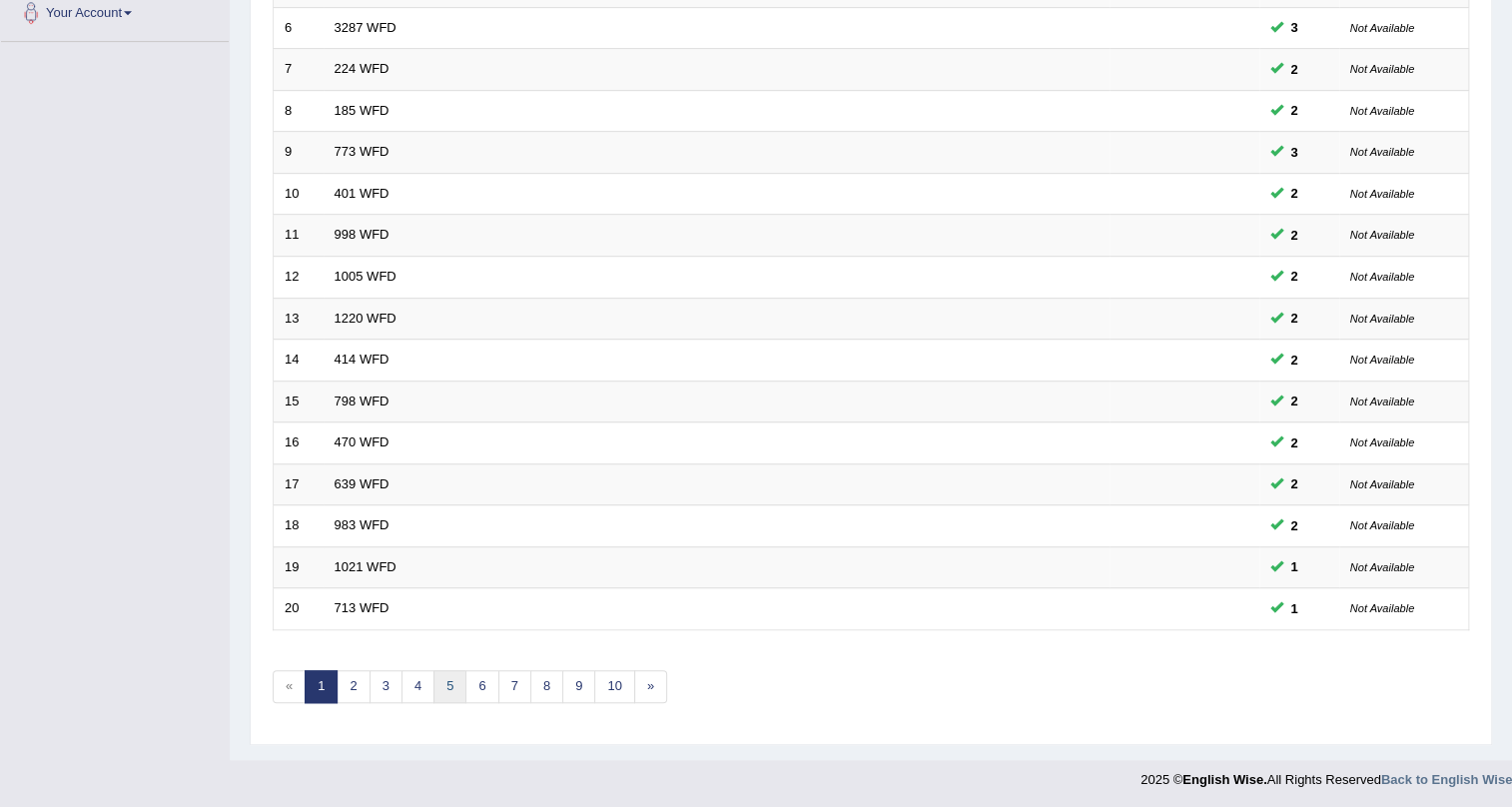click on "5" at bounding box center [449, 686] 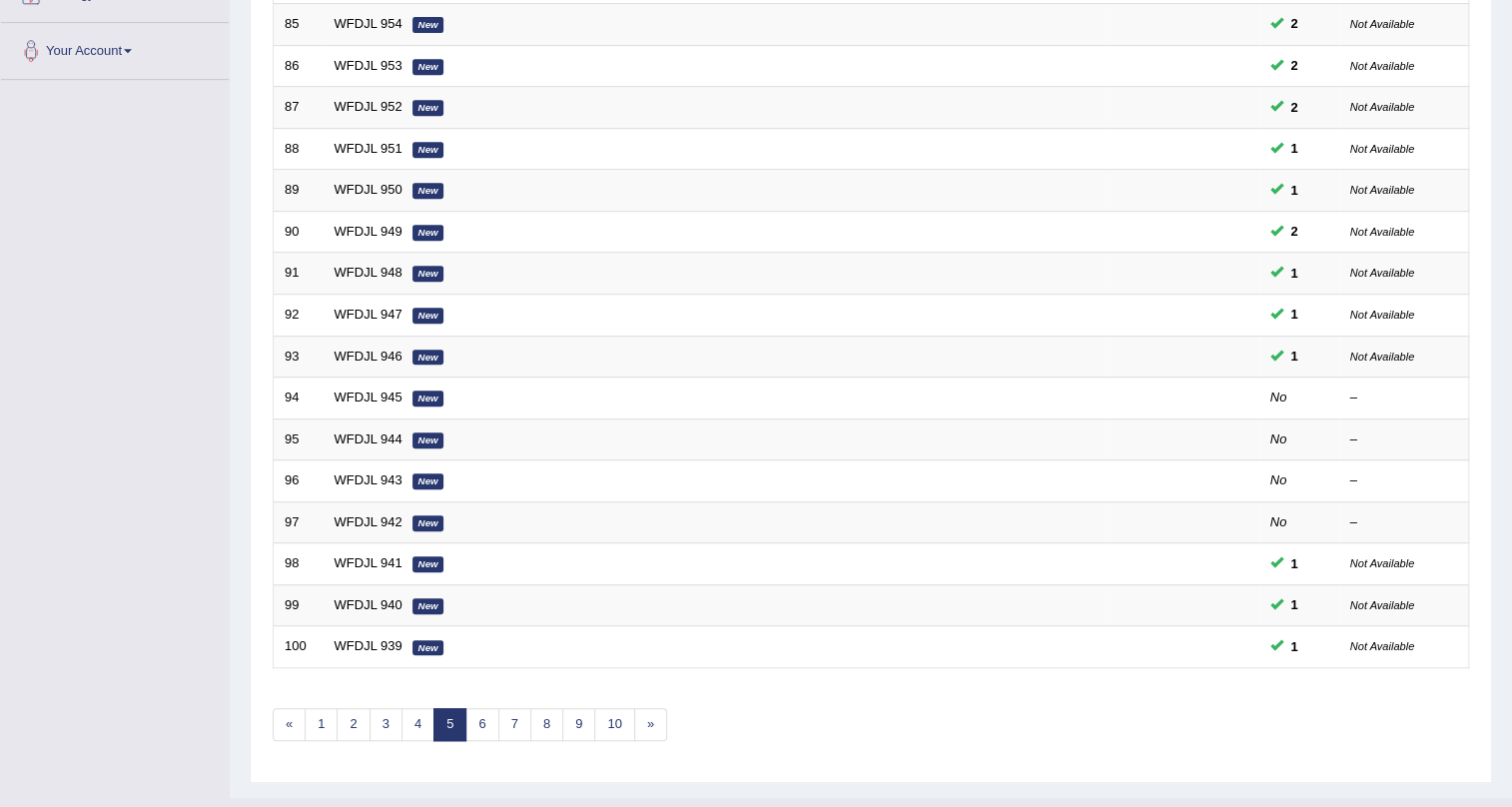 scroll, scrollTop: 512, scrollLeft: 0, axis: vertical 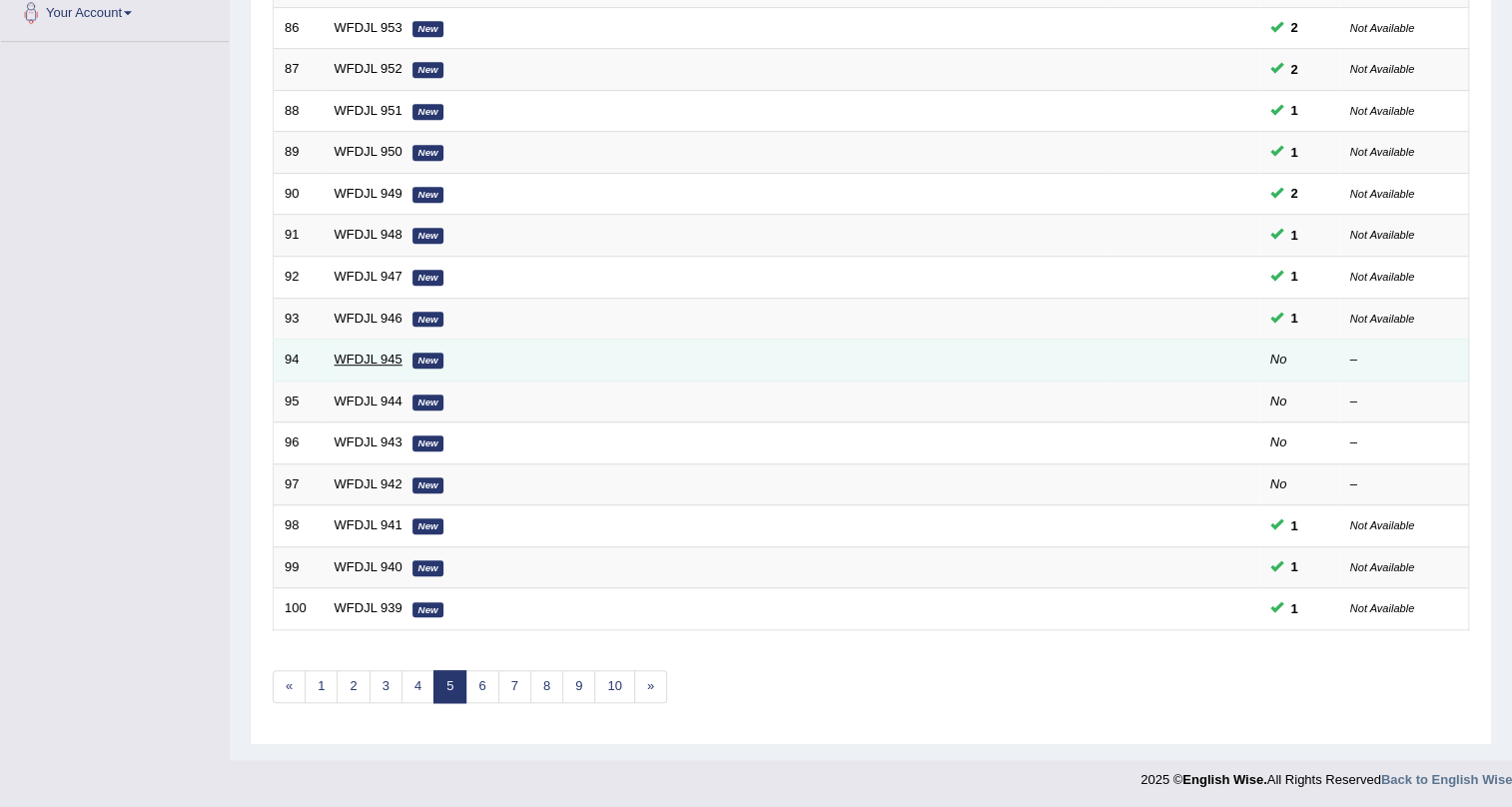 click on "WFDJL 945" at bounding box center [369, 359] 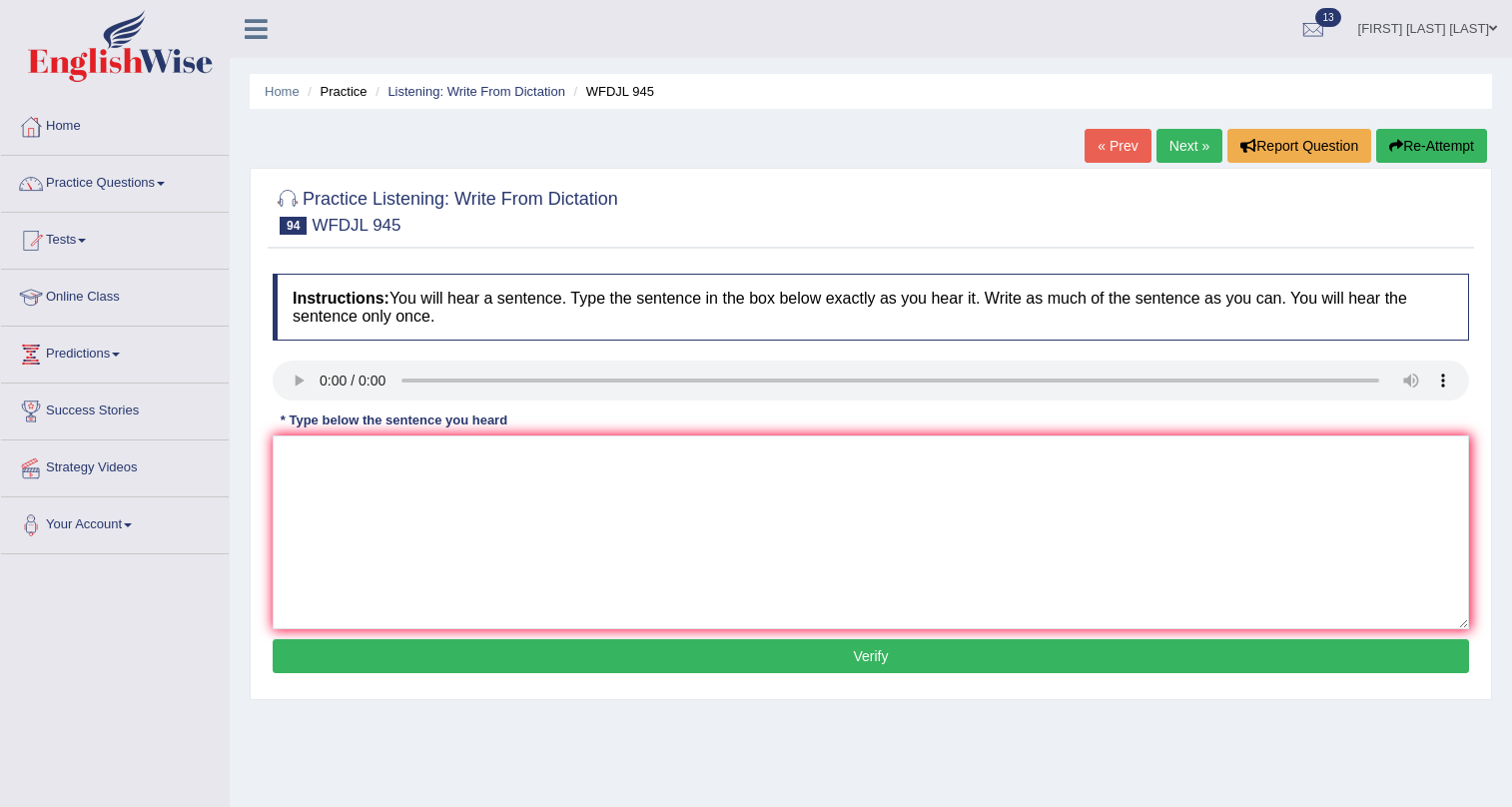scroll, scrollTop: 0, scrollLeft: 0, axis: both 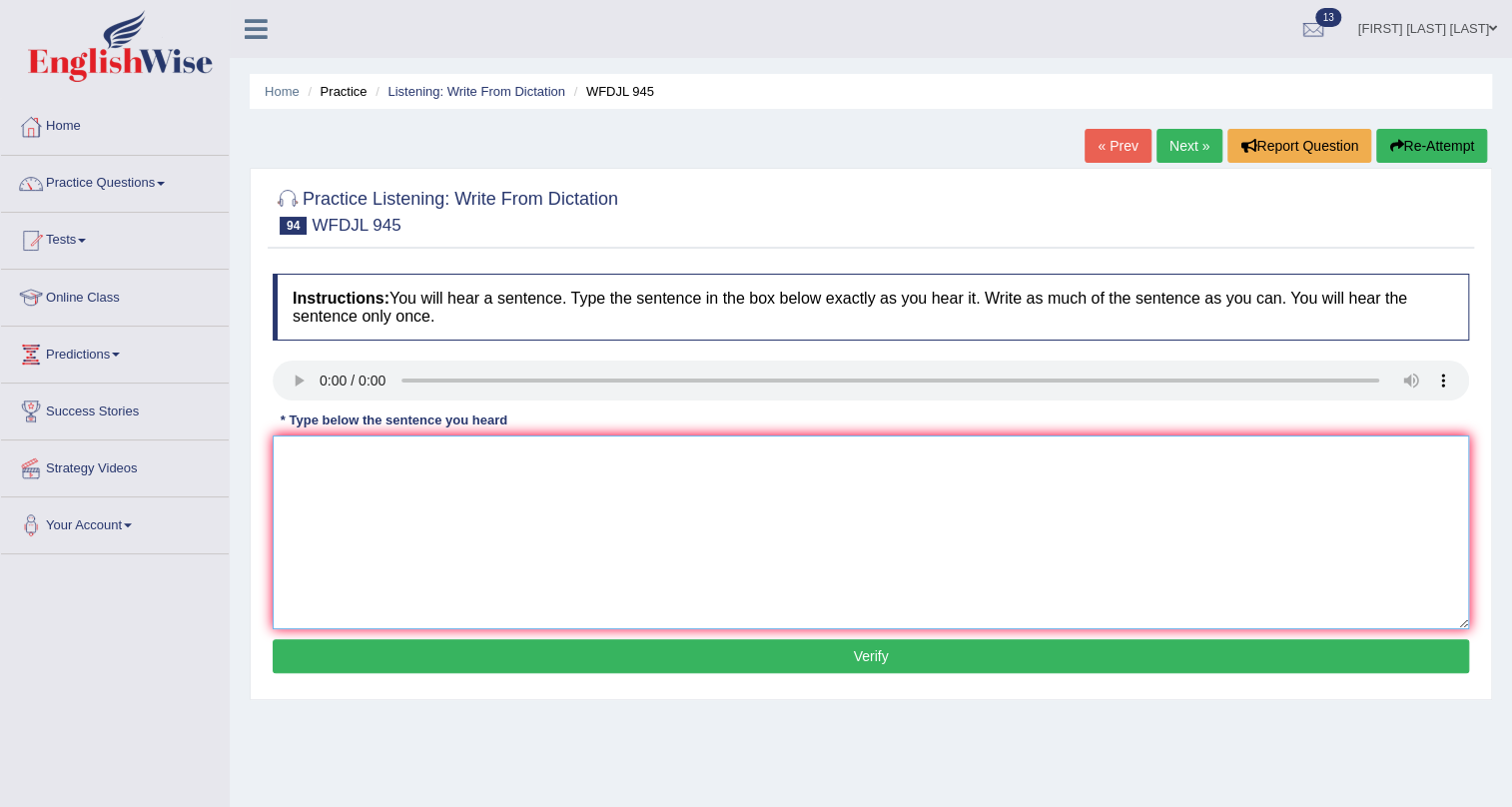 click at bounding box center (871, 532) 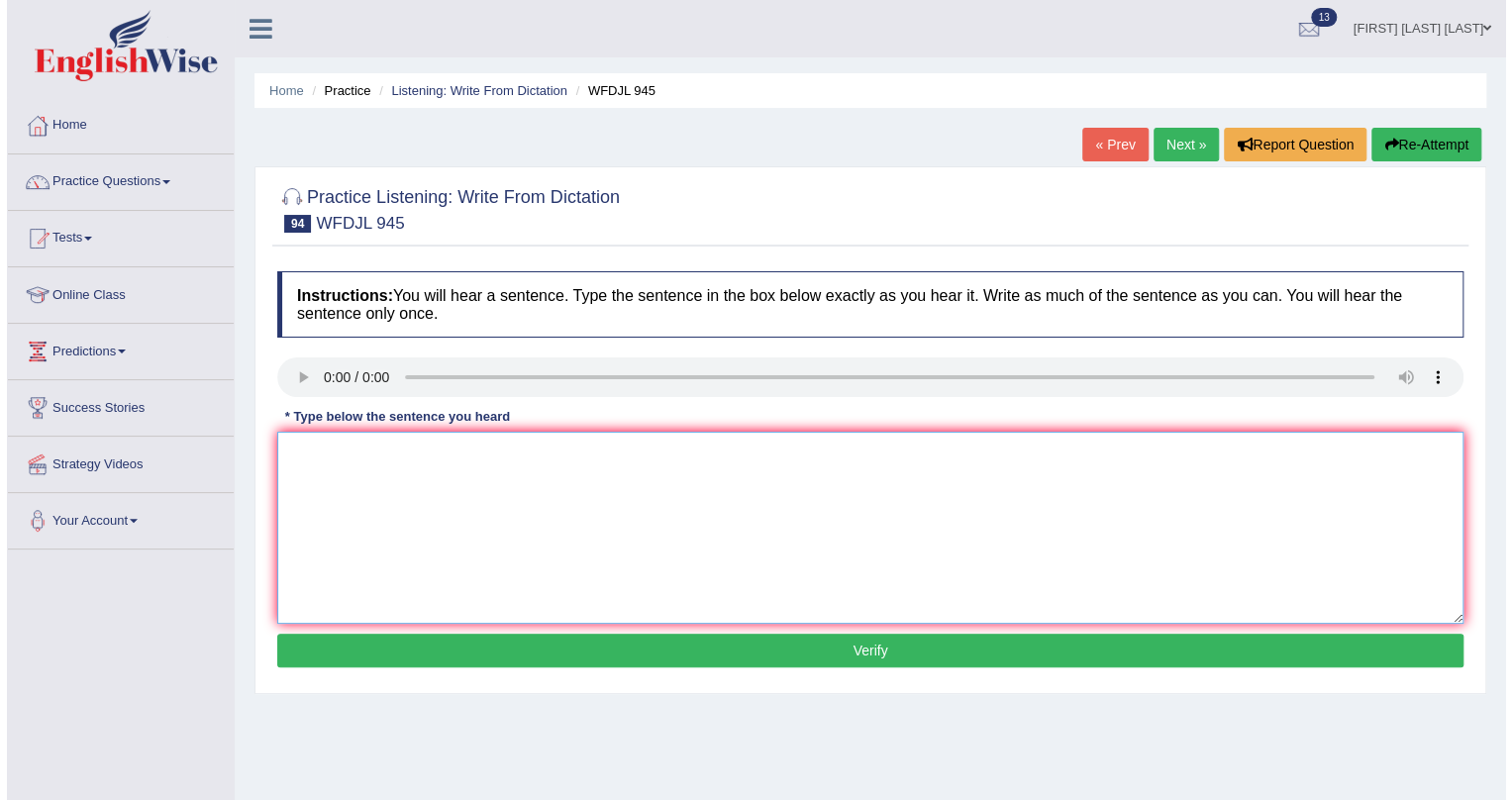 scroll, scrollTop: 0, scrollLeft: 0, axis: both 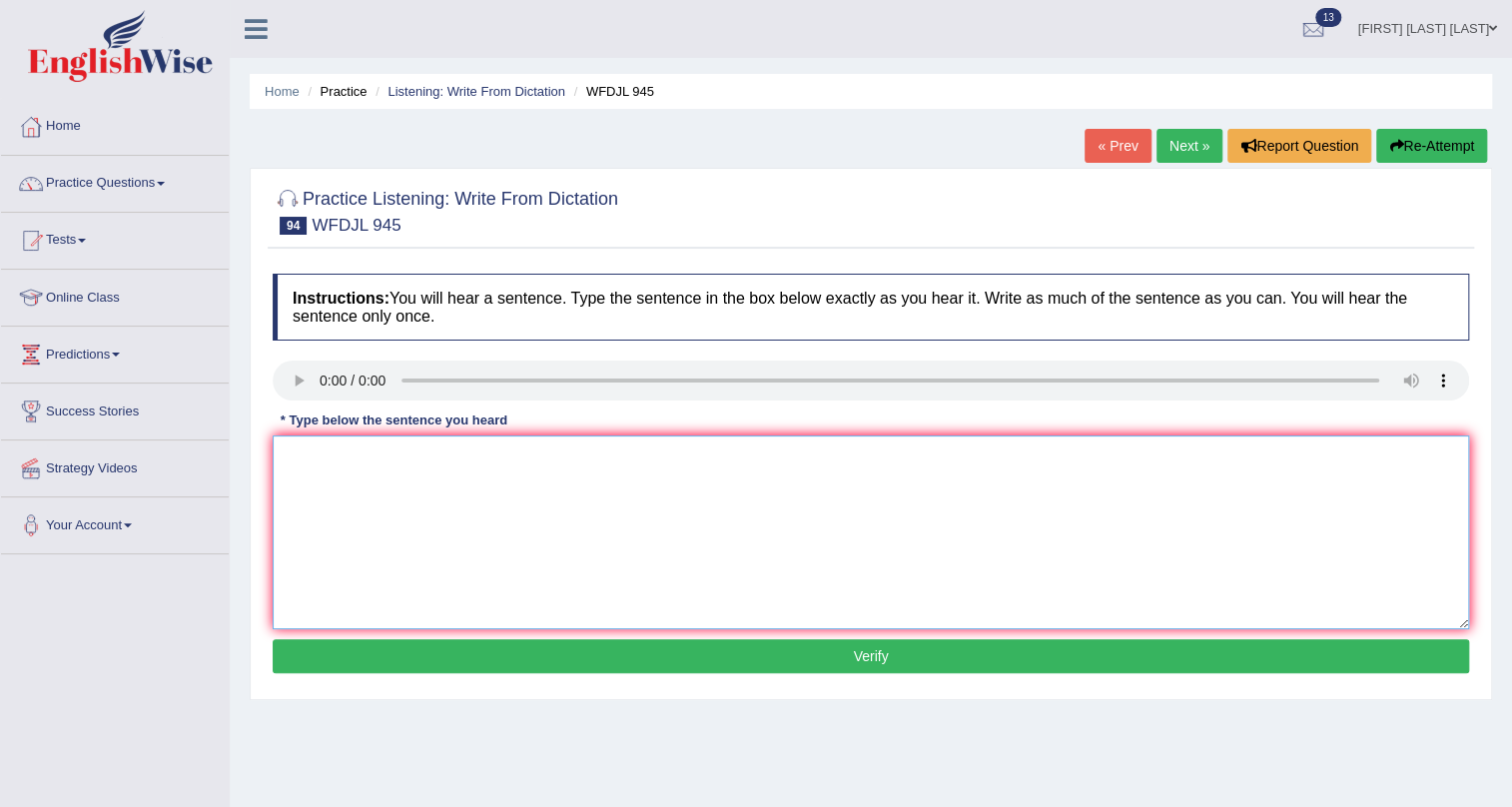 click at bounding box center [871, 532] 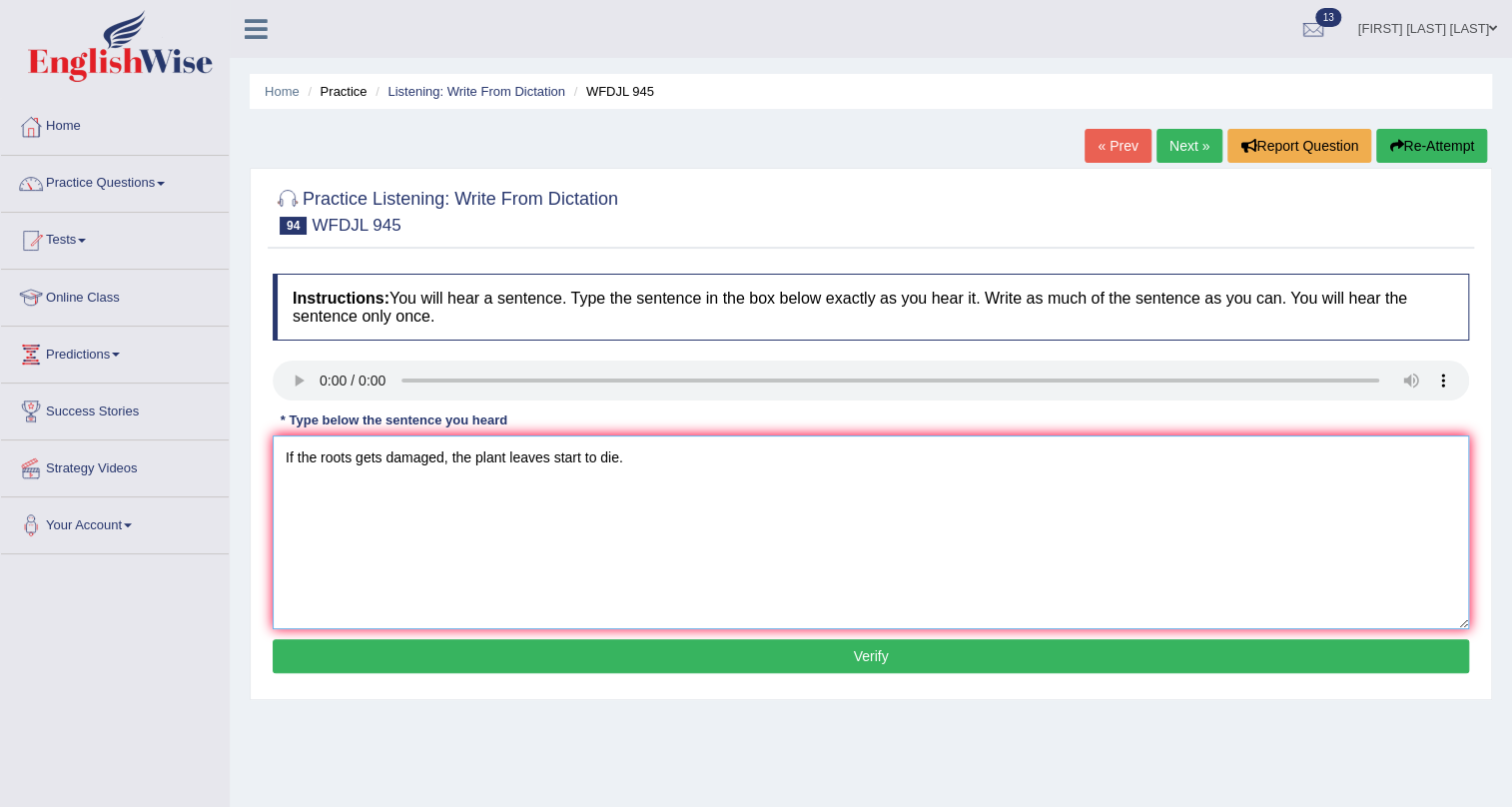 type on "If the roots gets damaged, the plant leaves start to die." 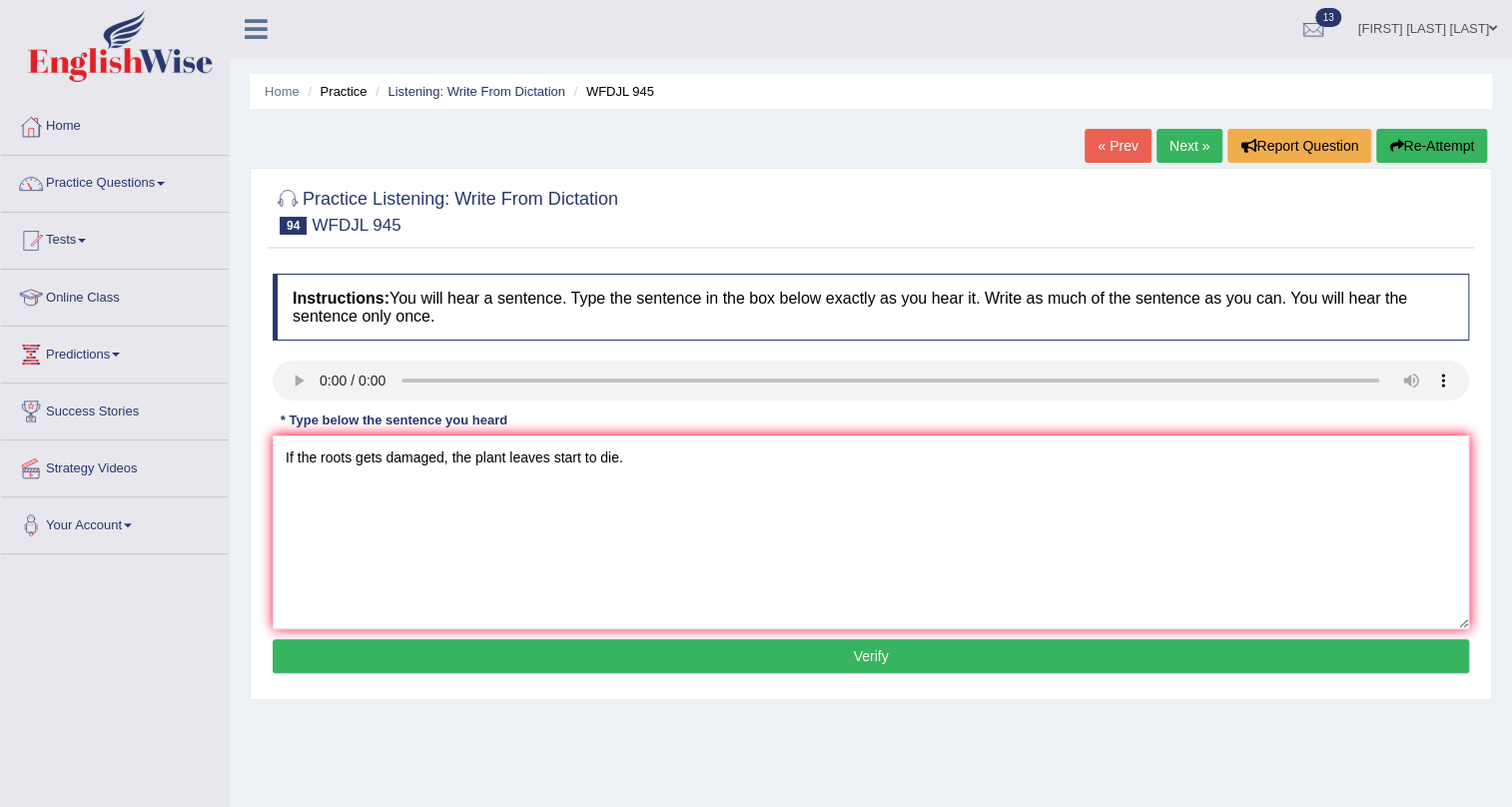 click on "Verify" at bounding box center (871, 656) 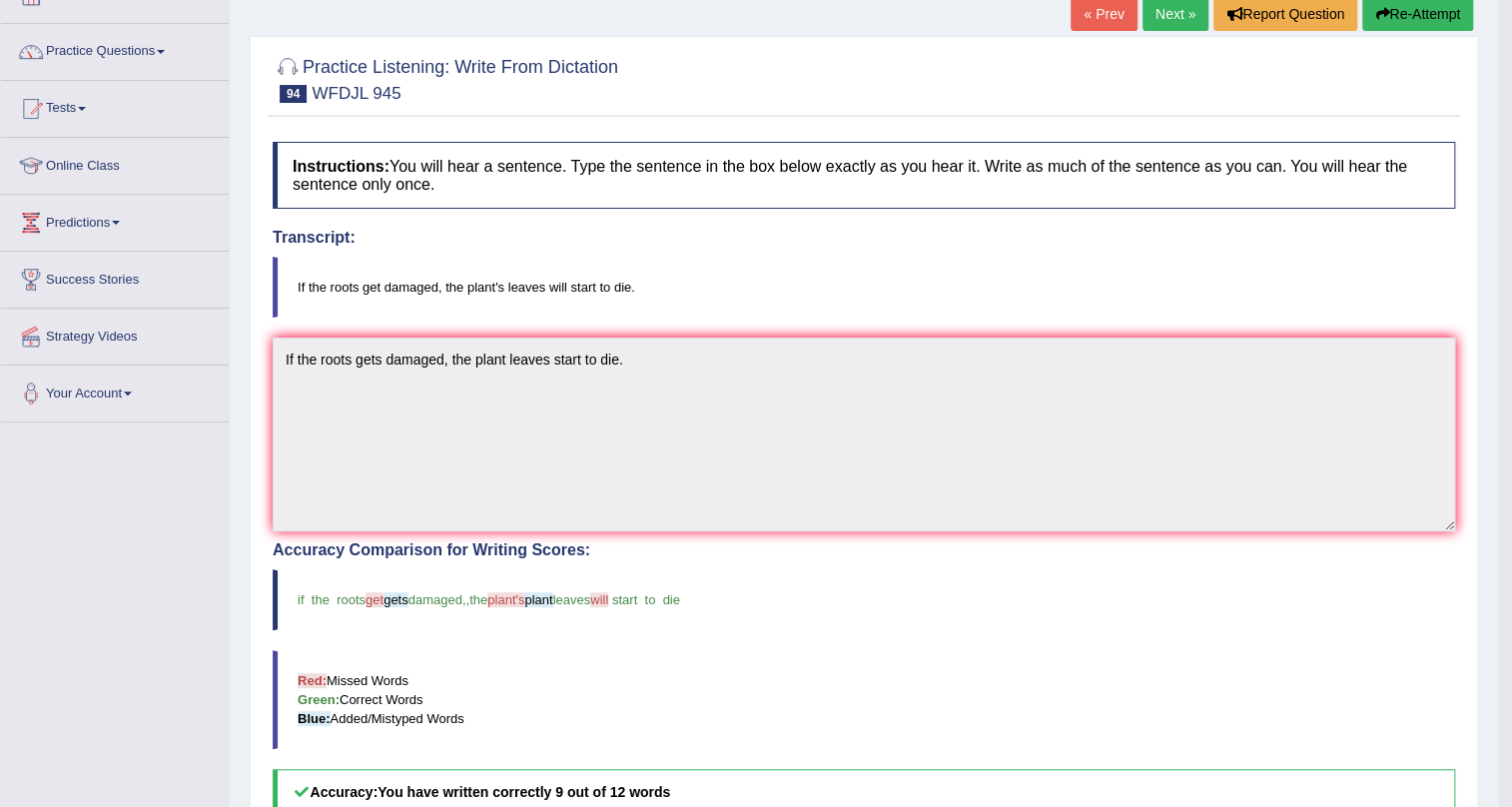scroll, scrollTop: 90, scrollLeft: 0, axis: vertical 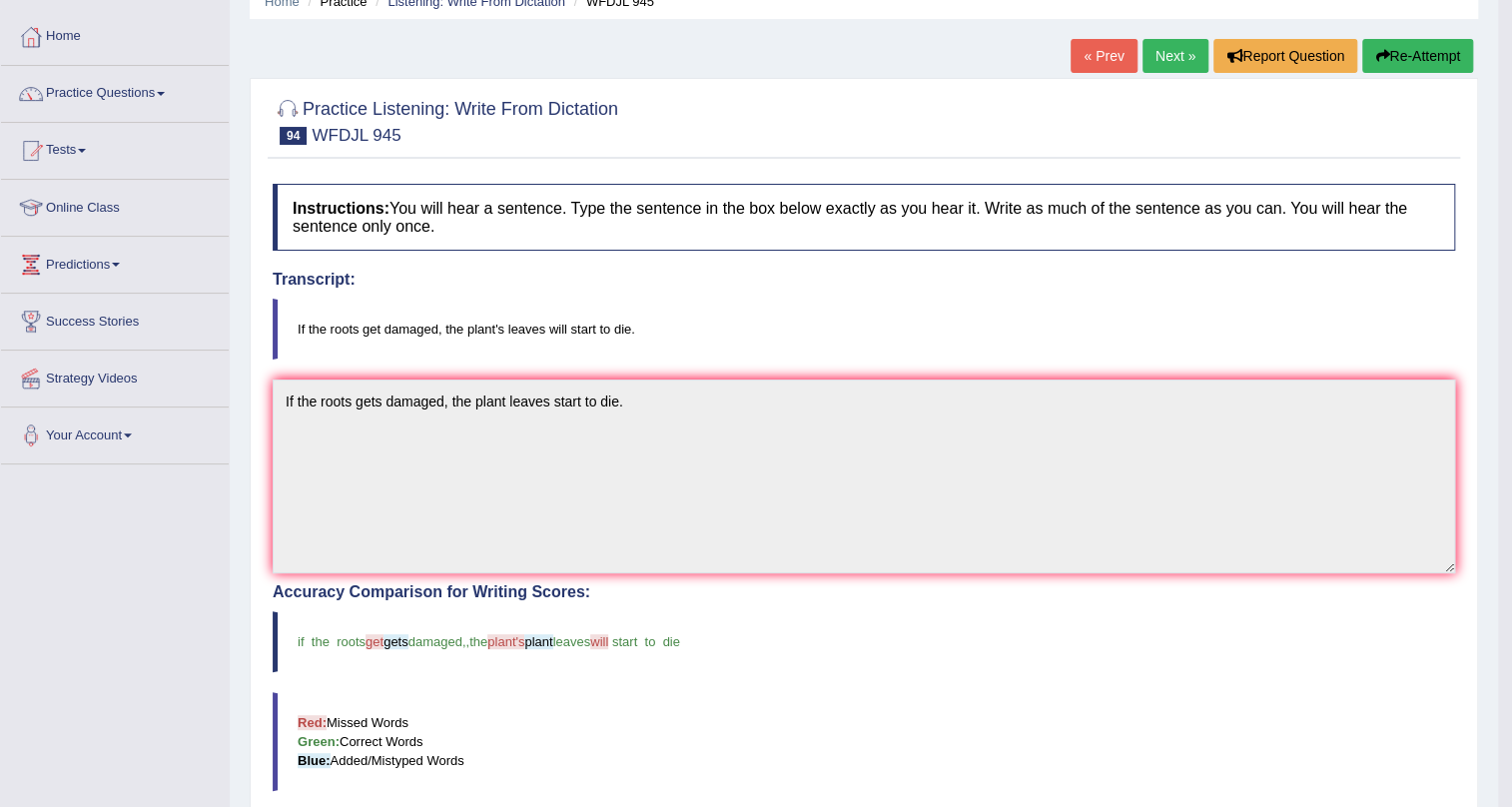 click on "Next »" at bounding box center (1175, 56) 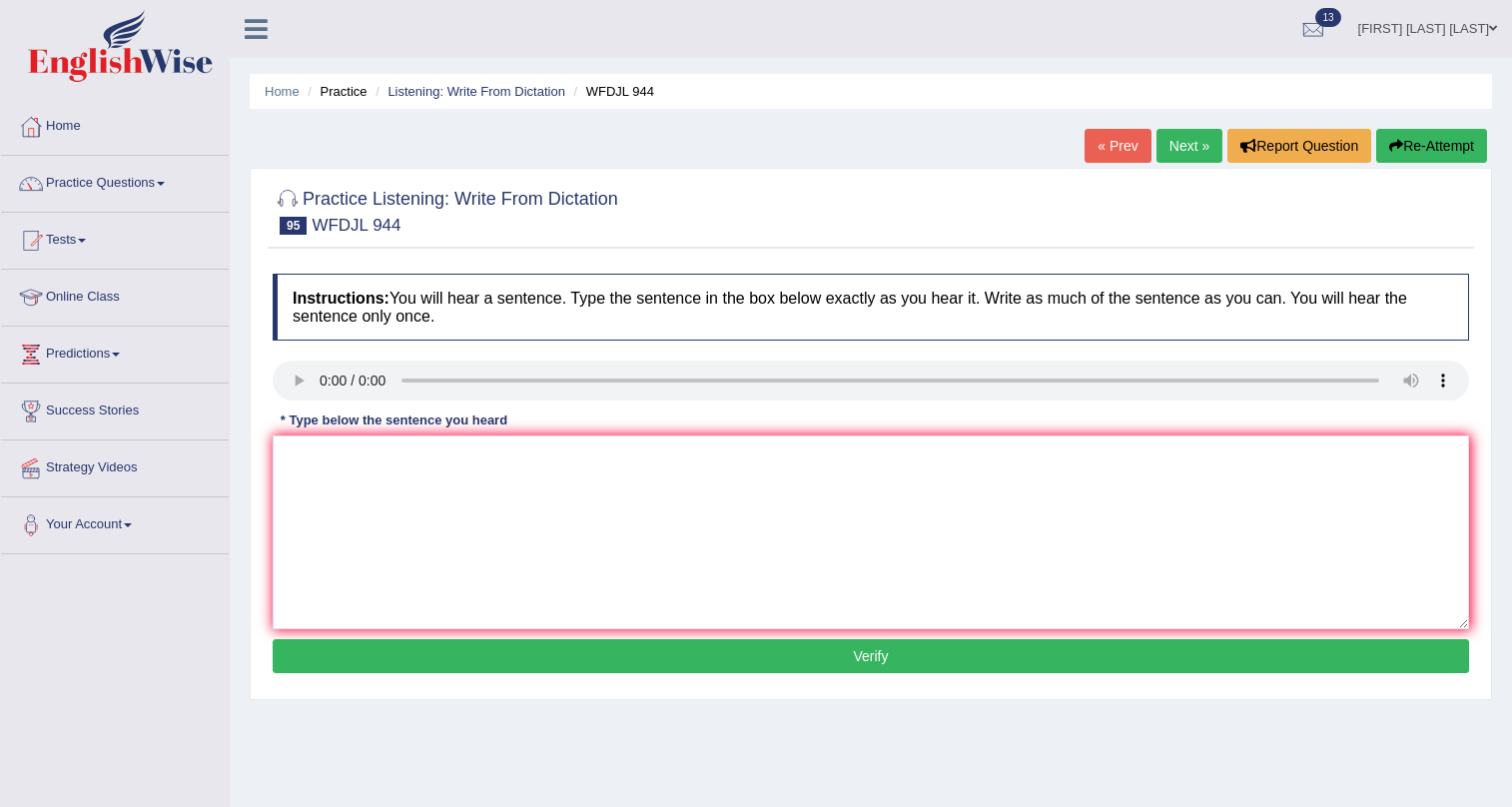 scroll, scrollTop: 0, scrollLeft: 0, axis: both 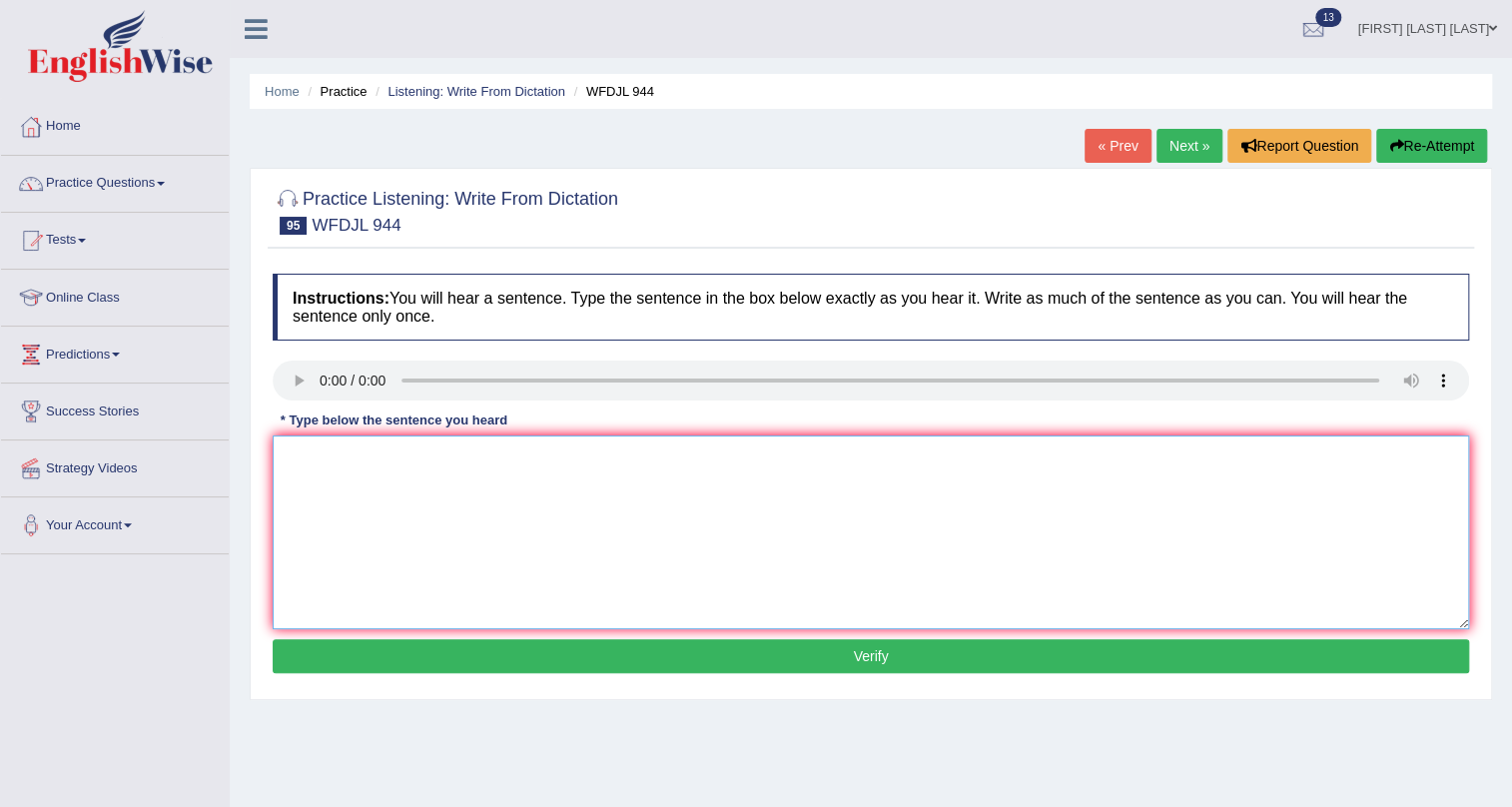 click at bounding box center [871, 532] 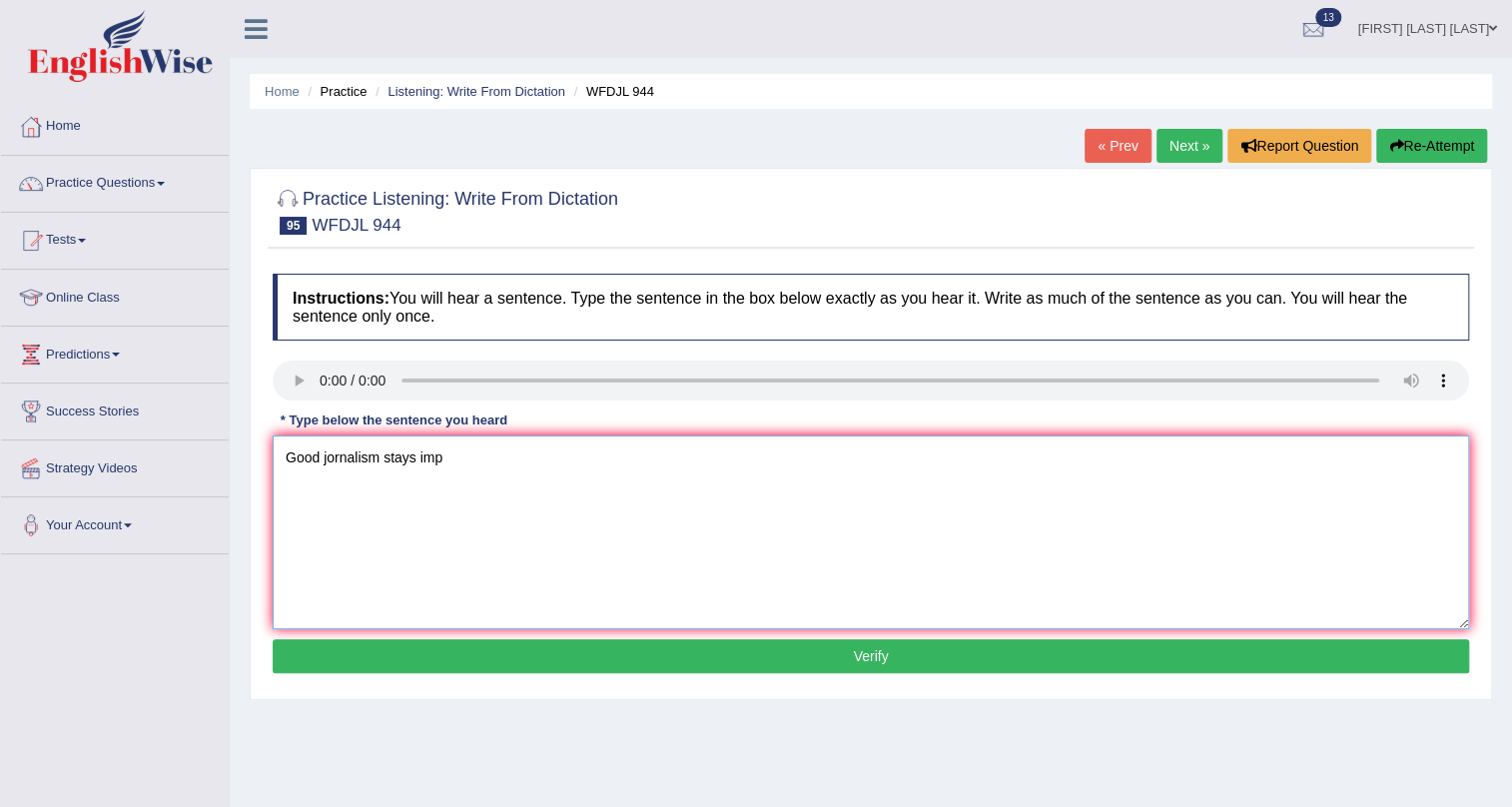 click on "Good jornalism stays imp" at bounding box center (871, 532) 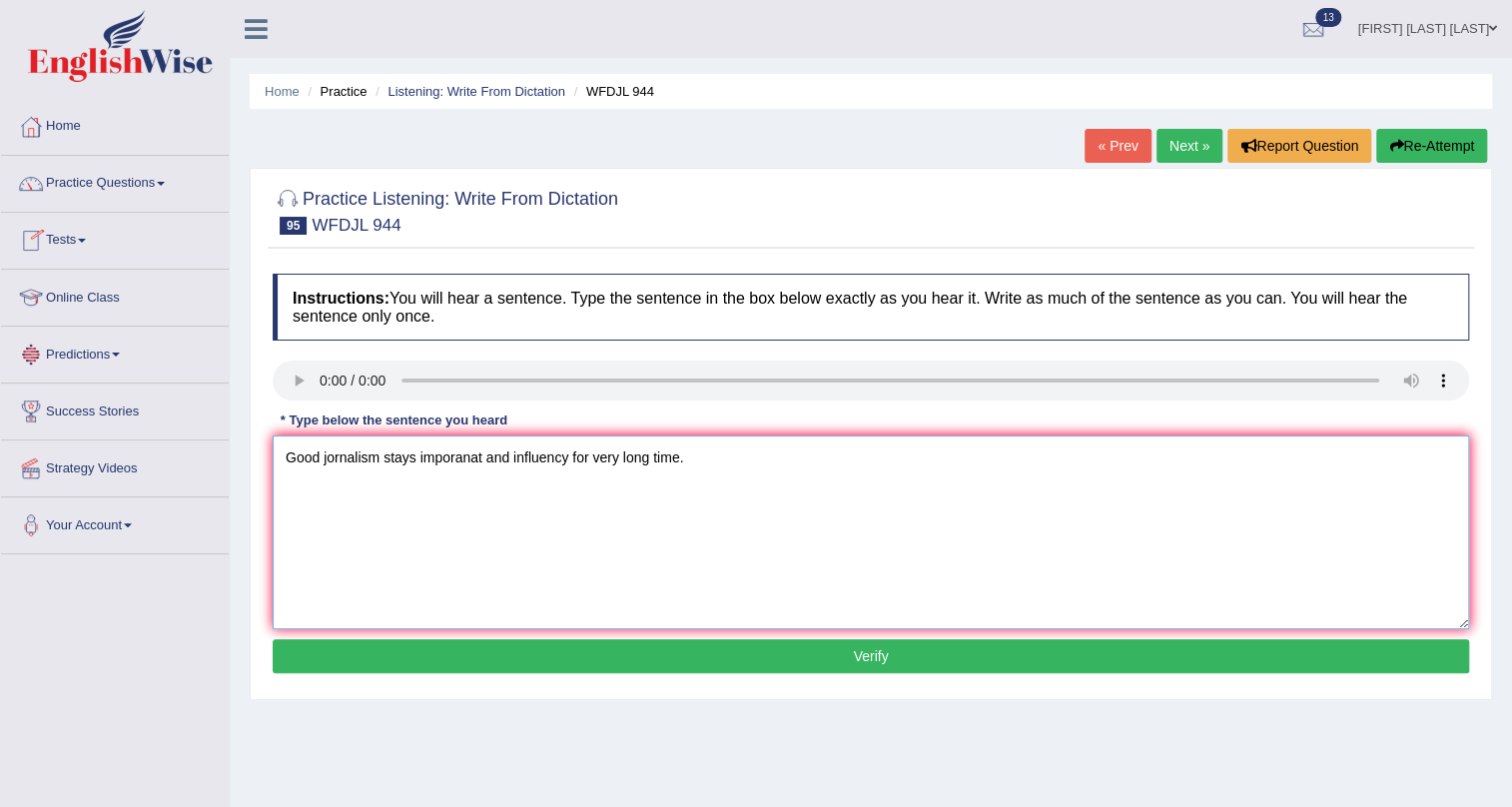 click on "Good jornalism stays imporanat and influency for very long time." at bounding box center [871, 532] 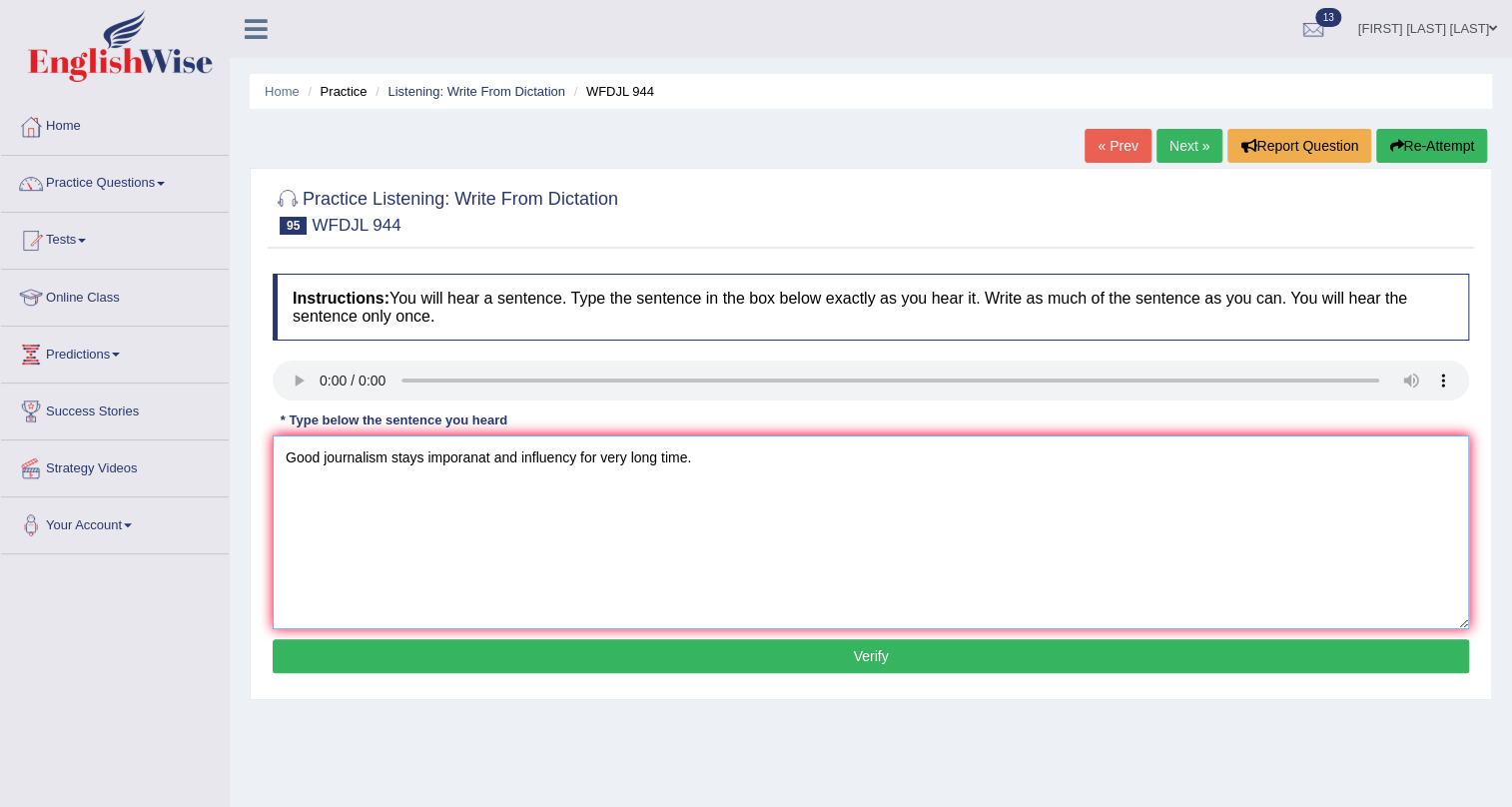 click on "Good journalism stays imporanat and influency for very long time." at bounding box center [871, 532] 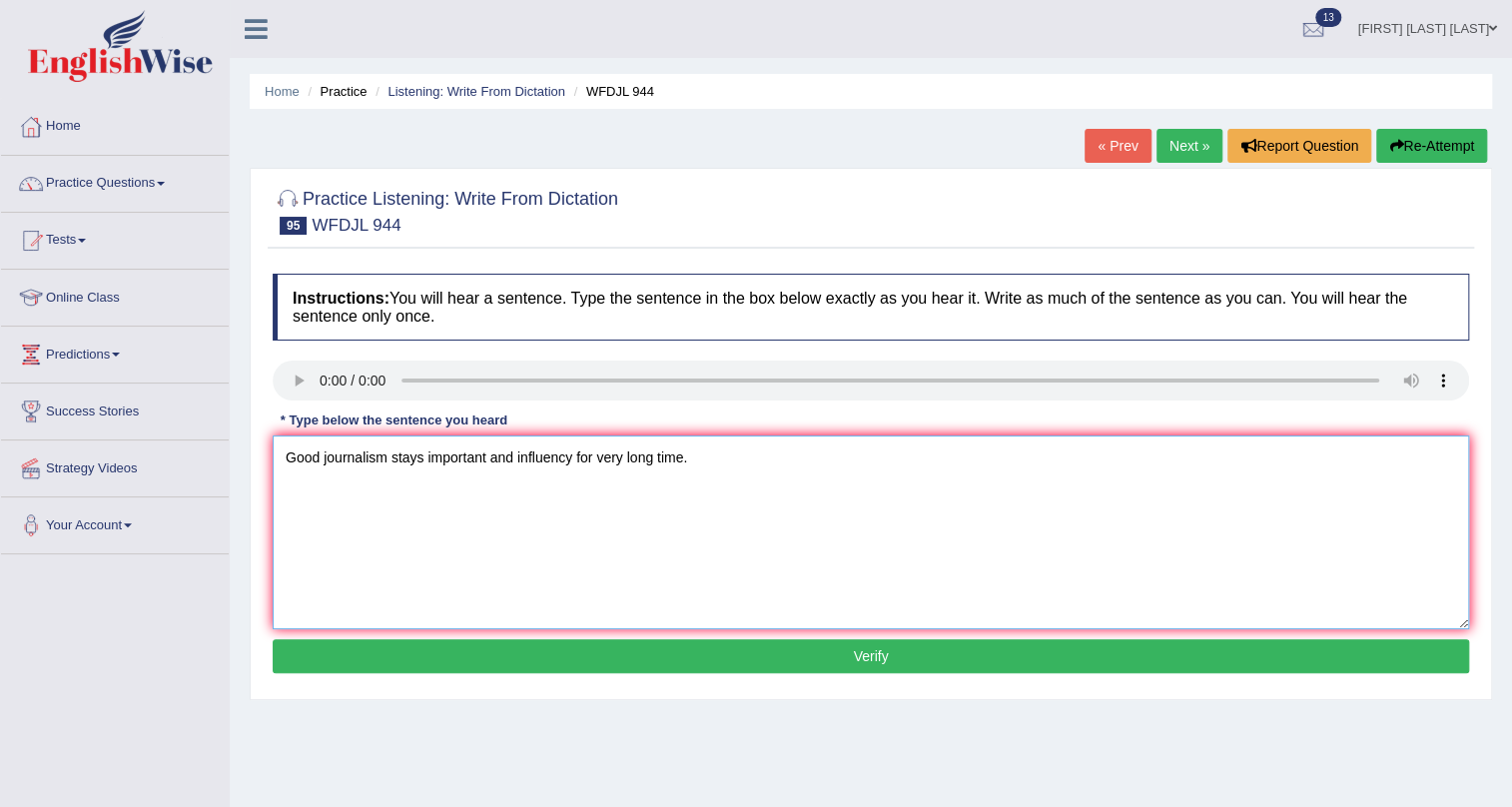 click on "Good journalism stays important and influency for very long time." at bounding box center [871, 532] 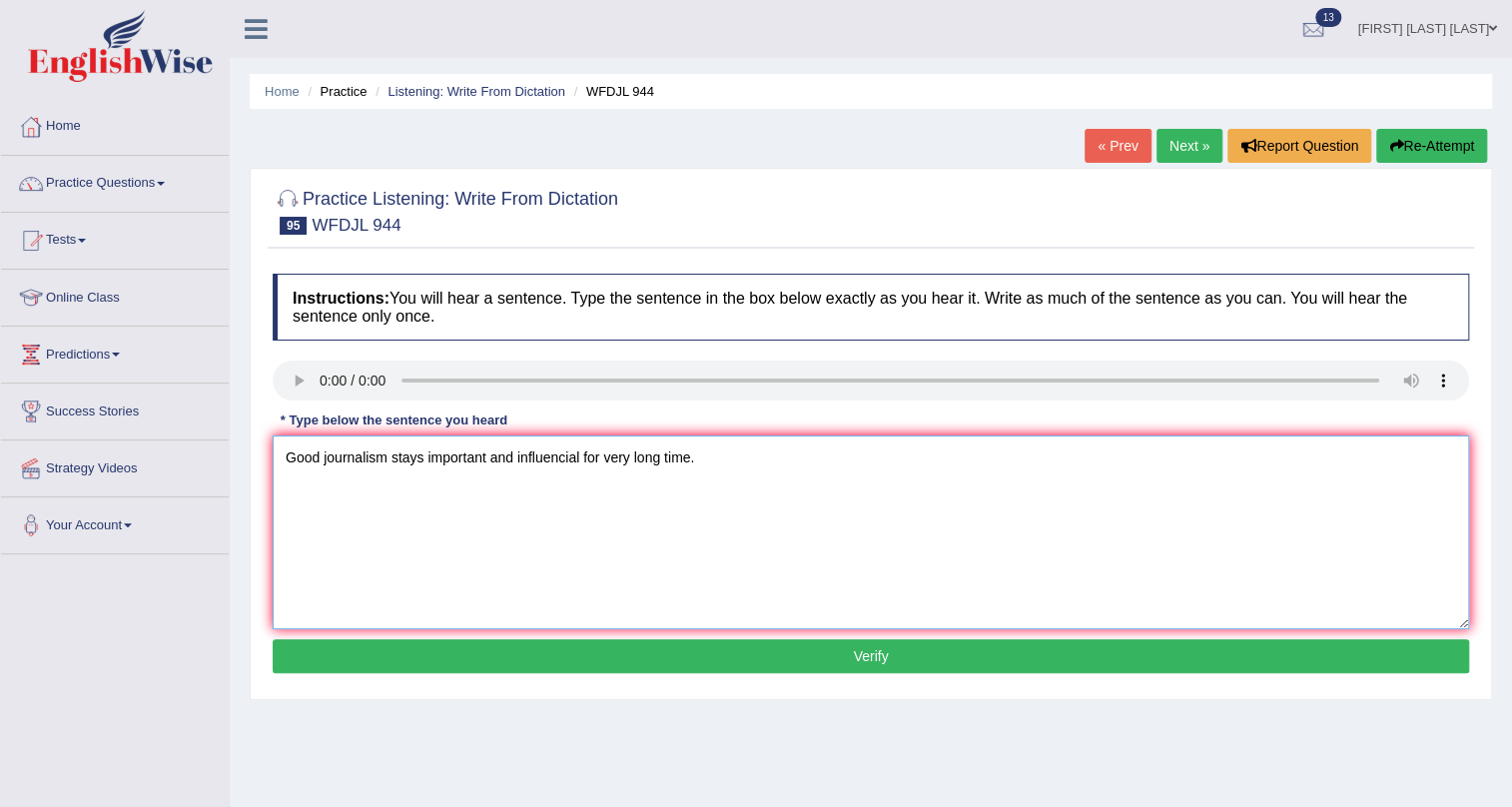 type on "Good journalism stays important and influencial for very long time." 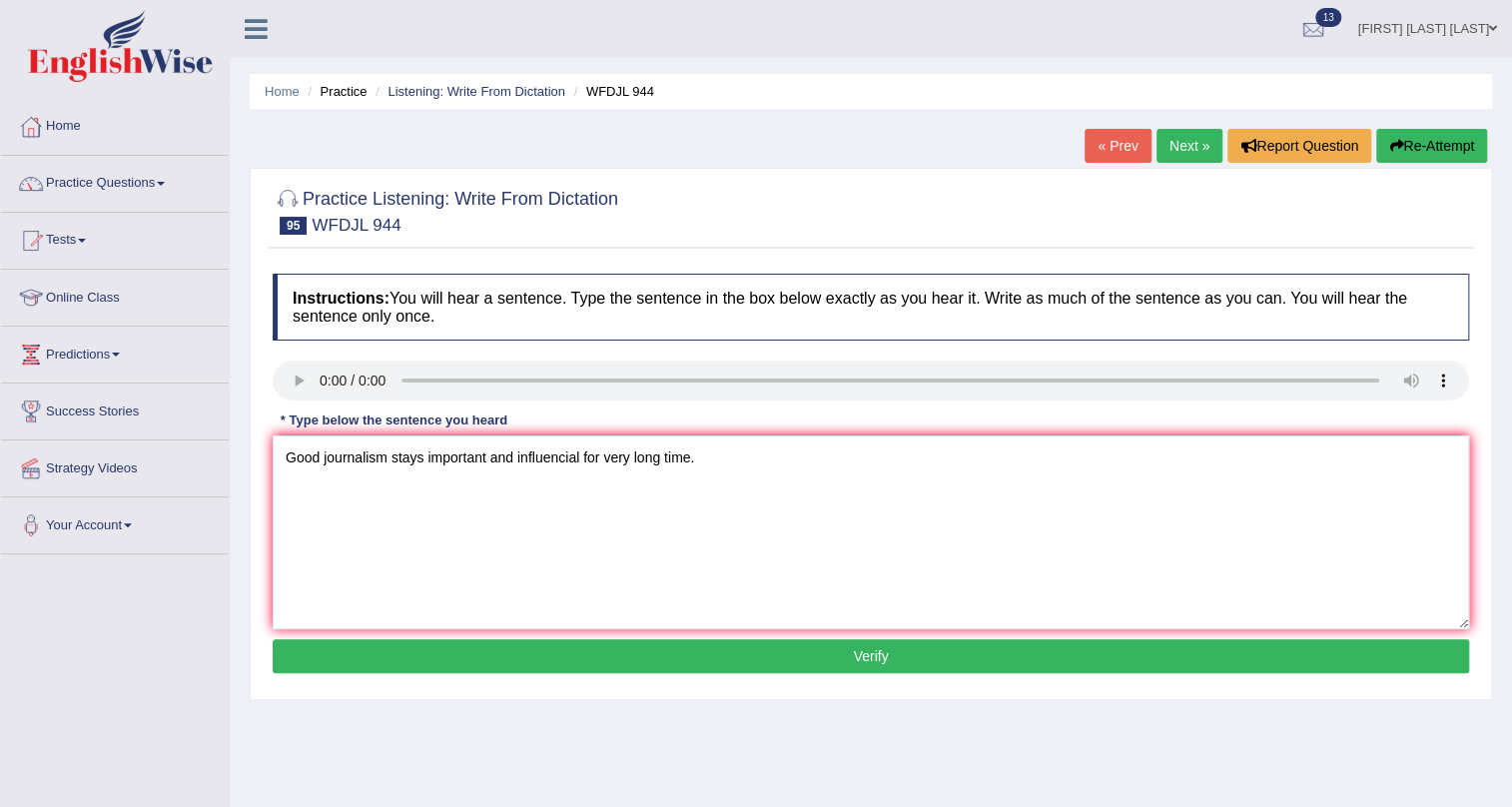 click on "Verify" at bounding box center (871, 656) 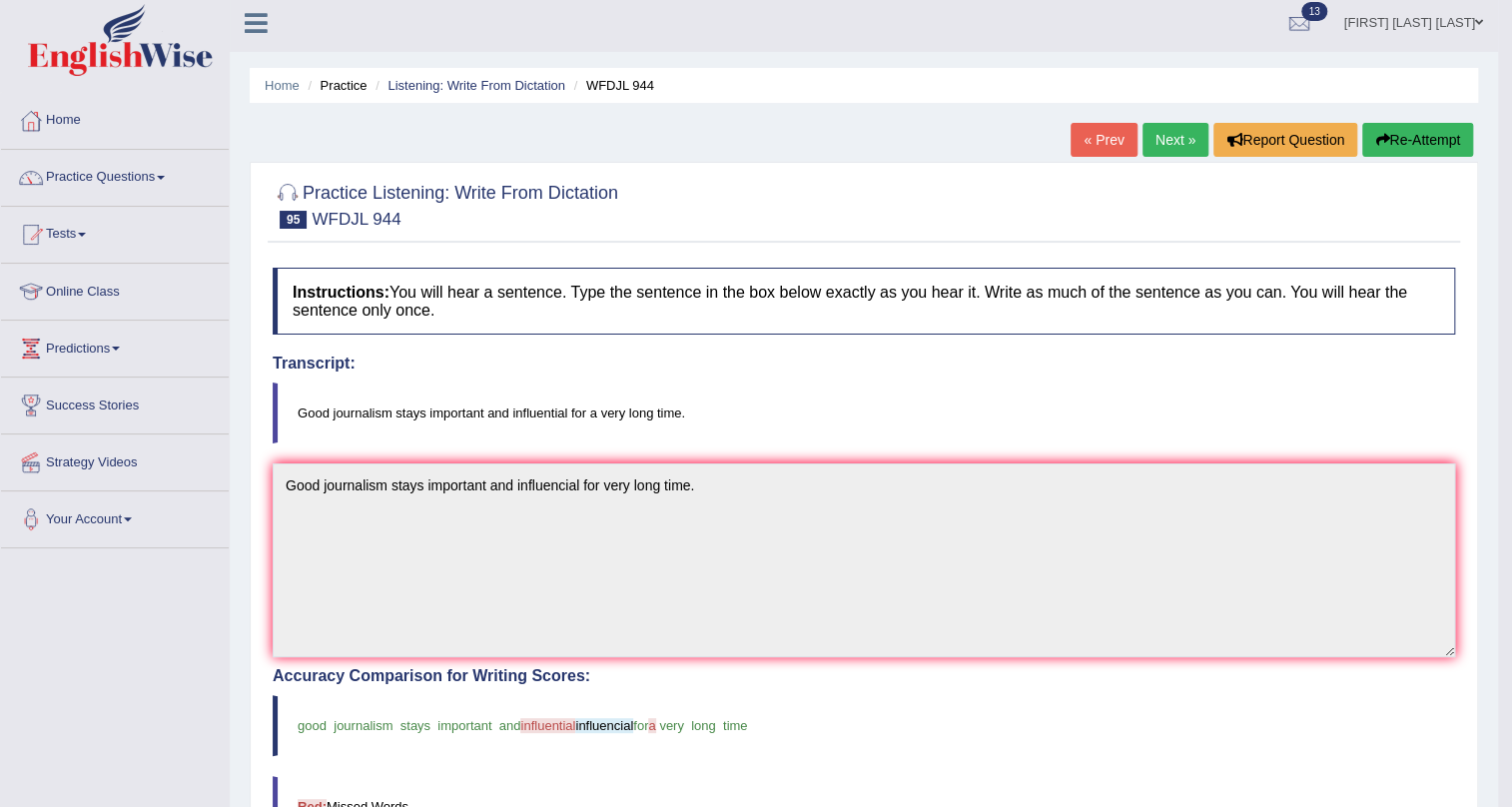 scroll, scrollTop: 0, scrollLeft: 0, axis: both 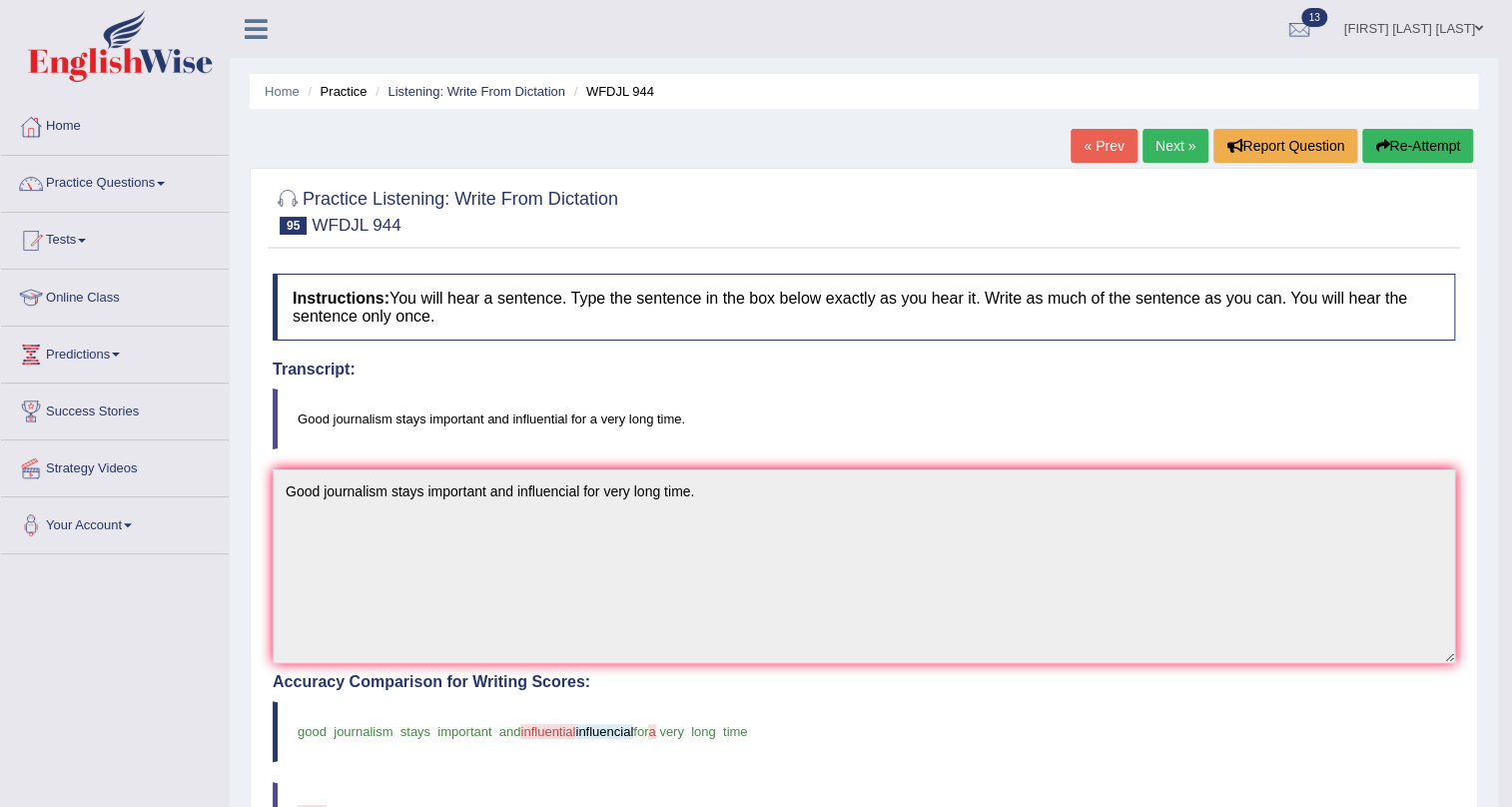 click on "Next »" at bounding box center [1175, 146] 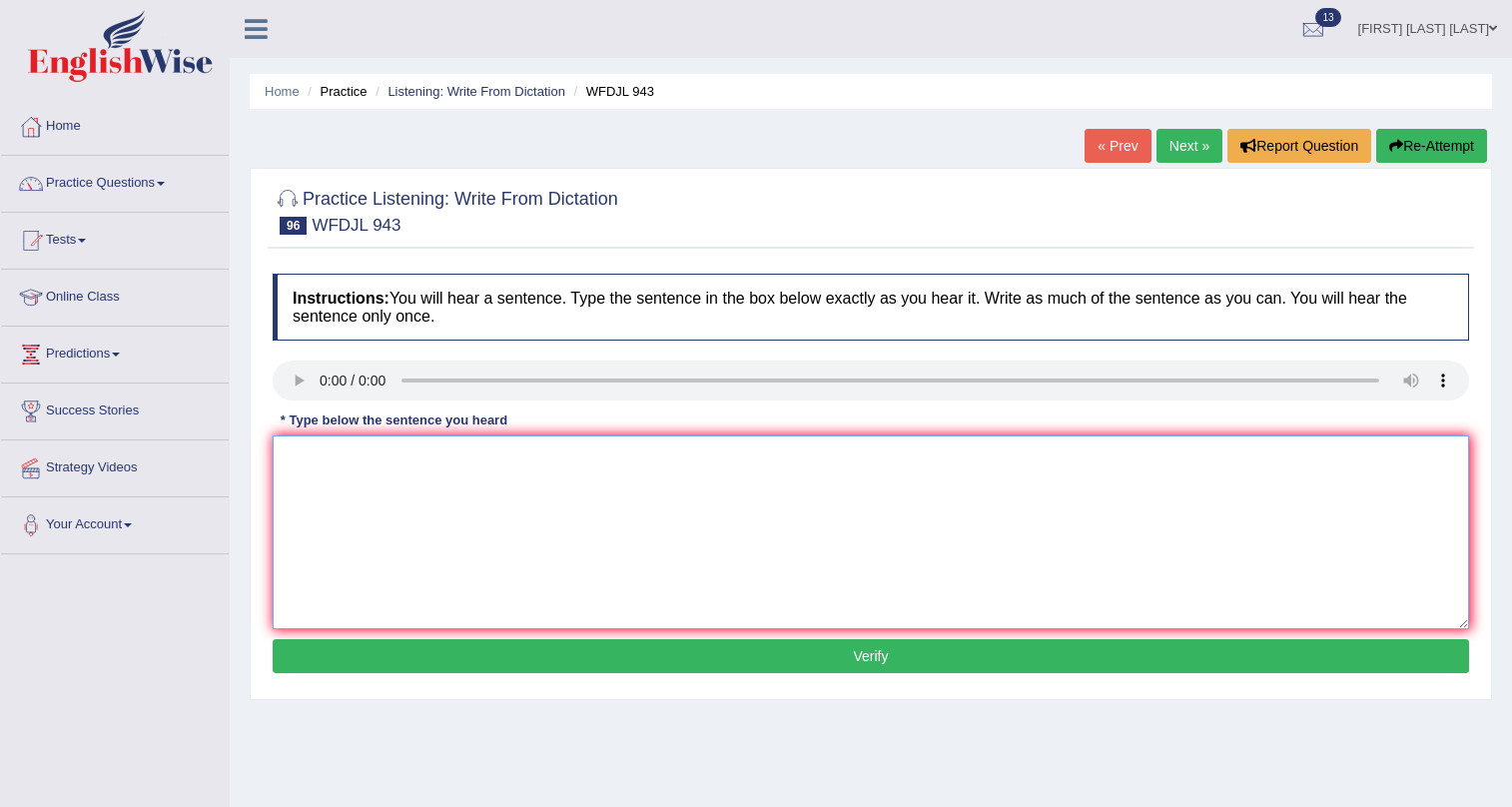 scroll, scrollTop: 0, scrollLeft: 0, axis: both 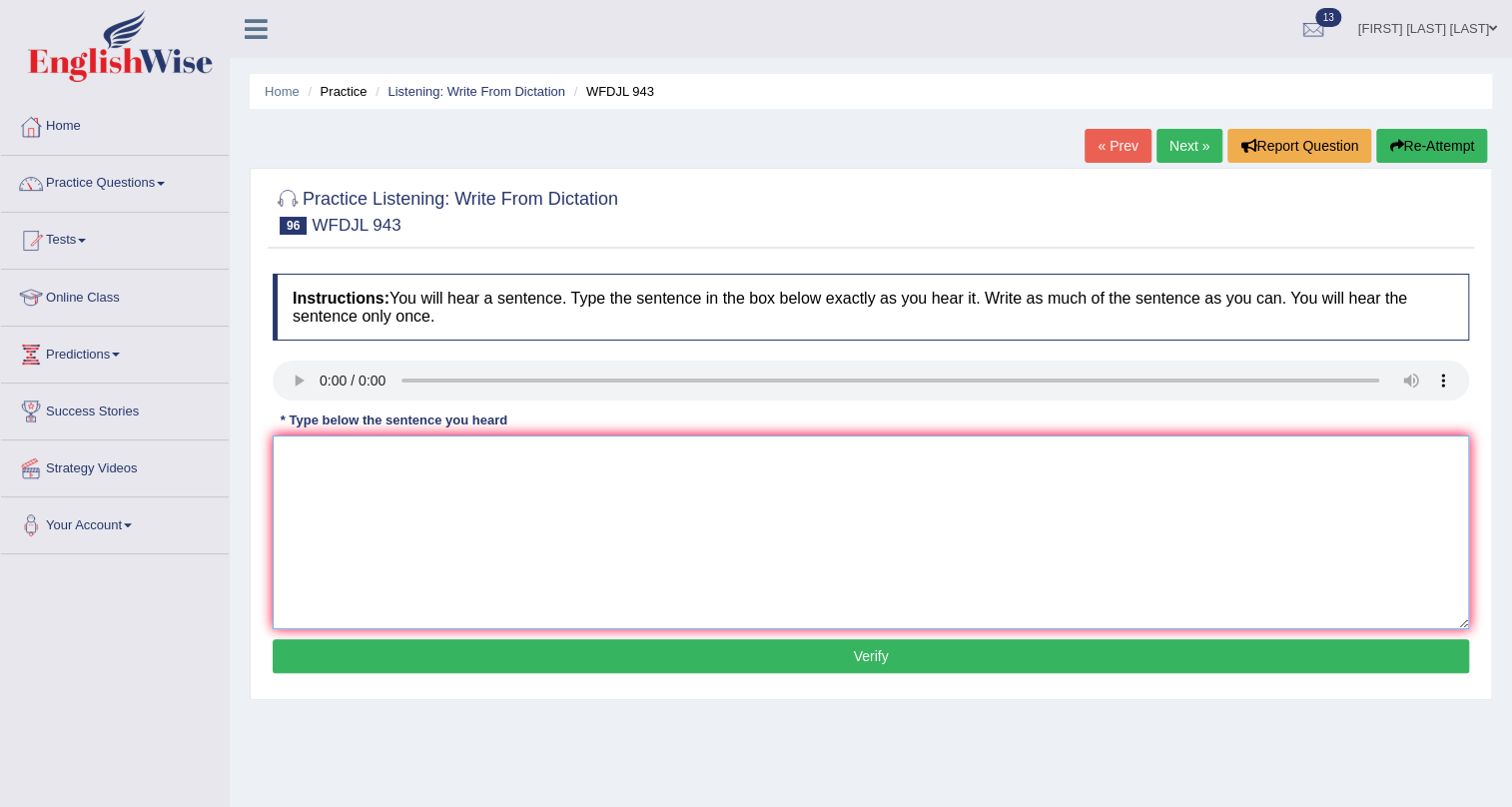 click at bounding box center (871, 532) 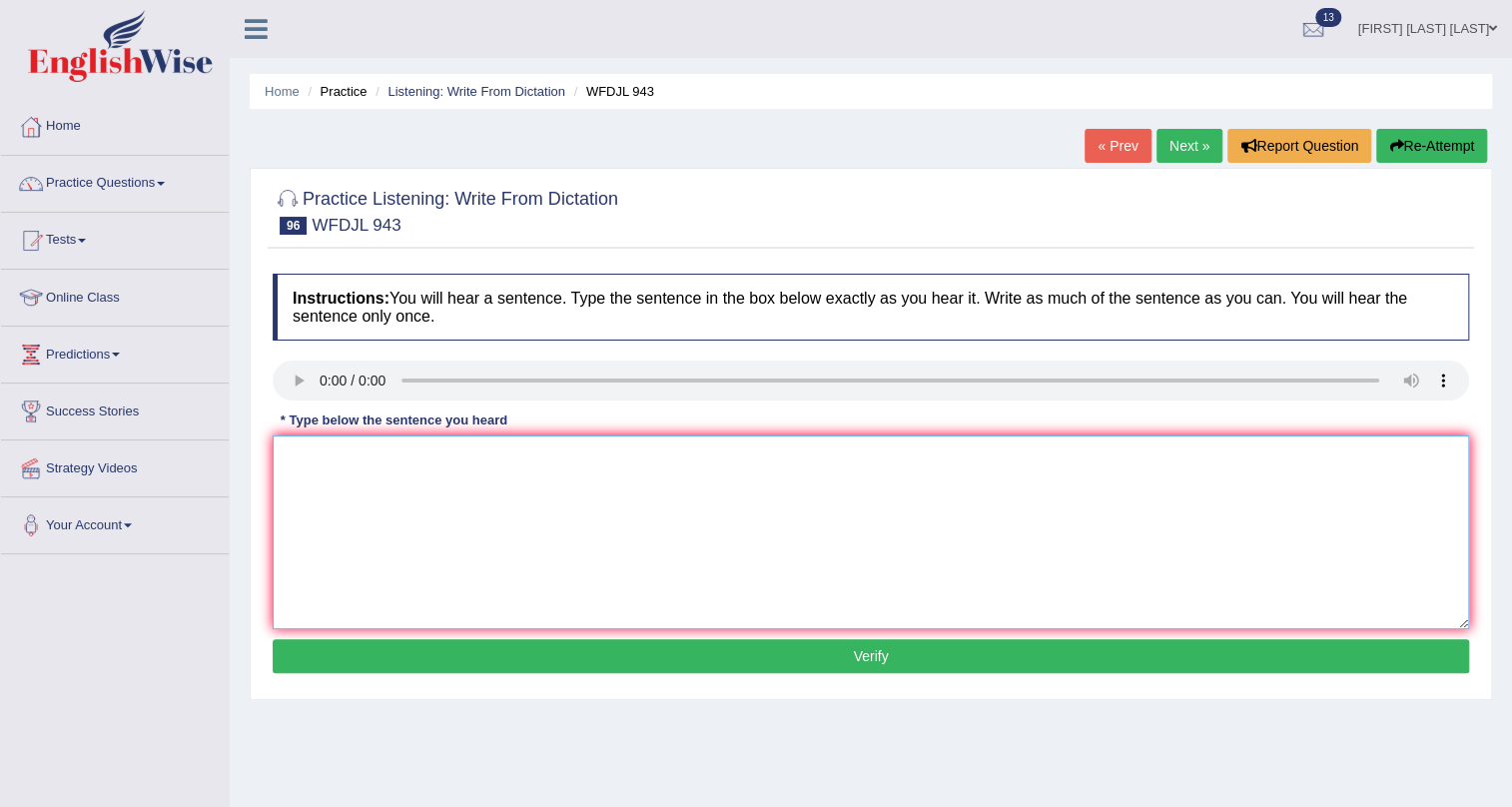 click at bounding box center [871, 532] 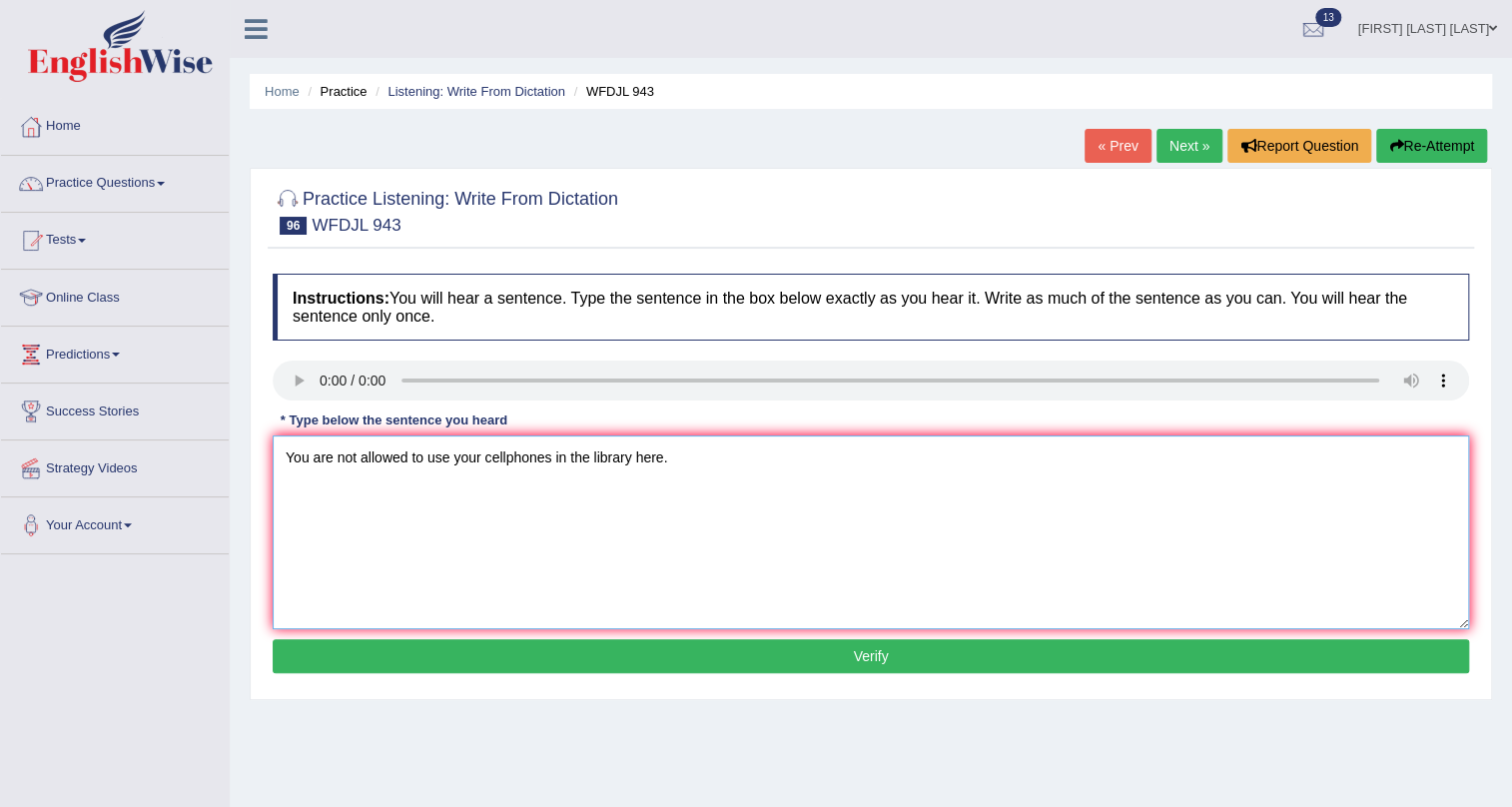 type on "You are not allowed to use your cellphones in the library here." 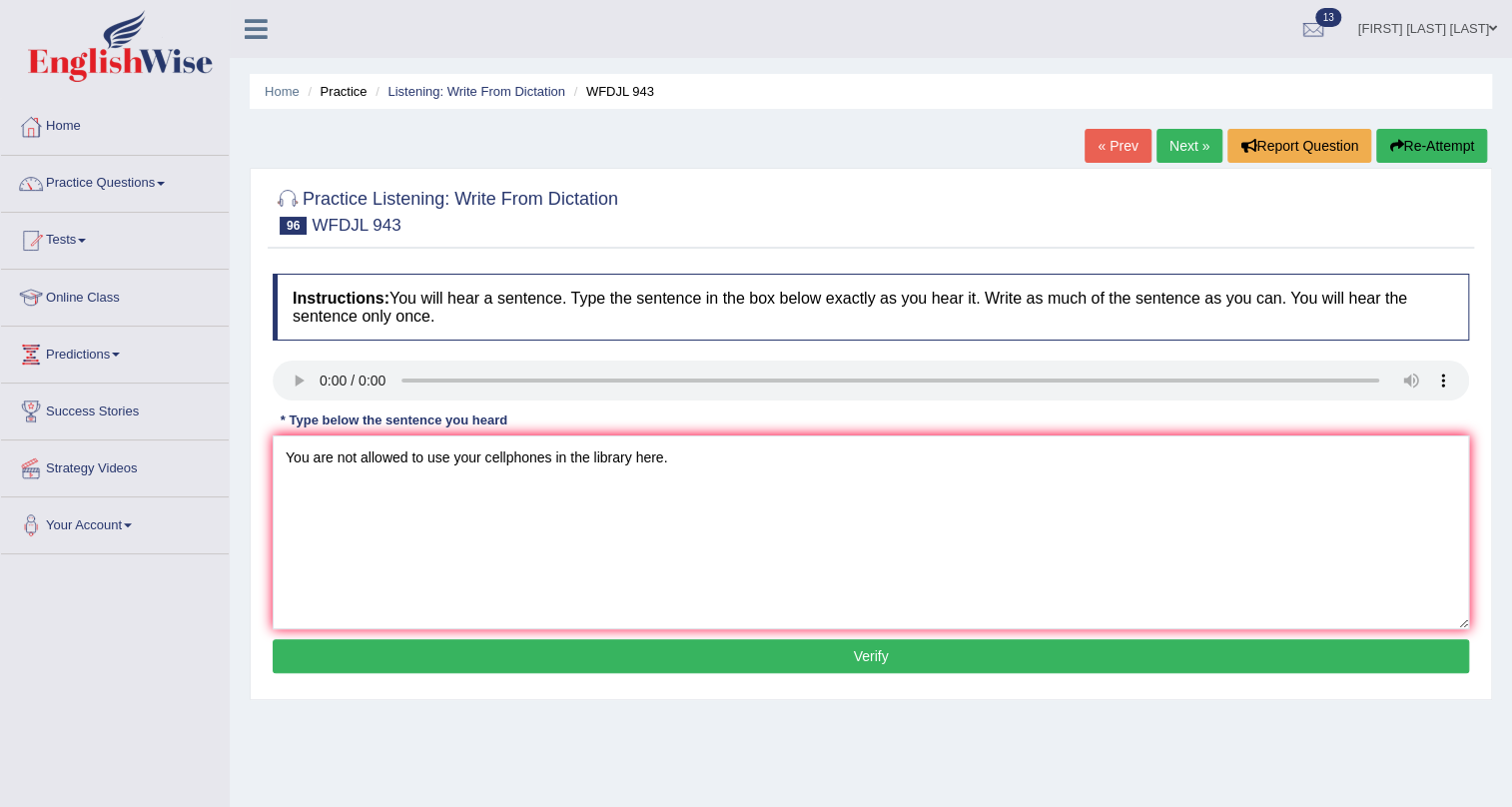click on "Verify" at bounding box center [871, 656] 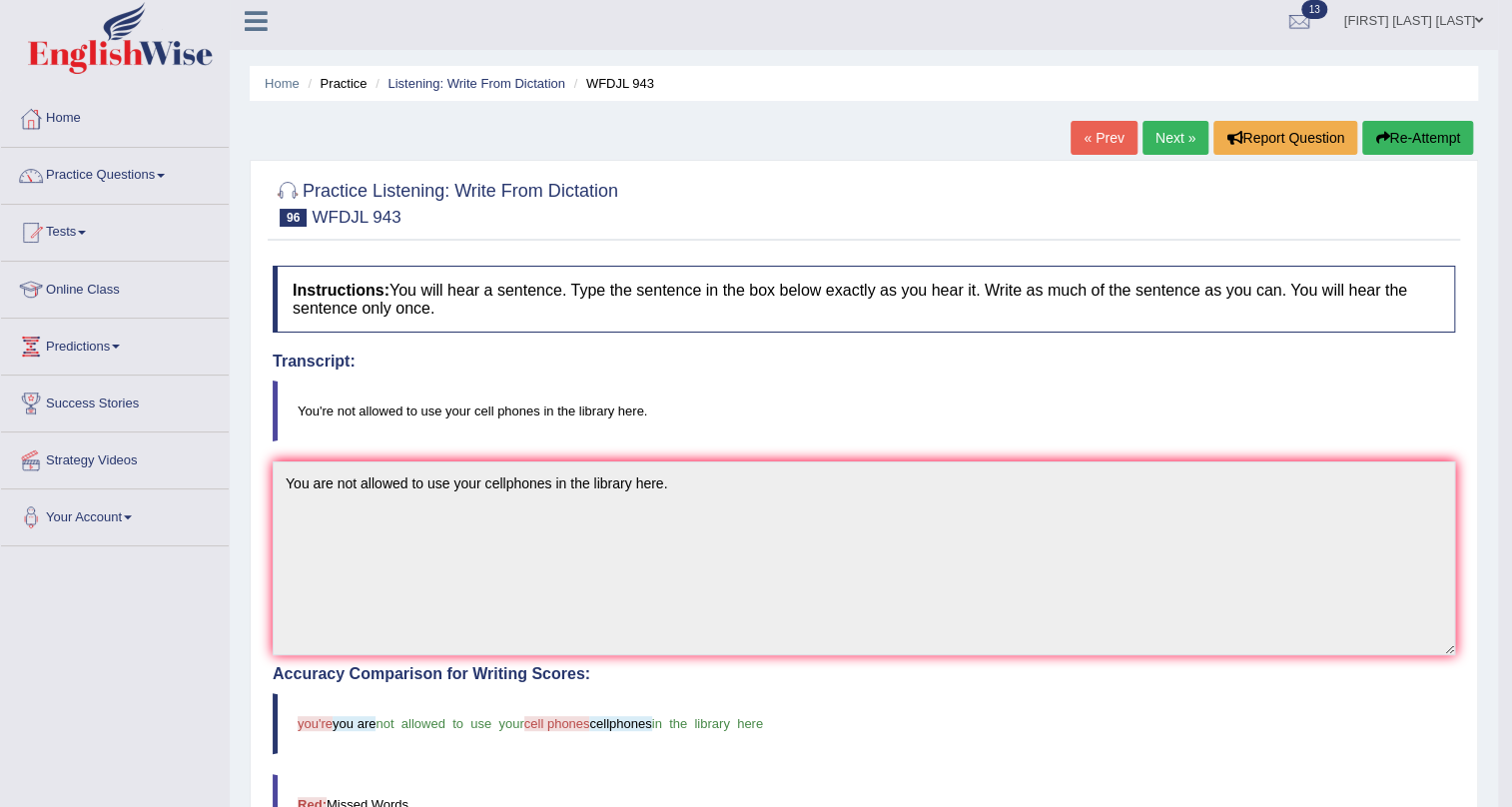 scroll, scrollTop: 0, scrollLeft: 0, axis: both 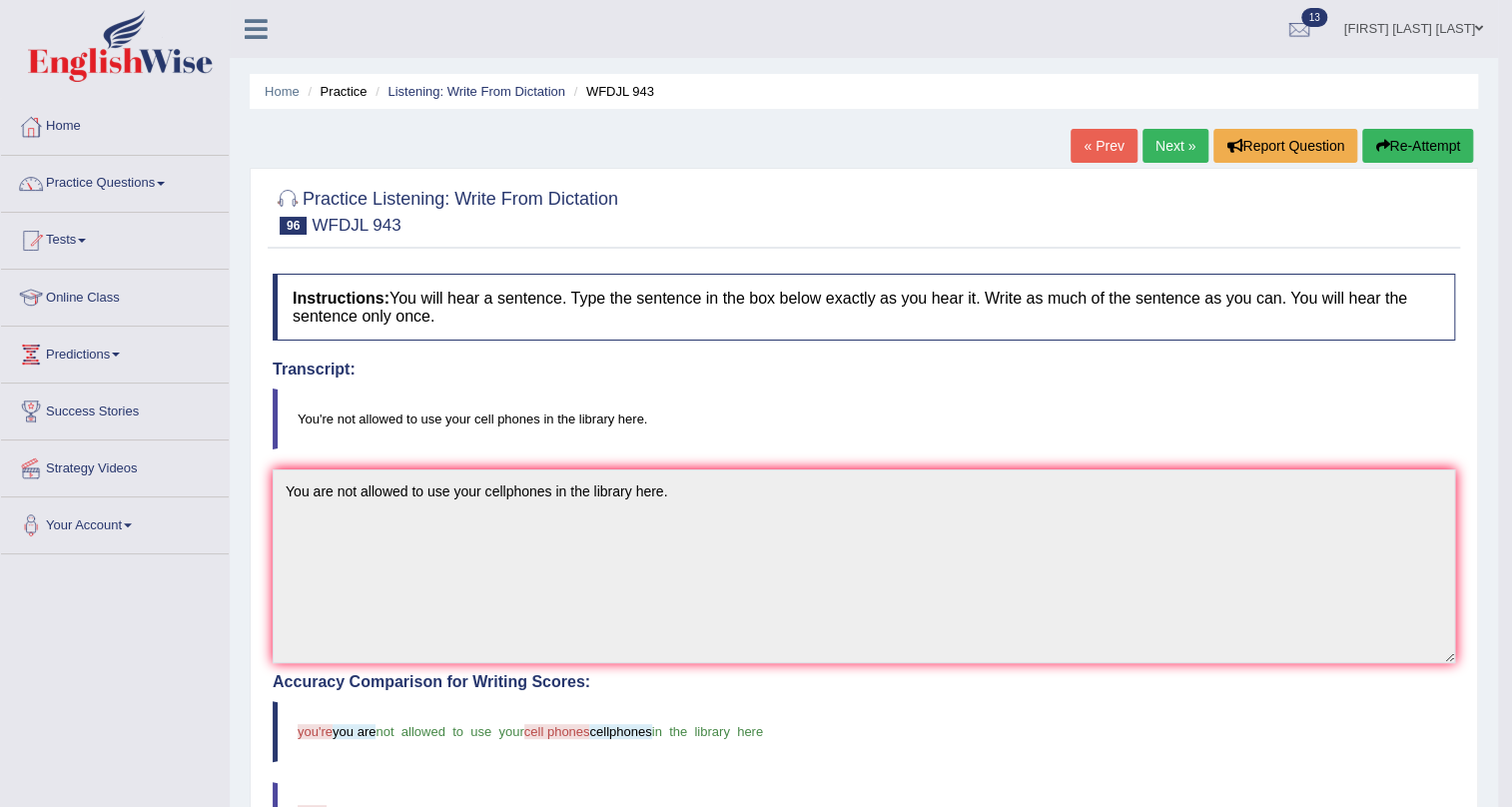 click on "Next »" at bounding box center [1175, 146] 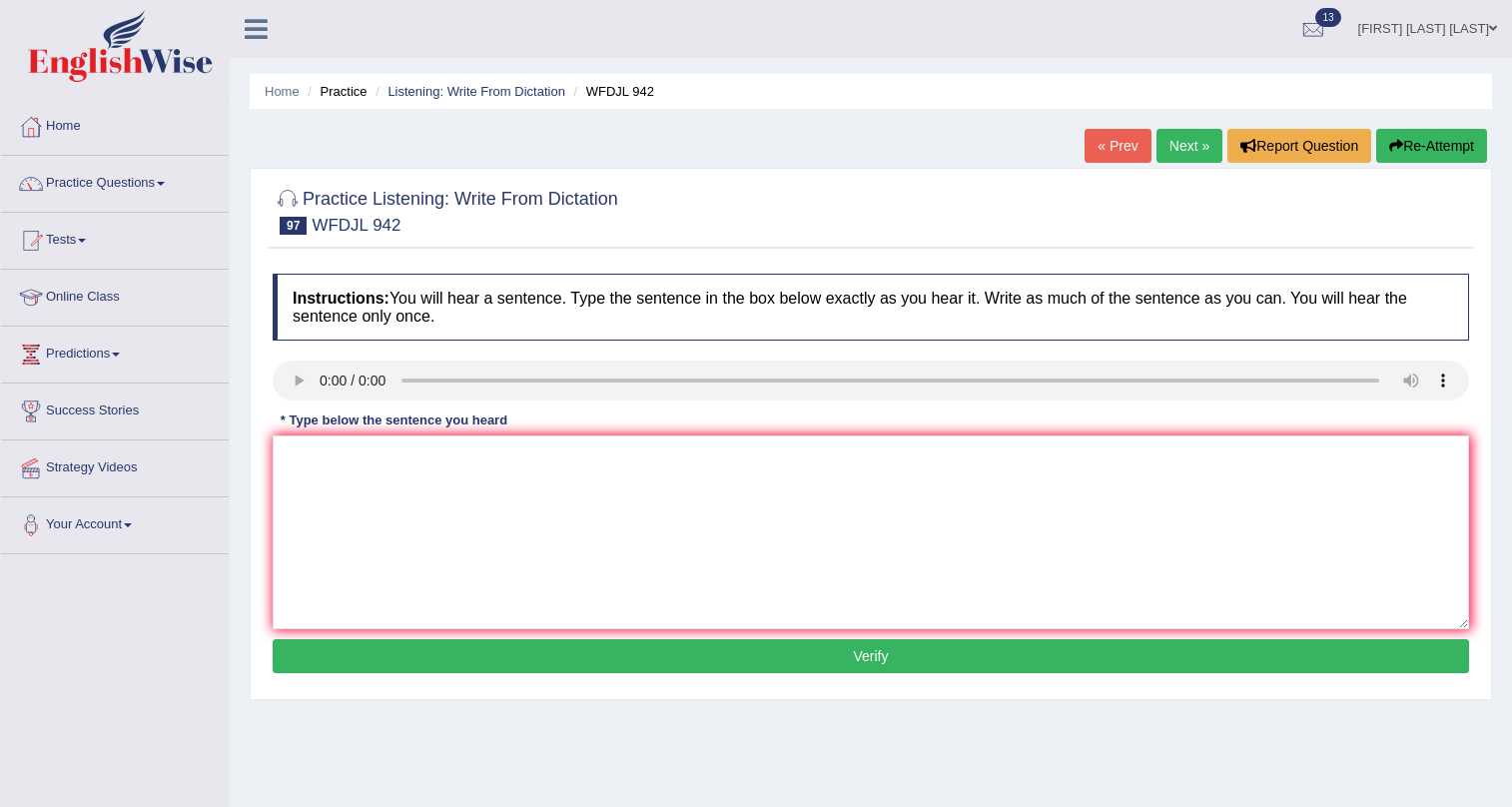 scroll, scrollTop: 0, scrollLeft: 0, axis: both 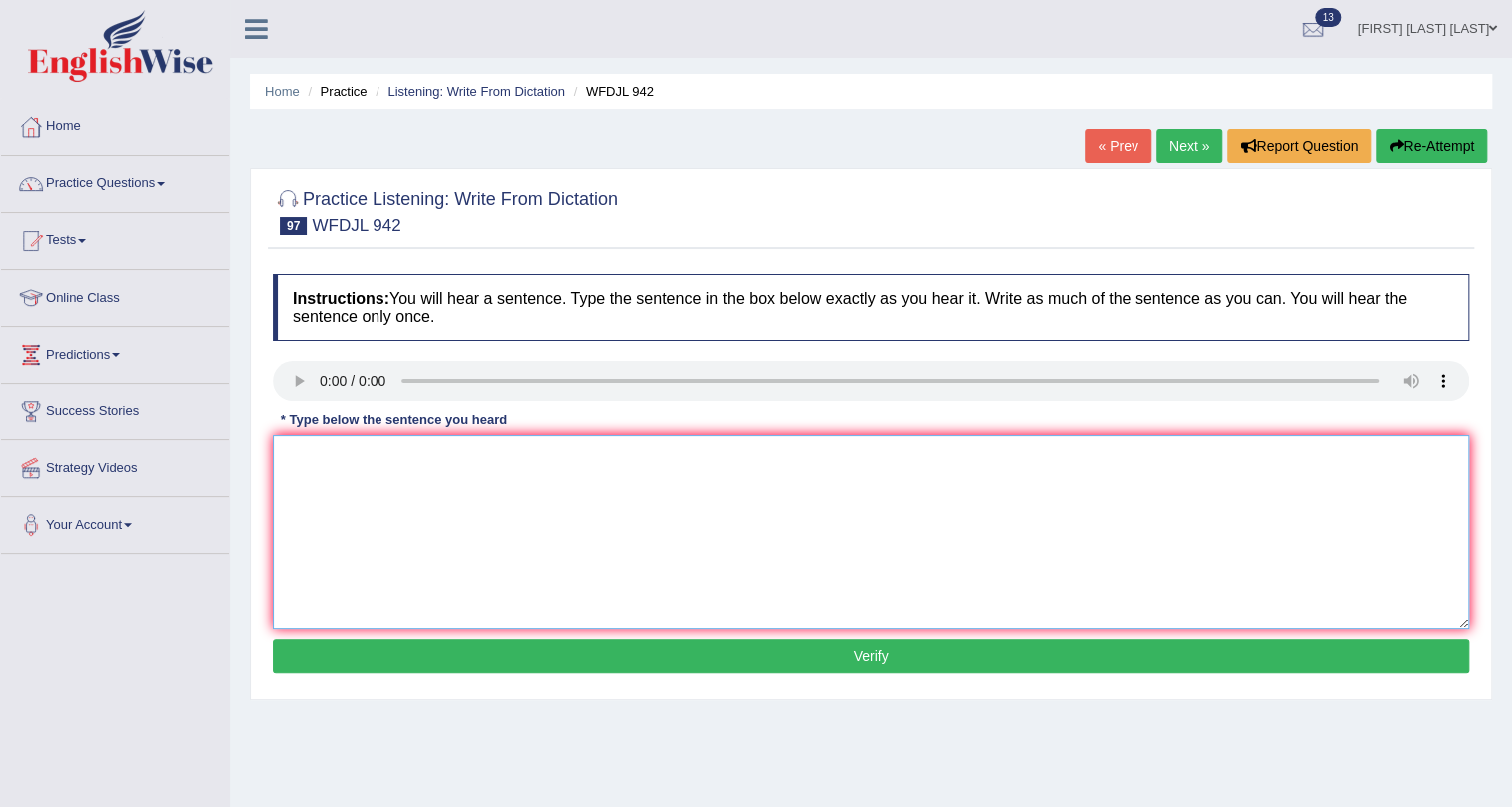 click at bounding box center (871, 532) 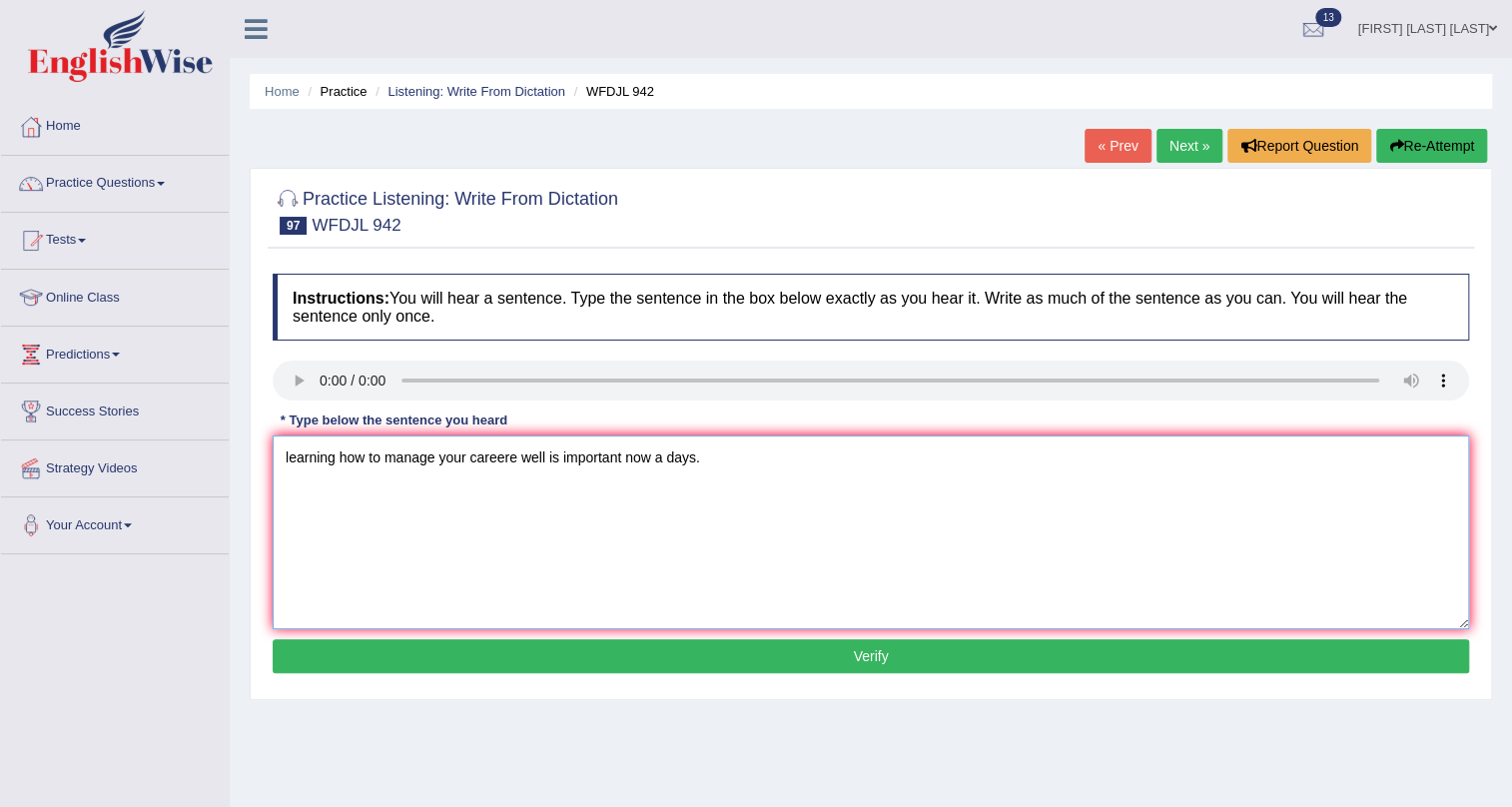 click on "learning how to manage your careere well is important now a days." at bounding box center (871, 532) 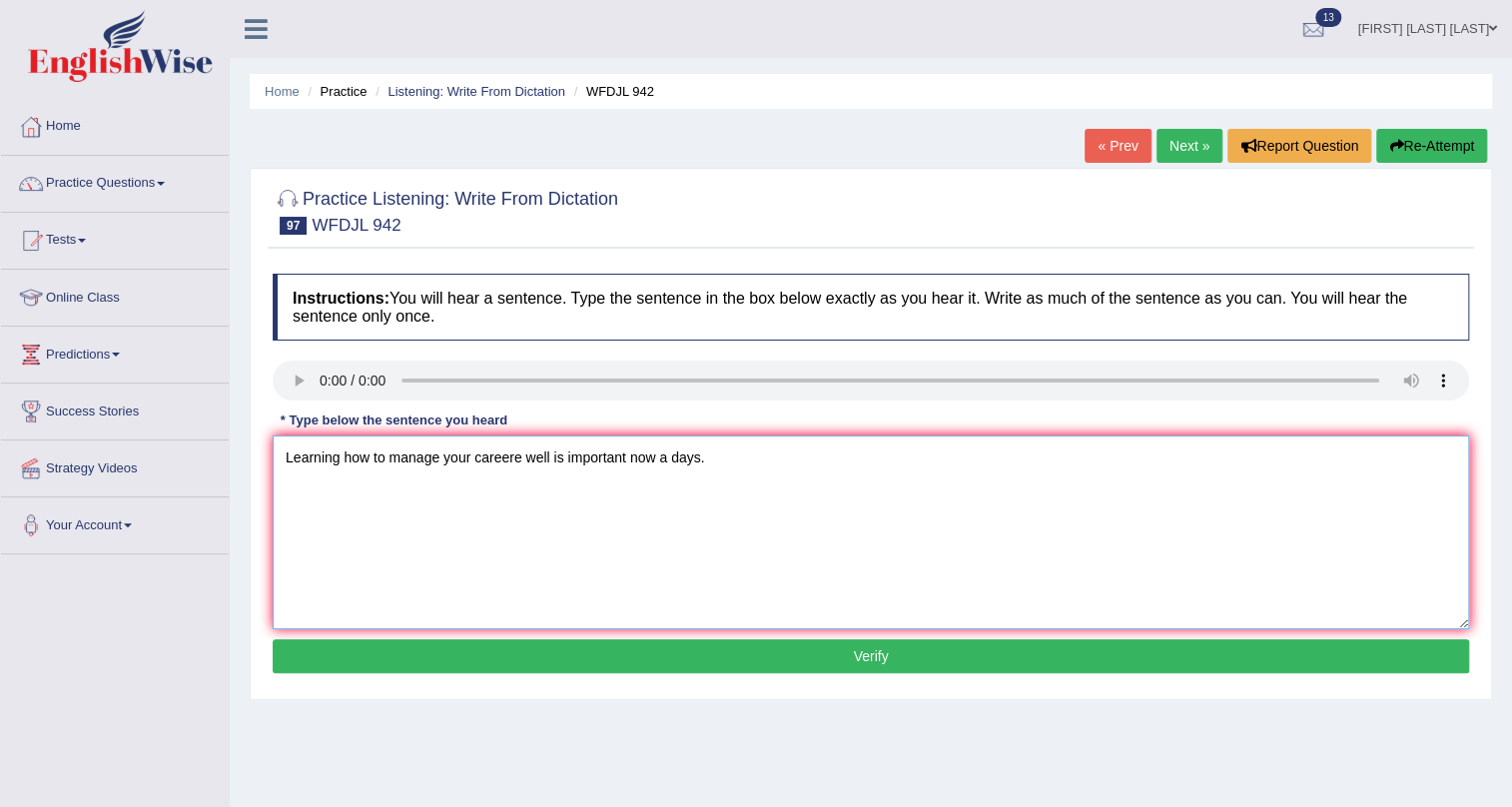 click on "Learning how to manage your careere well is important now a days." at bounding box center (871, 532) 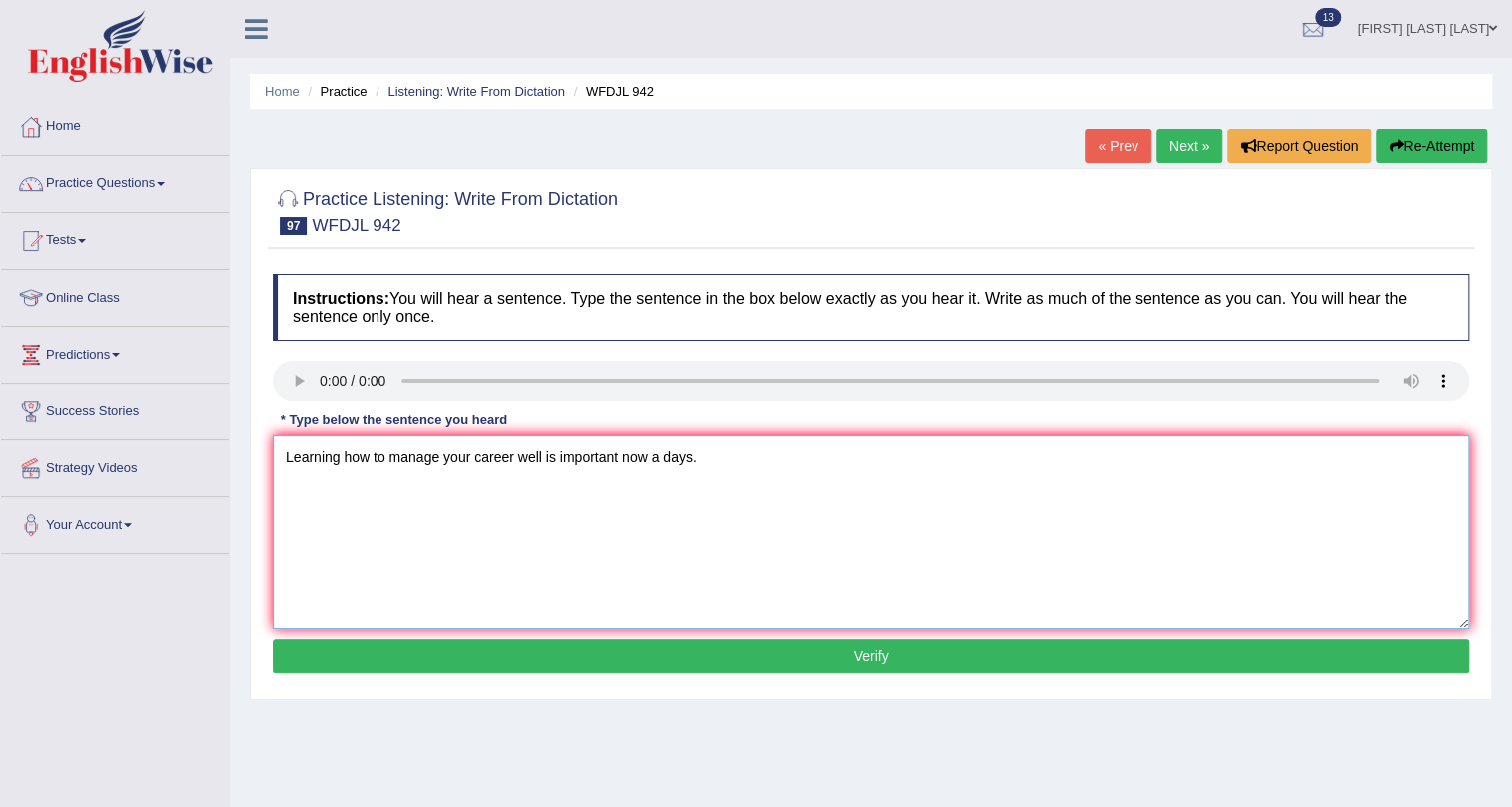 click on "Learning how to manage your career well is important now a days." at bounding box center (871, 532) 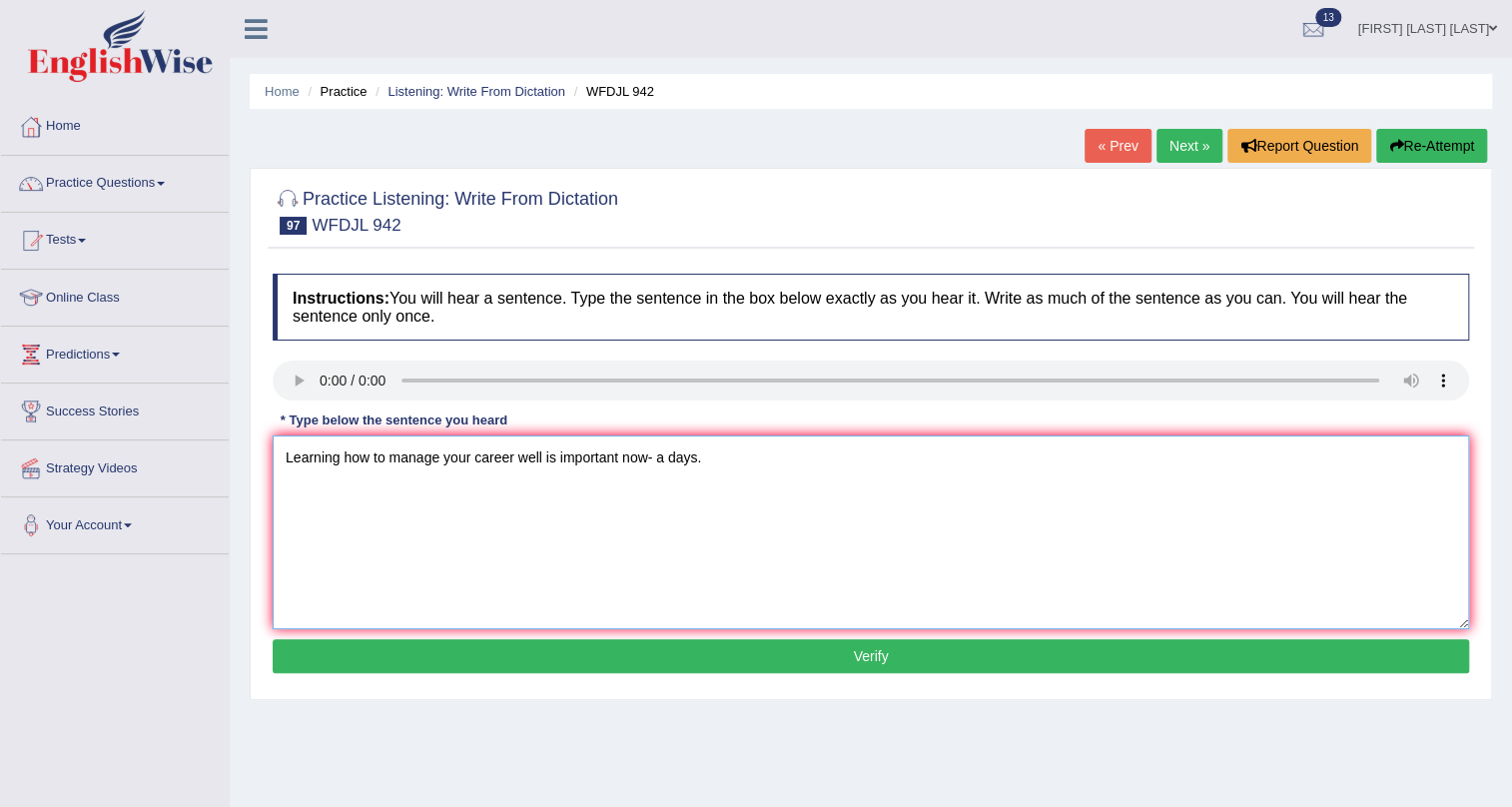 click on "Learning how to manage your career well is important now- a days." at bounding box center [871, 532] 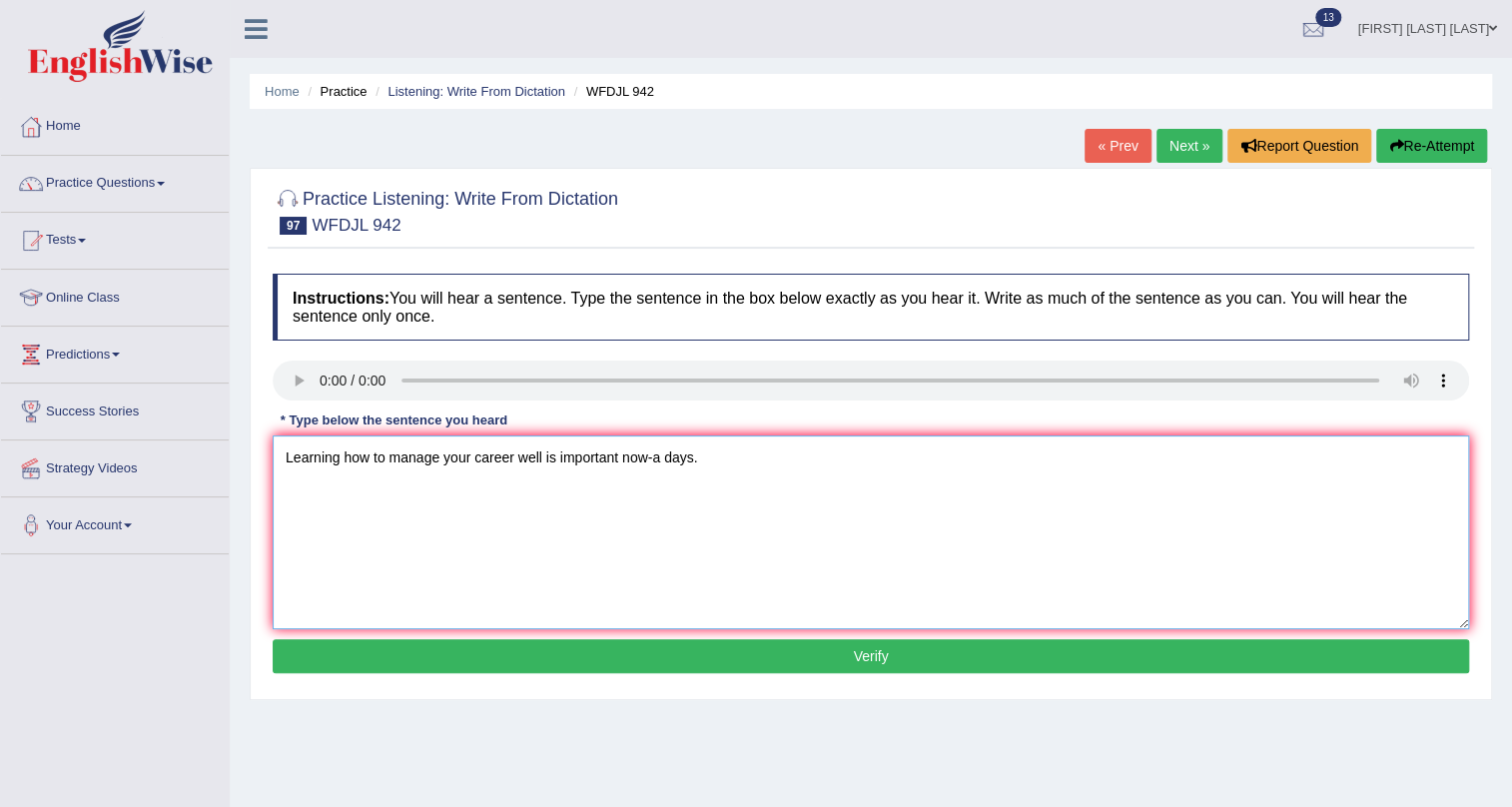 click on "Learning how to manage your career well is important now-a days." at bounding box center (871, 532) 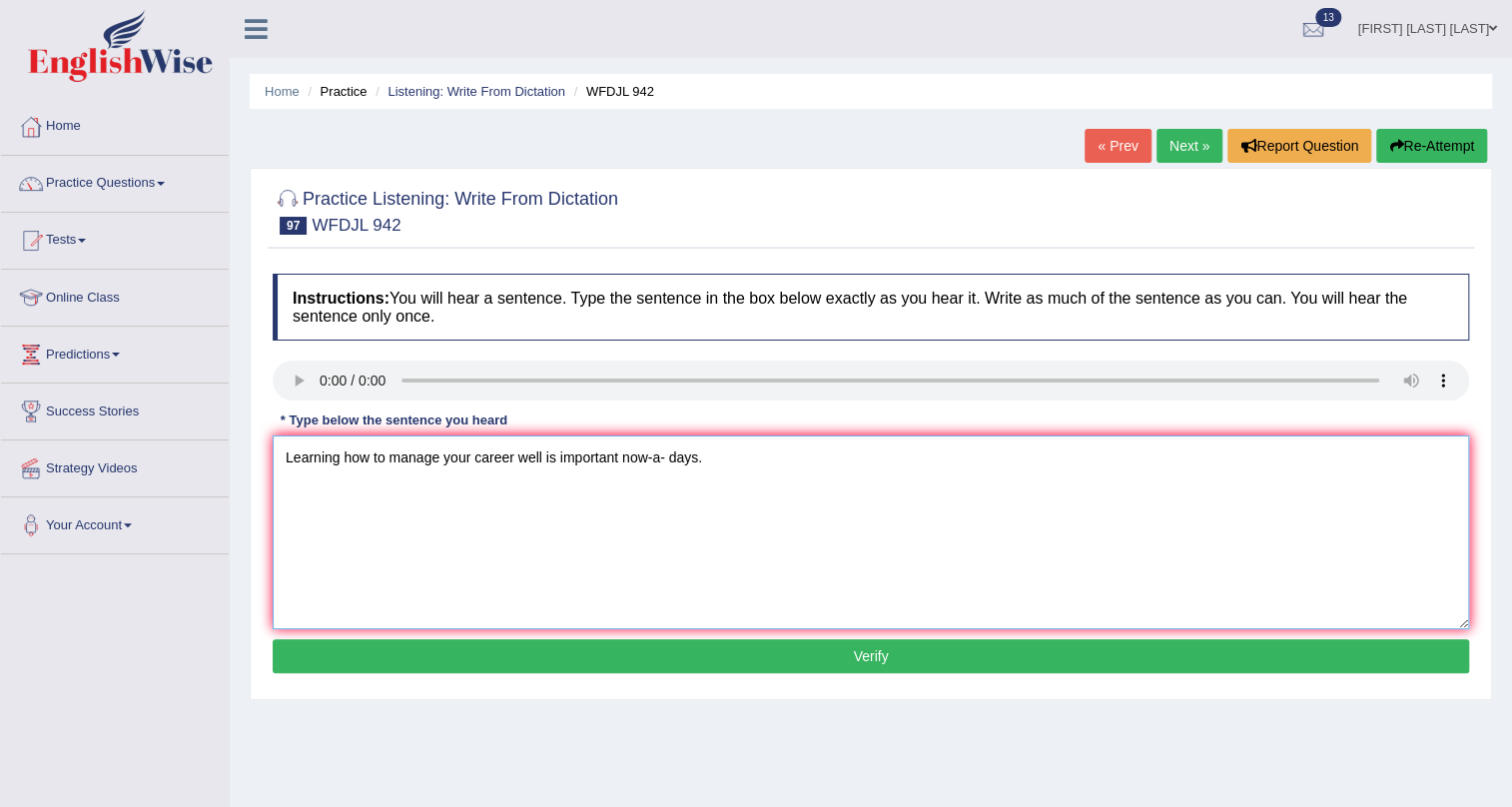 click on "Learning how to manage your career well is important now-a- days." at bounding box center (871, 532) 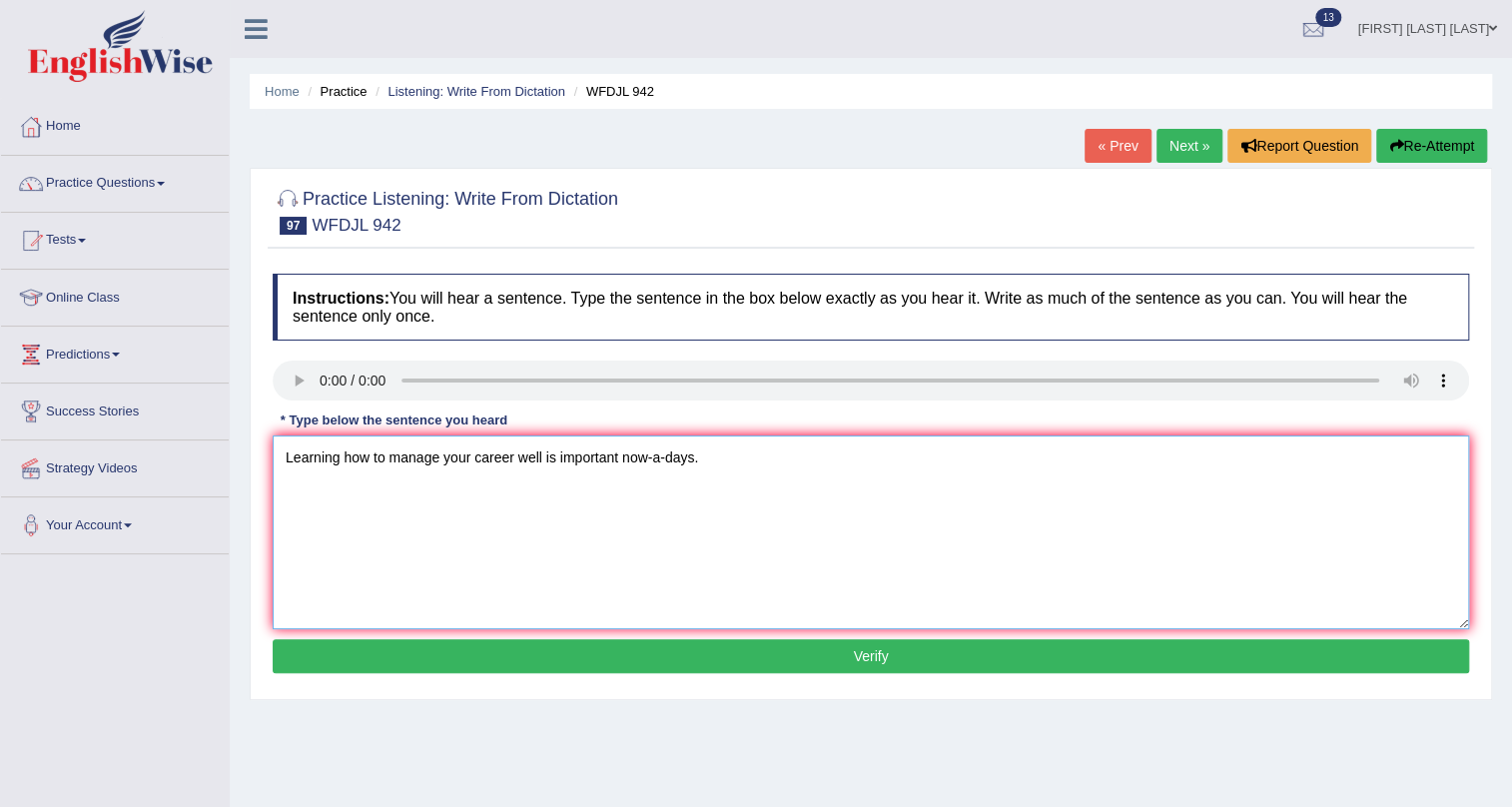 type on "Learning how to manage your career well is important now-a-days." 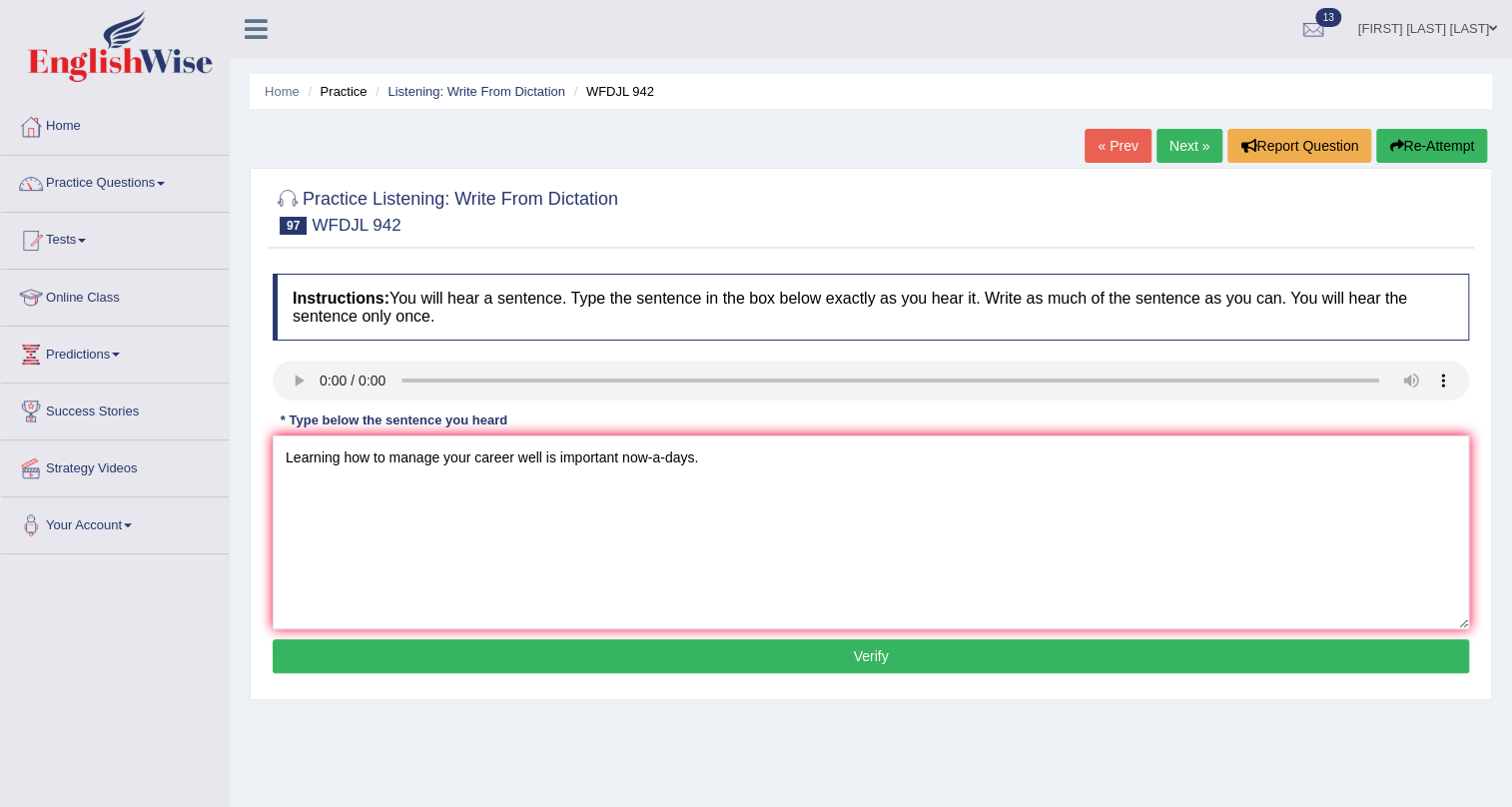 click on "Verify" at bounding box center (871, 656) 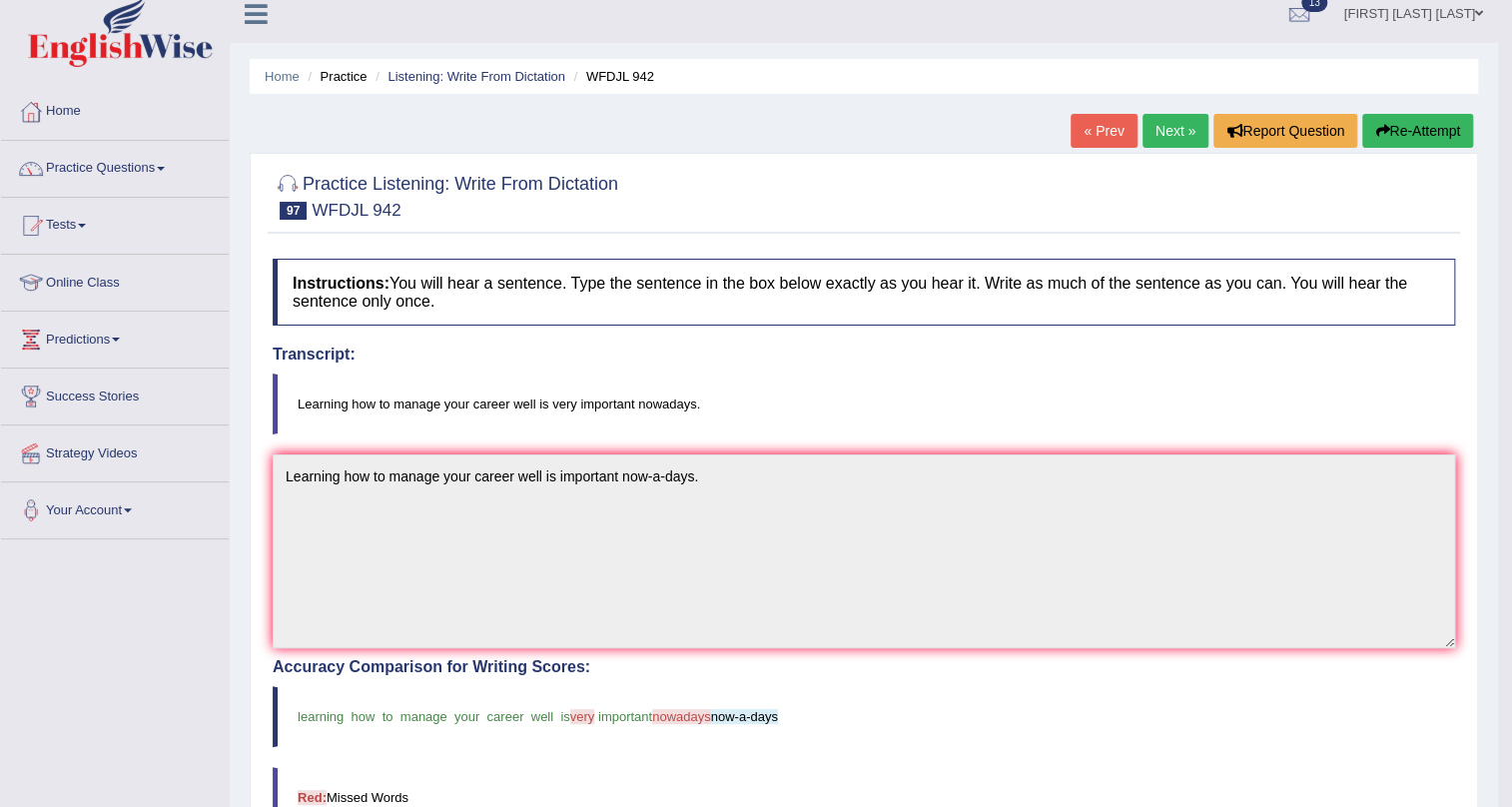 scroll, scrollTop: 0, scrollLeft: 0, axis: both 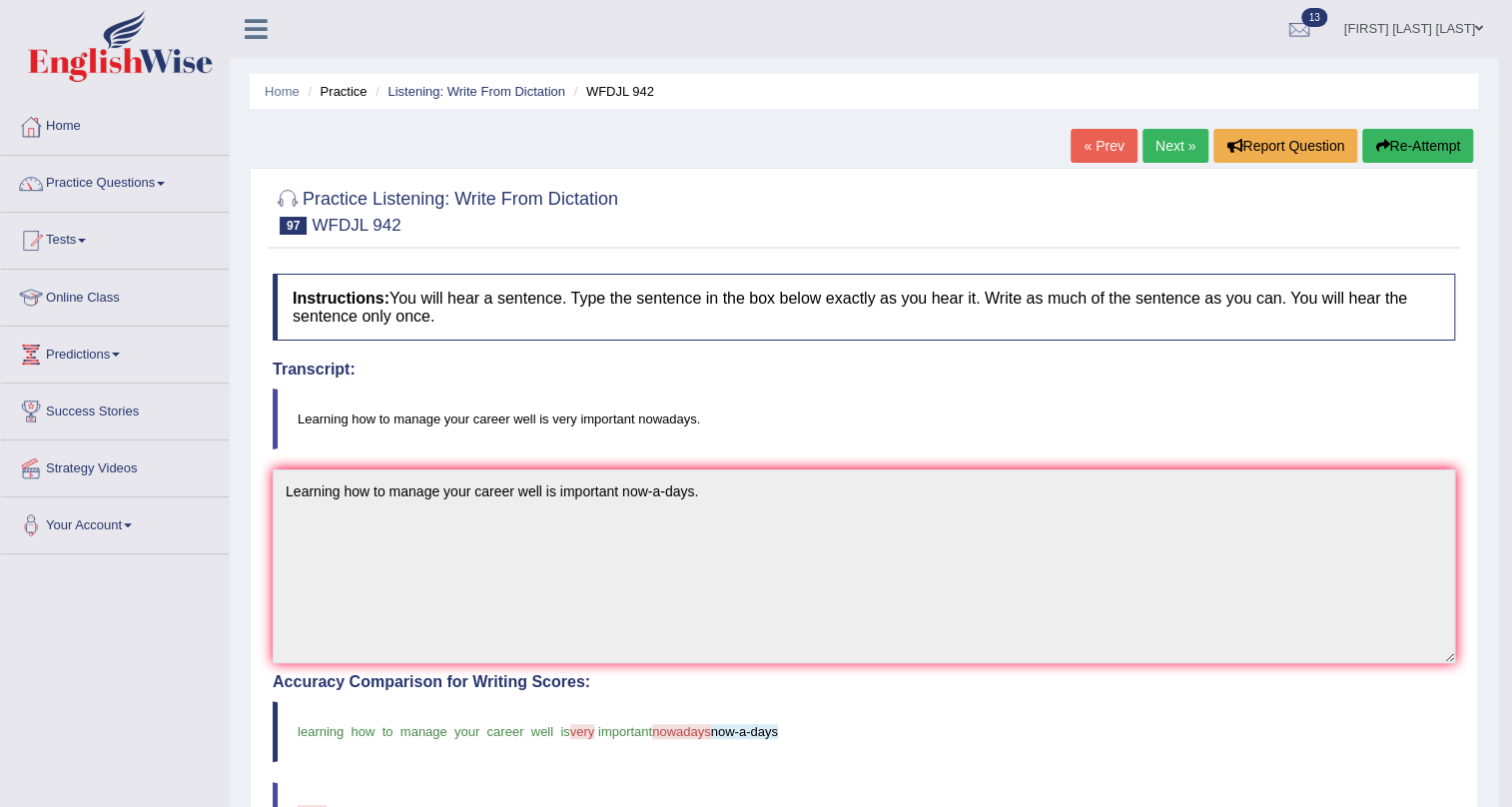 click on "Next »" at bounding box center (1175, 146) 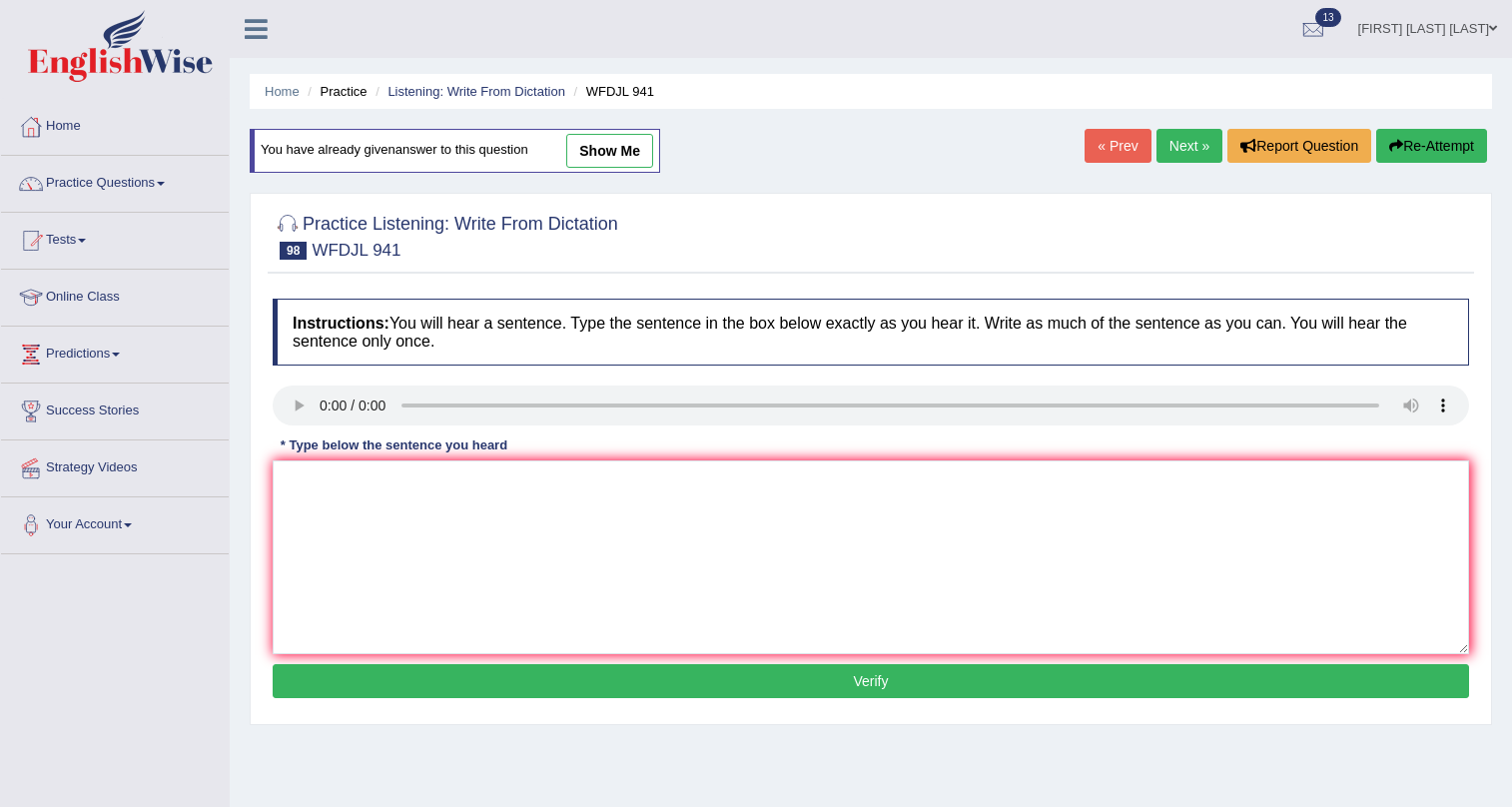 scroll, scrollTop: 0, scrollLeft: 0, axis: both 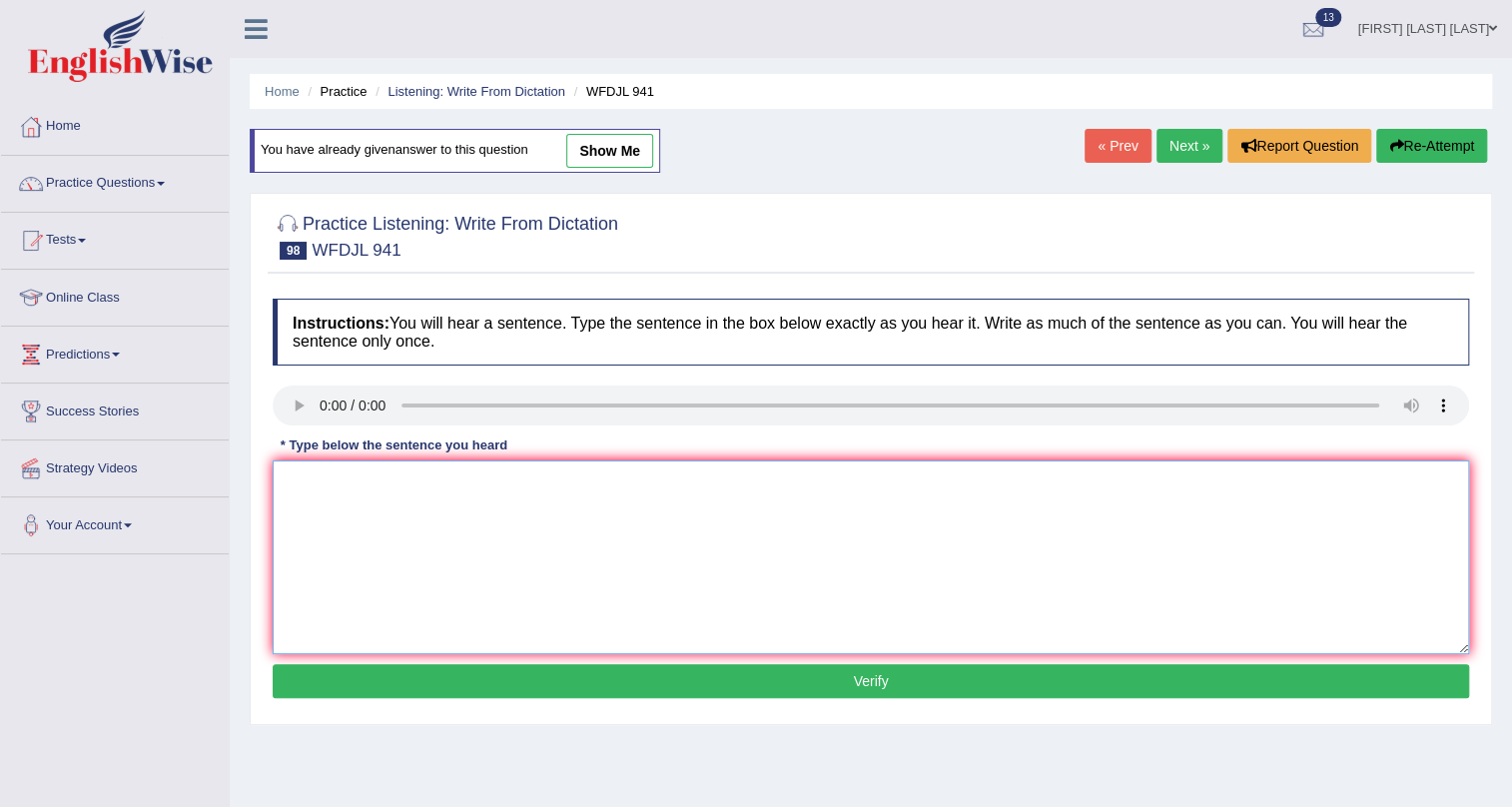 click at bounding box center [871, 557] 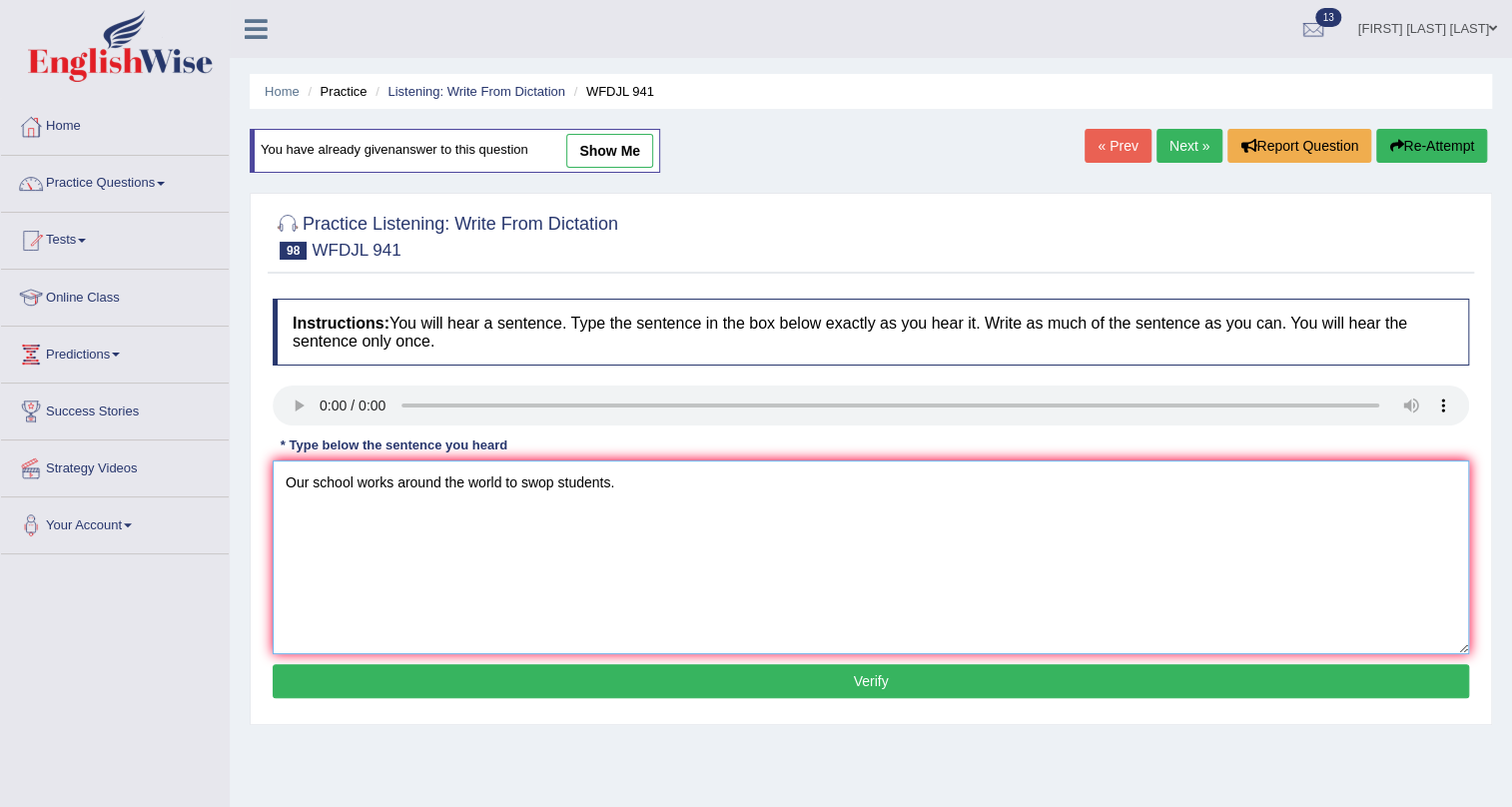 type on "Our school works around the world to swop students." 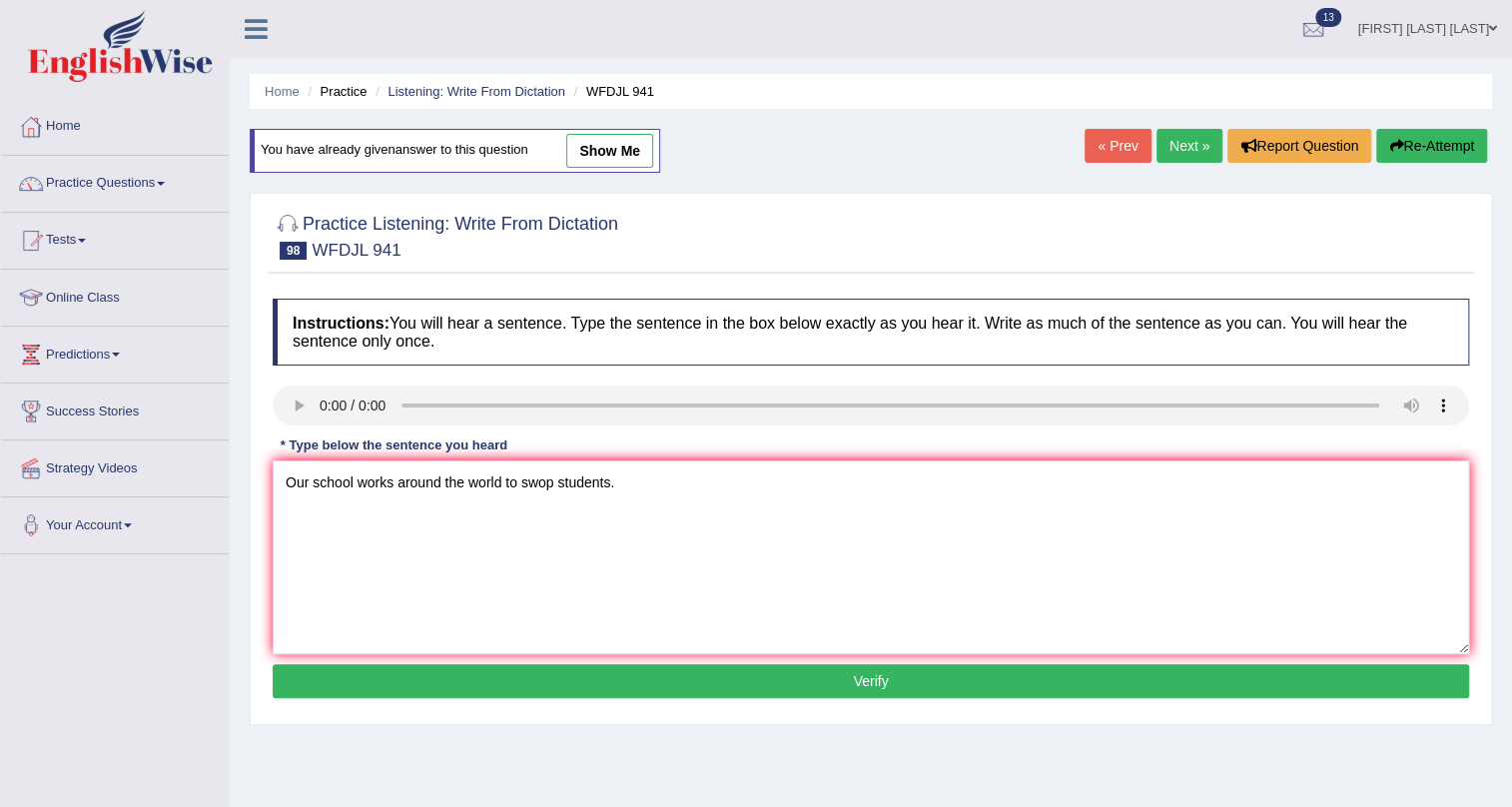 click on "Verify" at bounding box center [871, 681] 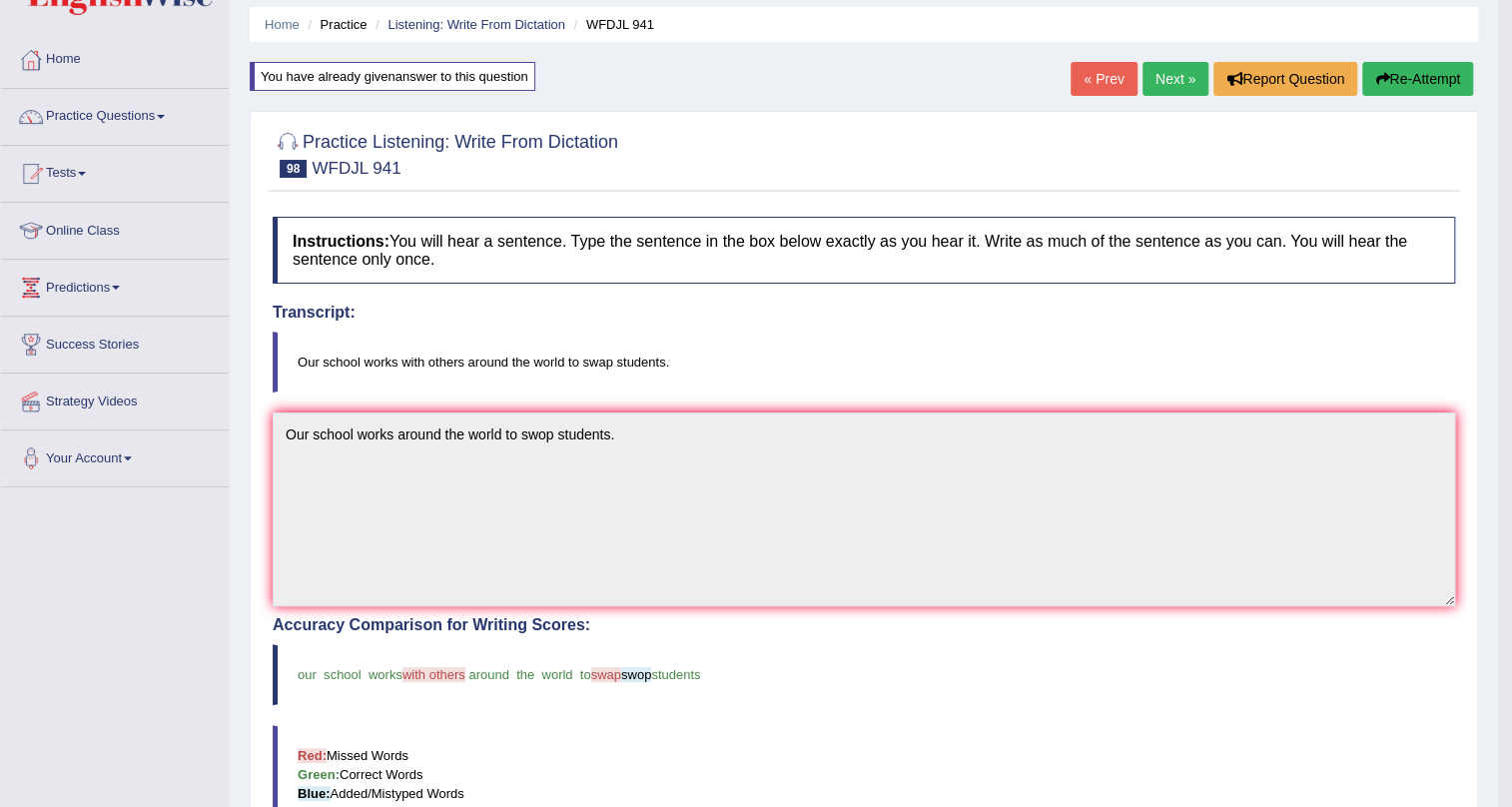 scroll, scrollTop: 0, scrollLeft: 0, axis: both 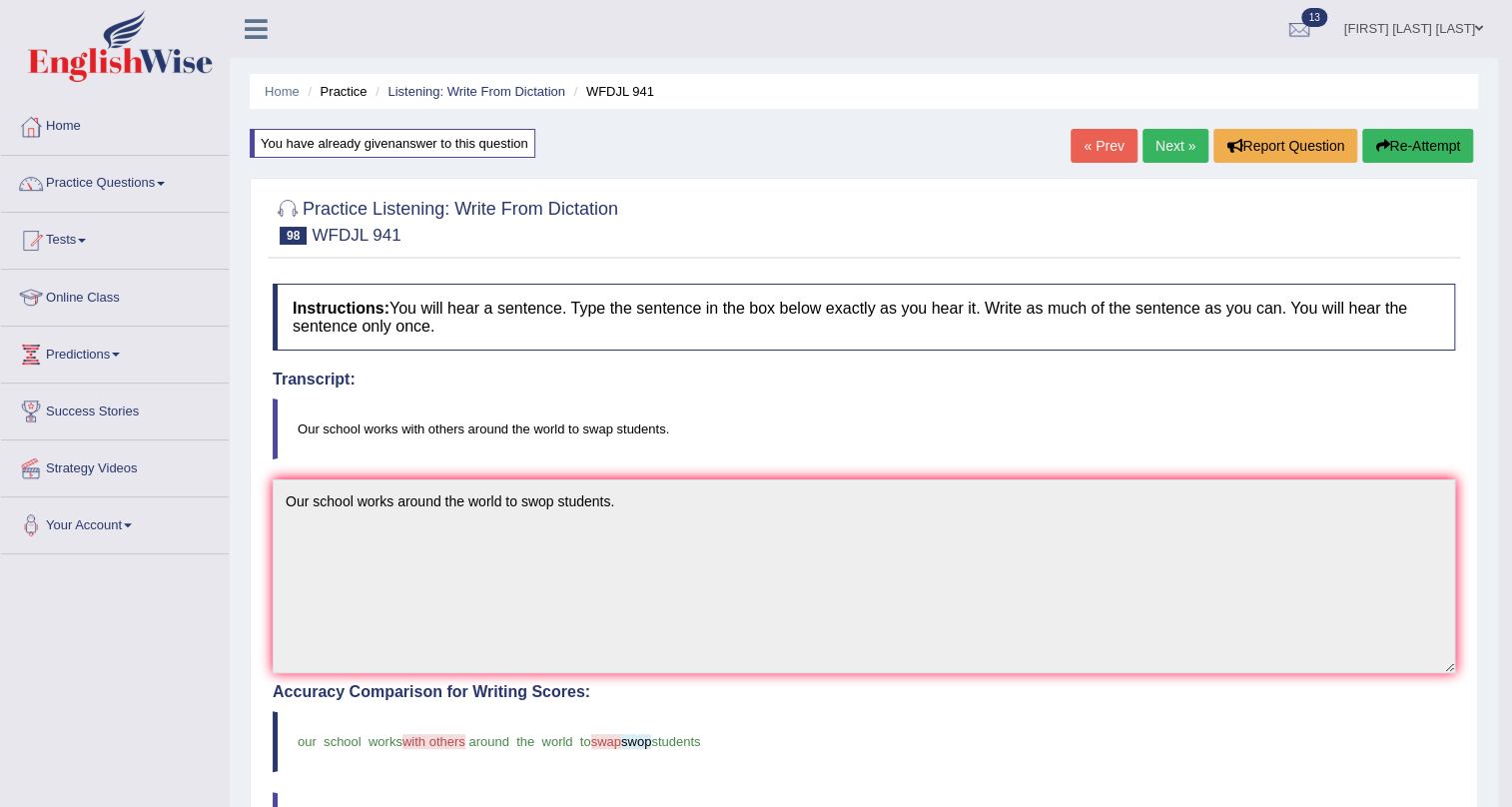 click on "Next »" at bounding box center [1175, 146] 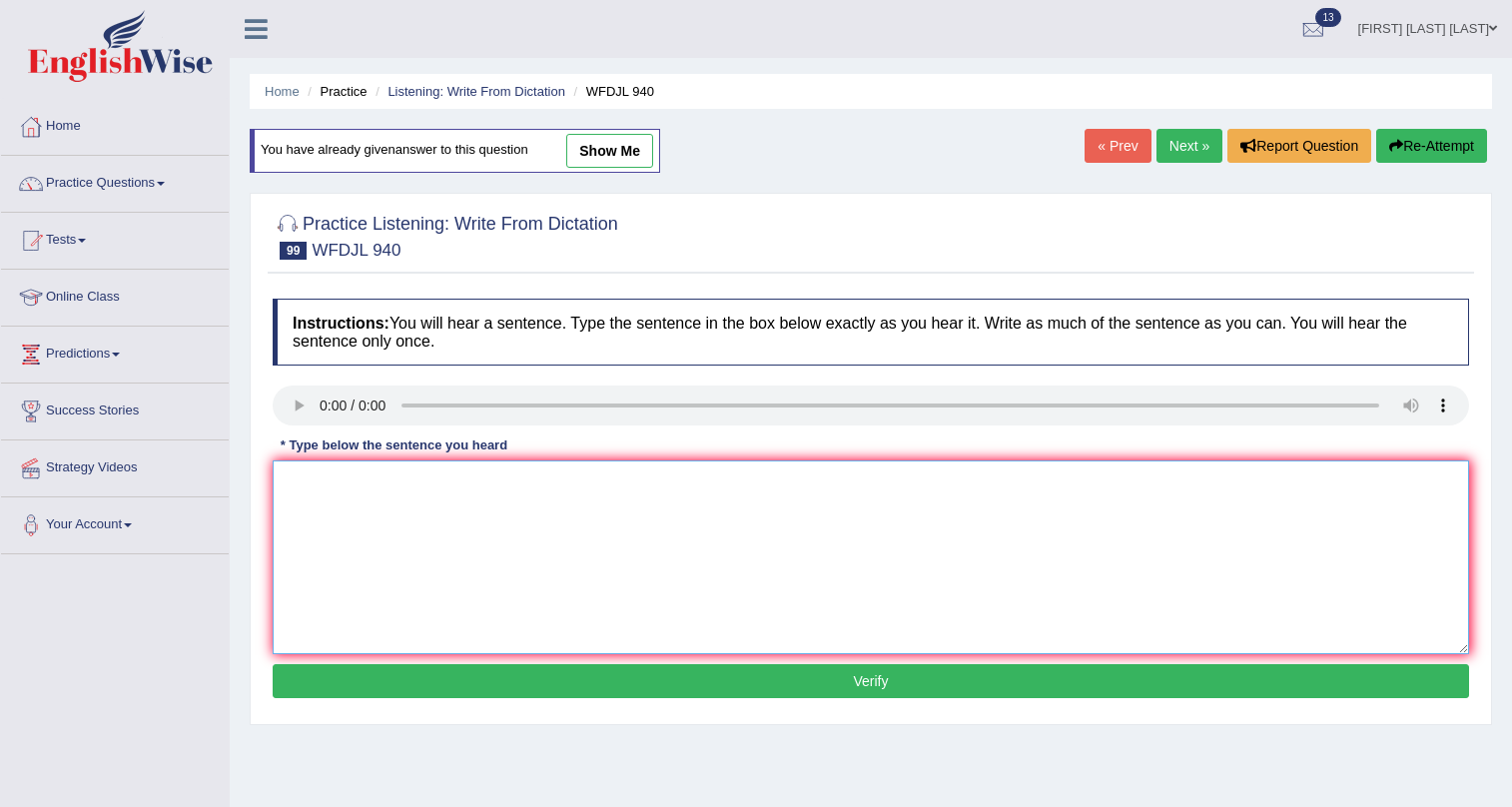 scroll, scrollTop: 0, scrollLeft: 0, axis: both 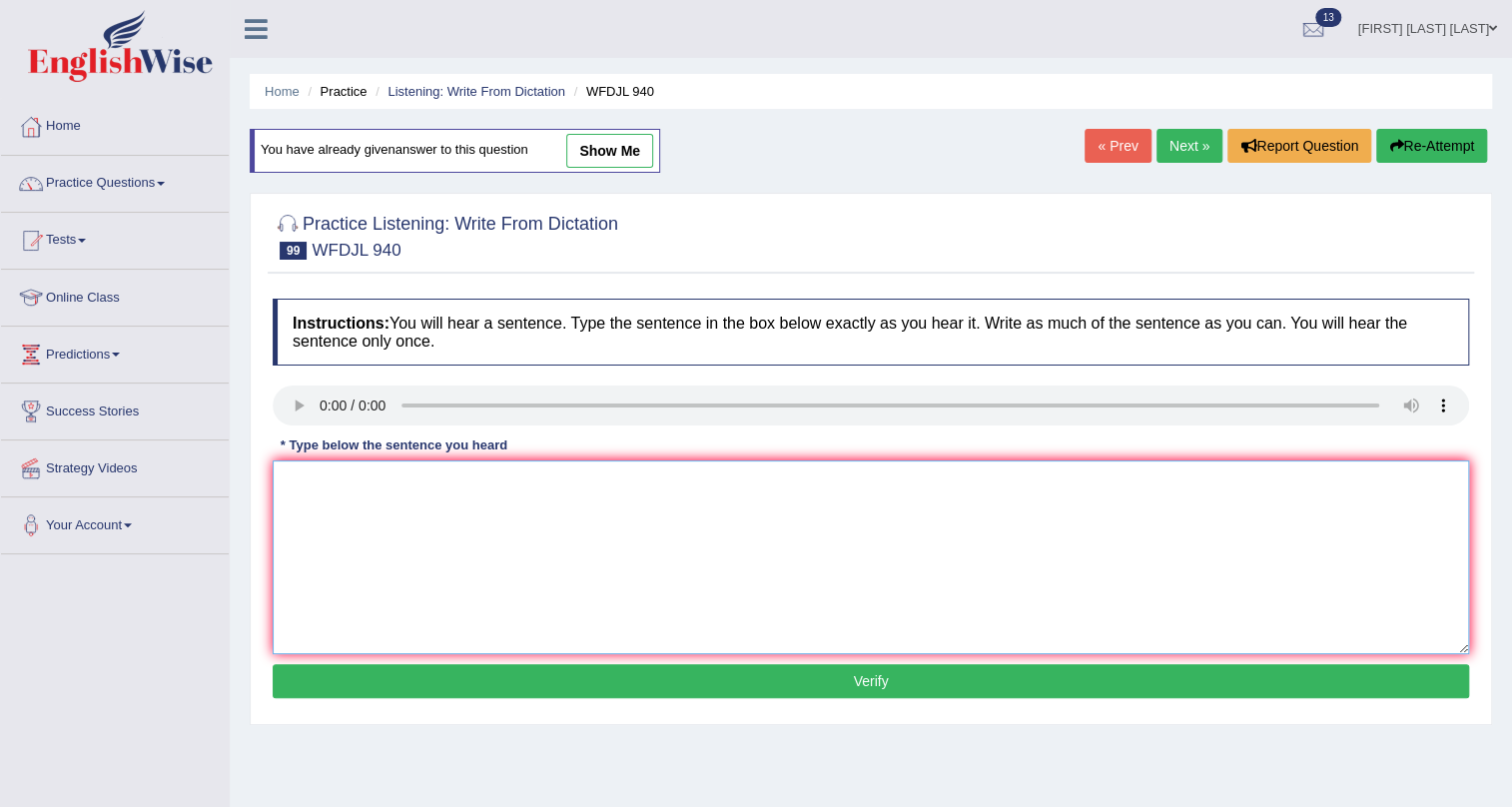 click at bounding box center (871, 557) 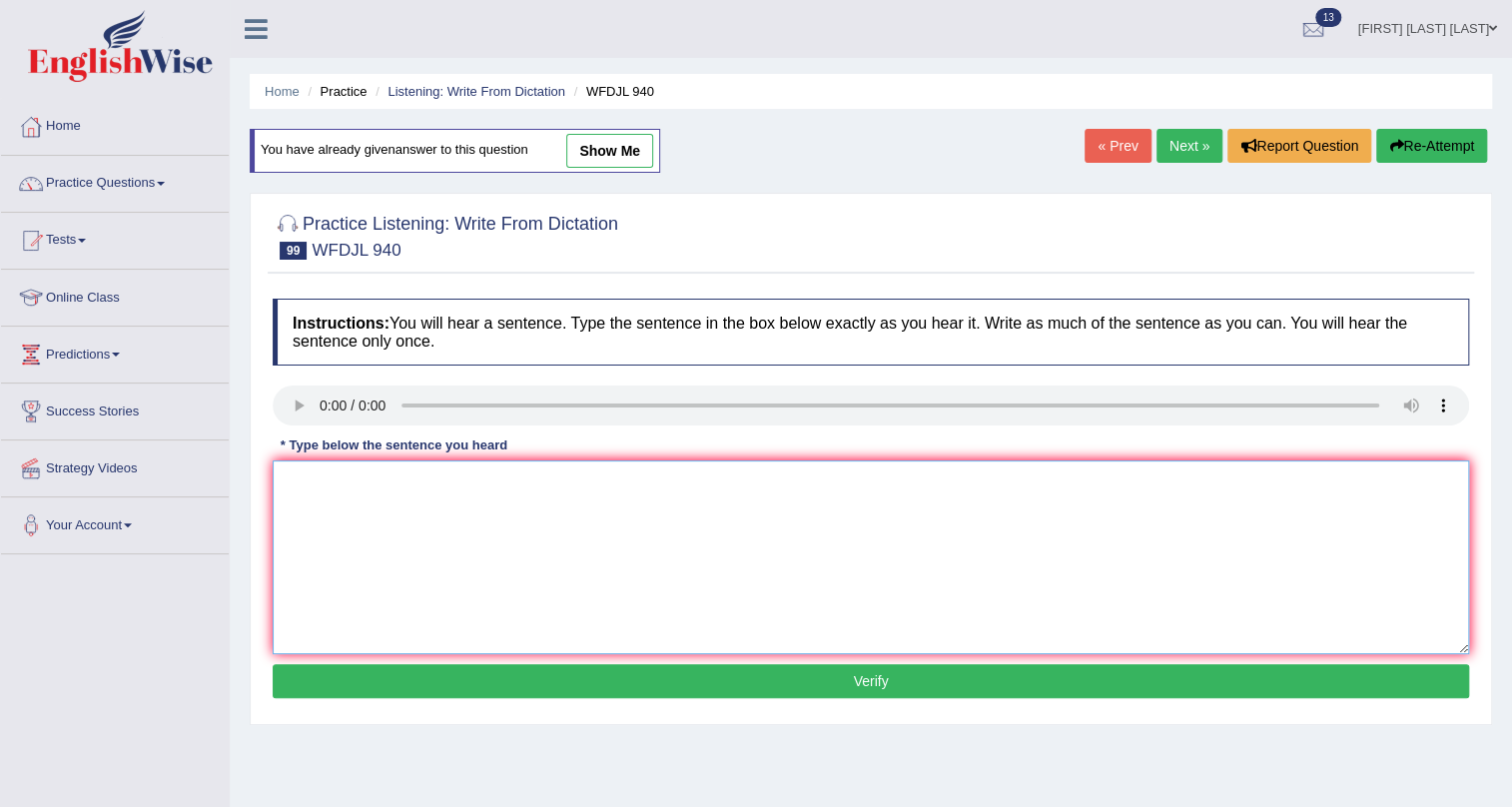 click at bounding box center (871, 557) 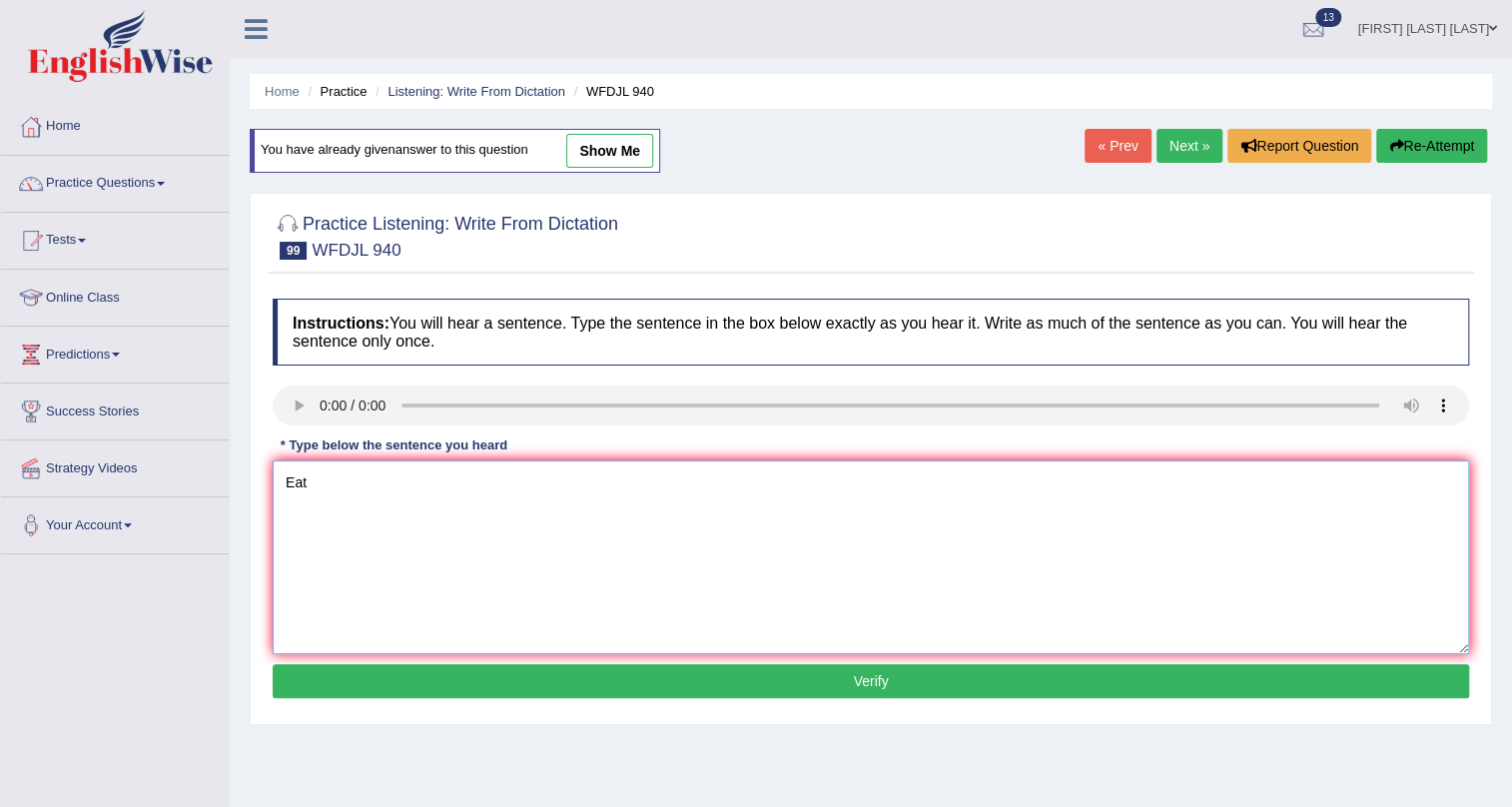 type on "Eat" 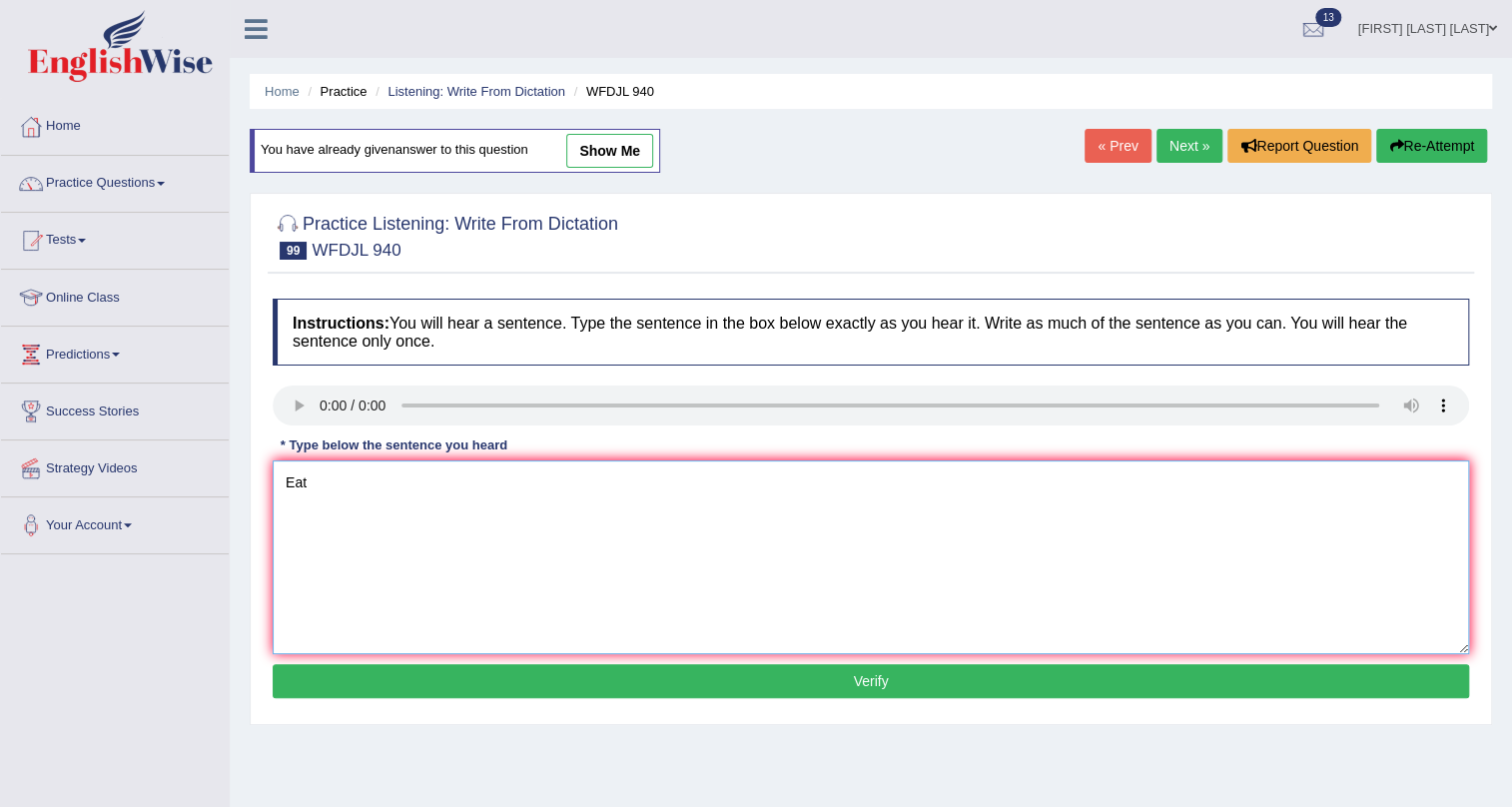 click on "Eat" at bounding box center (871, 557) 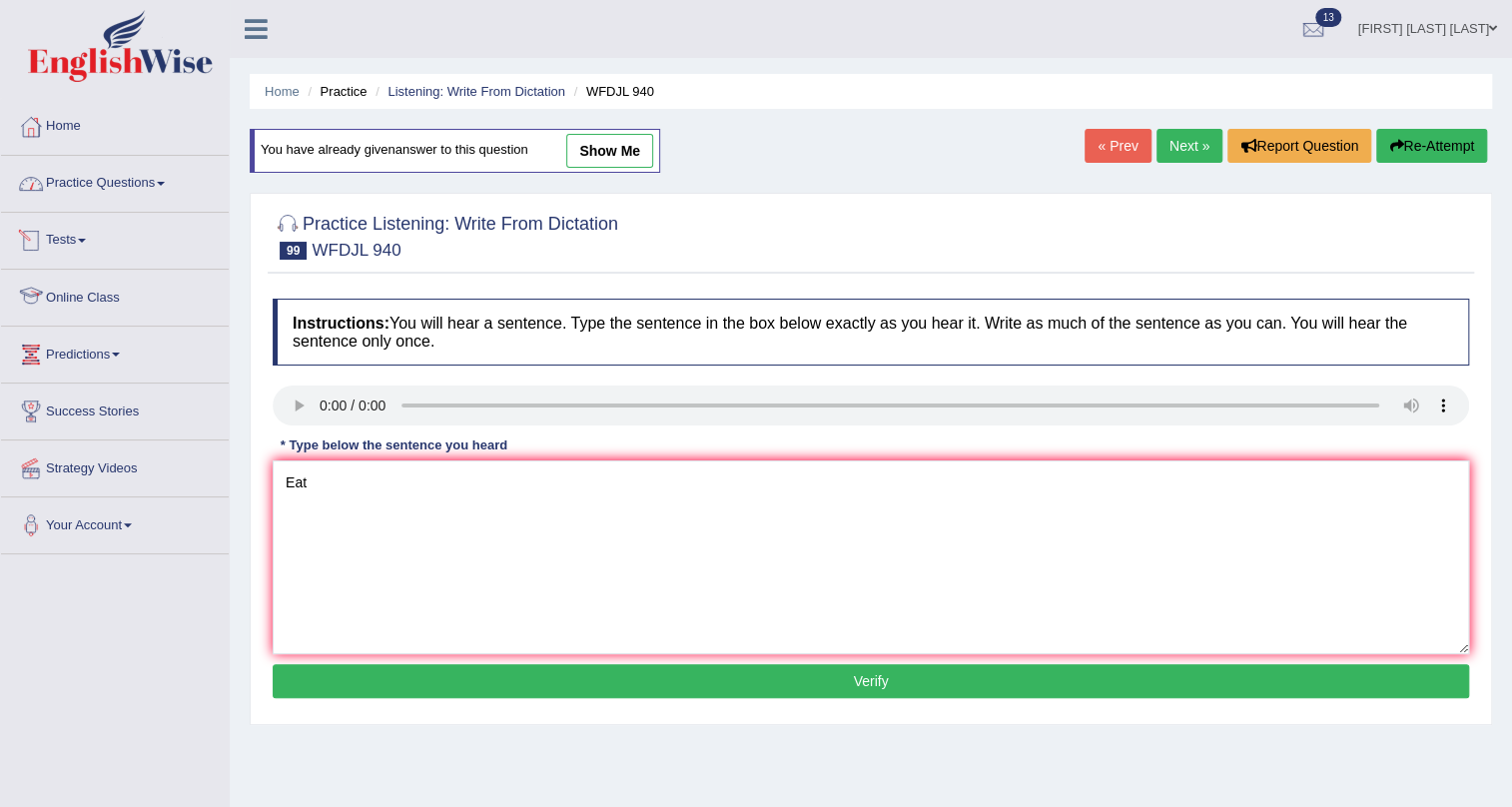 click on "Practice Questions" at bounding box center (115, 181) 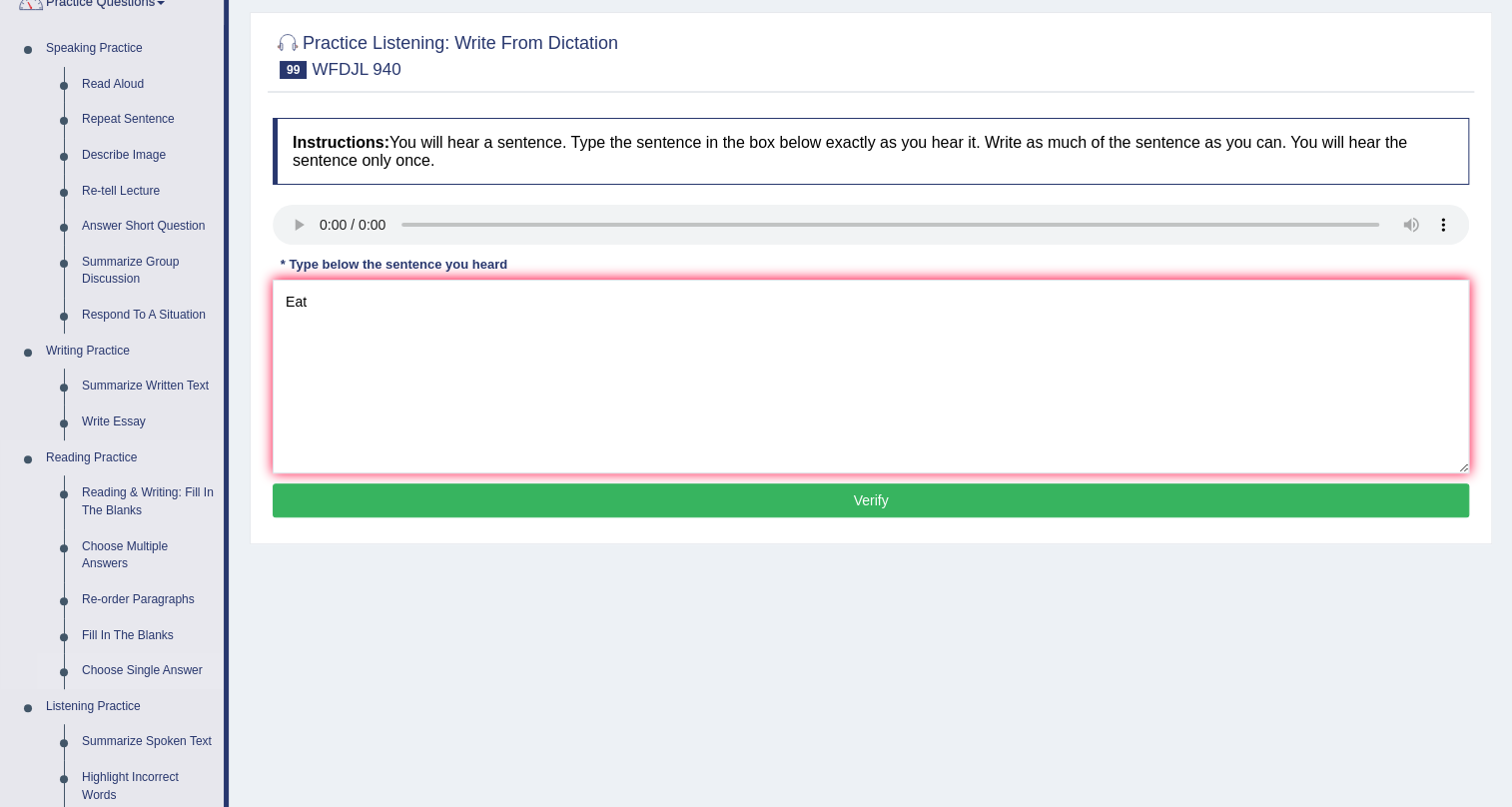 scroll, scrollTop: 544, scrollLeft: 0, axis: vertical 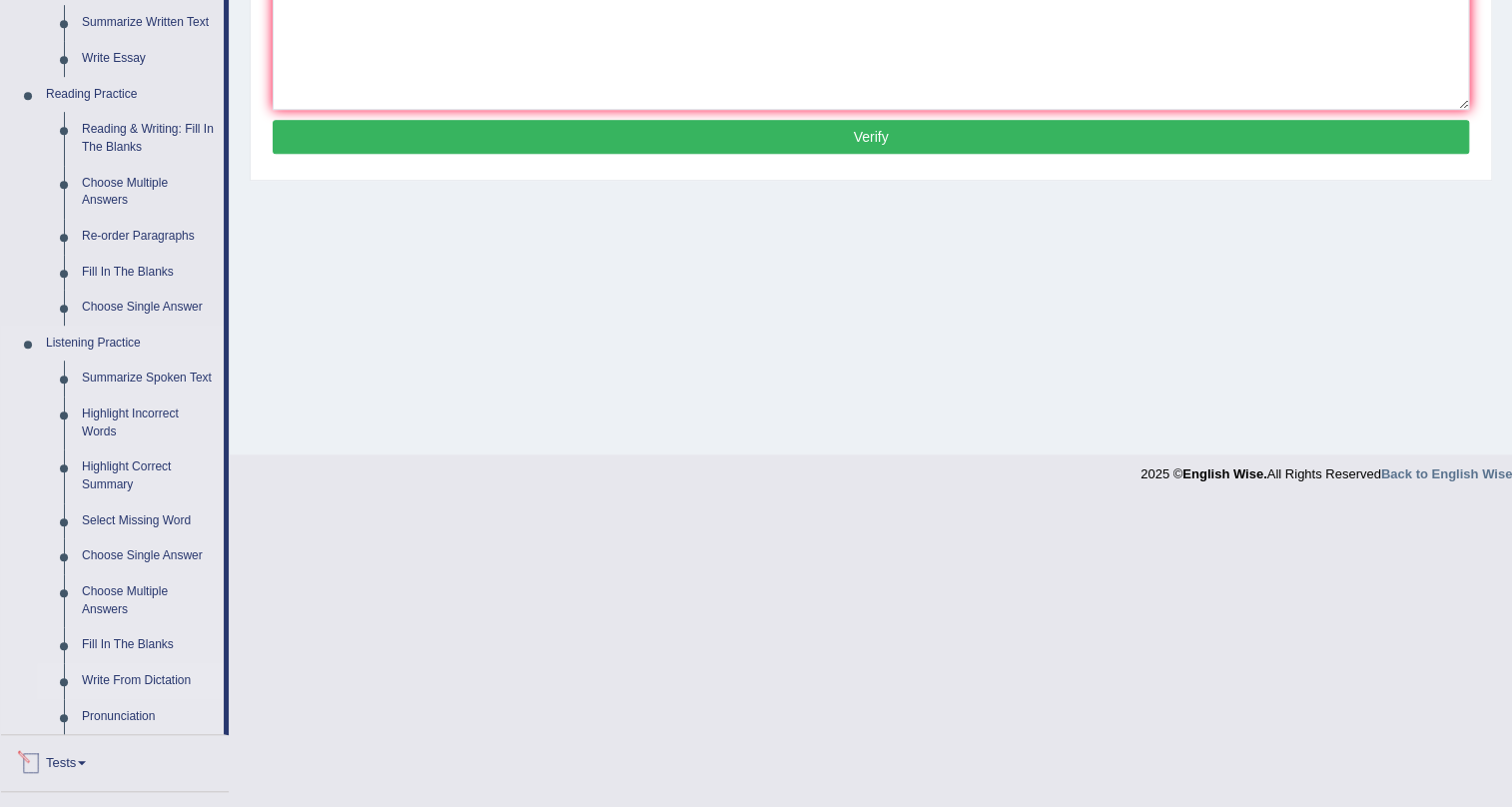 click on "Write From Dictation" at bounding box center [148, 681] 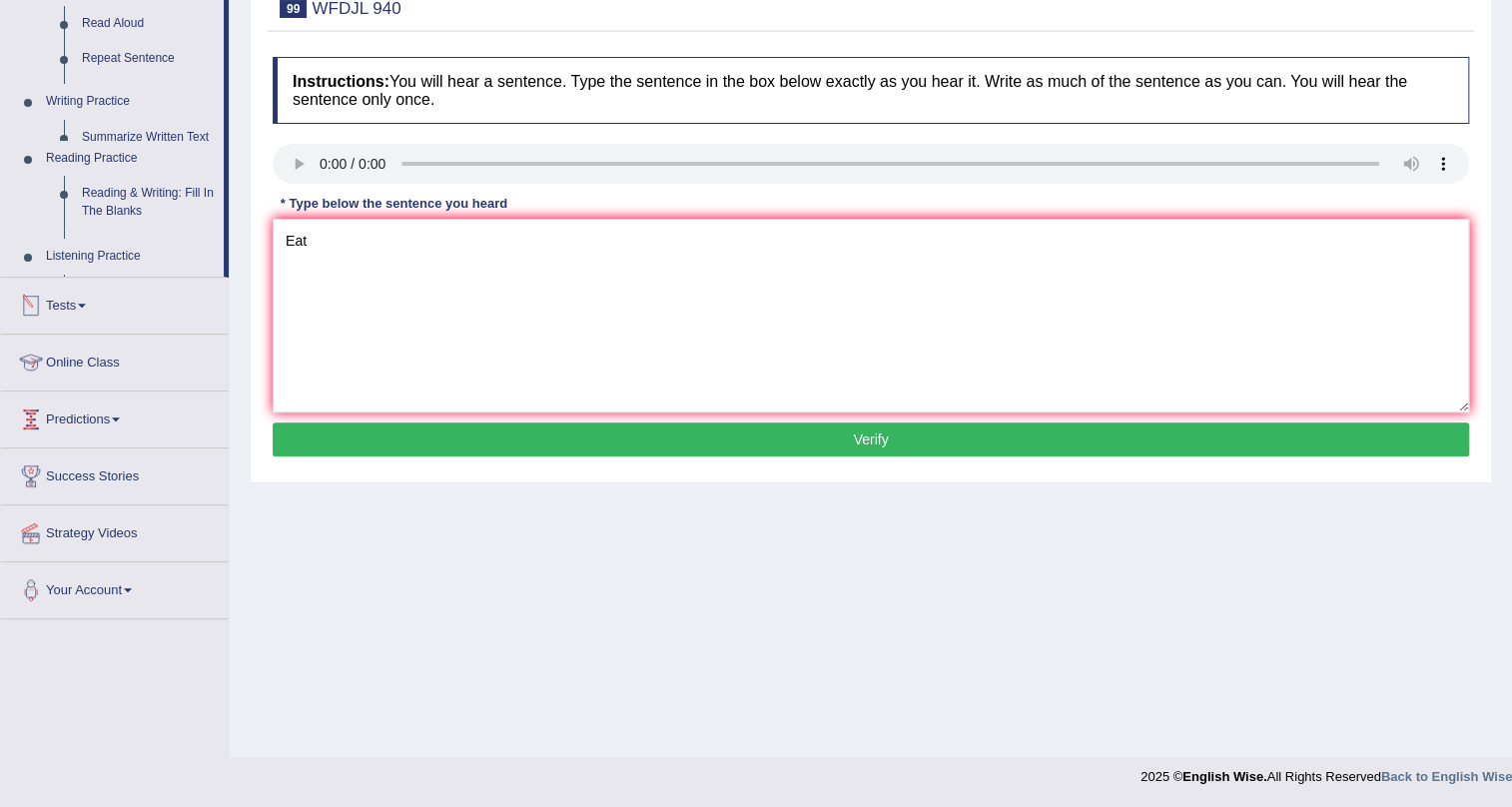 scroll, scrollTop: 241, scrollLeft: 0, axis: vertical 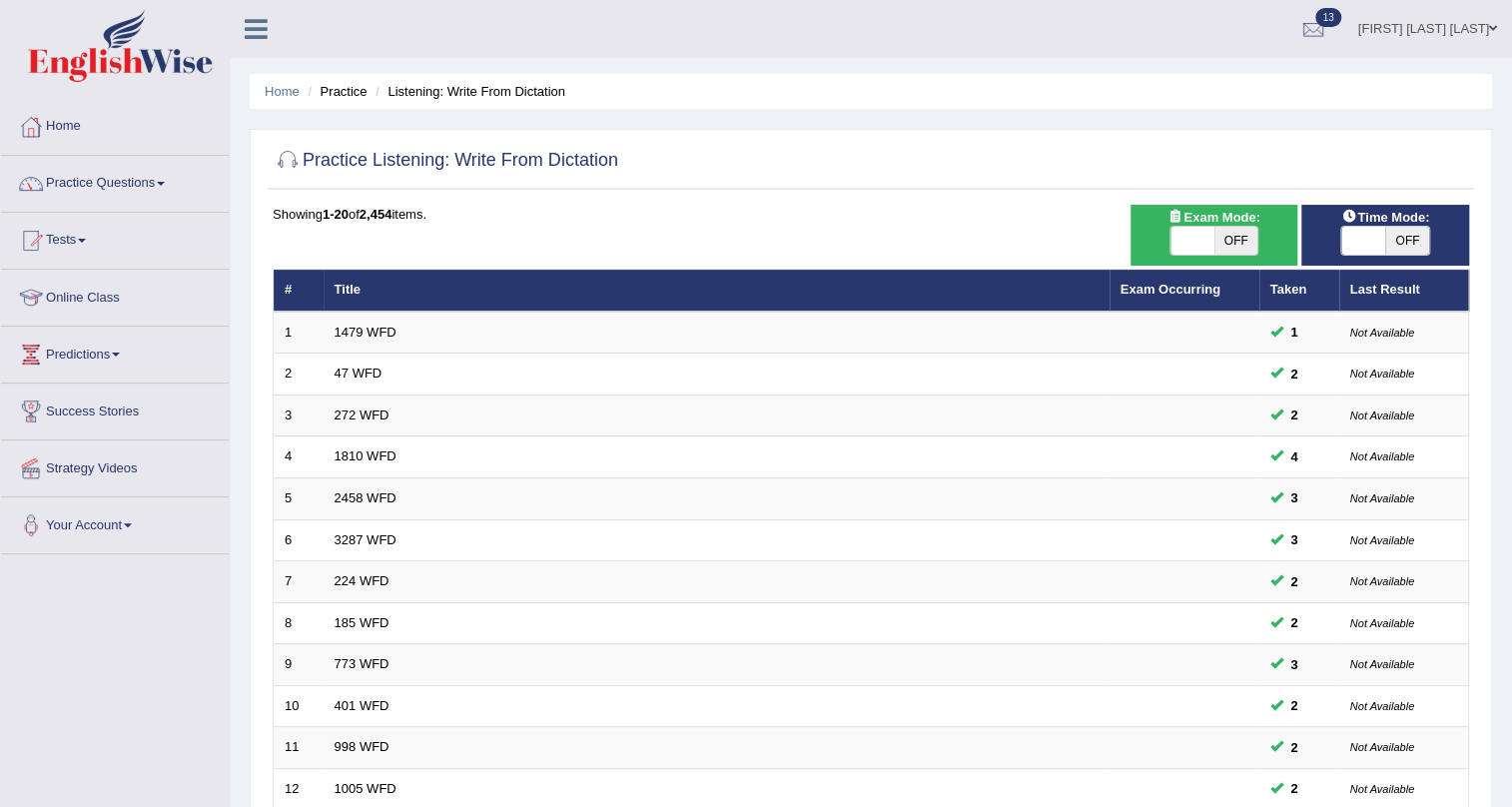 click on "OFF" at bounding box center [1236, 241] 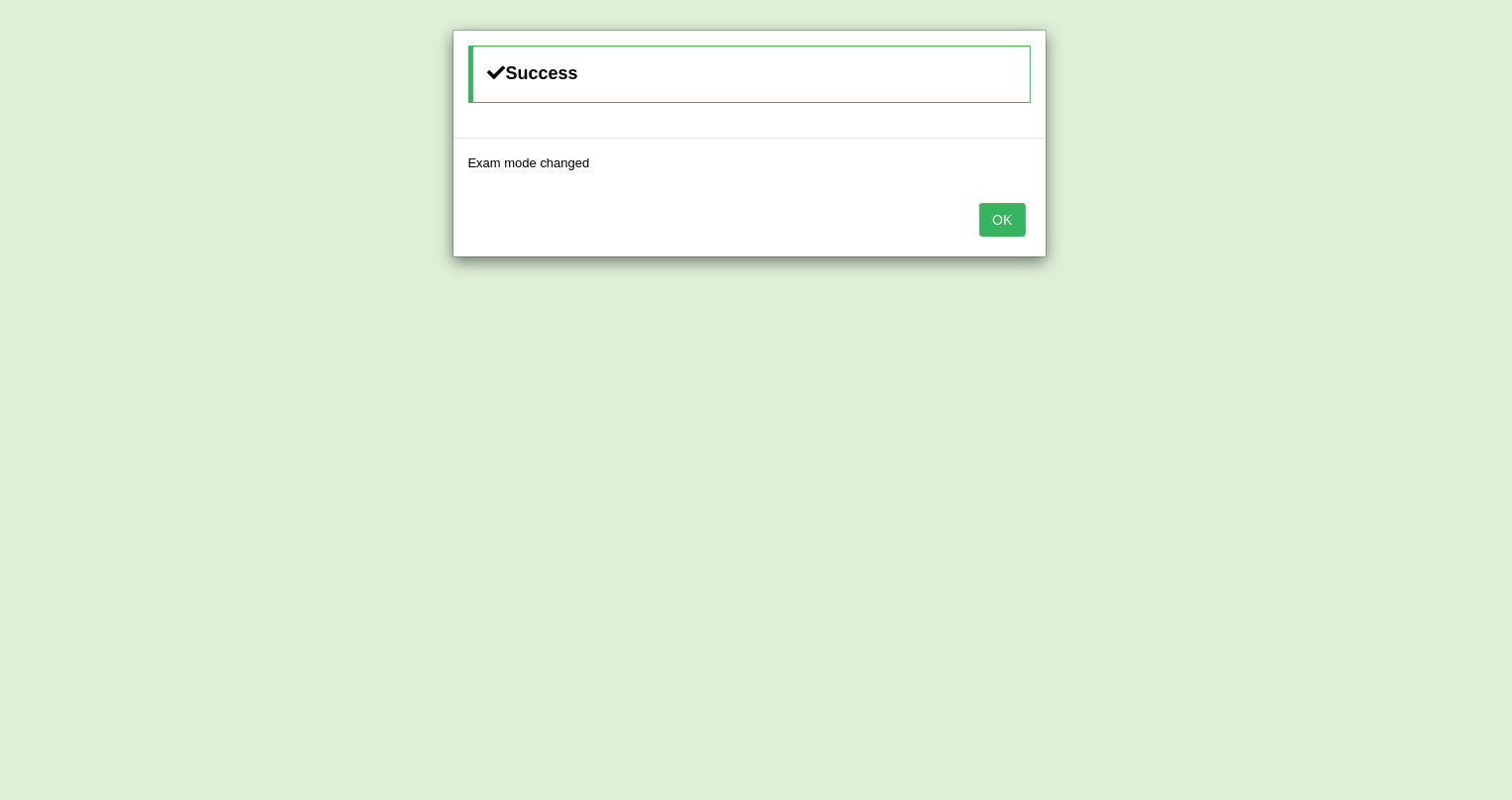 click on "OK" at bounding box center (750, 222) 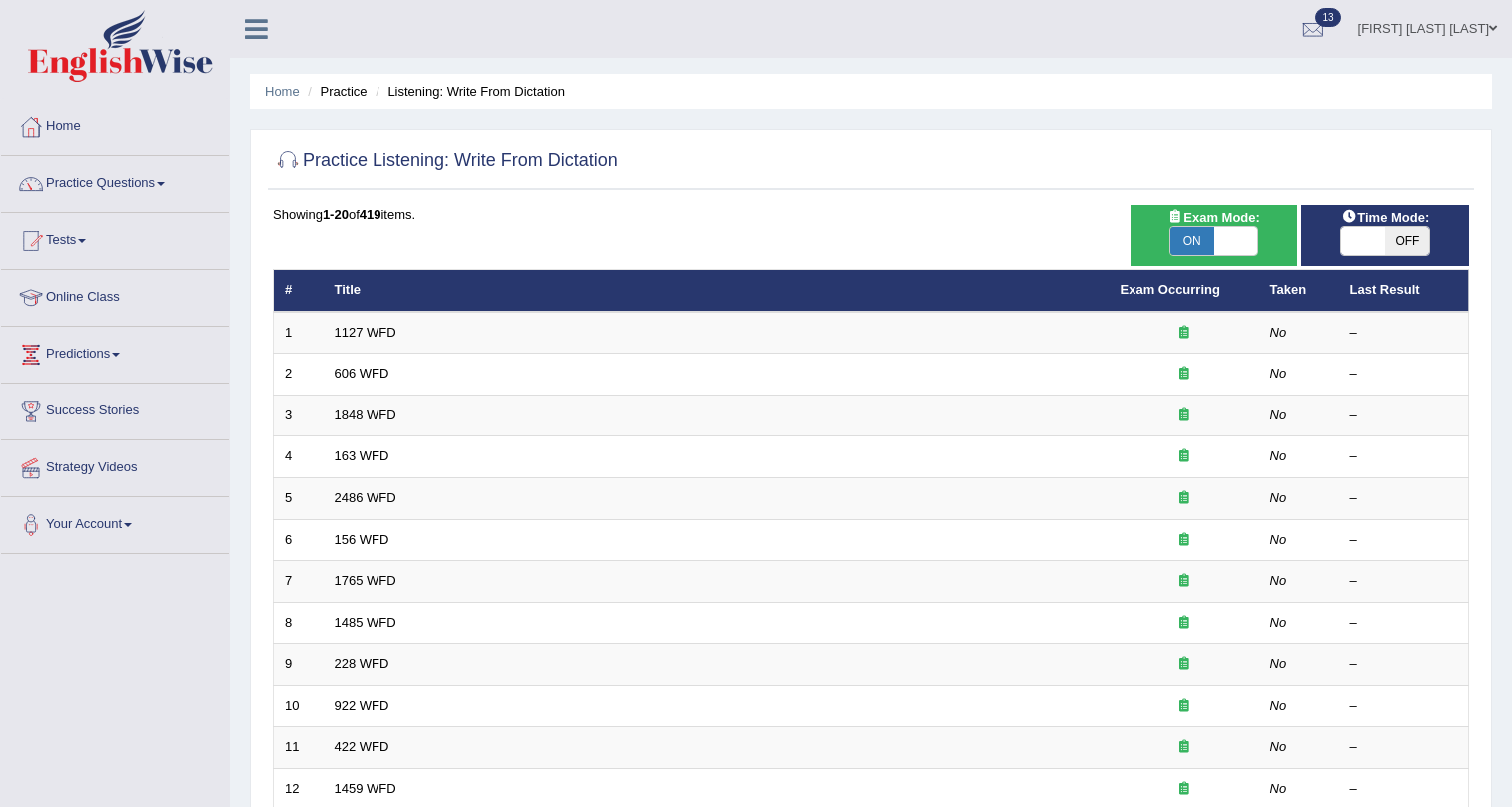 click on "OFF" at bounding box center (1407, 241) 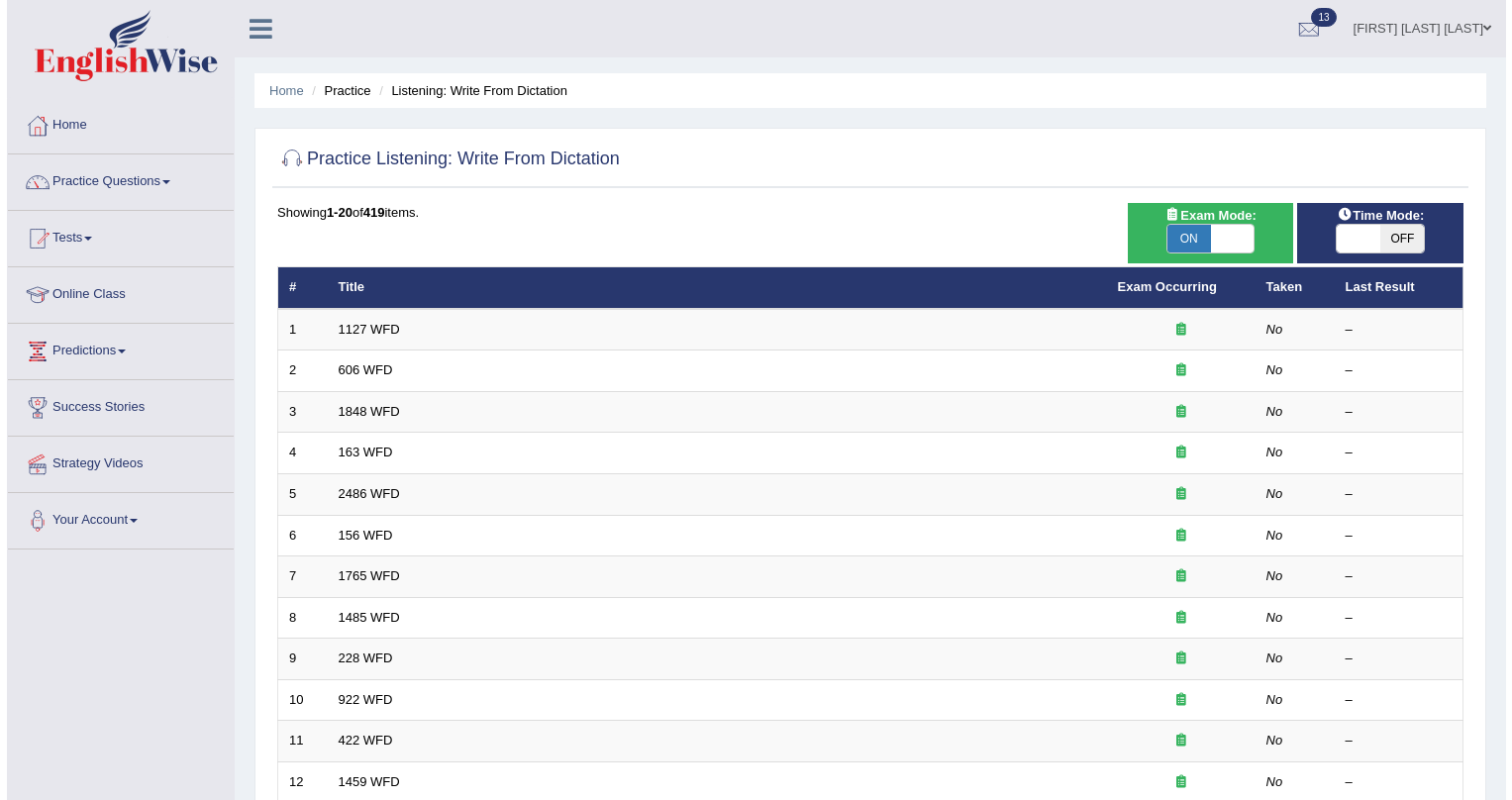 scroll, scrollTop: 0, scrollLeft: 0, axis: both 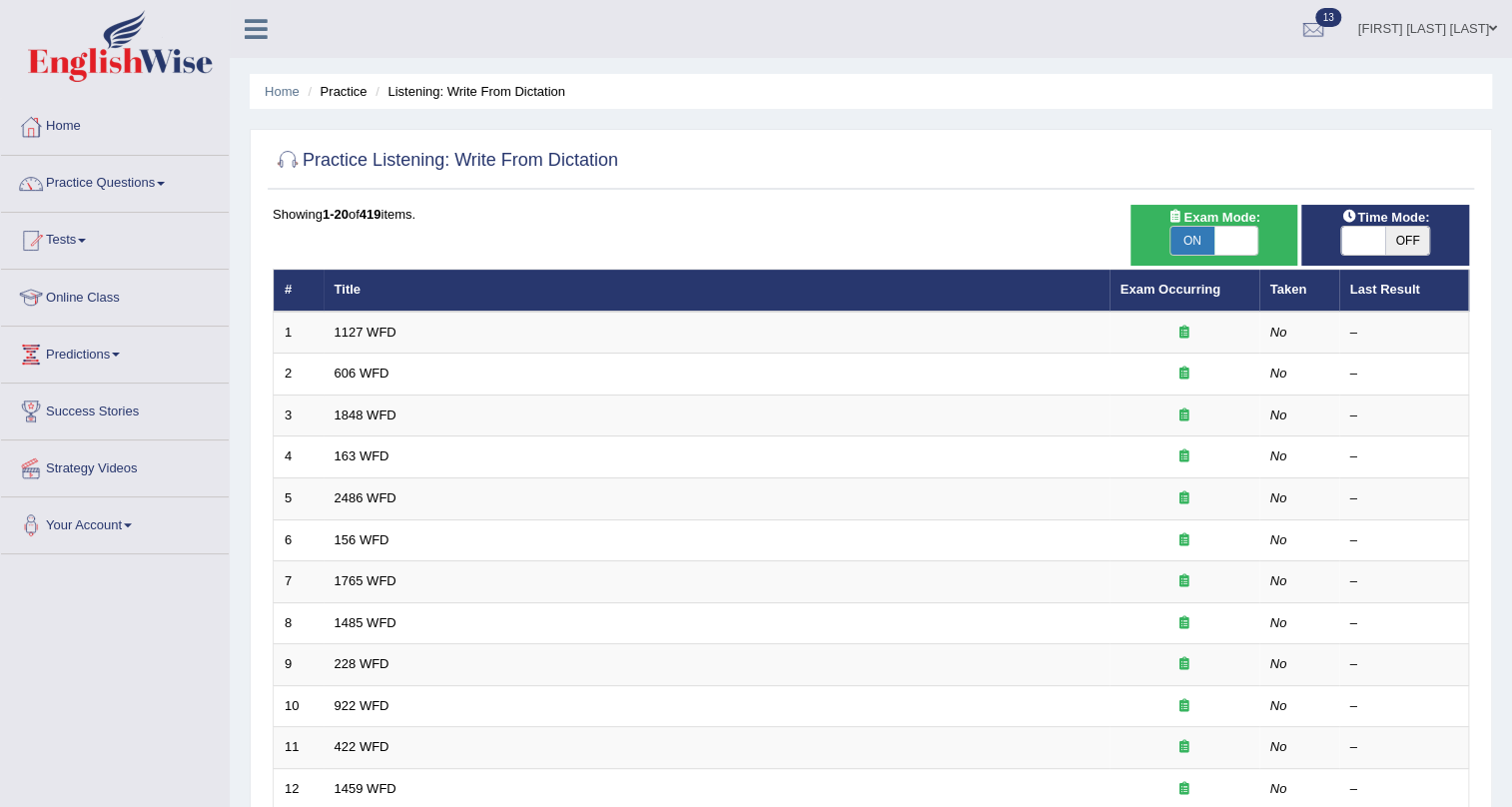 checkbox on "true" 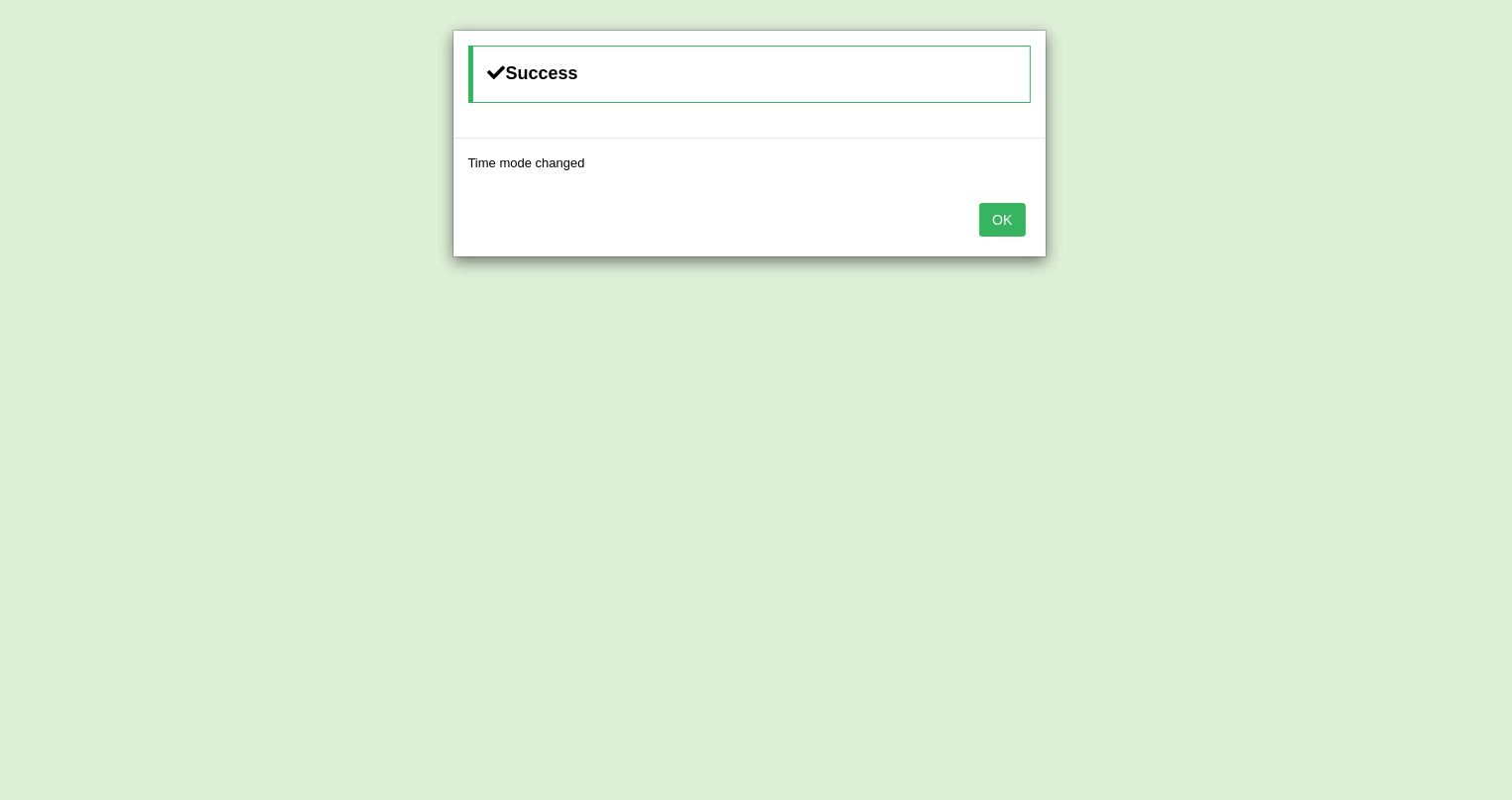 click on "OK" at bounding box center [1002, 220] 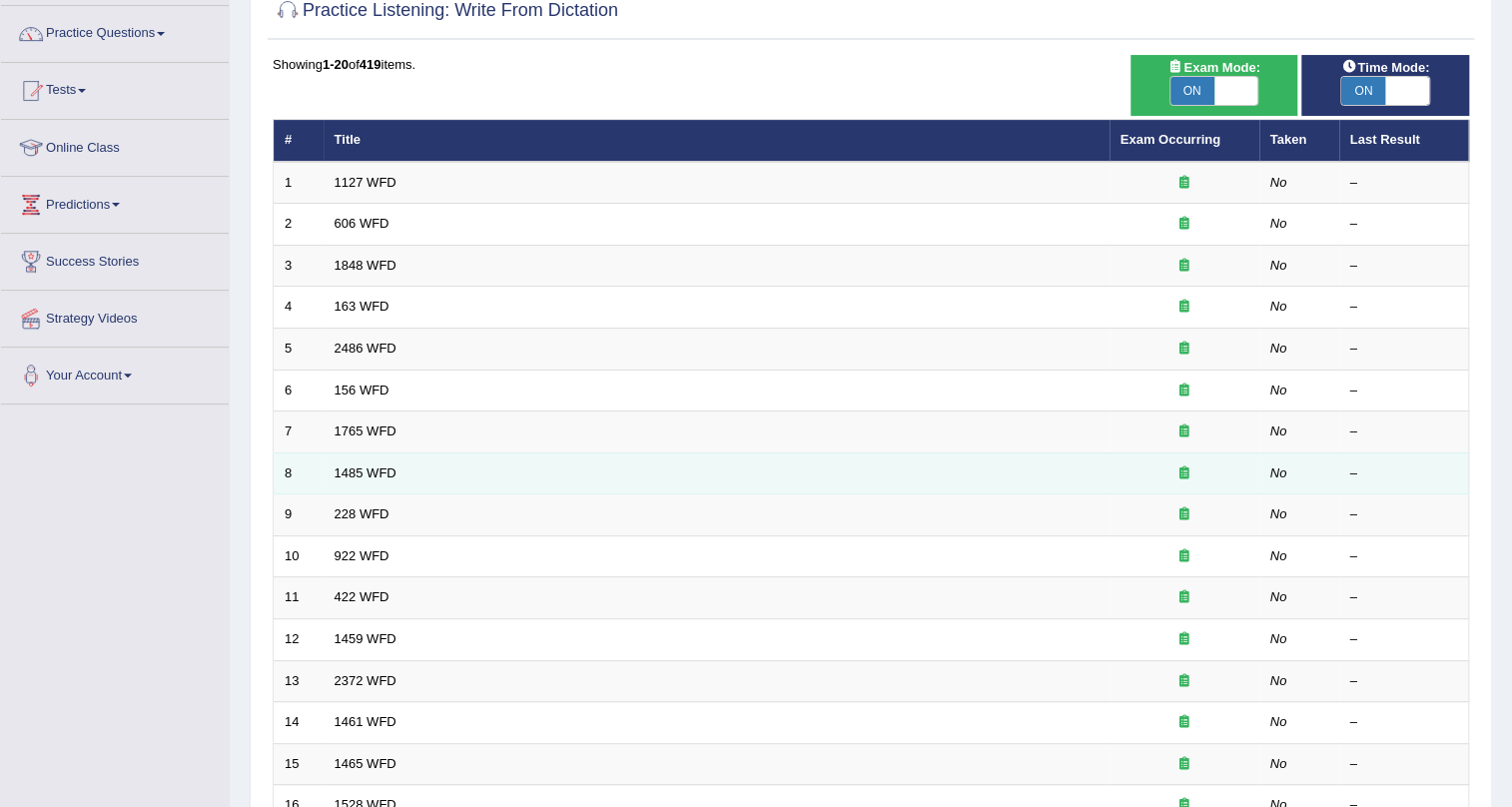 scroll, scrollTop: 0, scrollLeft: 0, axis: both 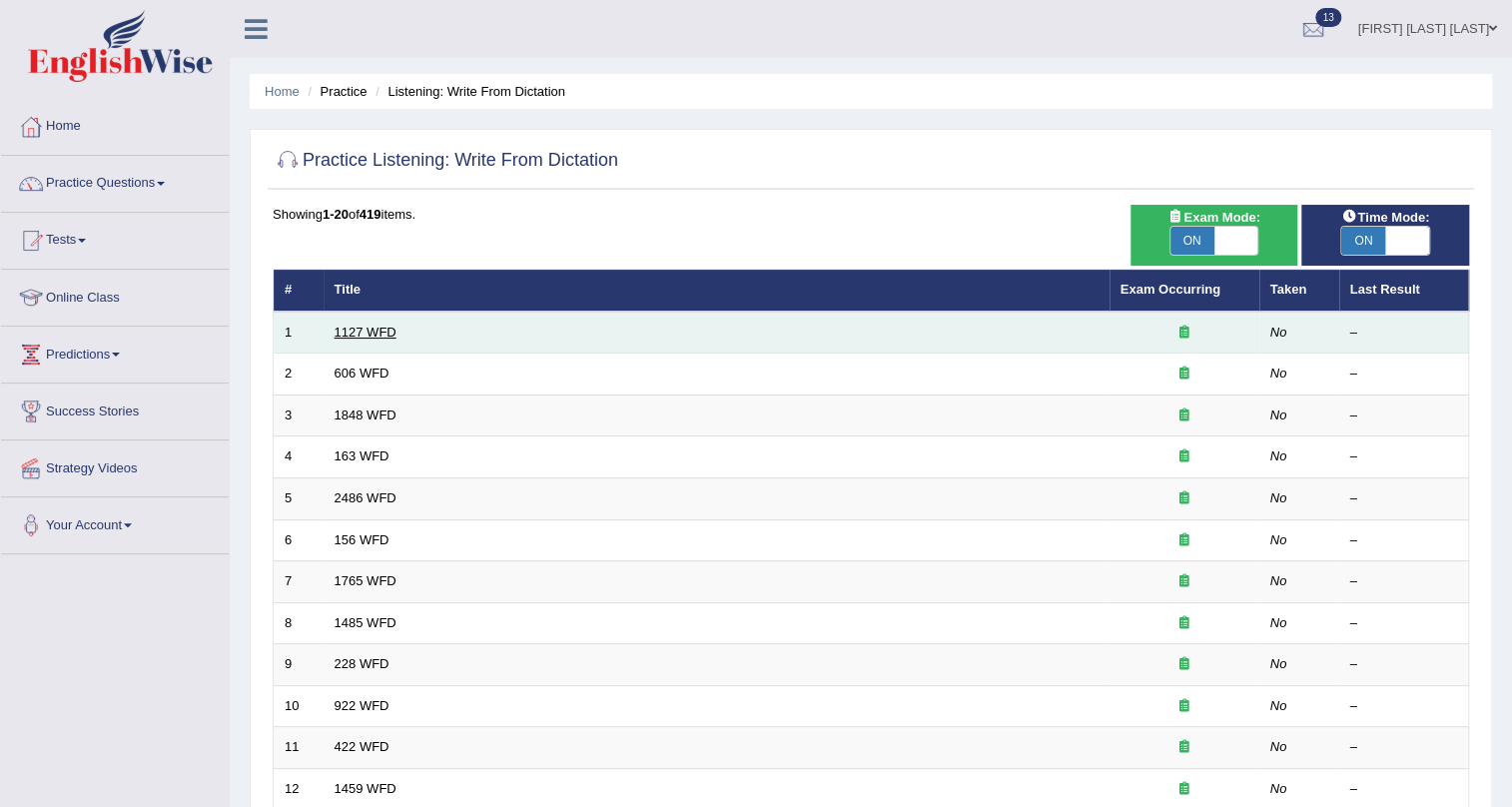 click on "1127 WFD" at bounding box center (366, 332) 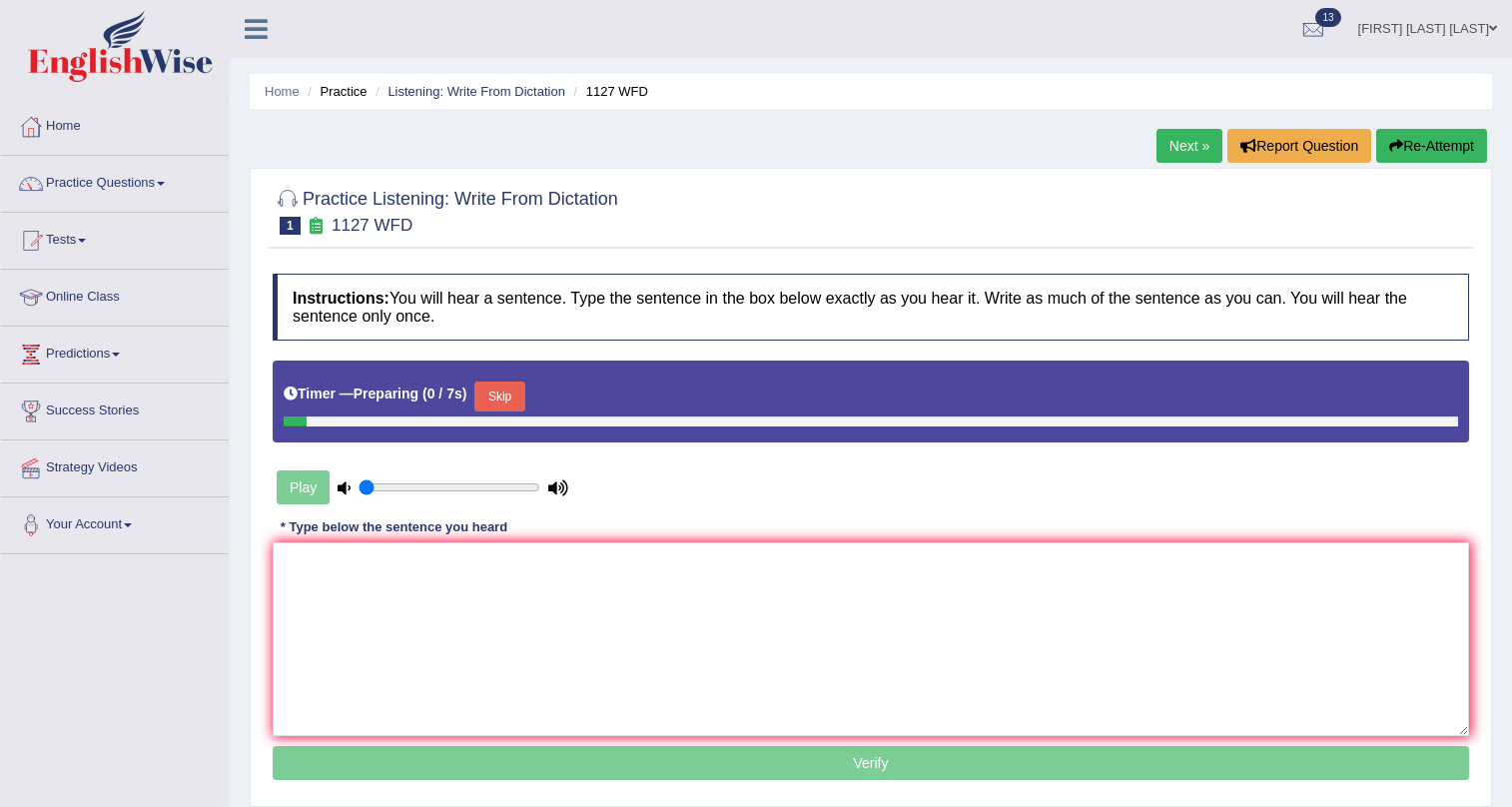 scroll, scrollTop: 0, scrollLeft: 0, axis: both 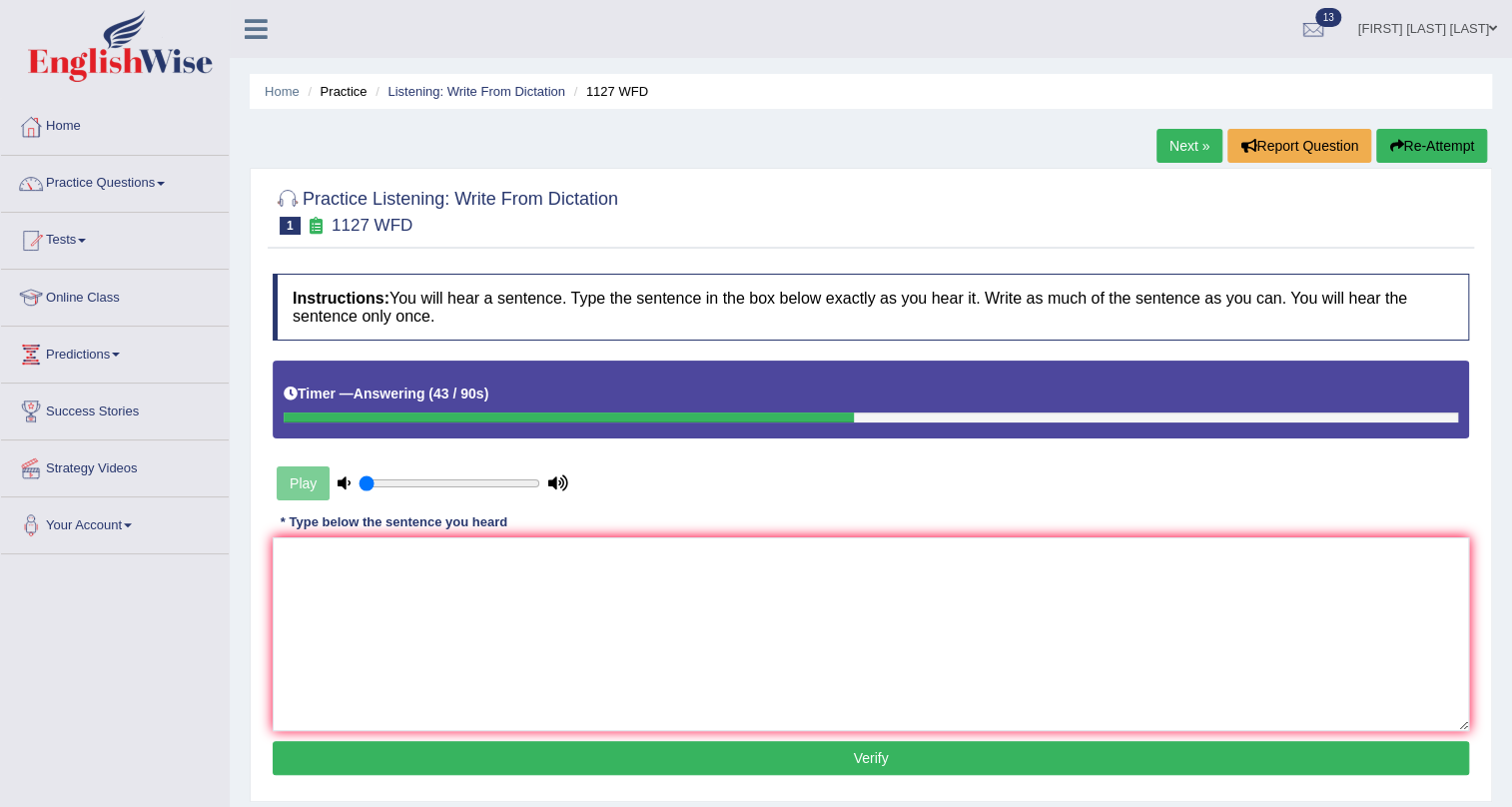 click on "Play" at bounding box center (422, 483) 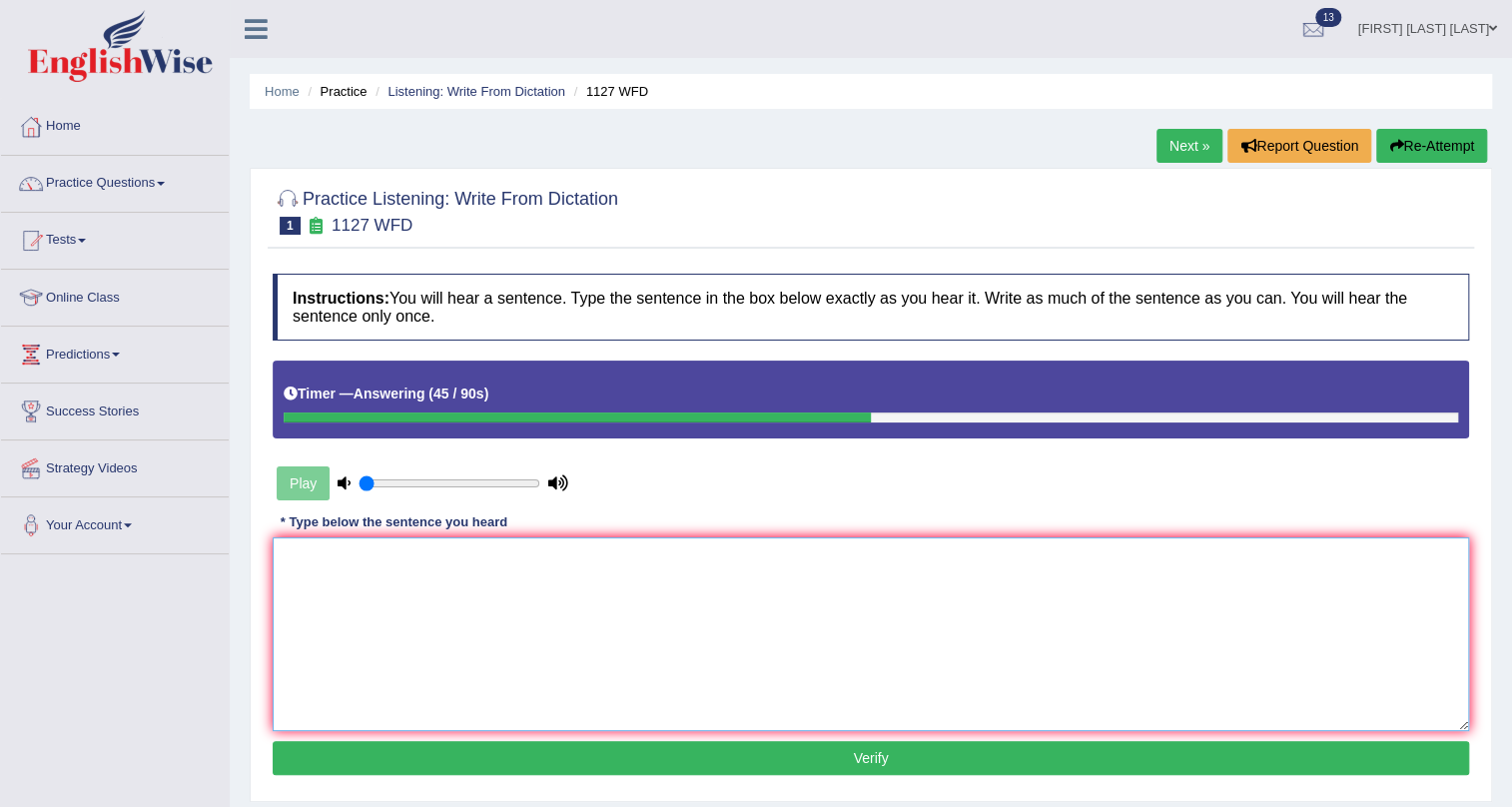 click at bounding box center [871, 634] 